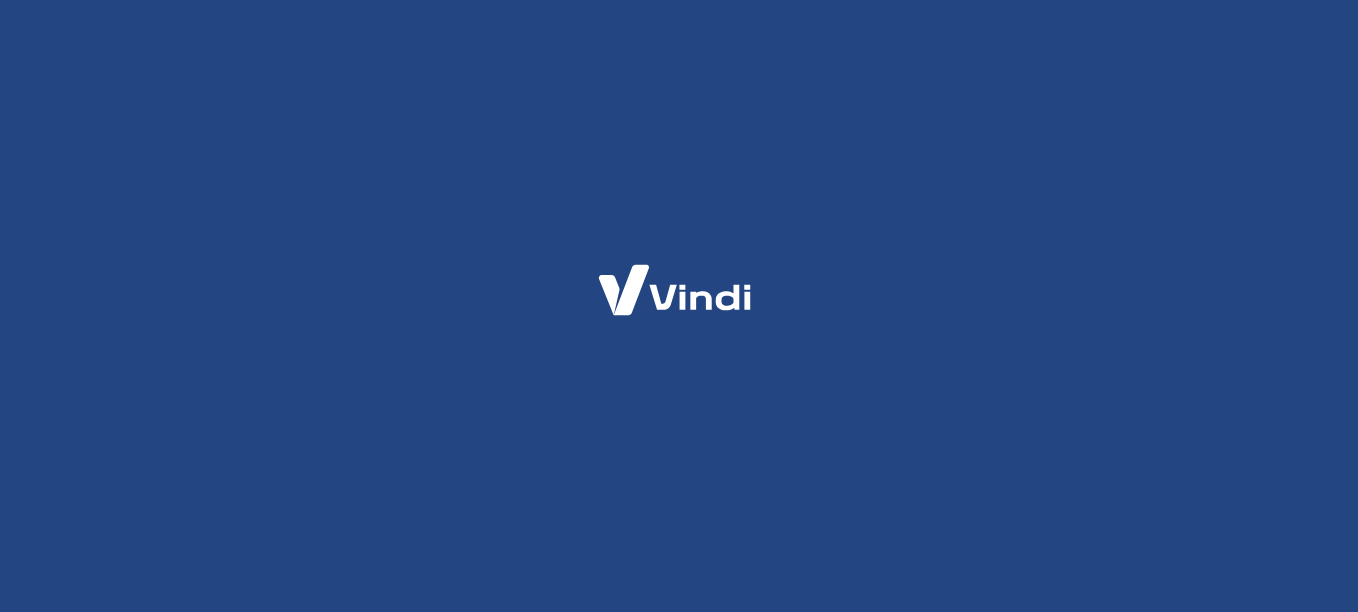 scroll, scrollTop: 0, scrollLeft: 0, axis: both 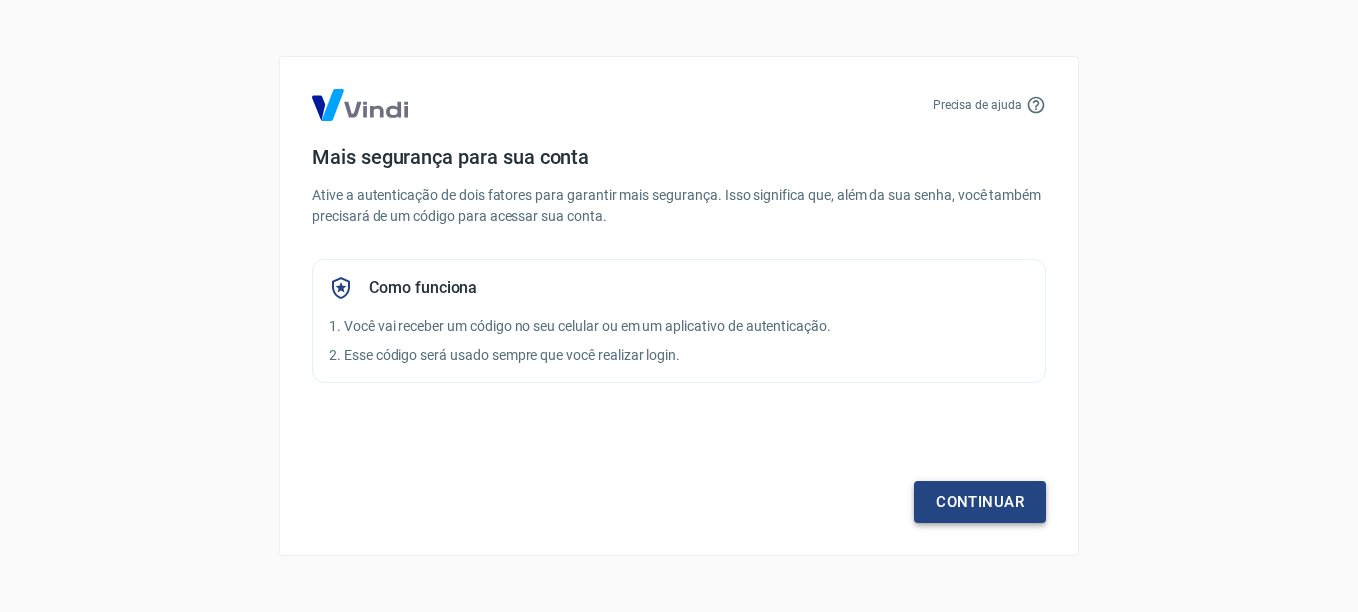 click on "Continuar" at bounding box center [980, 502] 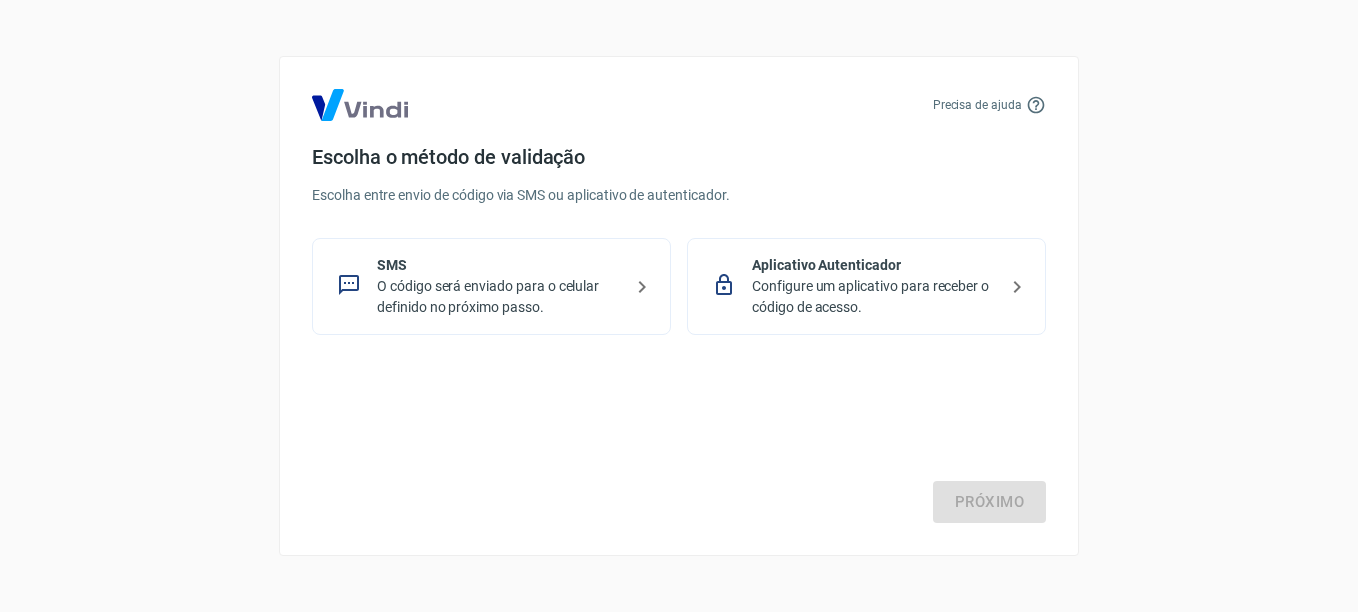 click on "O código será enviado para o celular definido no próximo passo." at bounding box center (499, 297) 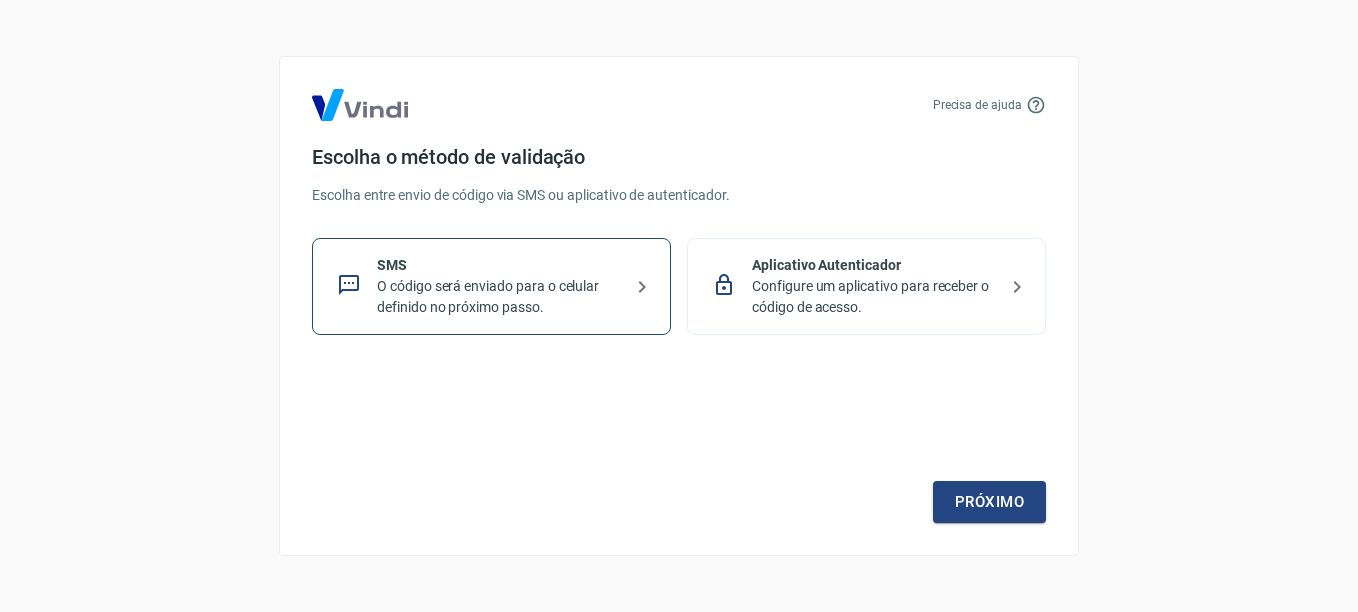 click on "Aplicativo Autenticador Configure um aplicativo para receber o código de acesso." at bounding box center [866, 286] 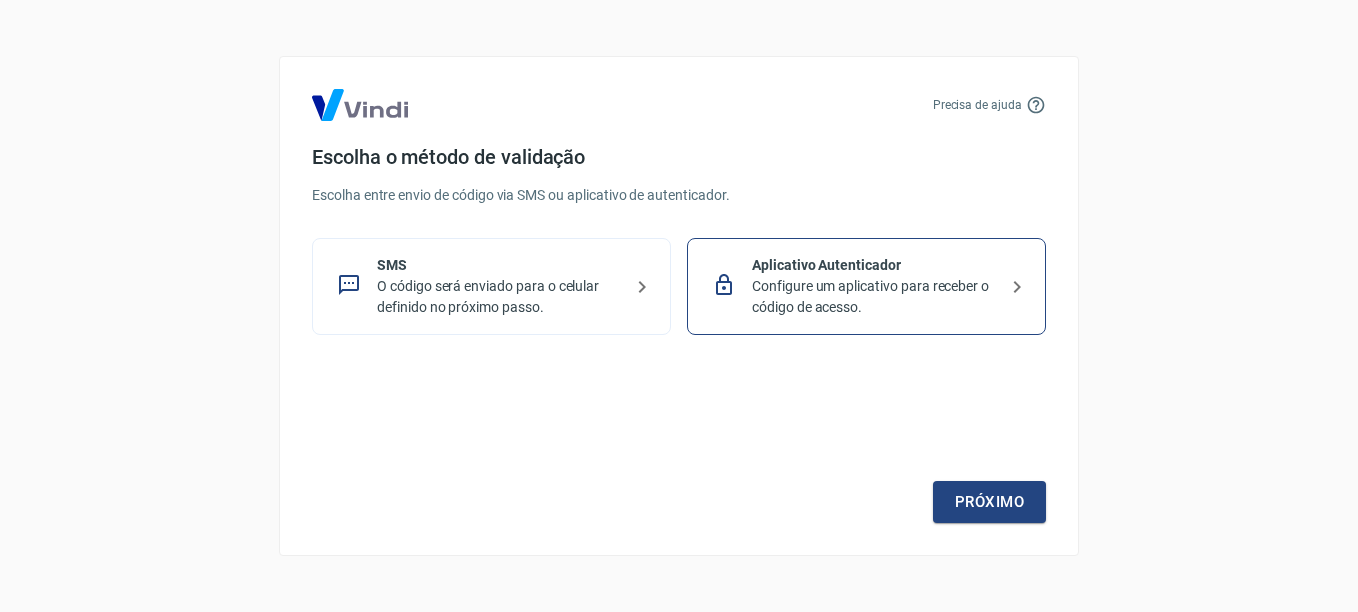 click 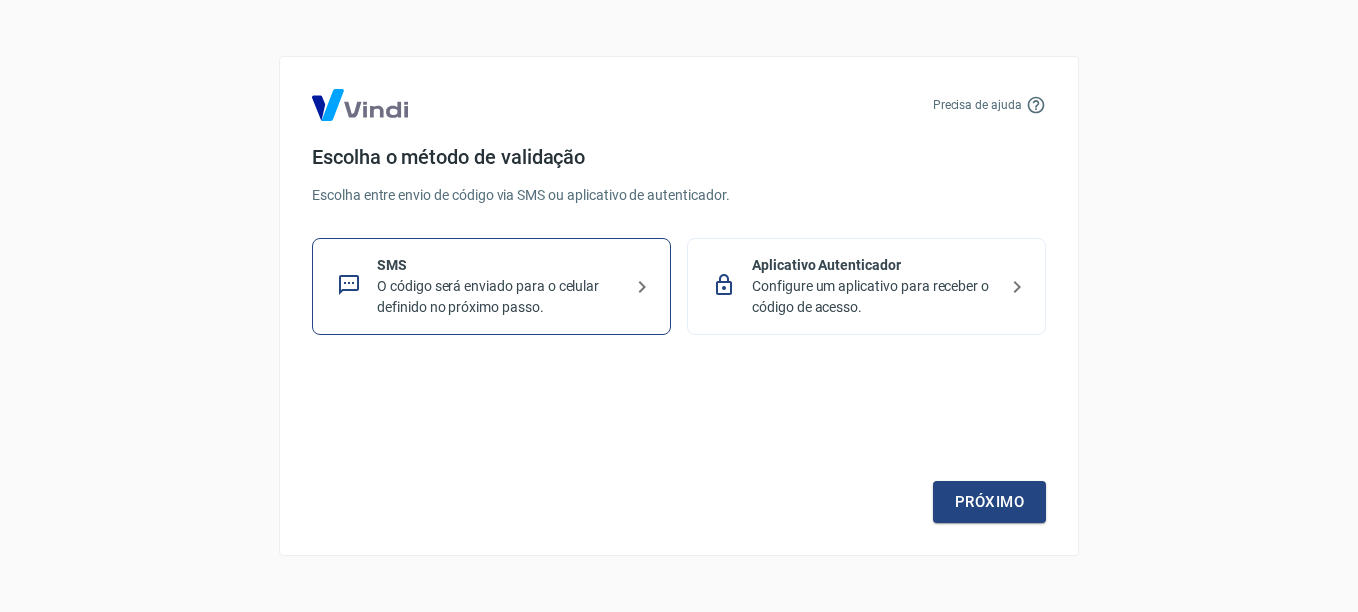 click on "Configure um aplicativo para receber o código de acesso." at bounding box center (874, 297) 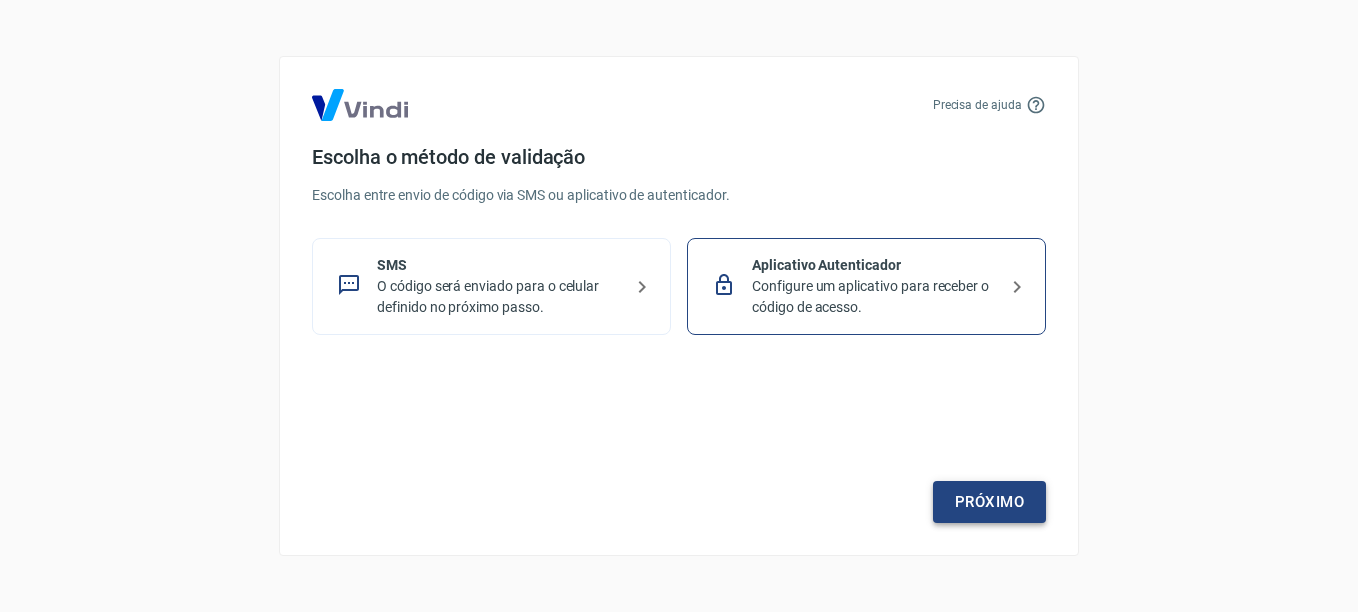 click on "Próximo" at bounding box center [989, 502] 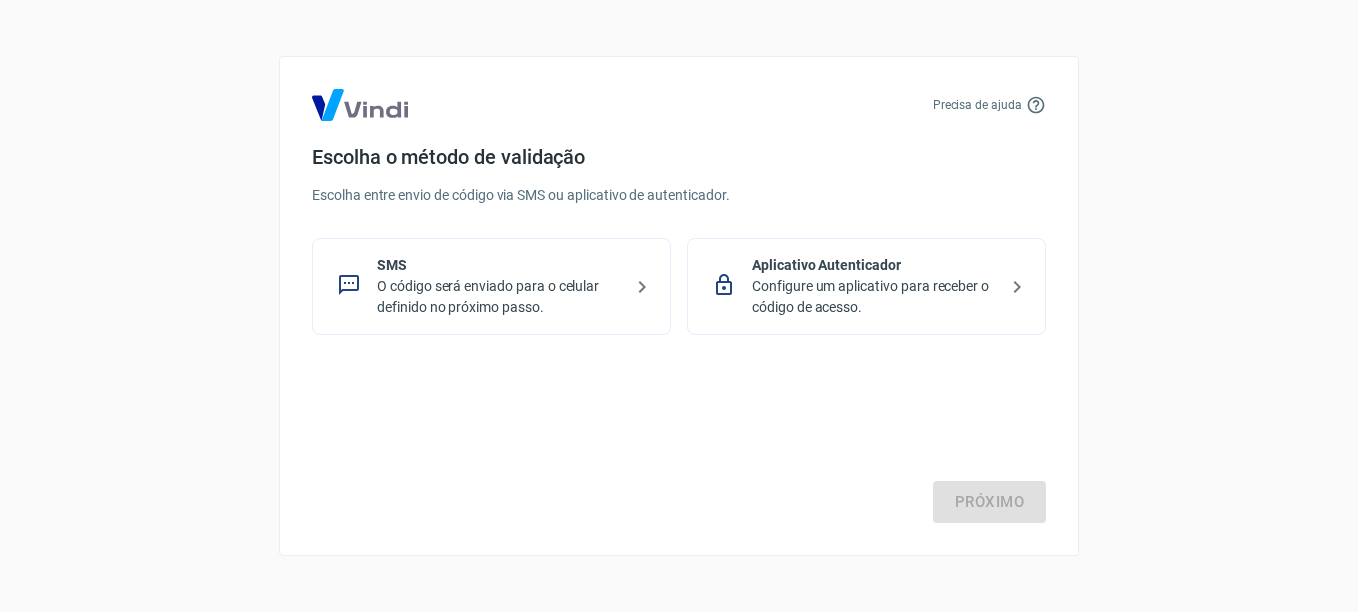click on "O código será enviado para o celular definido no próximo passo." at bounding box center [499, 297] 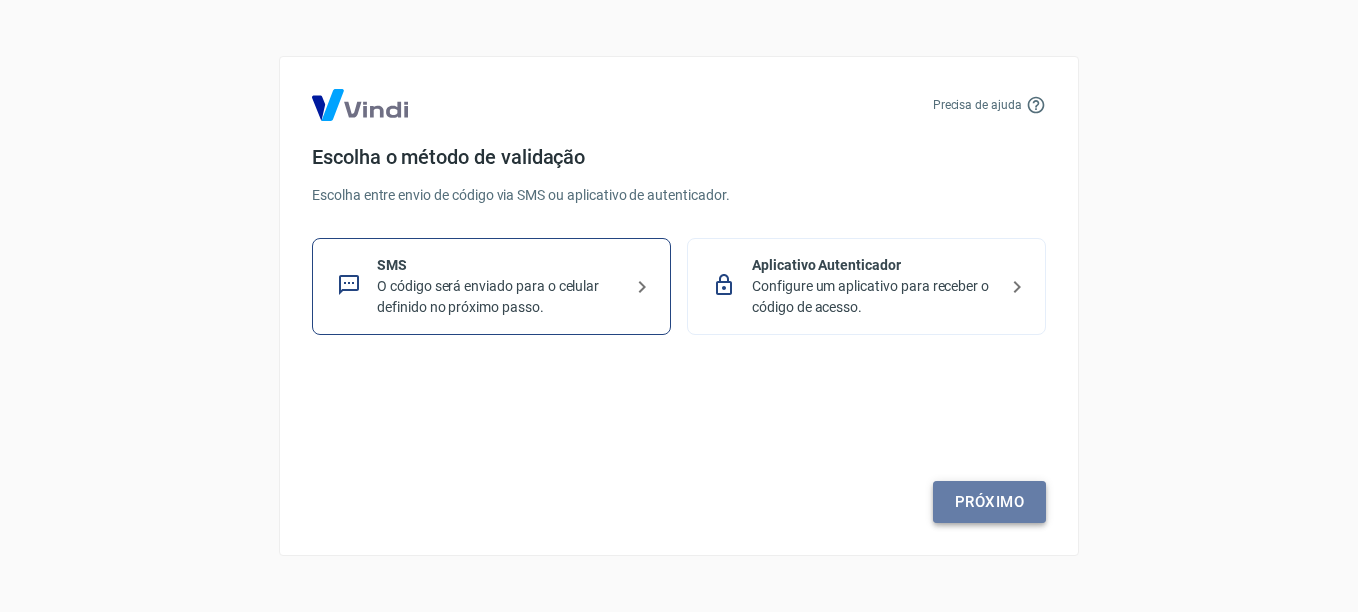 click on "Próximo" at bounding box center (989, 502) 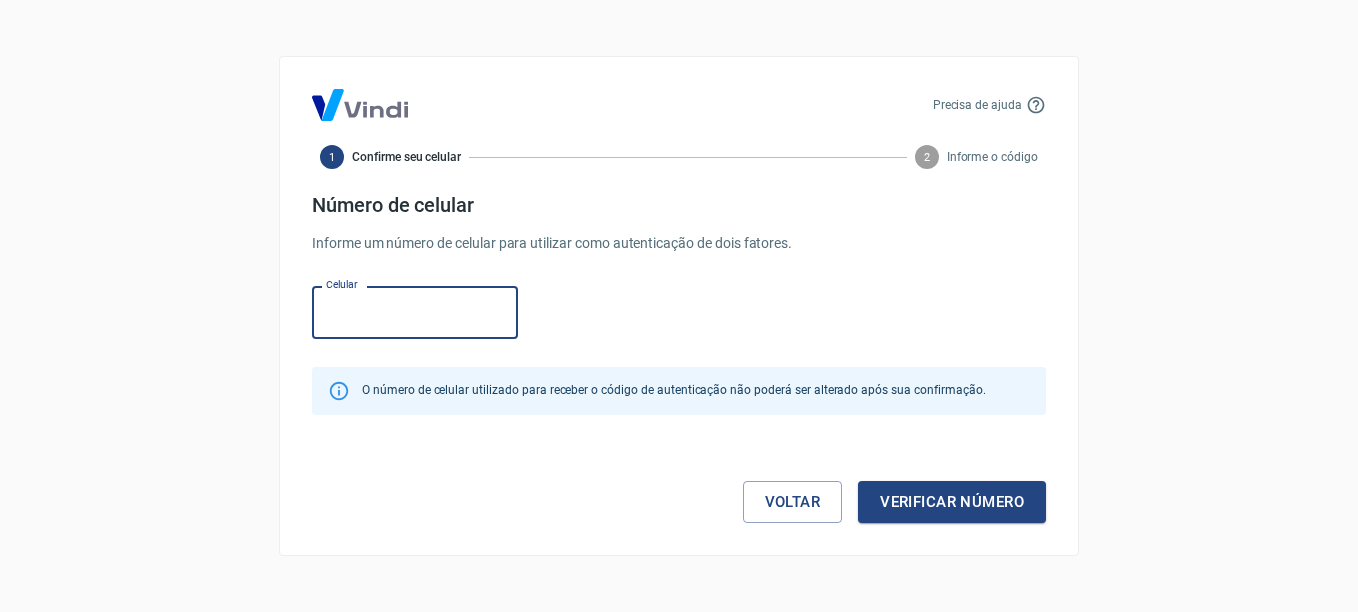 click on "Celular" at bounding box center (415, 312) 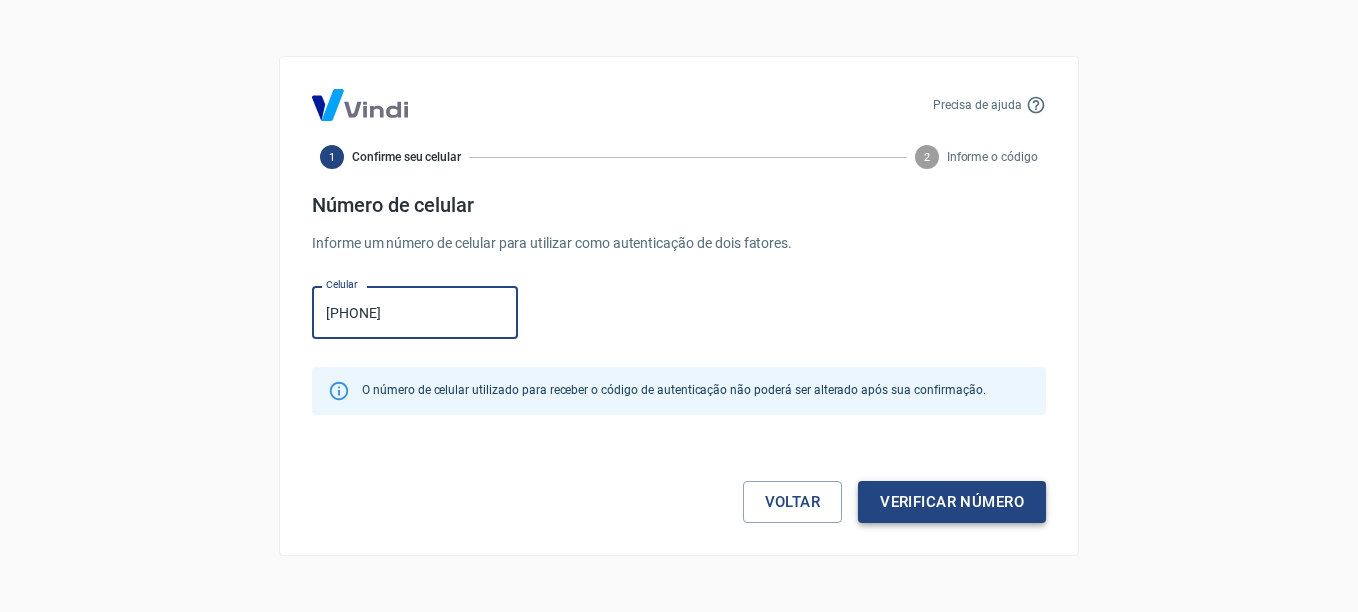 type 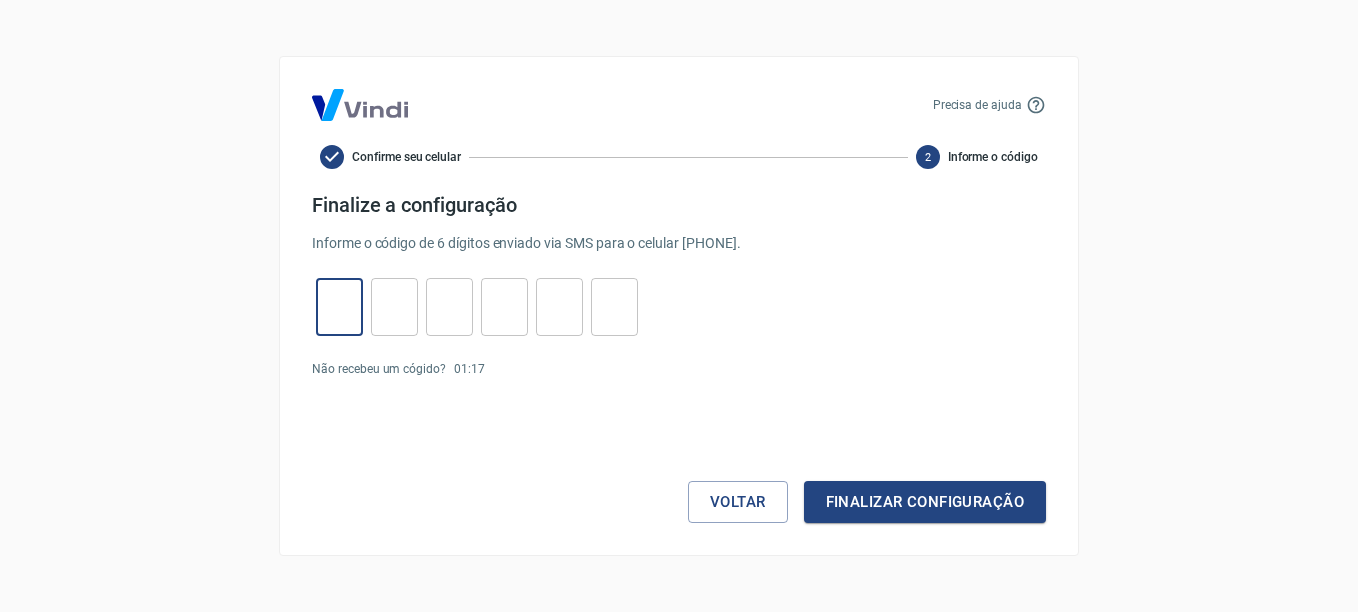 click at bounding box center (339, 307) 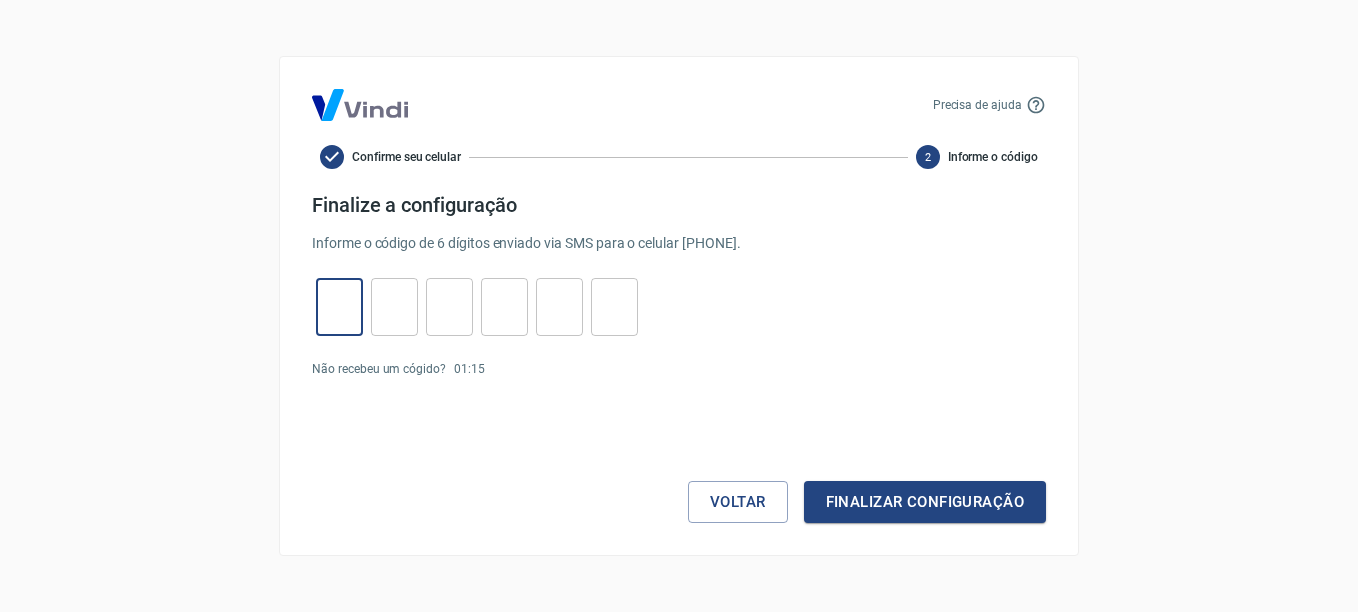 type on "3" 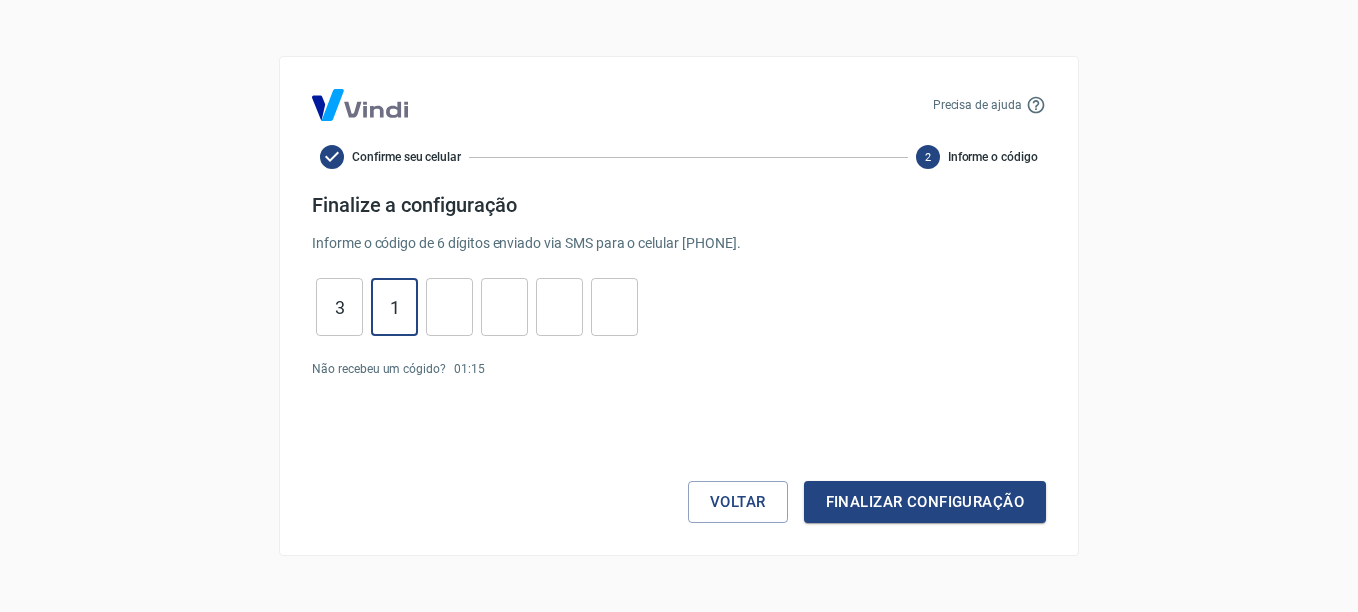 type on "1" 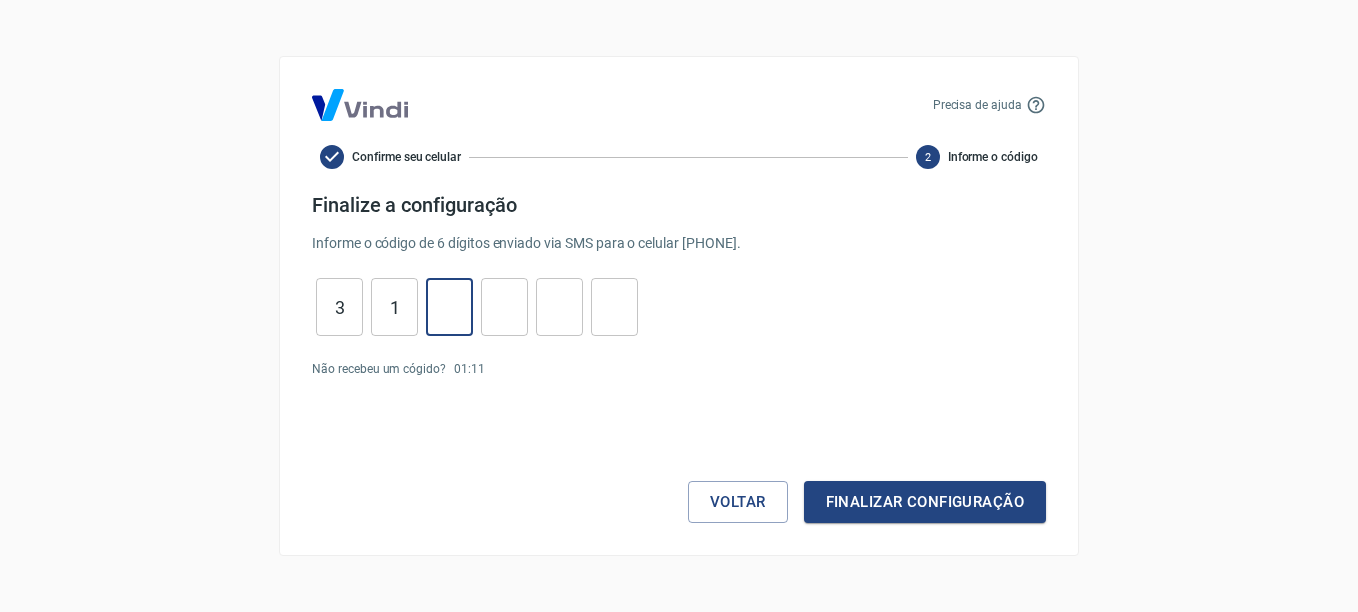 type on "7" 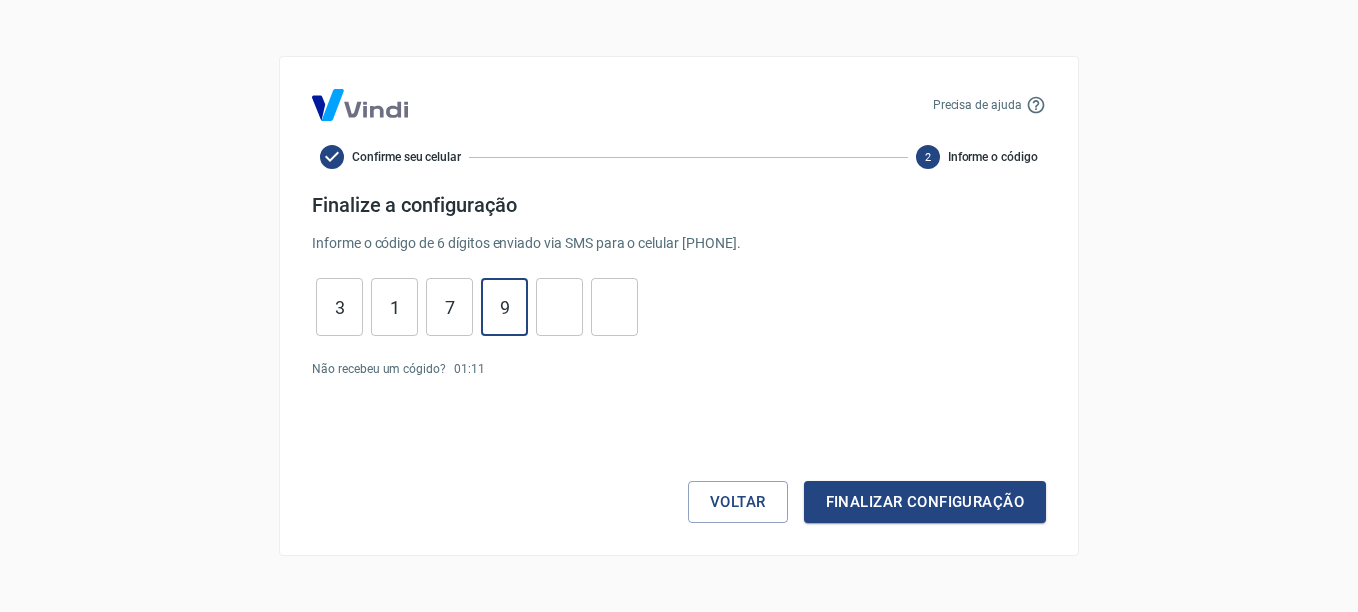 type on "9" 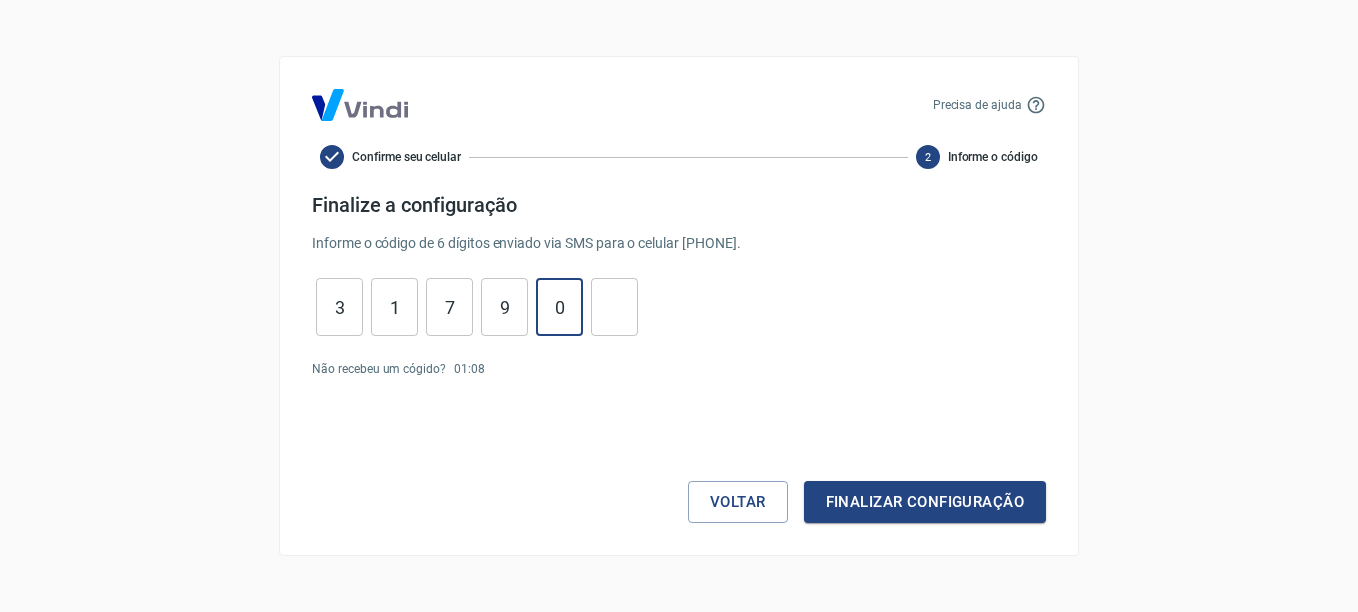 type on "0" 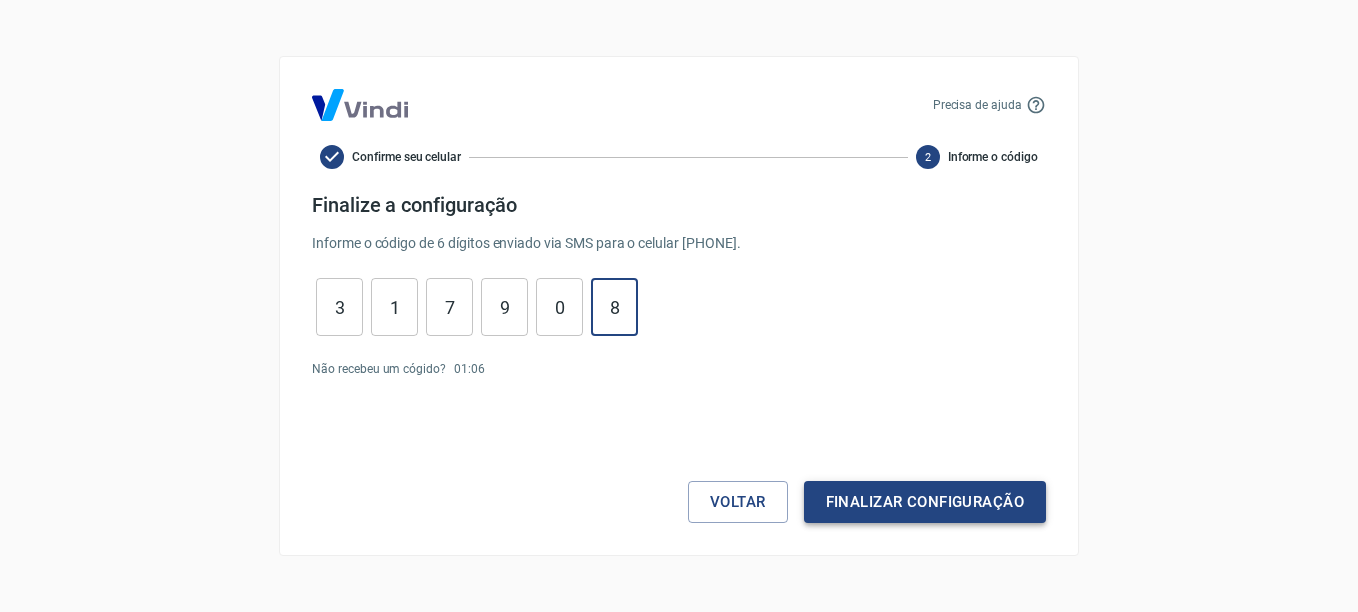 type on "8" 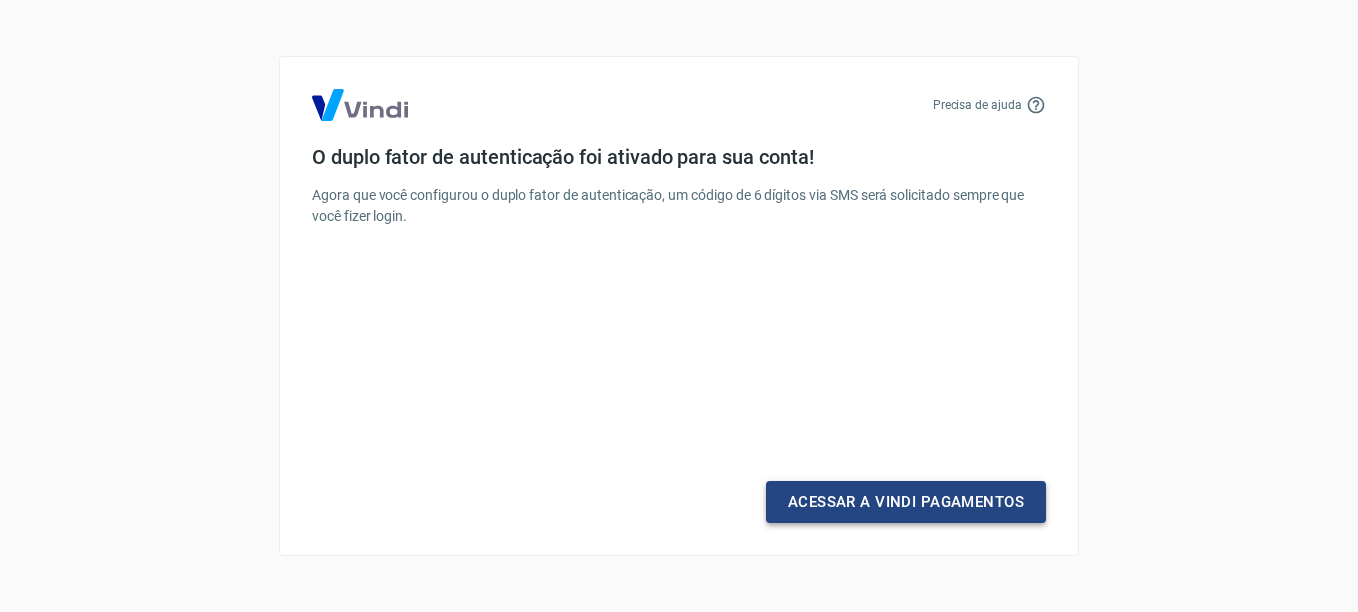 click on "Acessar a Vindi Pagamentos" at bounding box center [906, 502] 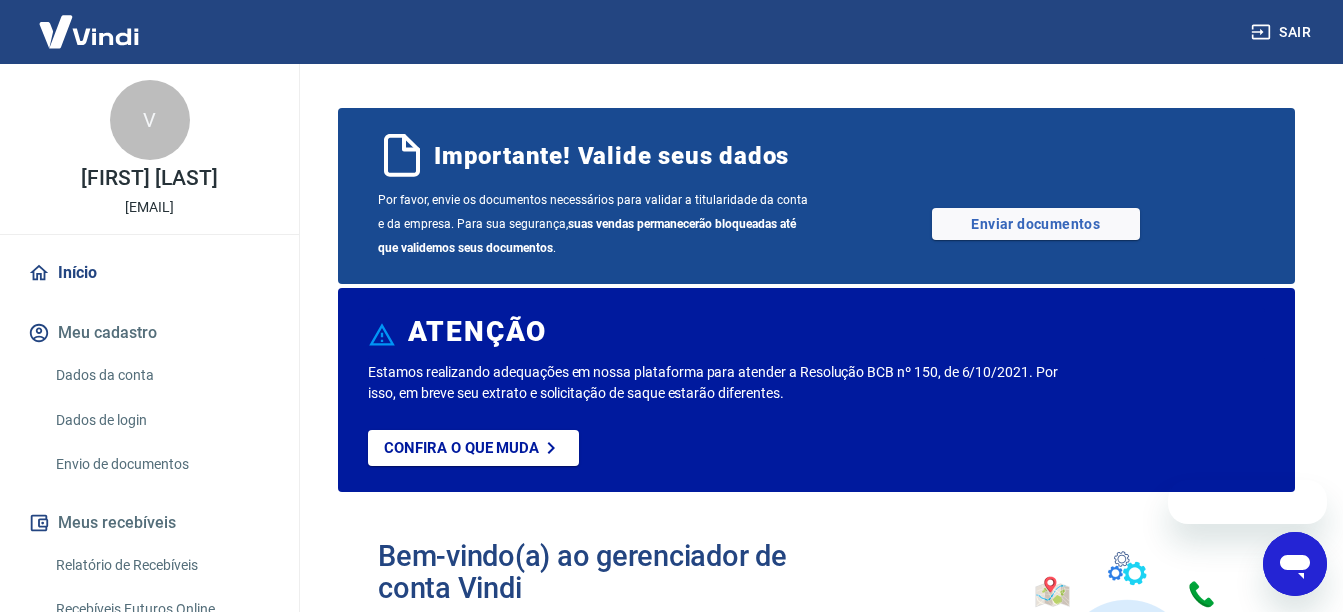 scroll, scrollTop: 0, scrollLeft: 0, axis: both 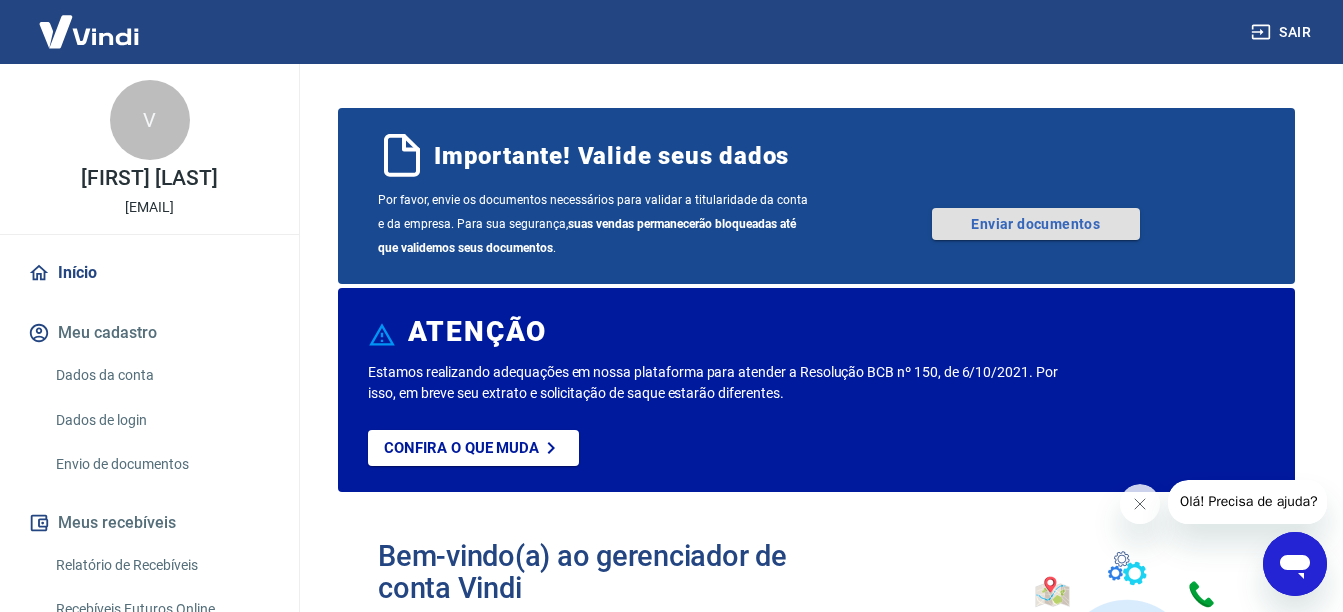click on "Enviar documentos" at bounding box center [1036, 224] 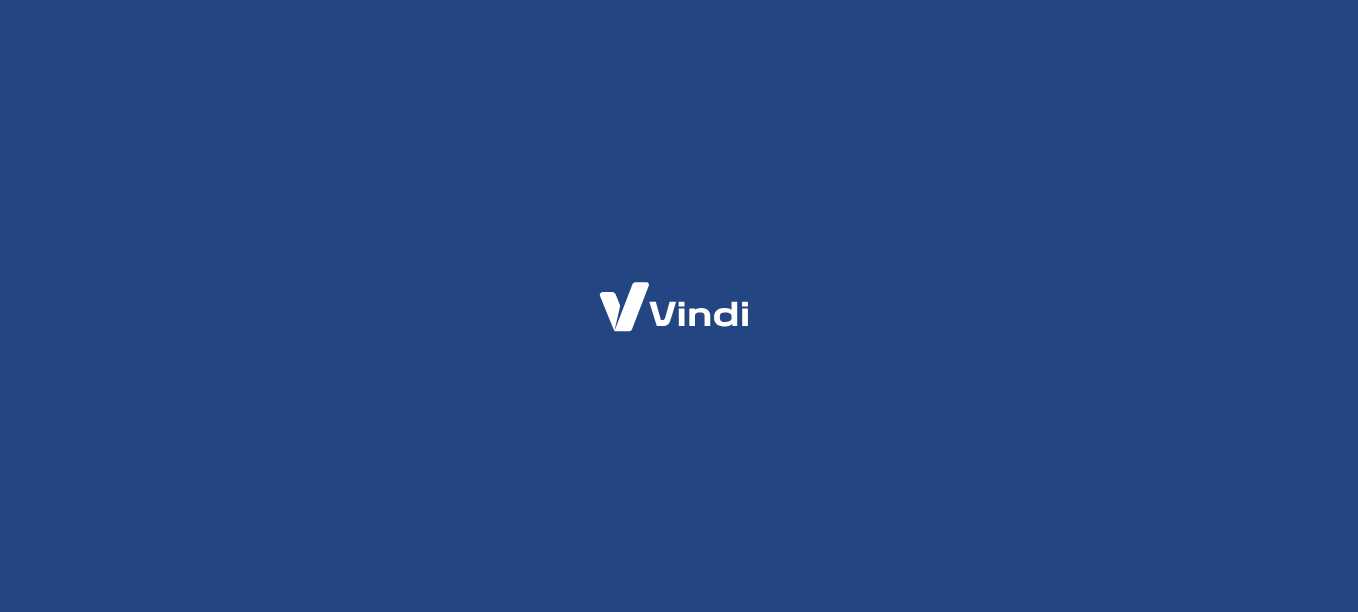 scroll, scrollTop: 0, scrollLeft: 0, axis: both 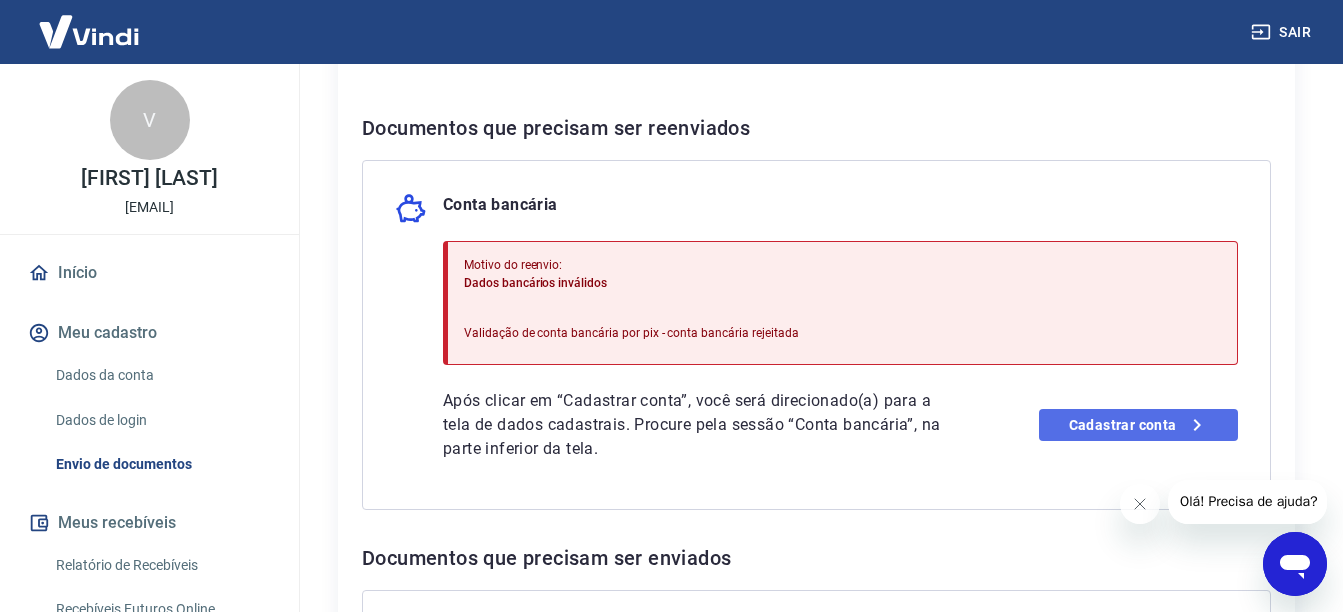 click on "Cadastrar conta" at bounding box center [1138, 425] 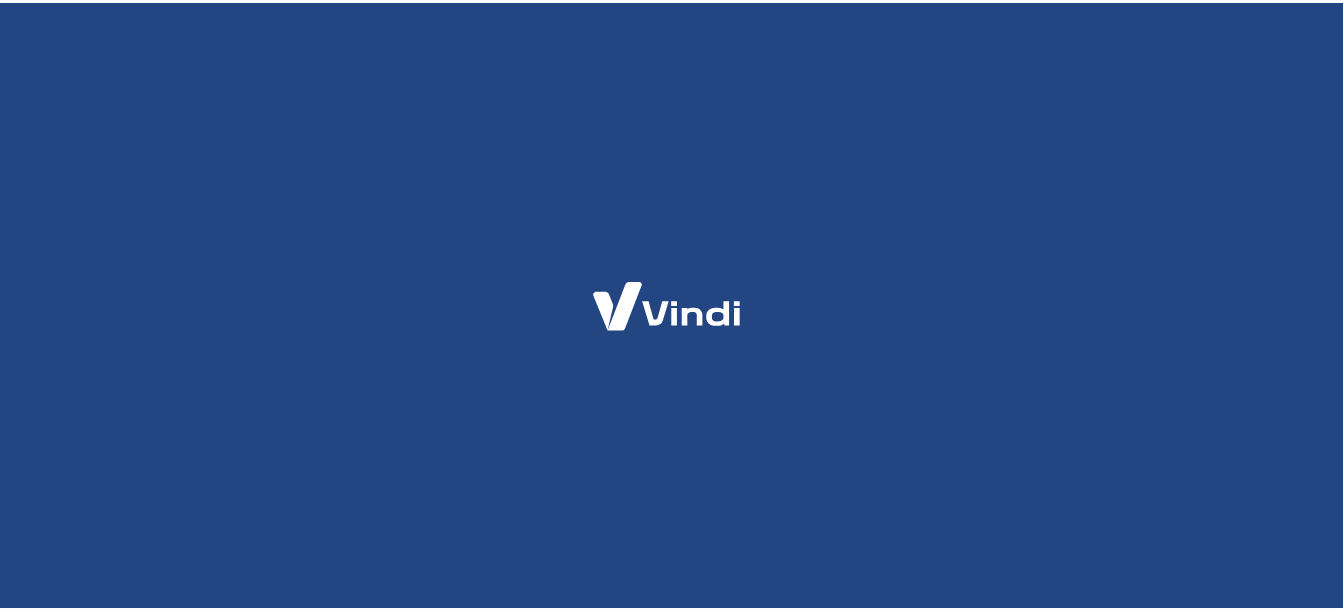 scroll, scrollTop: 0, scrollLeft: 0, axis: both 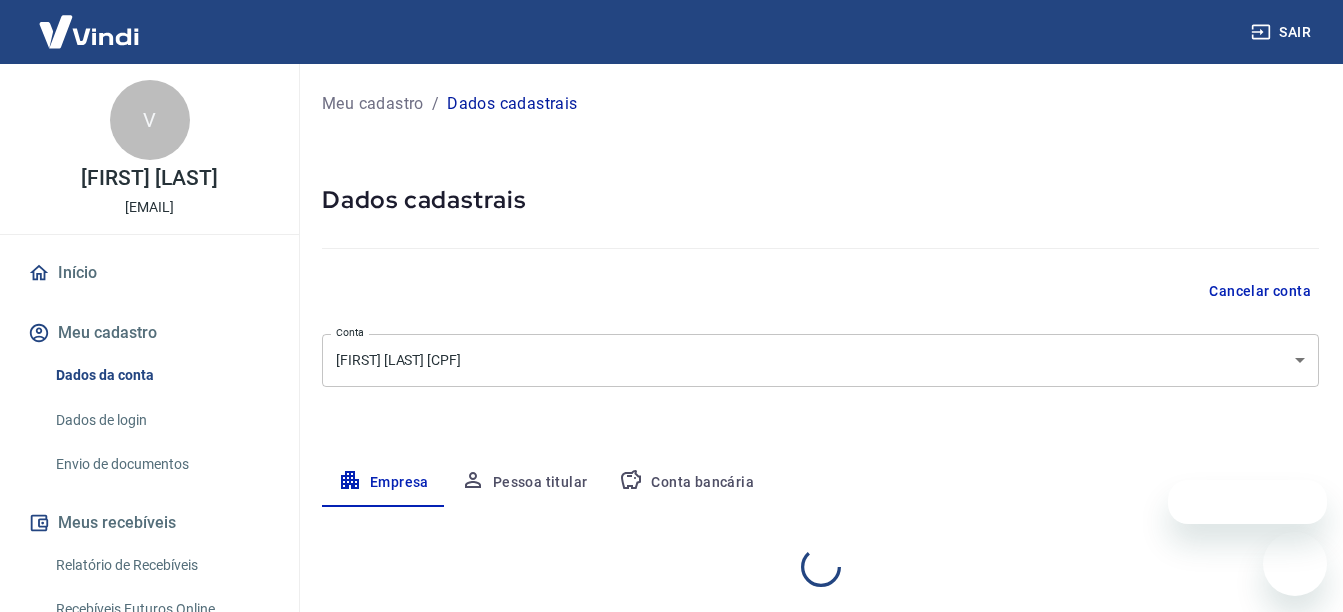 select on "SP" 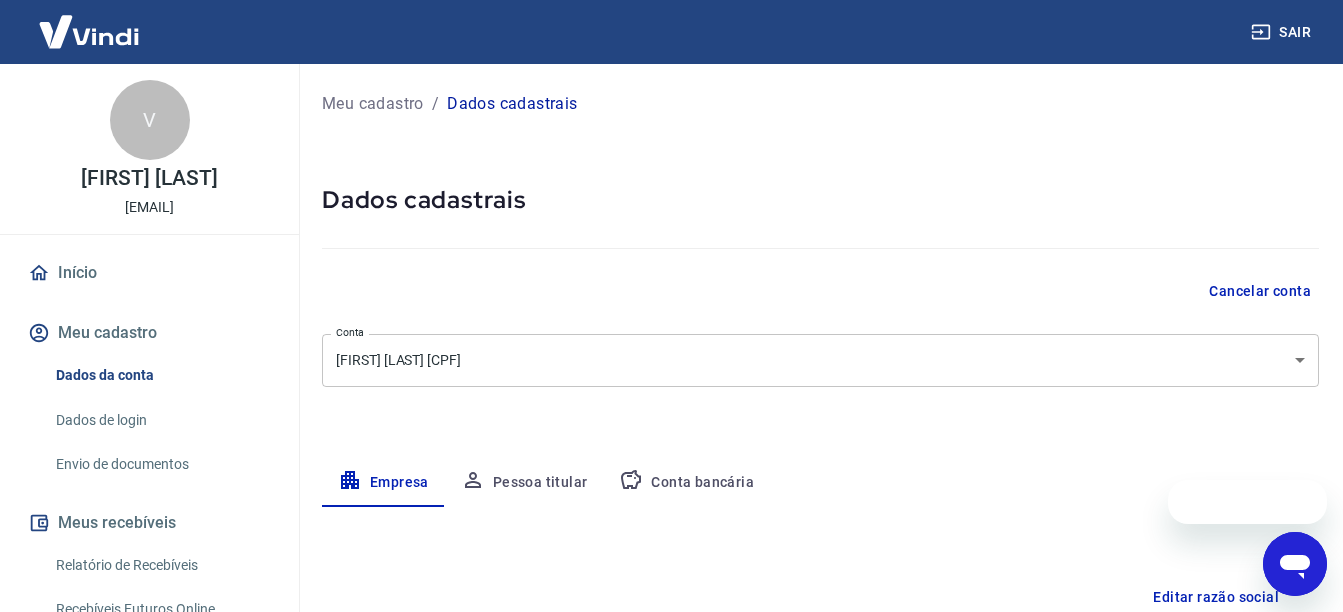 scroll, scrollTop: 0, scrollLeft: 0, axis: both 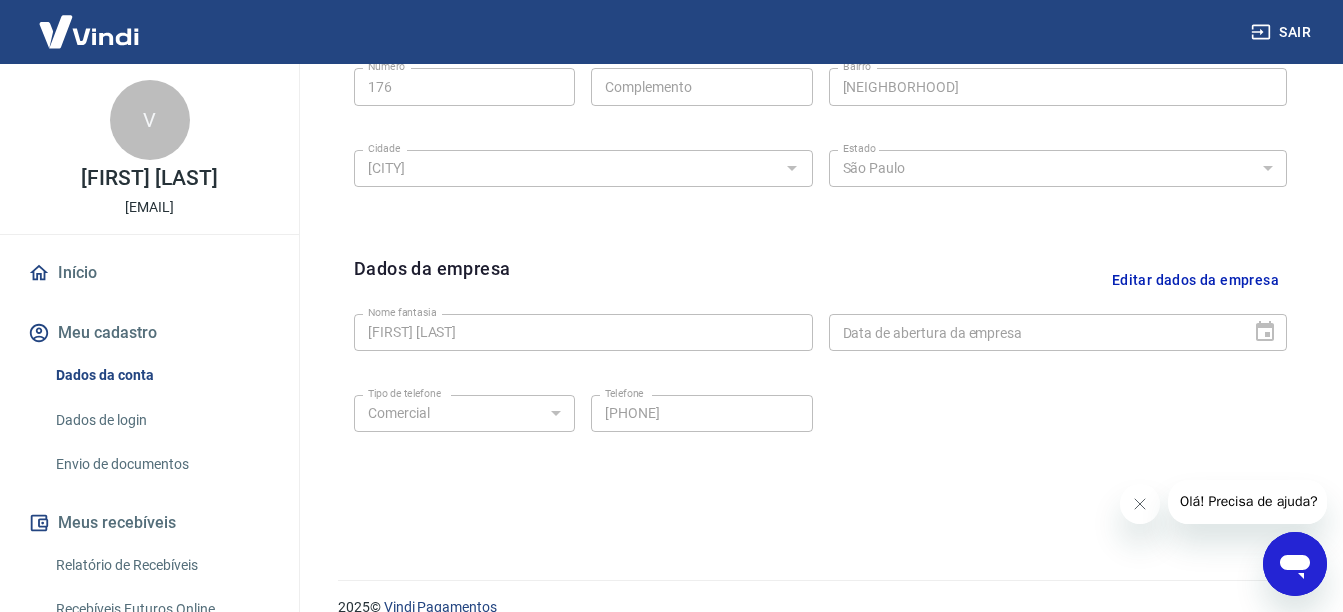 click on "Data de abertura da empresa" at bounding box center (1058, 332) 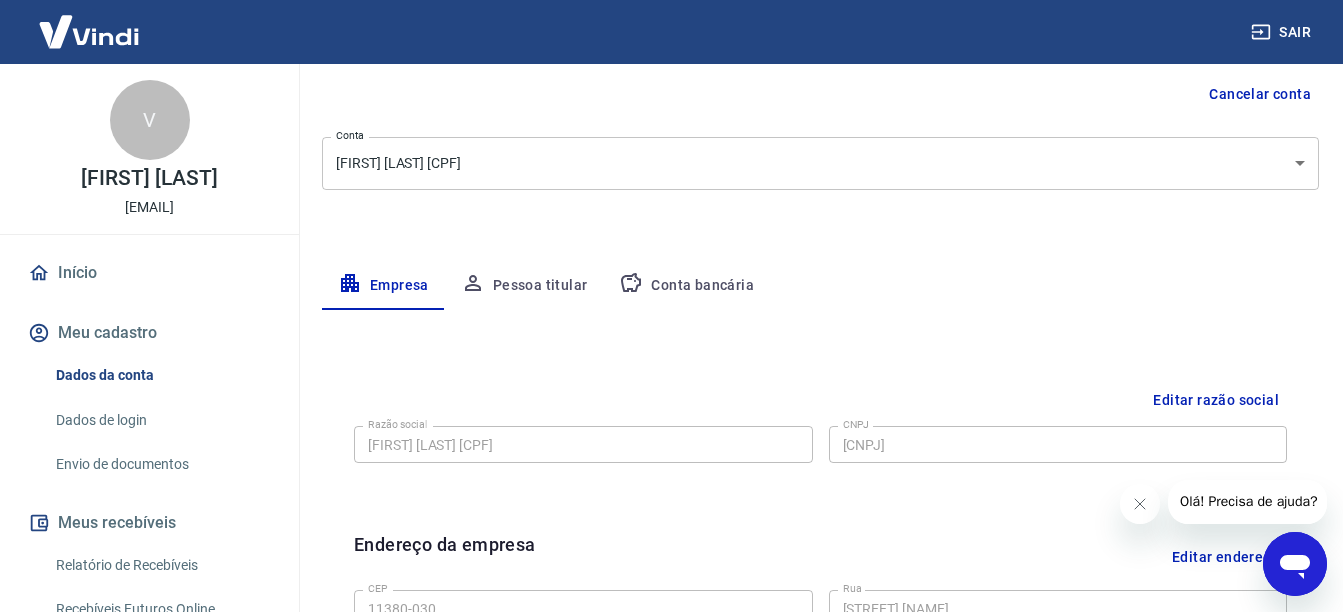 scroll, scrollTop: 130, scrollLeft: 0, axis: vertical 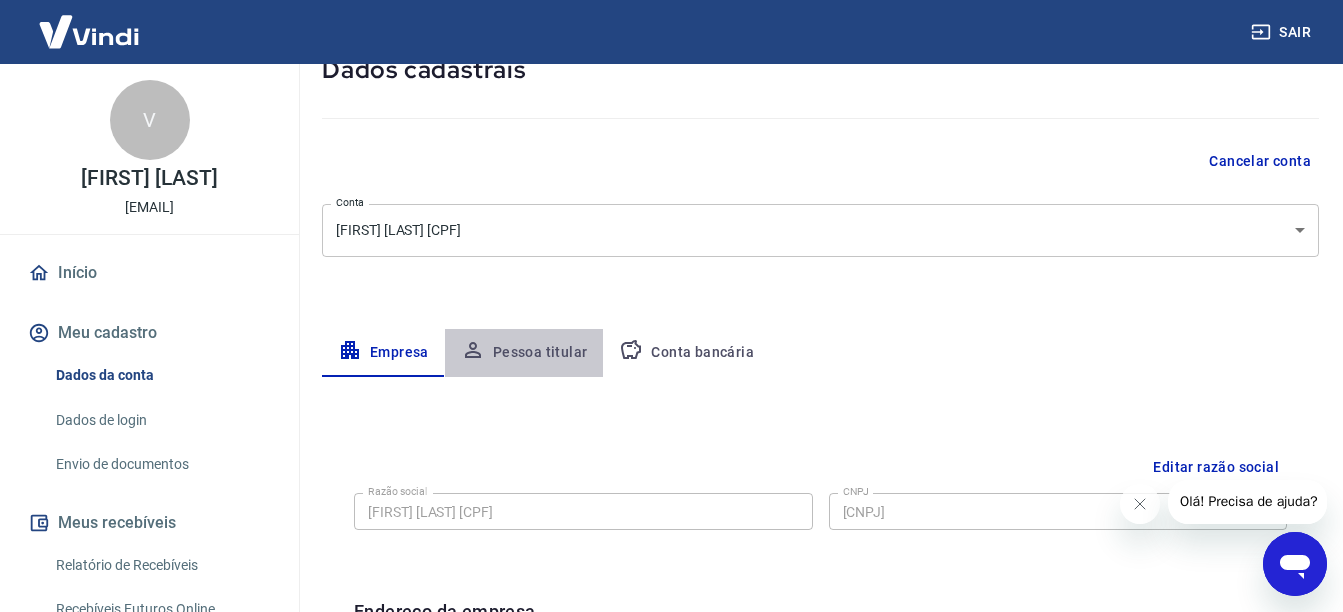 click on "Pessoa titular" at bounding box center [524, 353] 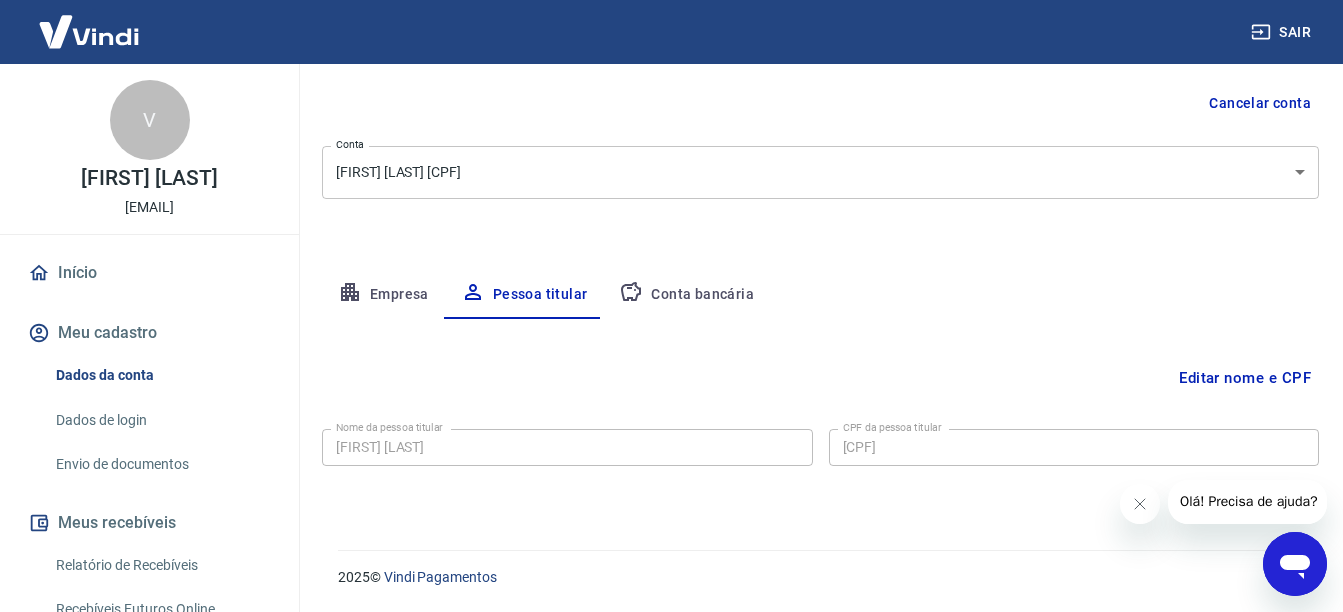 scroll, scrollTop: 88, scrollLeft: 0, axis: vertical 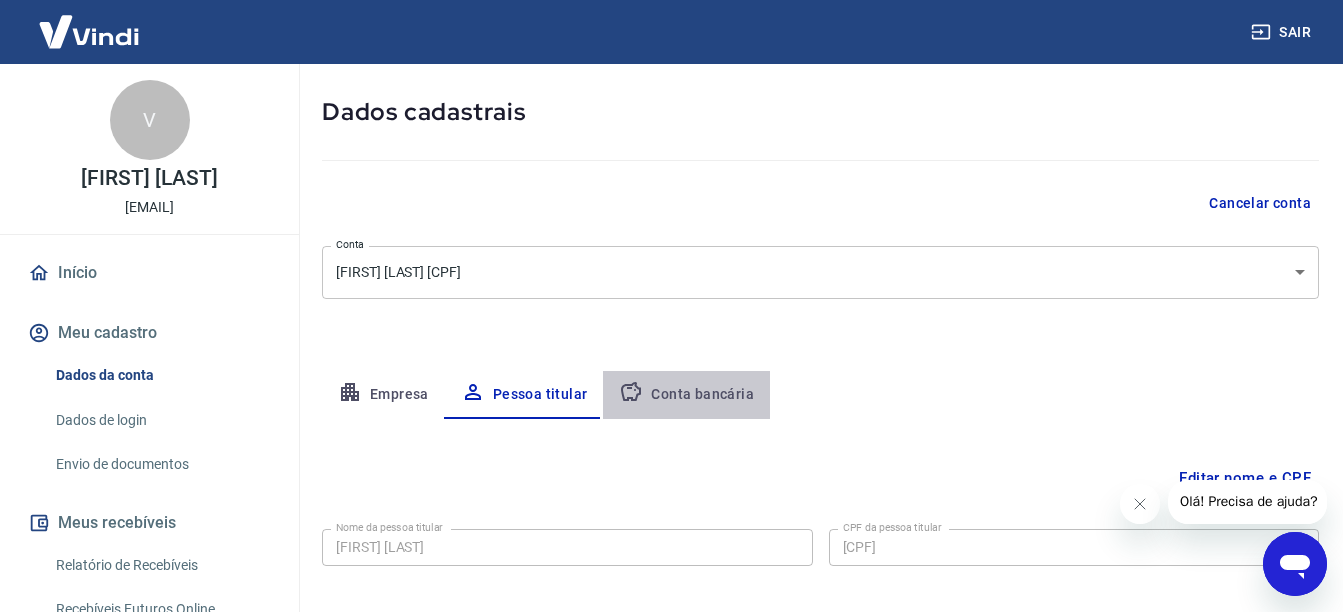 click on "Conta bancária" at bounding box center (686, 395) 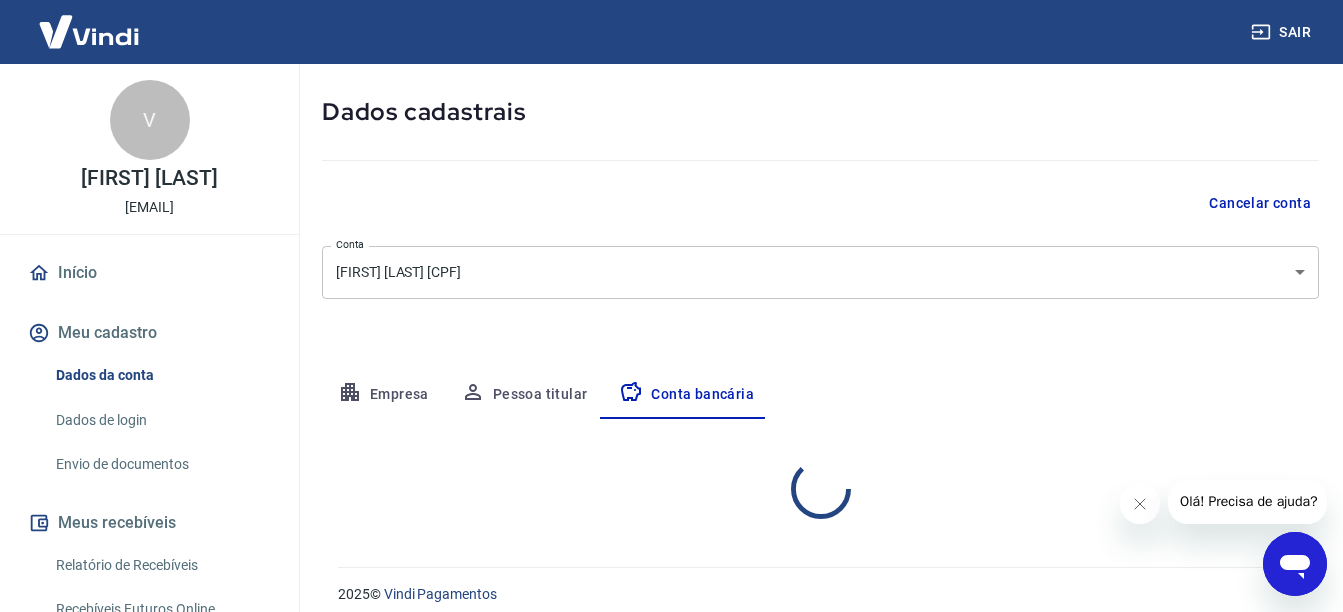 select on "1" 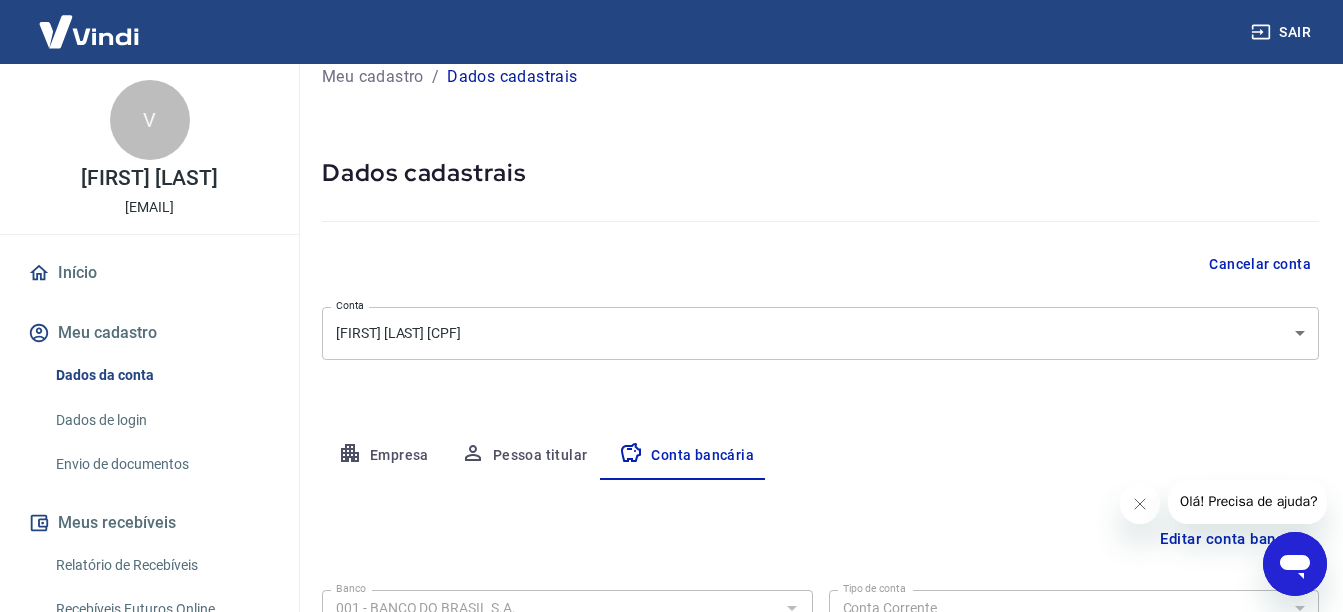 scroll, scrollTop: 0, scrollLeft: 0, axis: both 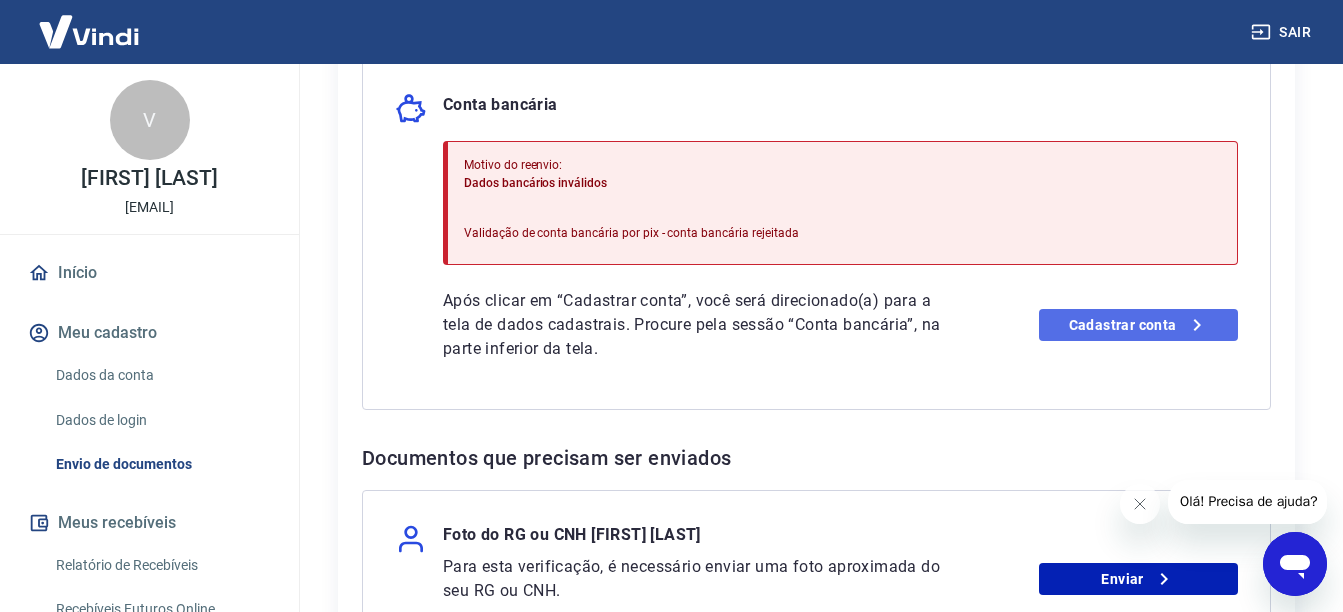 click 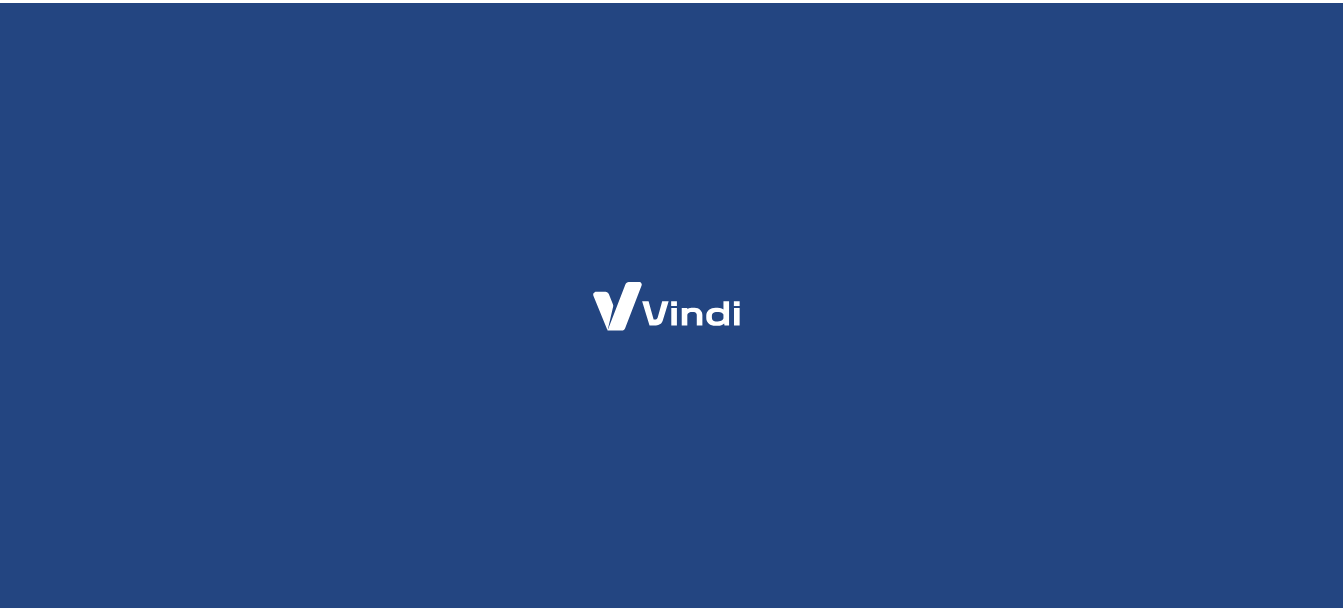 scroll, scrollTop: 0, scrollLeft: 0, axis: both 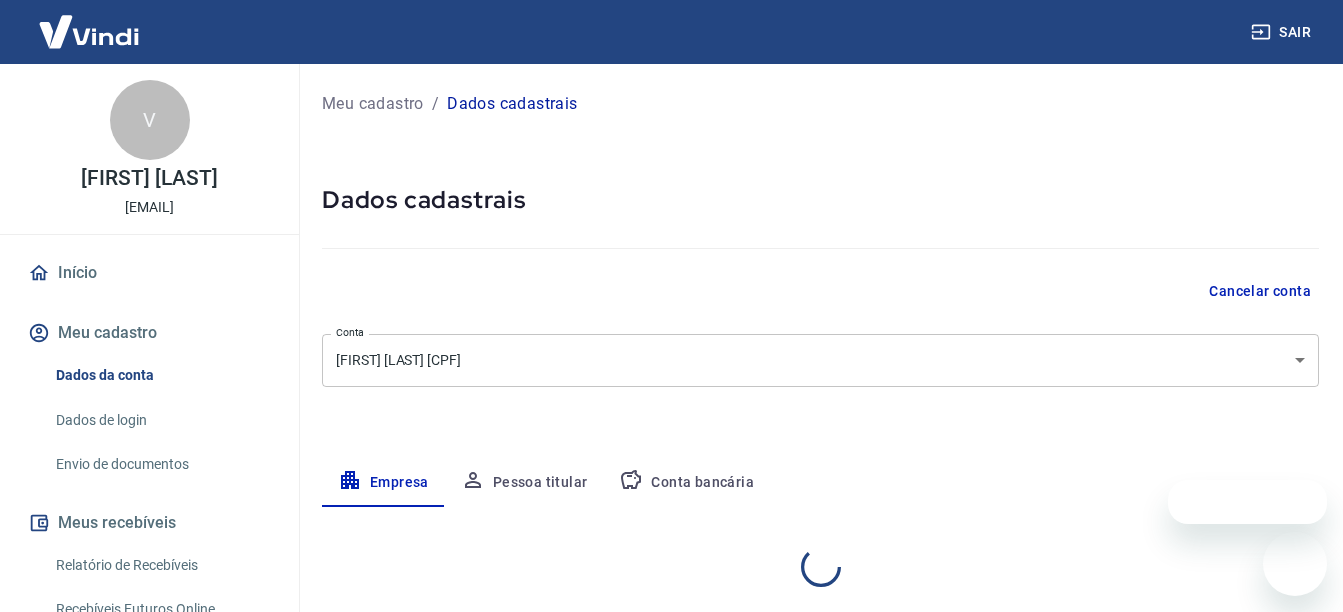 select on "SP" 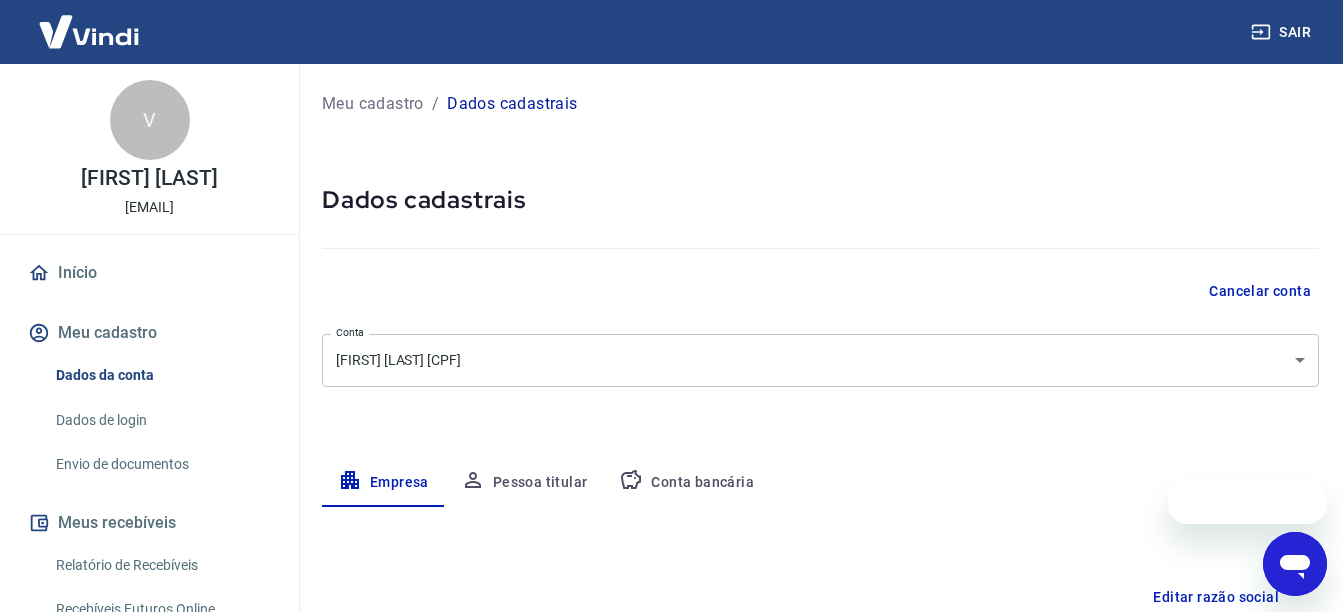 scroll, scrollTop: 0, scrollLeft: 0, axis: both 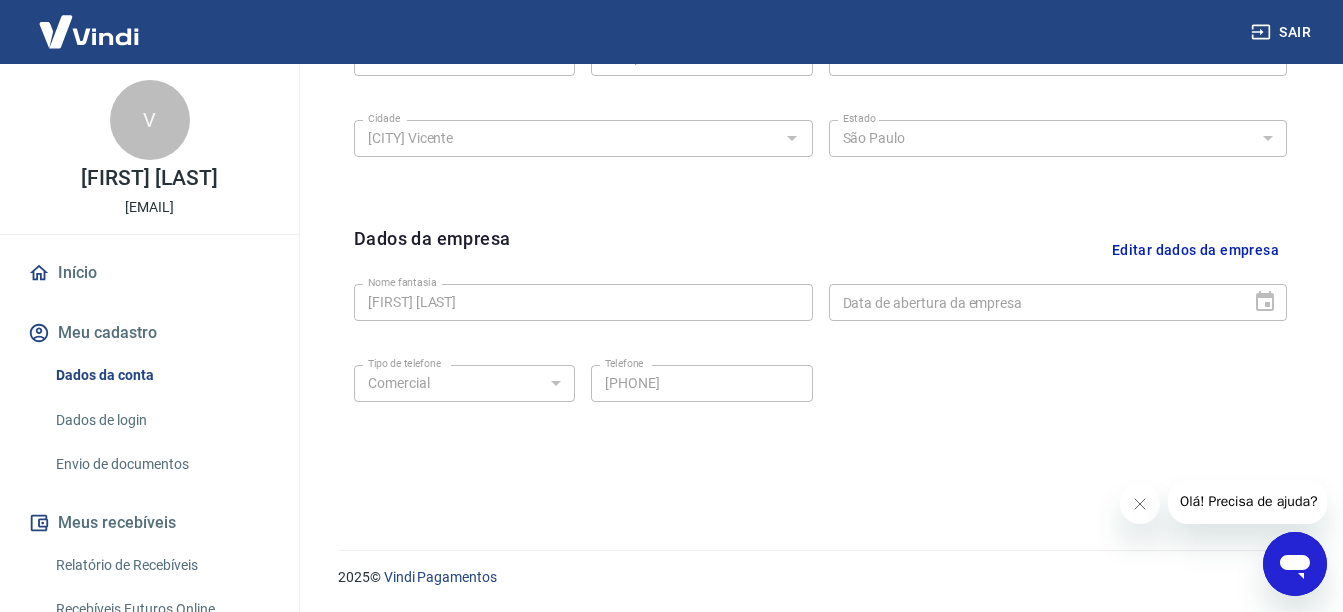click on "Dados da empresa Editar dados da empresa Nome fantasia Vitor Silva Nome fantasia Data de abertura da empresa Data de abertura da empresa Tipo de telefone Residencial Comercial Tipo de telefone Telefone (13) 99658-5265 Telefone" at bounding box center [820, 347] 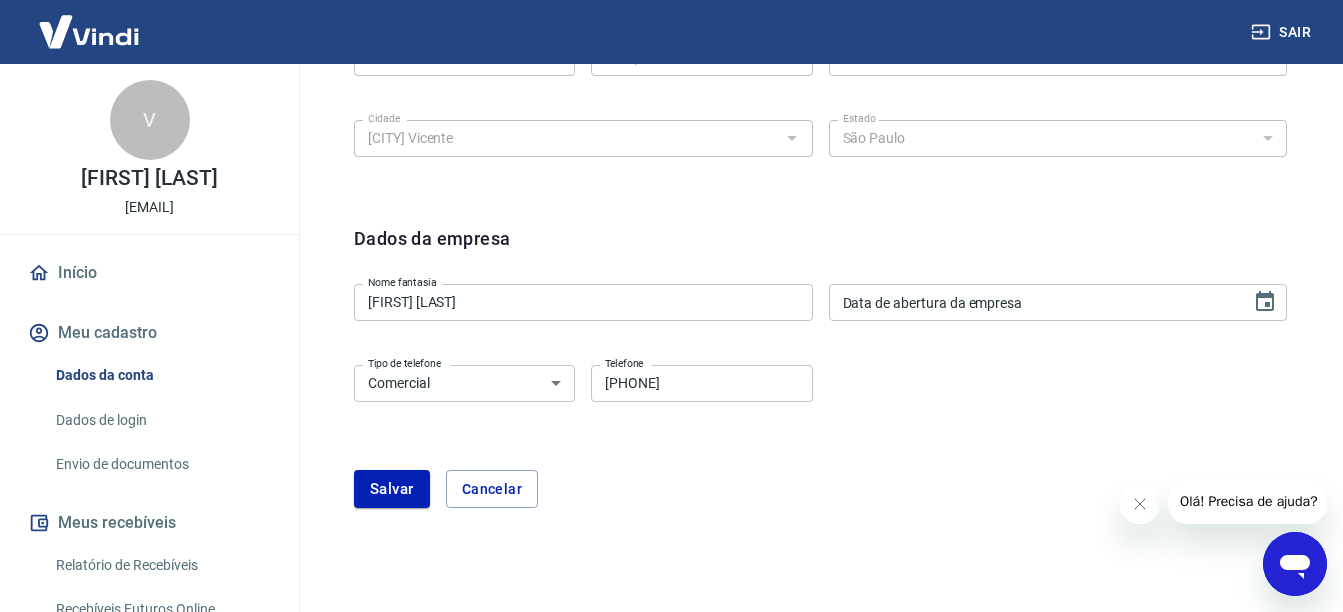 type on "DD/MM/YYYY" 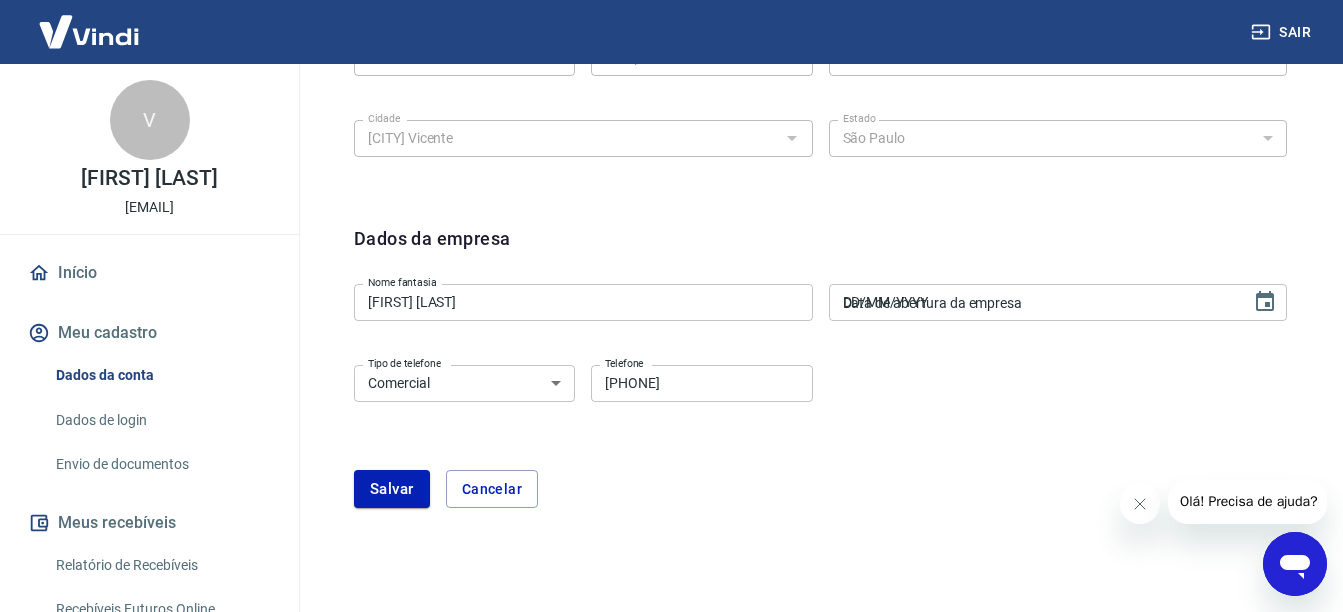 click on "DD/MM/YYYY" at bounding box center (1033, 302) 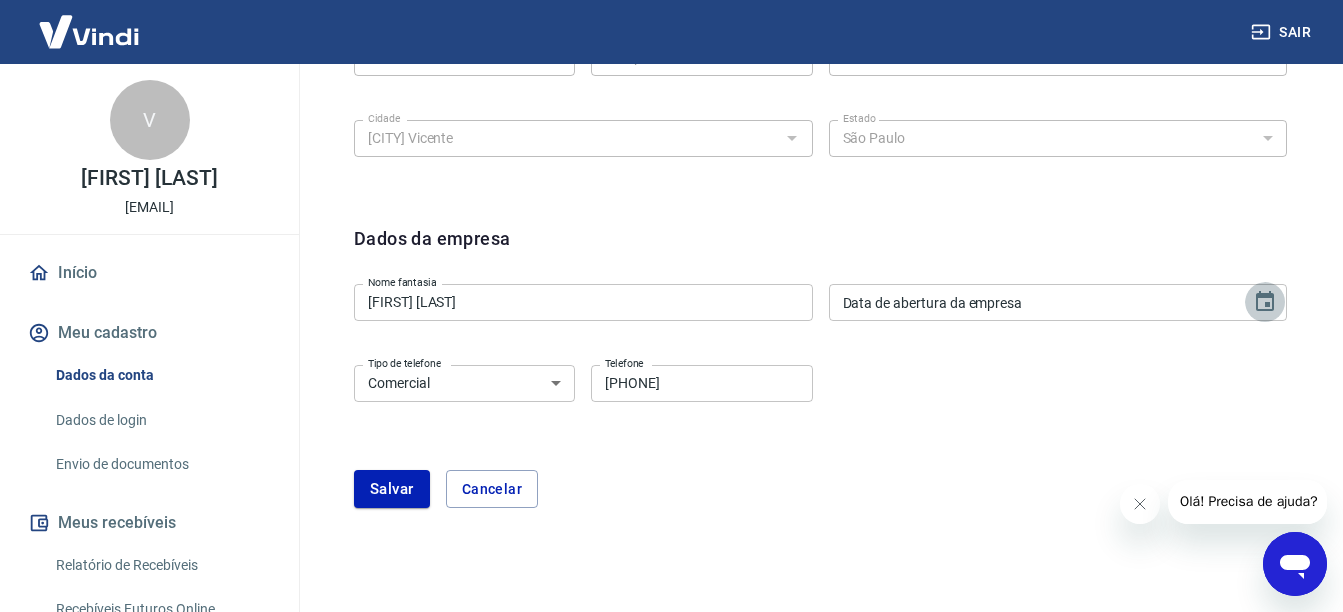 click 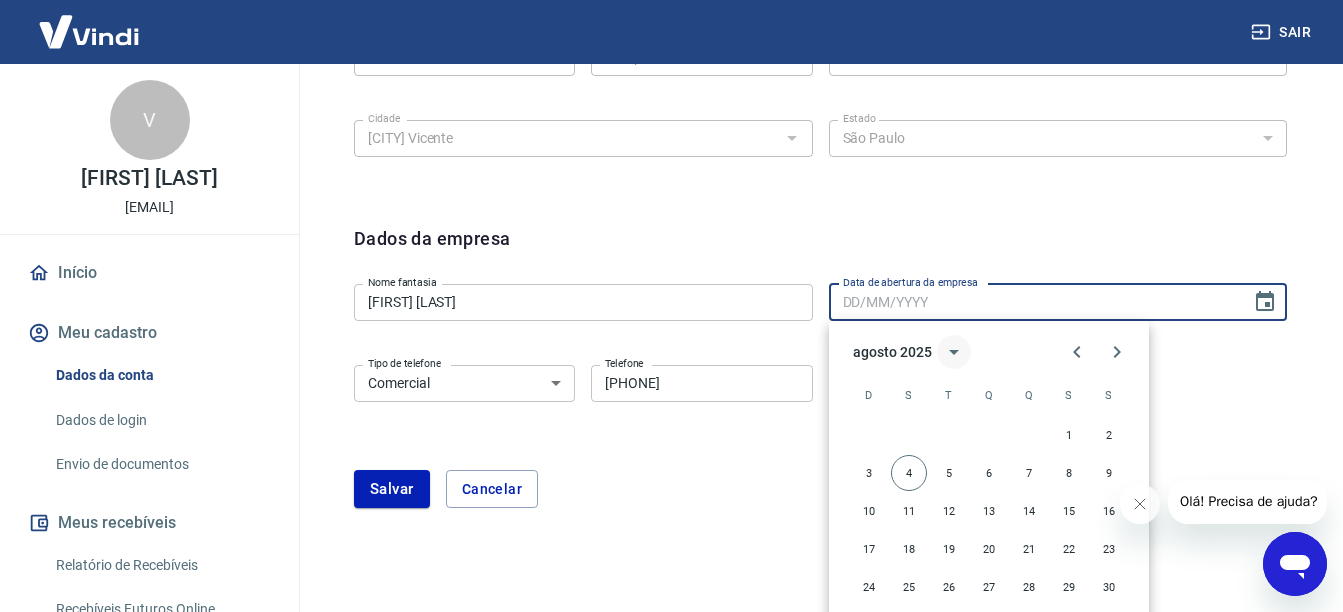 click 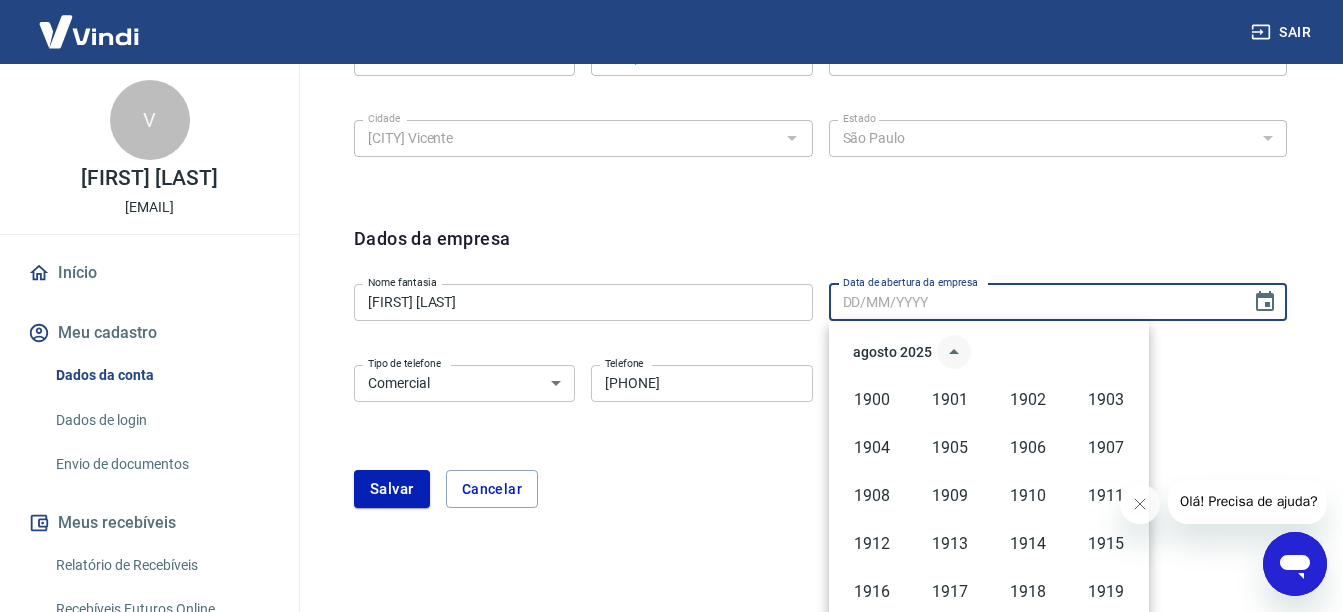 scroll, scrollTop: 1372, scrollLeft: 0, axis: vertical 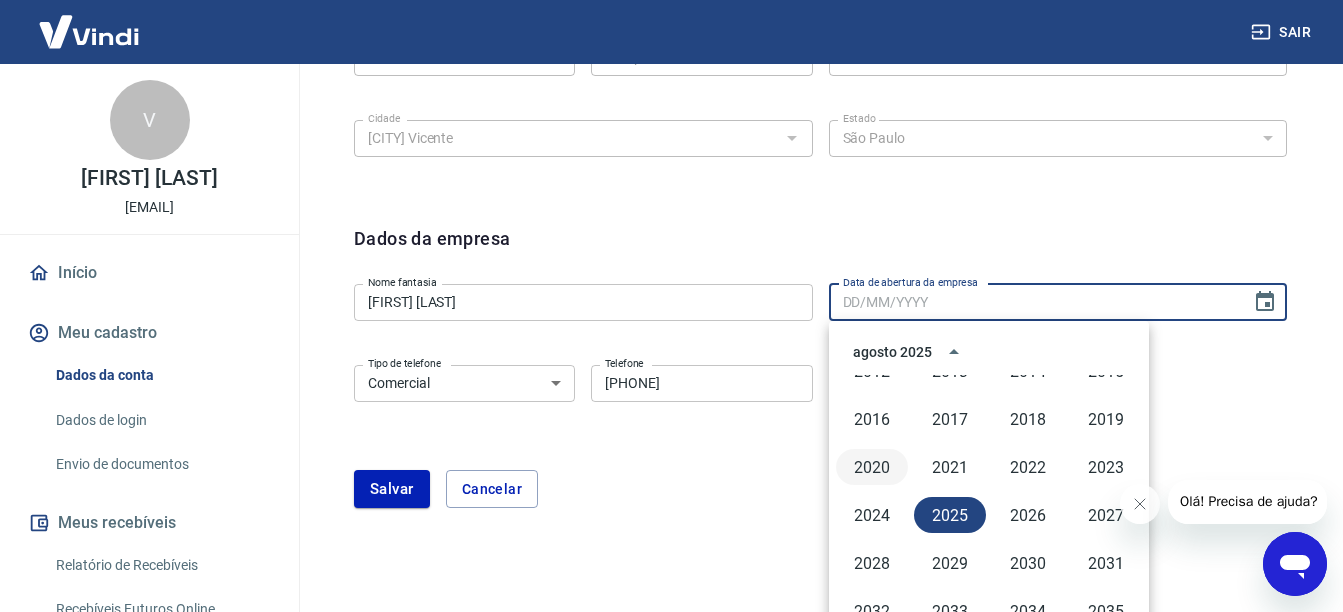 click on "2020" at bounding box center (872, 467) 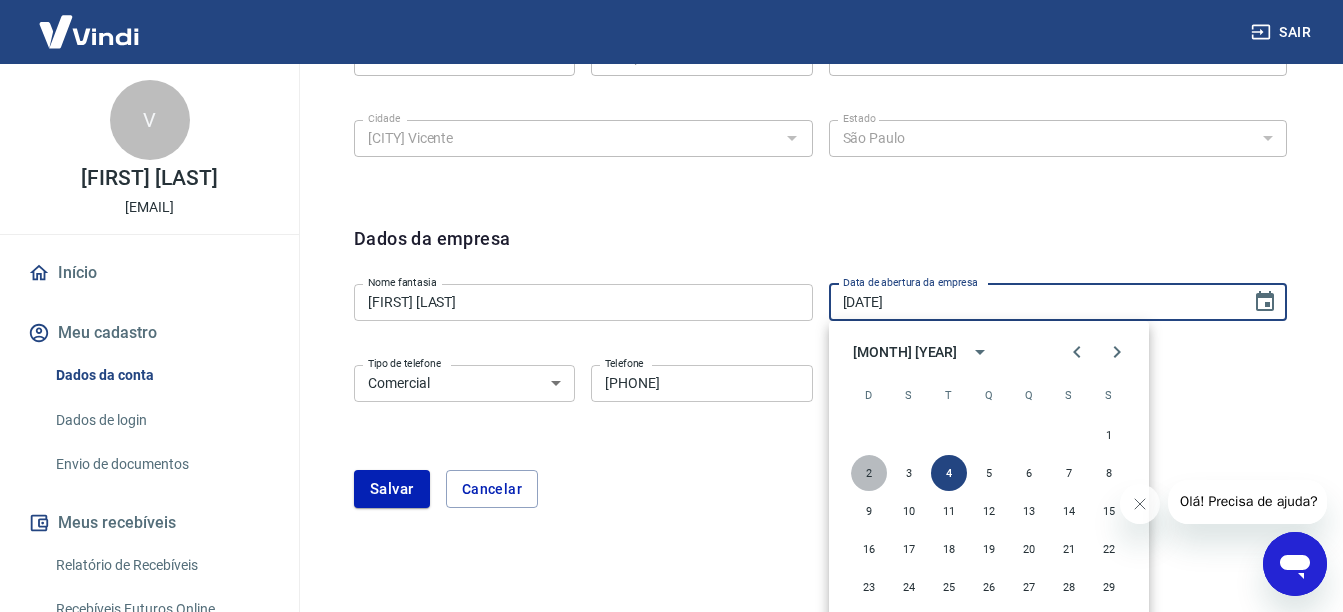 click on "2" at bounding box center [869, 473] 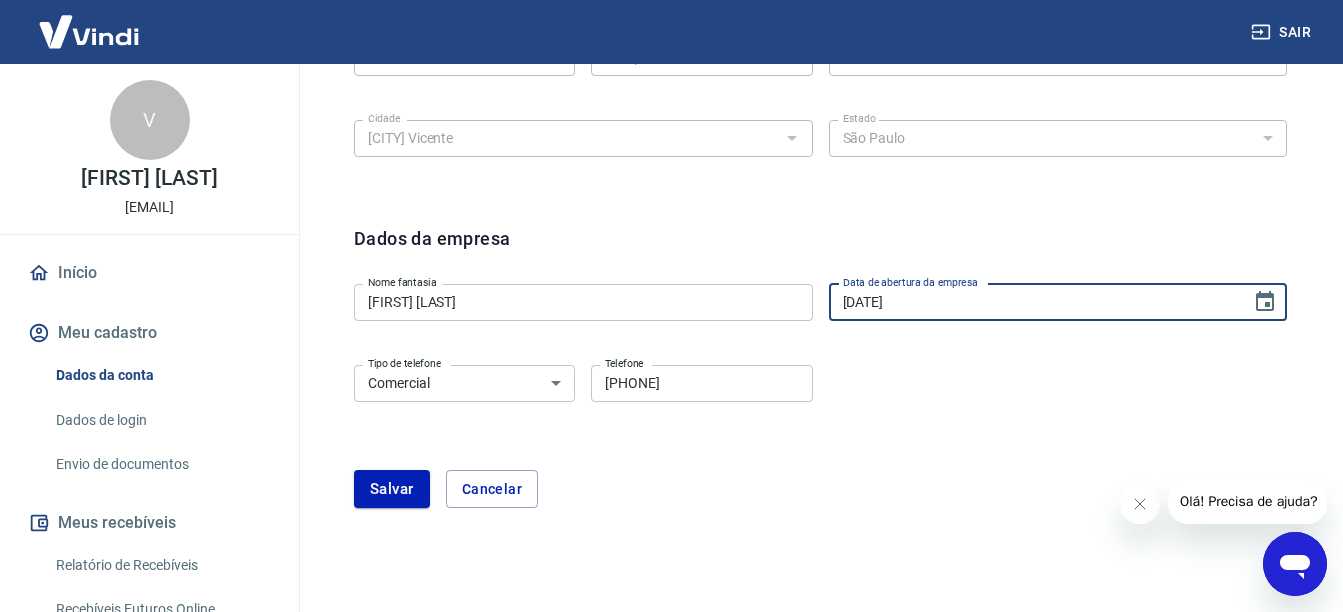 click on "02/08/2020" at bounding box center (1033, 302) 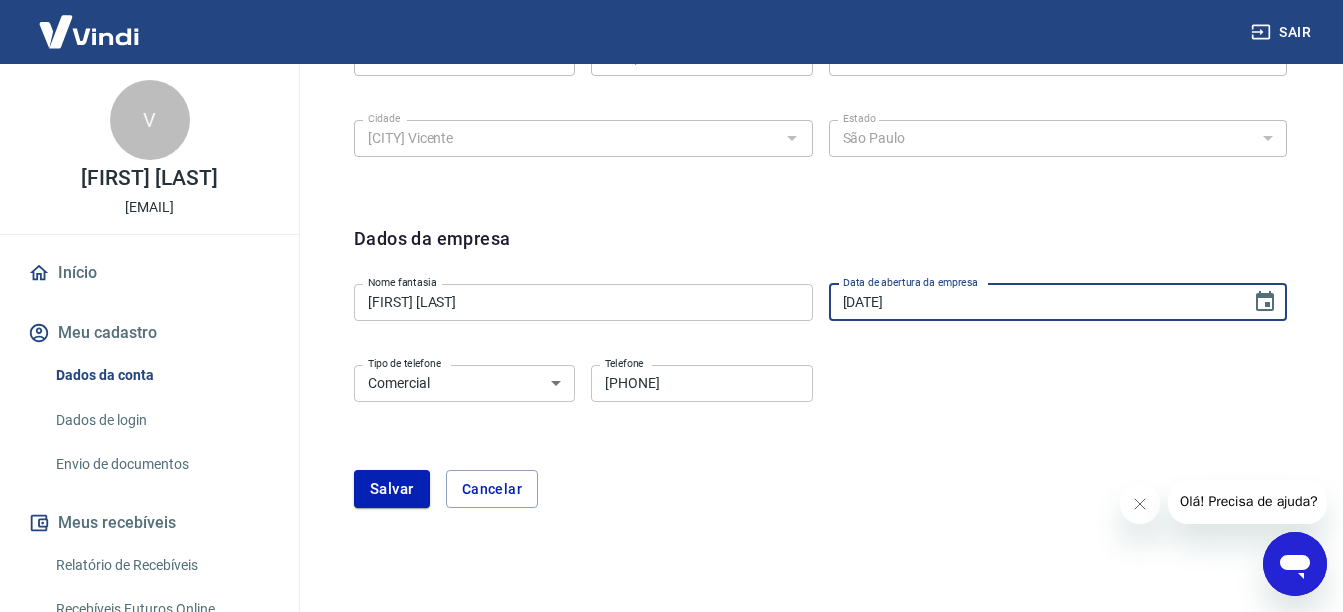 click on "02/08/2020" at bounding box center [1033, 302] 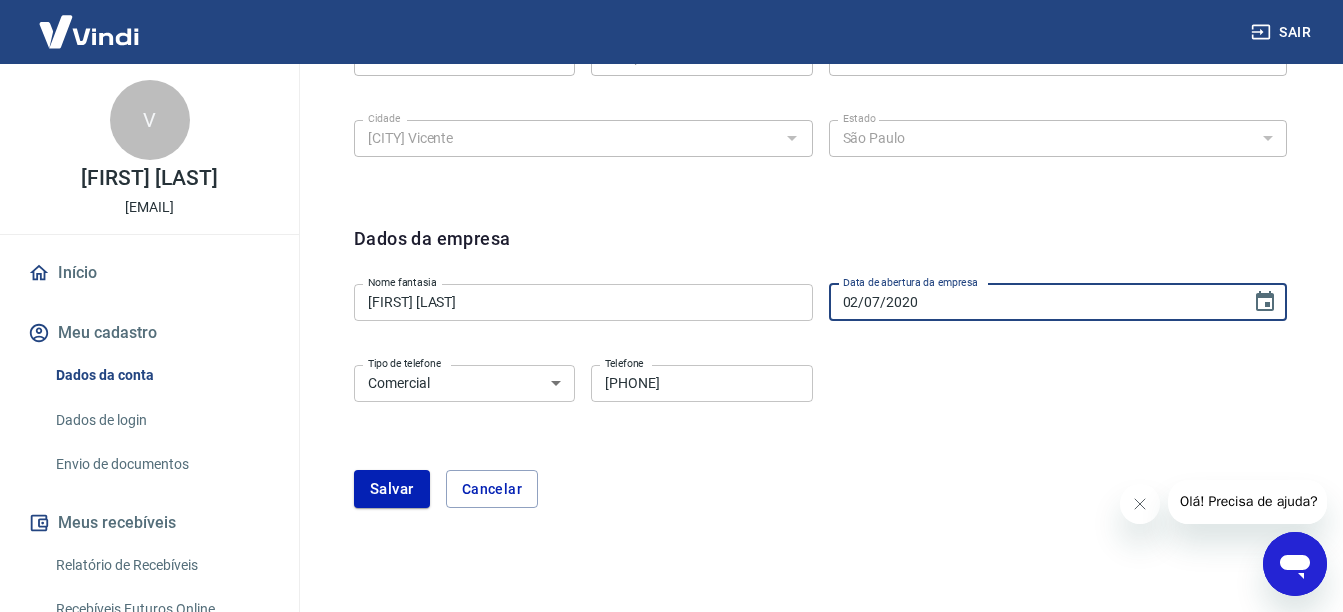 click on "02/07/2020" at bounding box center [1033, 302] 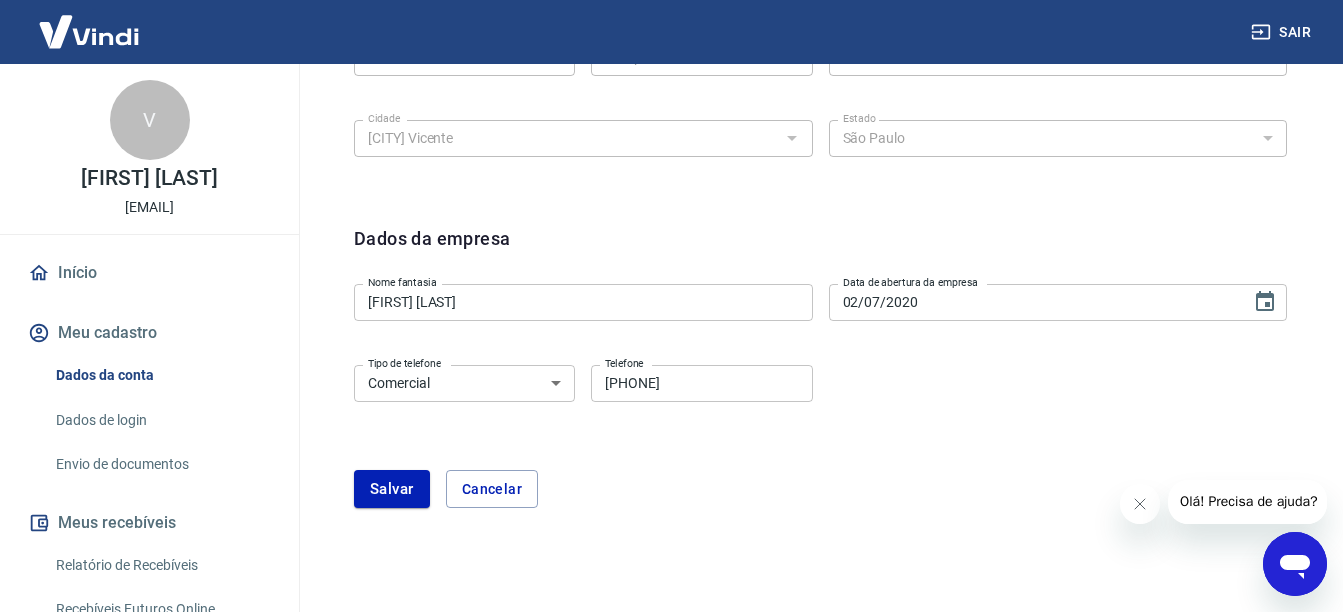 click on "Dados da empresa Nome fantasia Vitor Silva Nome fantasia Data de abertura da empresa 02/07/2020 Data de abertura da empresa Tipo de telefone Residencial Comercial Tipo de telefone Telefone (13) 99658-5265 Telefone Salvar Cancelar" at bounding box center (820, 378) 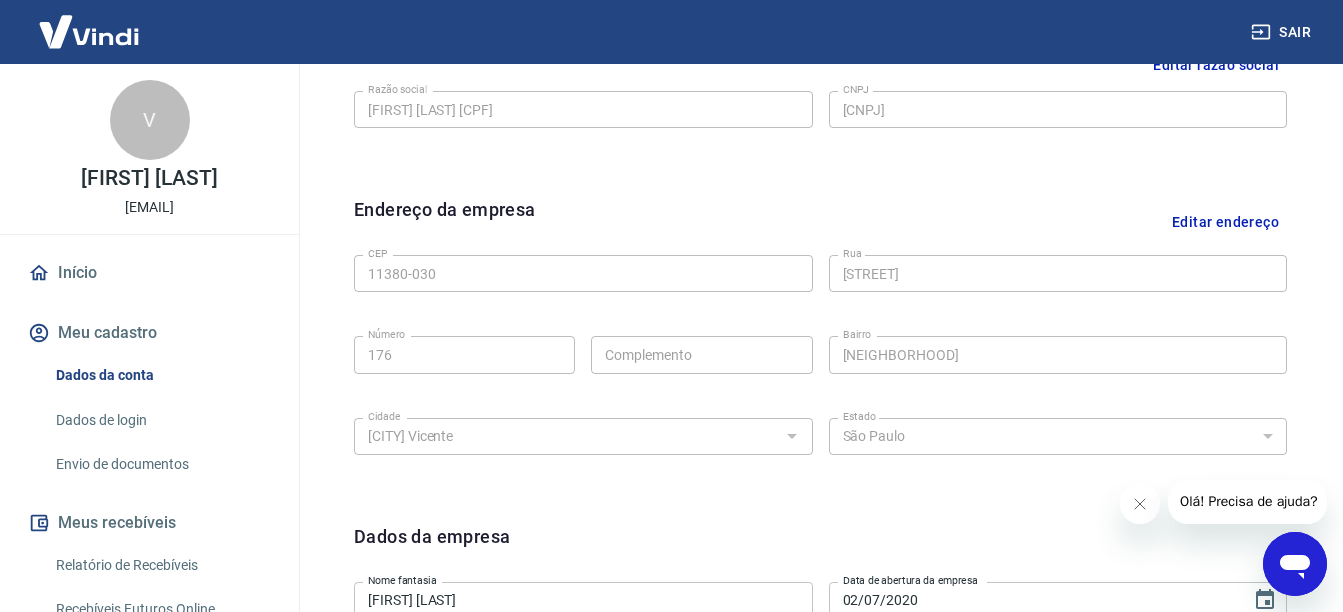 scroll, scrollTop: 530, scrollLeft: 0, axis: vertical 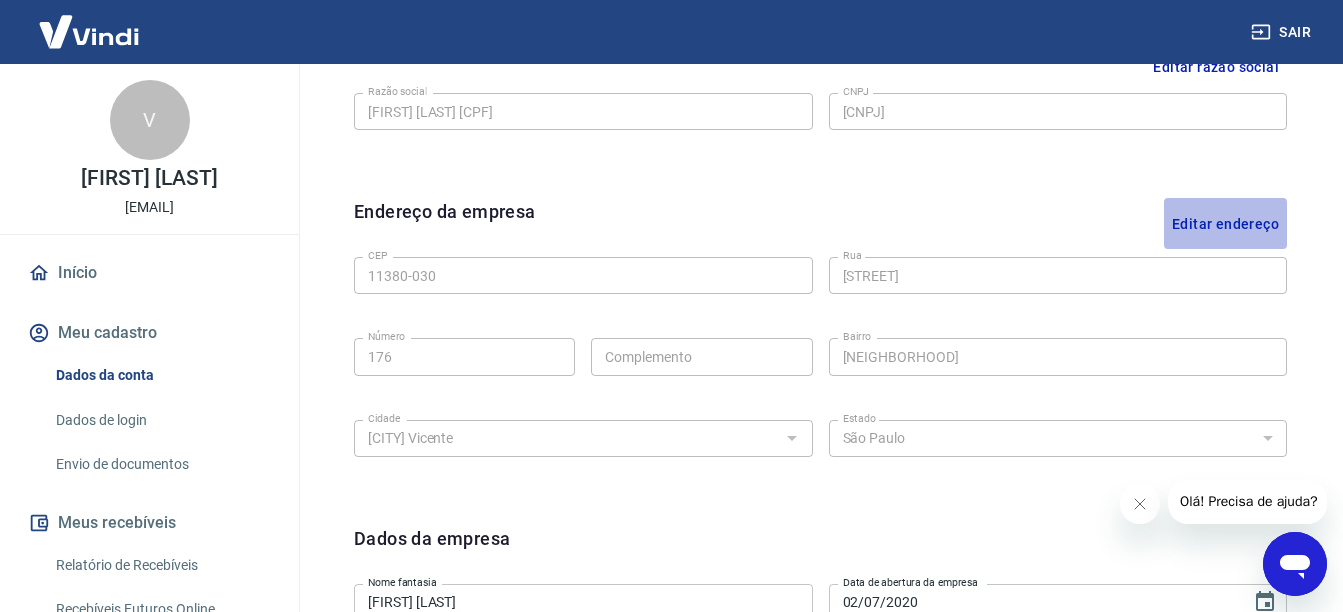 click on "Editar endereço" at bounding box center [1225, 223] 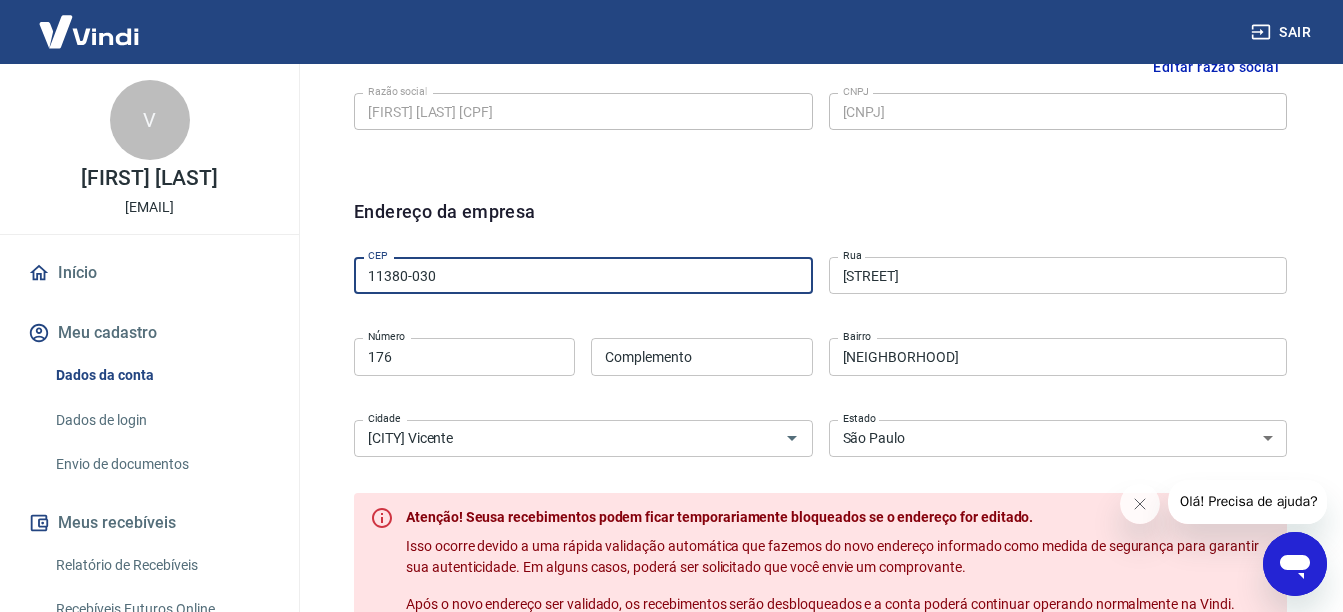 click on "11380-030" at bounding box center (583, 275) 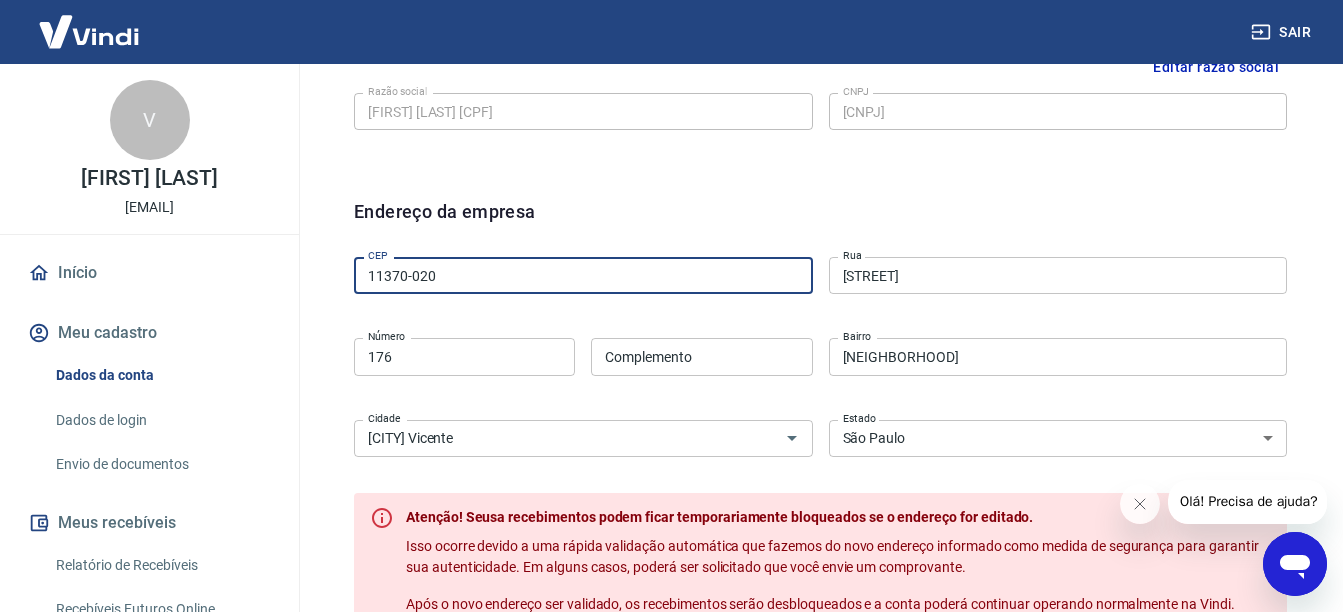 scroll, scrollTop: 630, scrollLeft: 0, axis: vertical 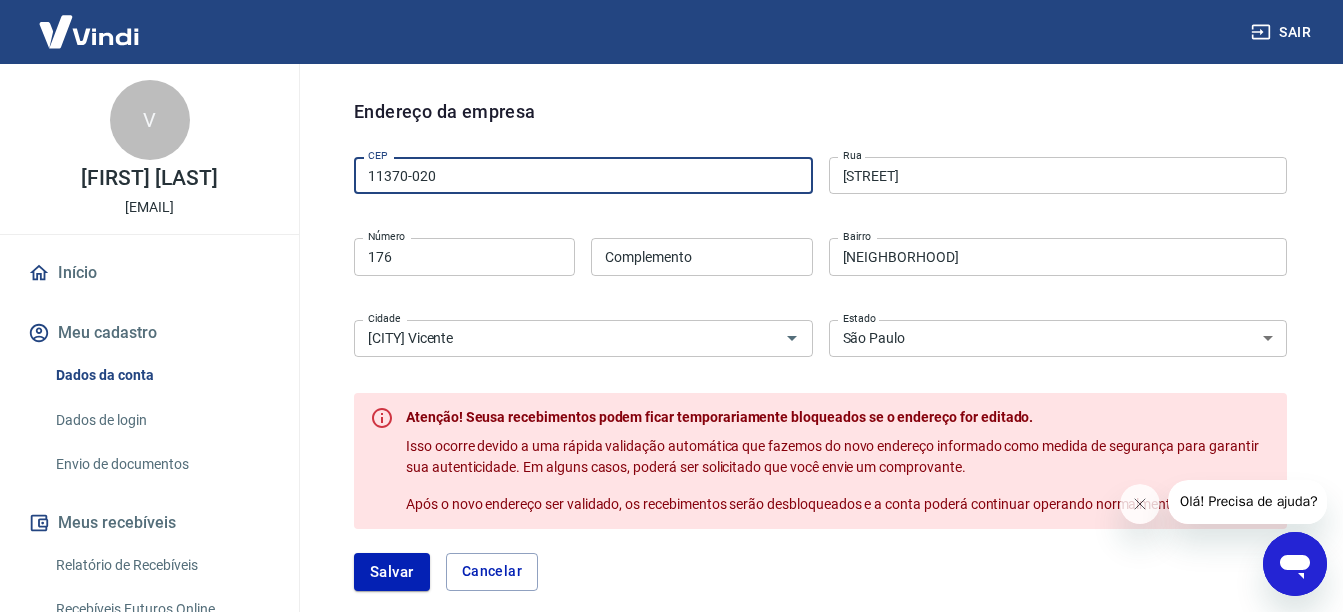 type on "11370-020" 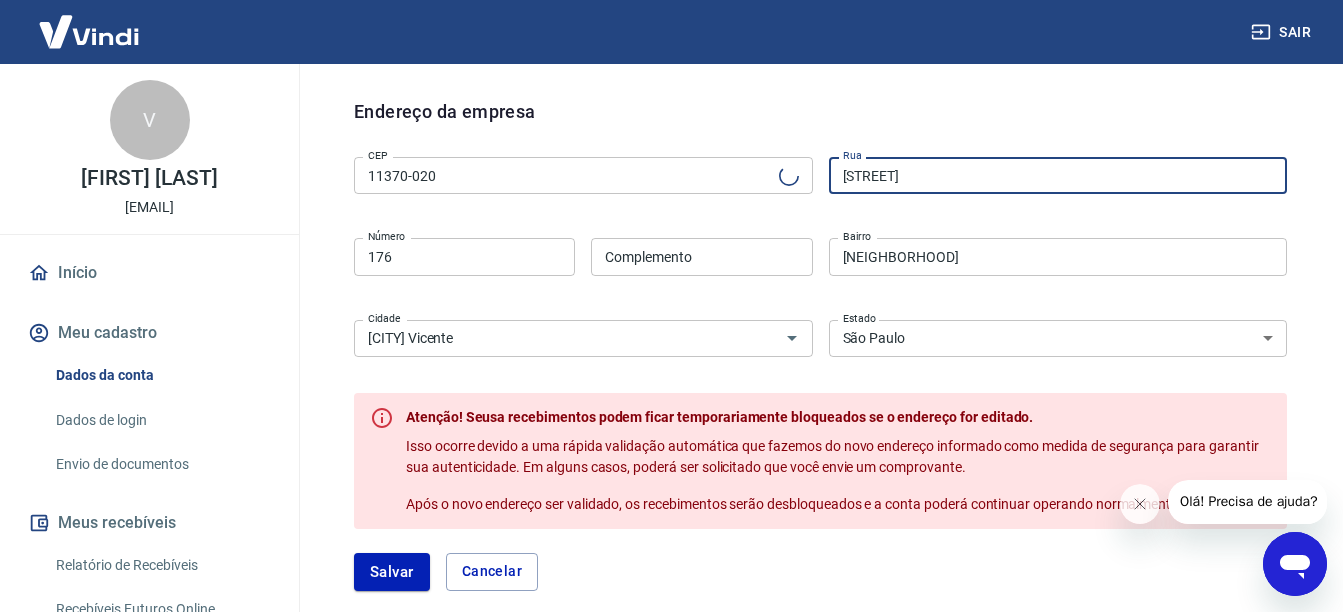 click on "Rua Francisco Sá" at bounding box center (1058, 175) 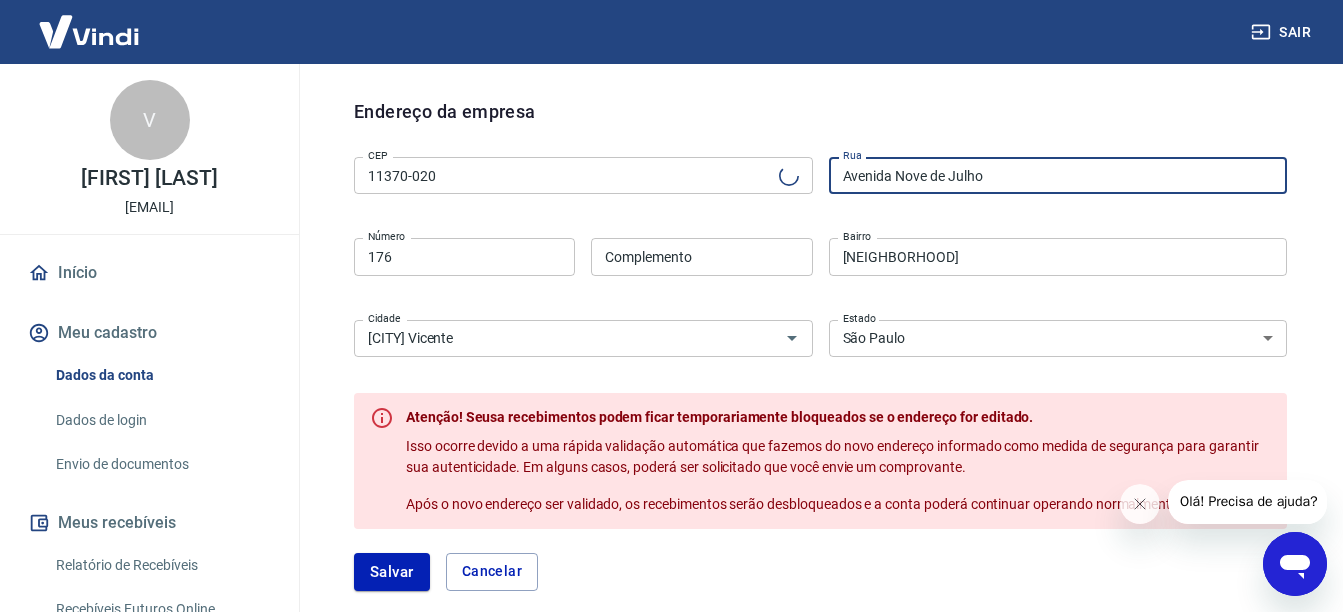 type on "[NEIGHBORHOOD]" 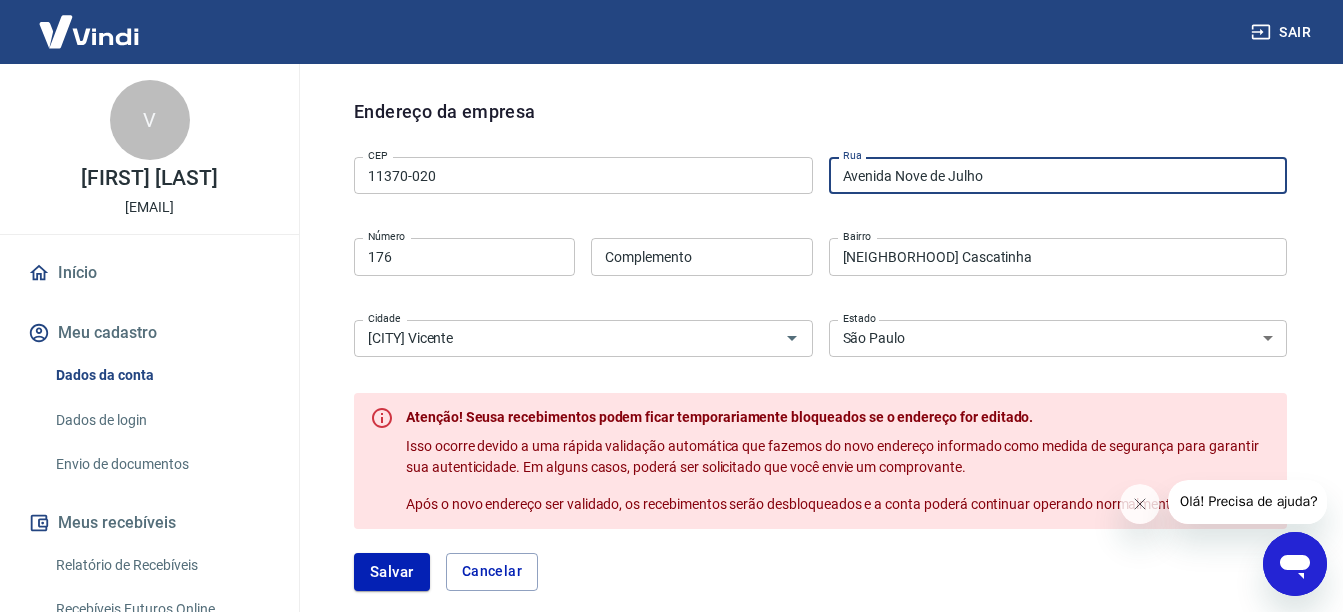 click on "176" at bounding box center (464, 256) 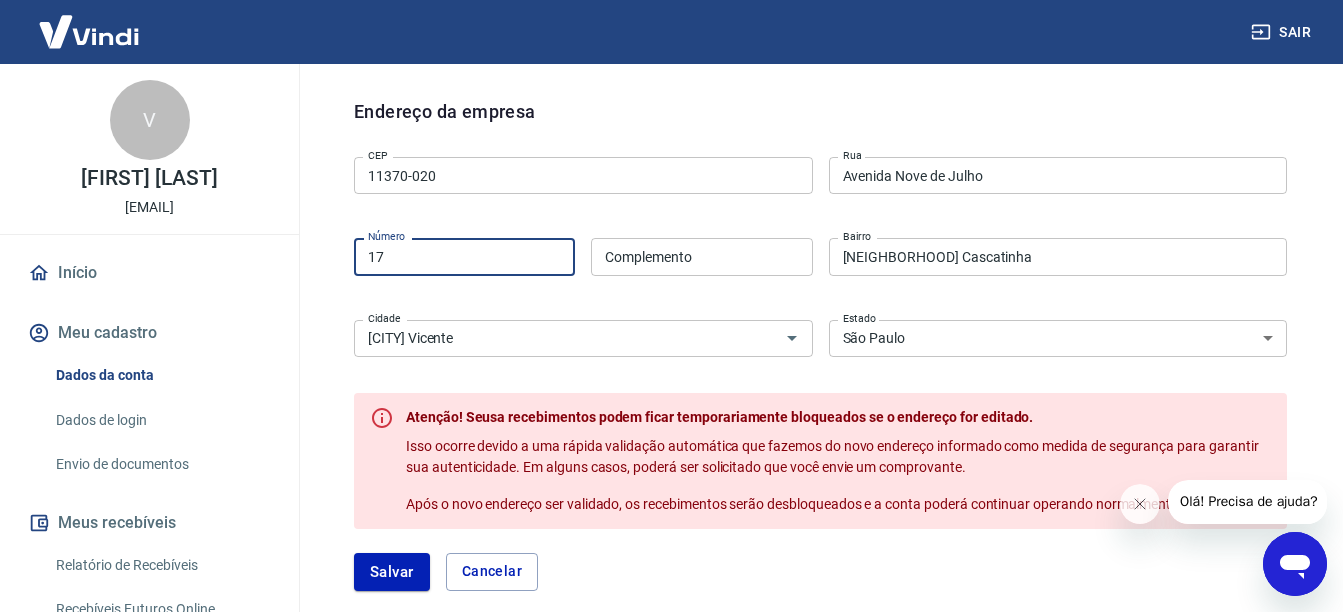 type on "1" 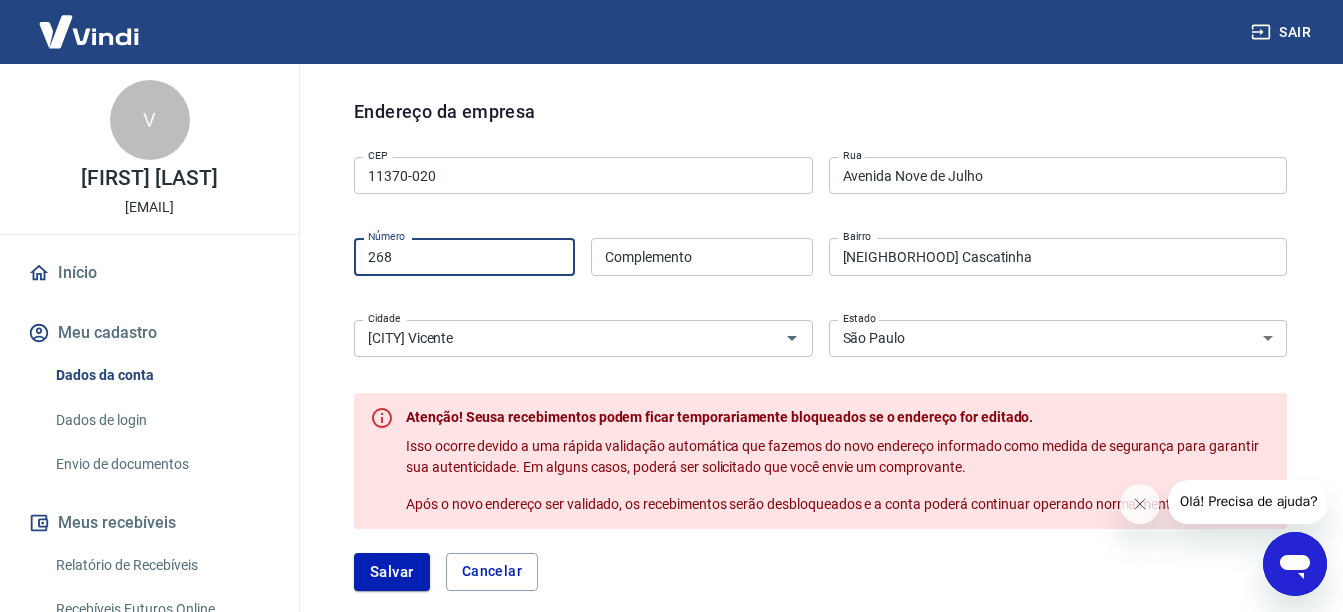 type on "268" 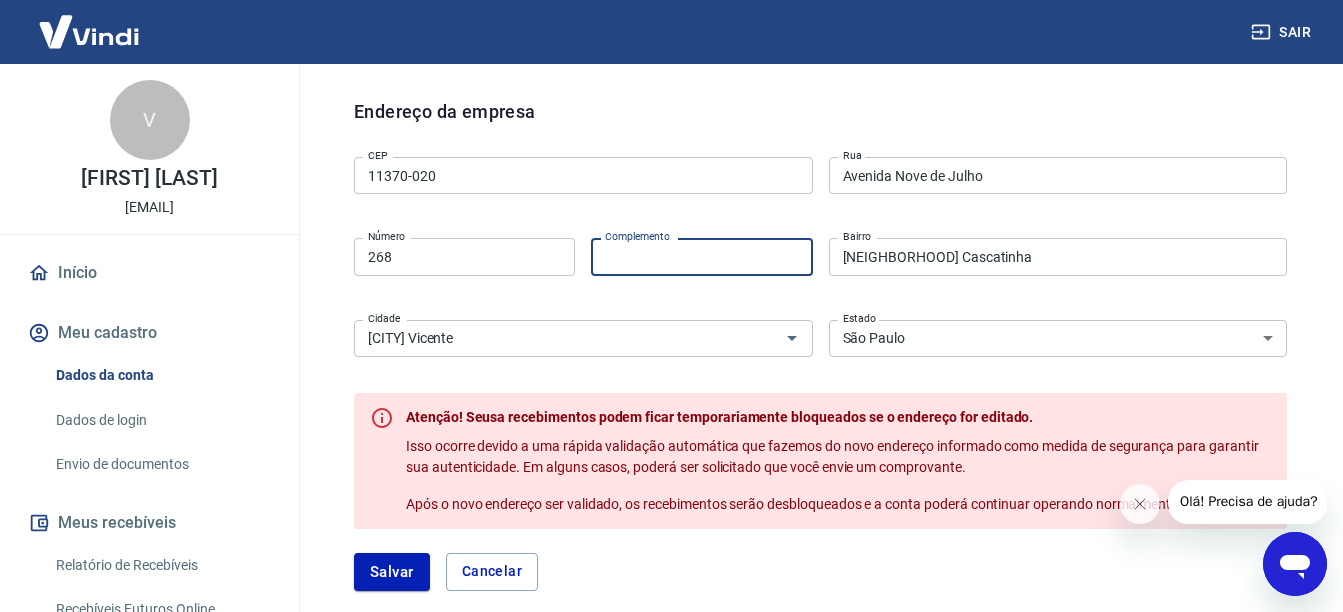 click on "Complemento" at bounding box center [701, 256] 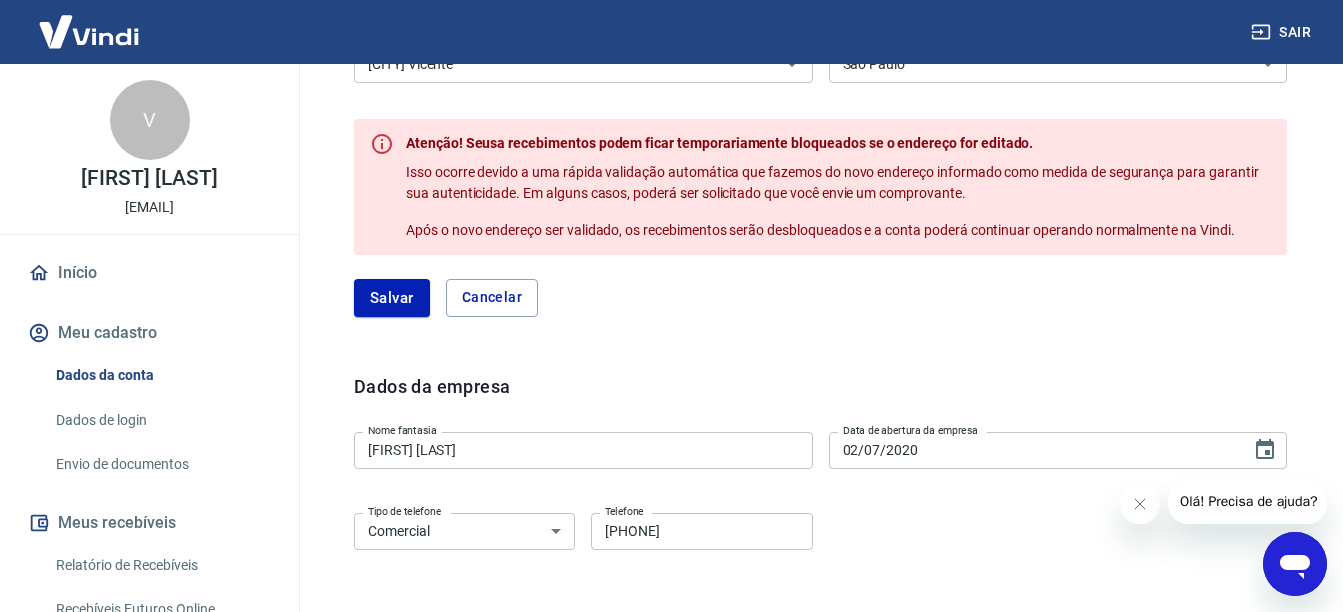 scroll, scrollTop: 930, scrollLeft: 0, axis: vertical 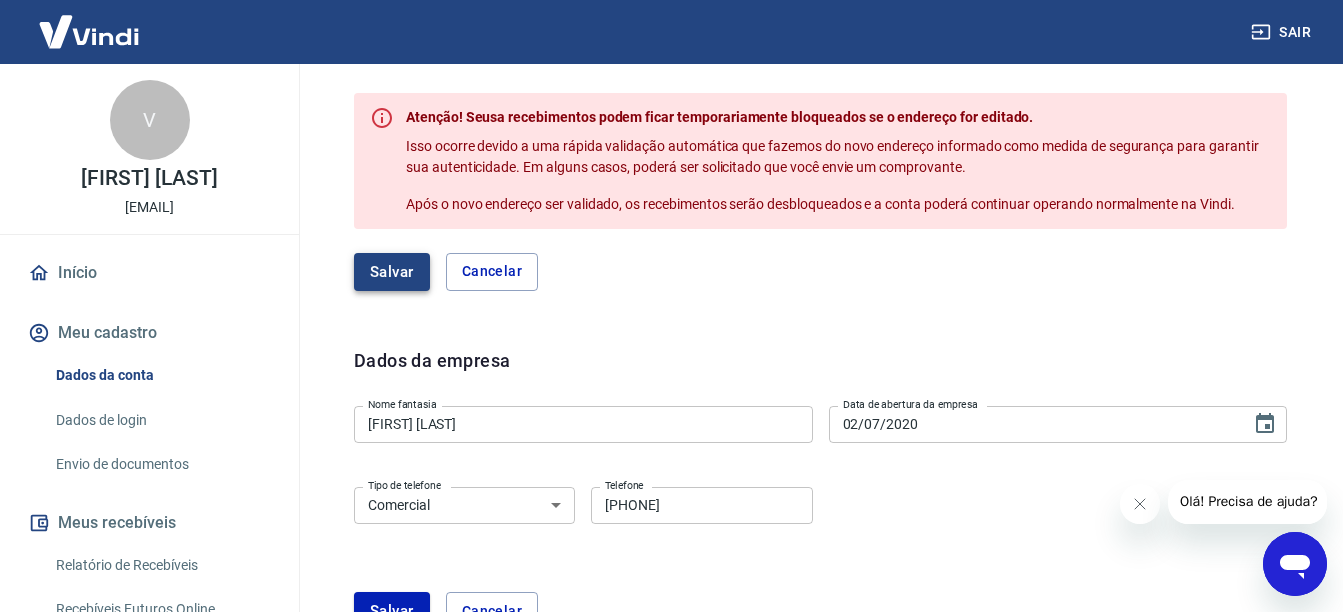 type on "conj" 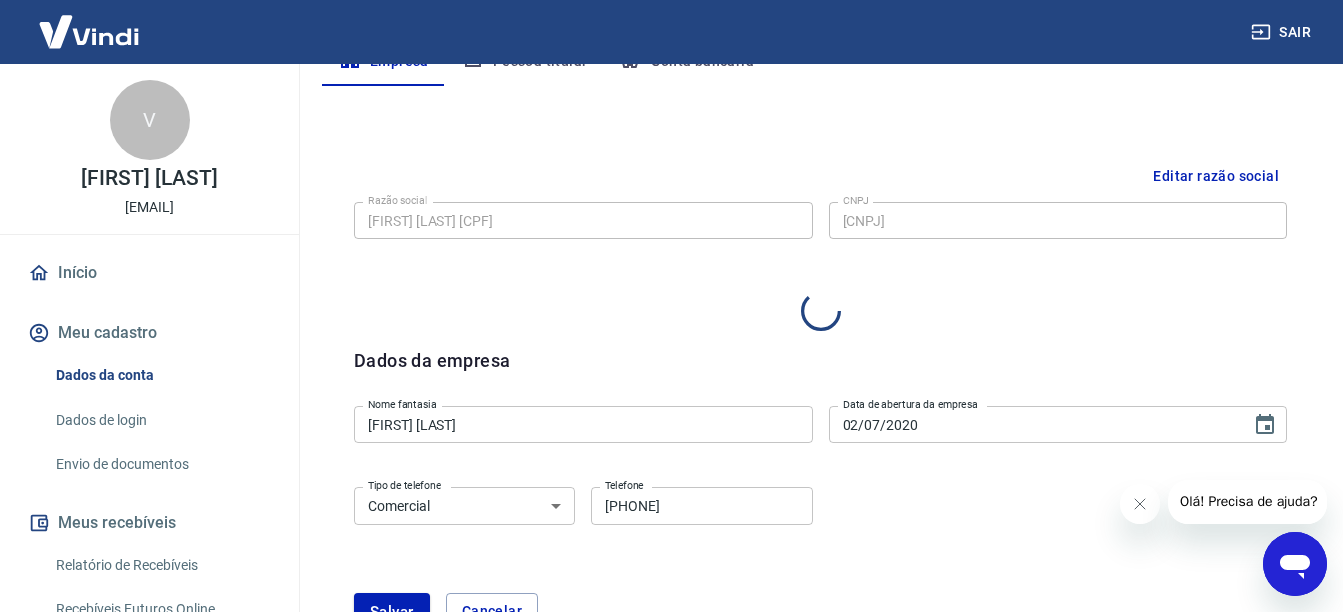 select on "SP" 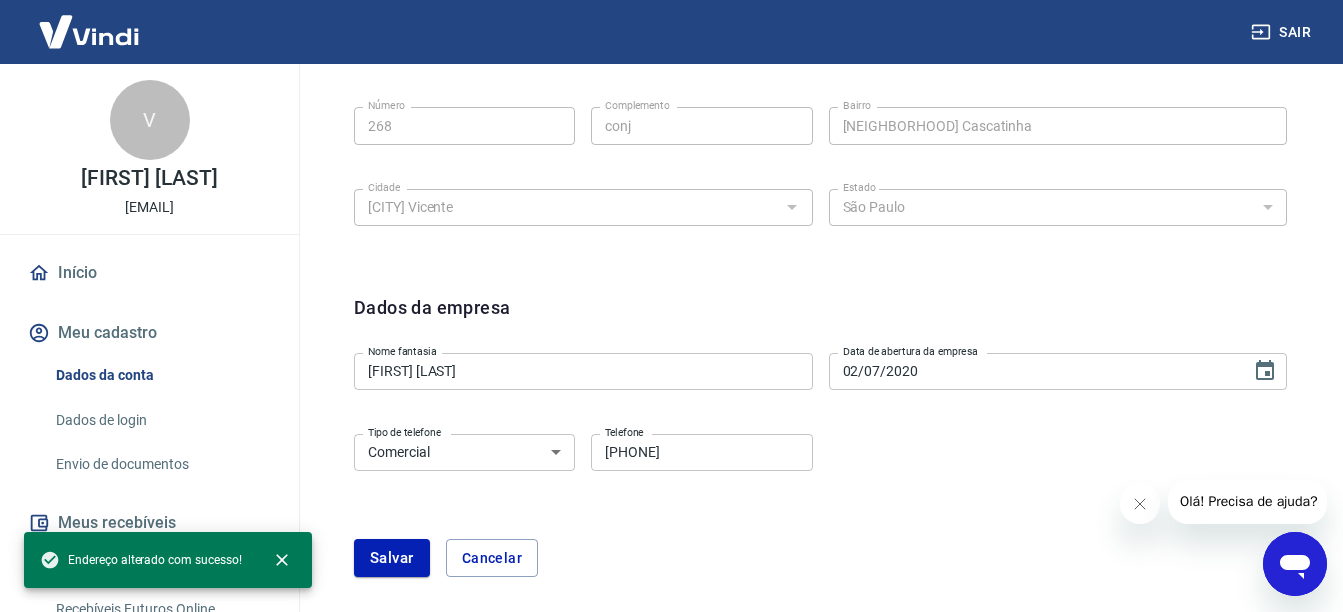 scroll, scrollTop: 892, scrollLeft: 0, axis: vertical 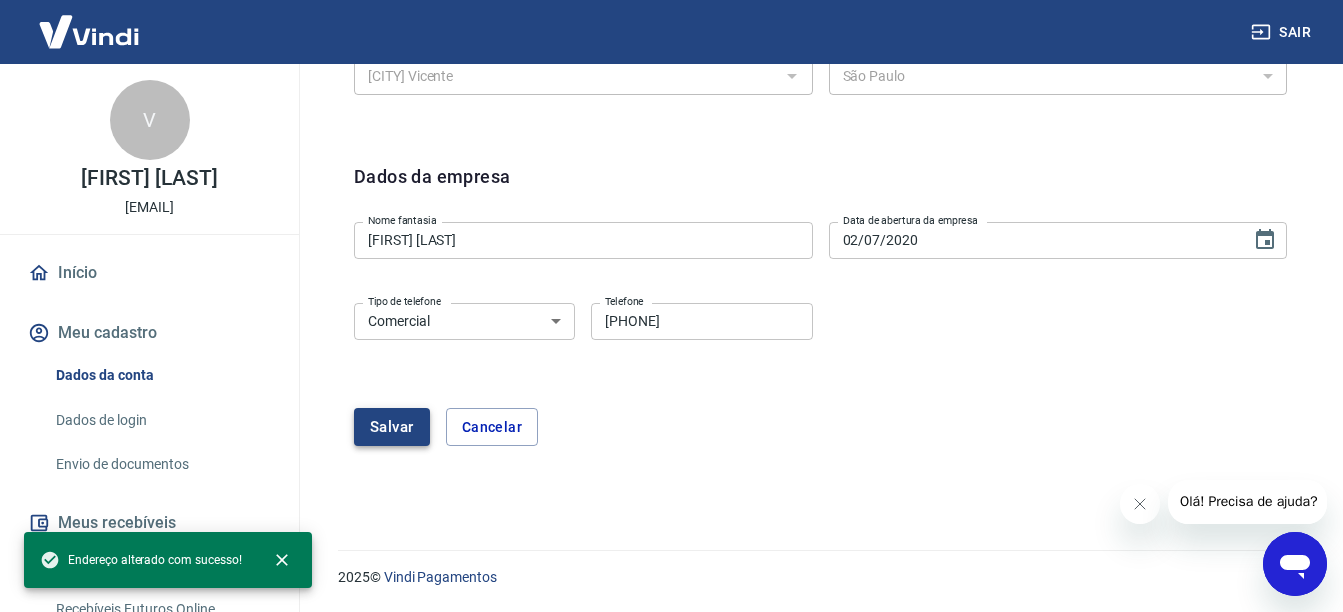 click on "Salvar" at bounding box center [392, 427] 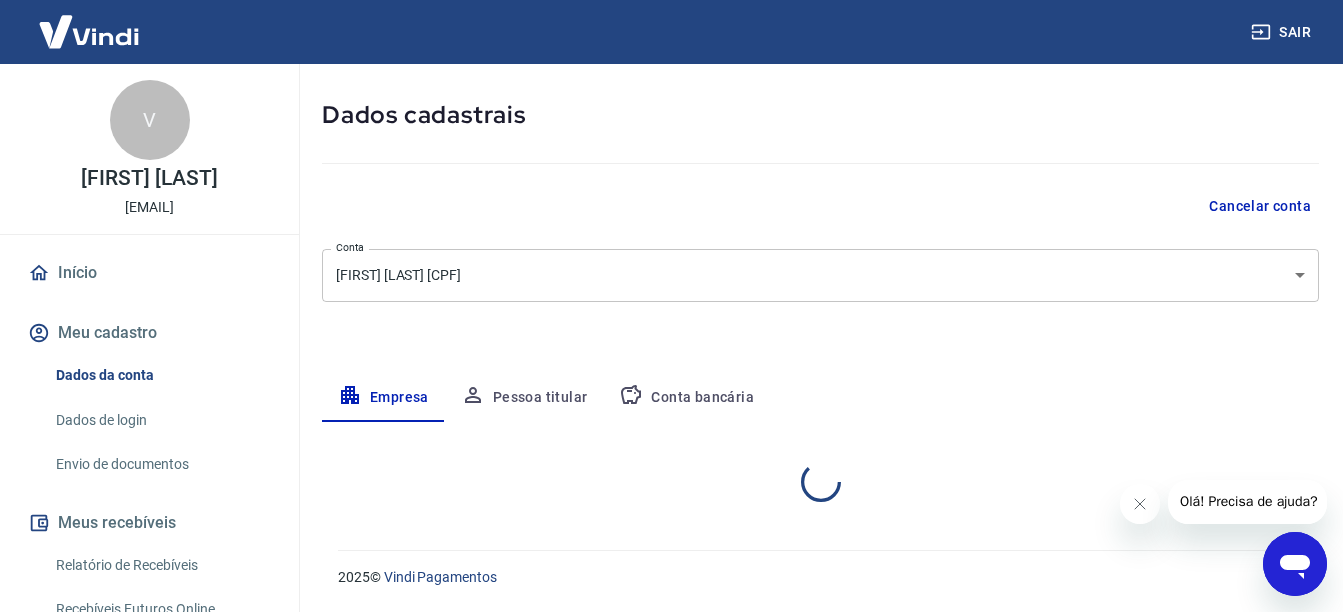 select on "SP" 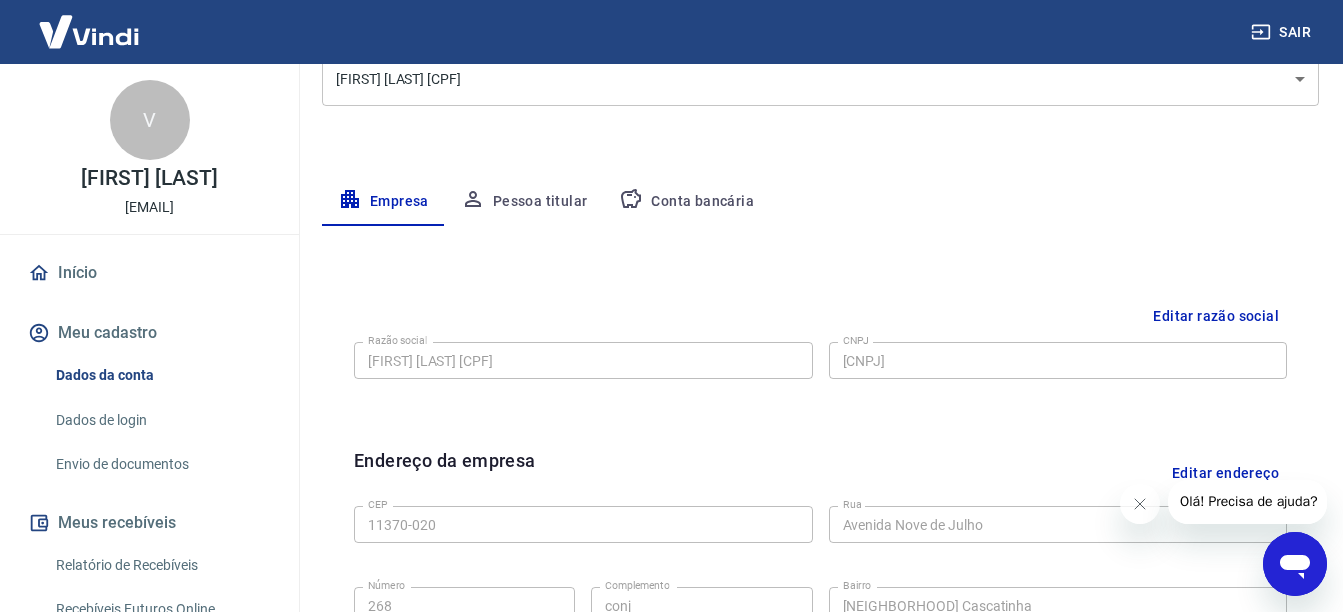 scroll, scrollTop: 100, scrollLeft: 0, axis: vertical 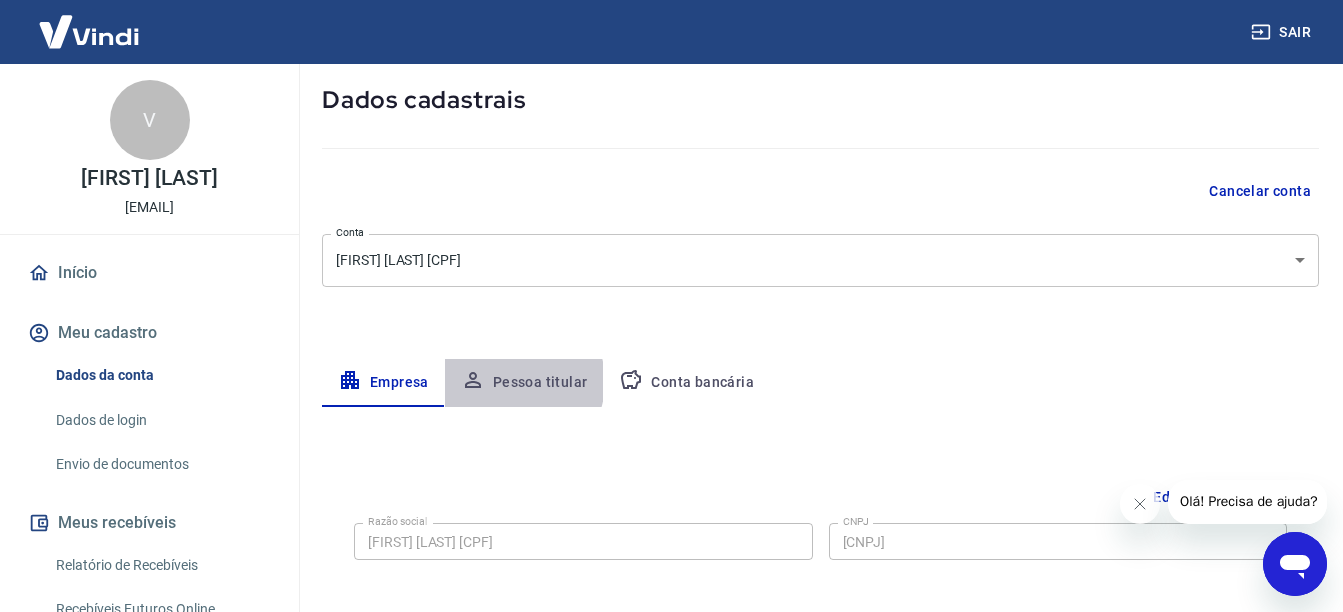 click on "Pessoa titular" at bounding box center (524, 383) 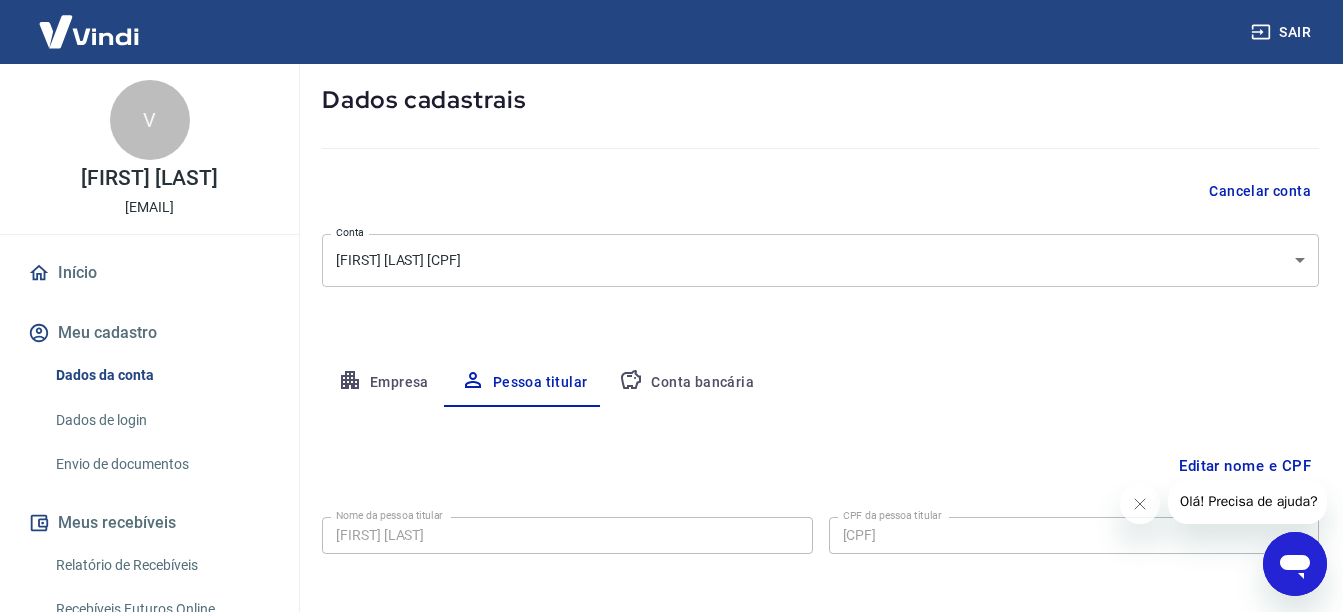 scroll, scrollTop: 188, scrollLeft: 0, axis: vertical 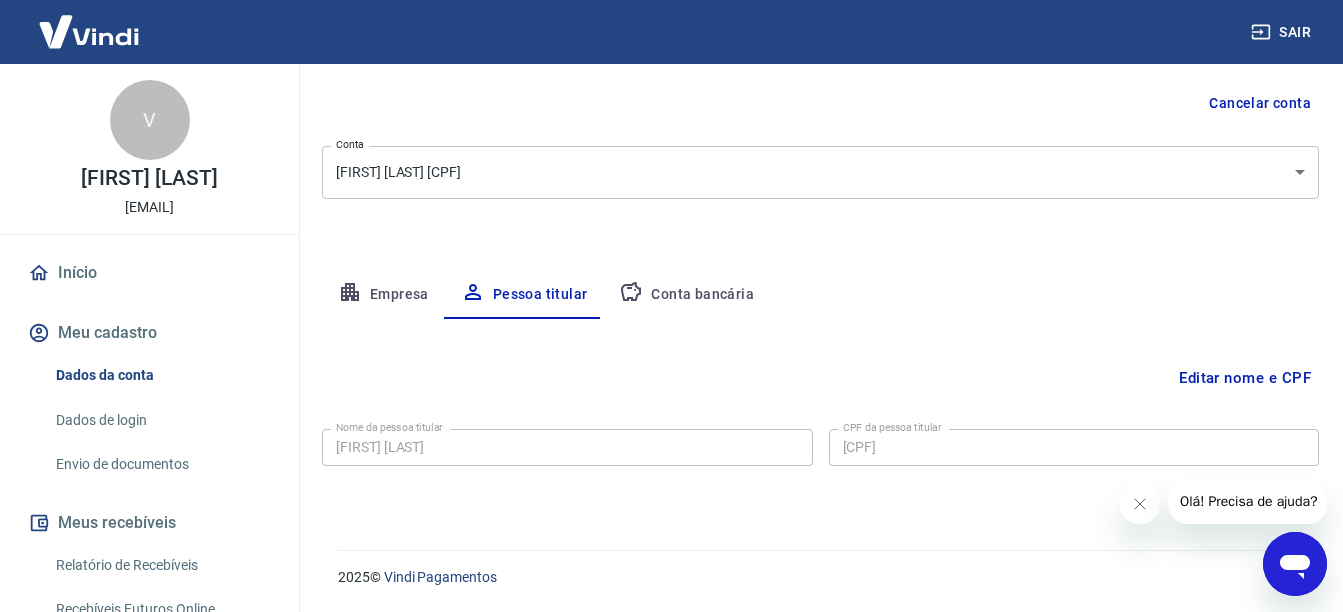 click on "Editar nome e CPF" at bounding box center [1245, 378] 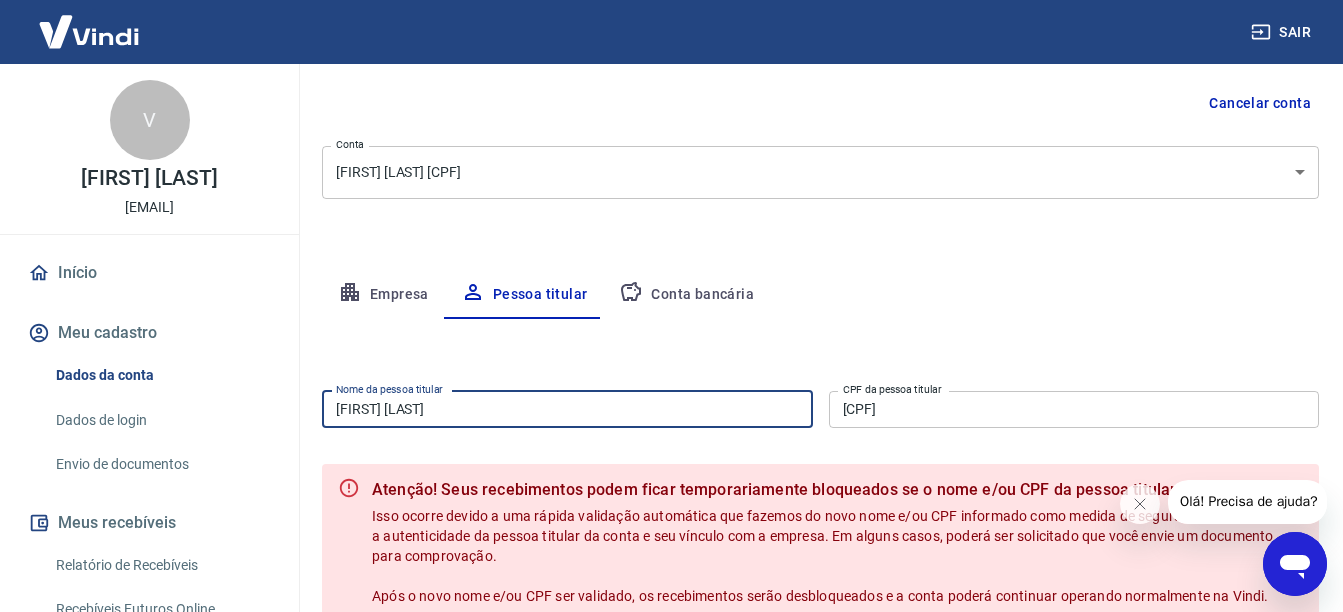 click on "[FIRST] [LAST]" at bounding box center (567, 409) 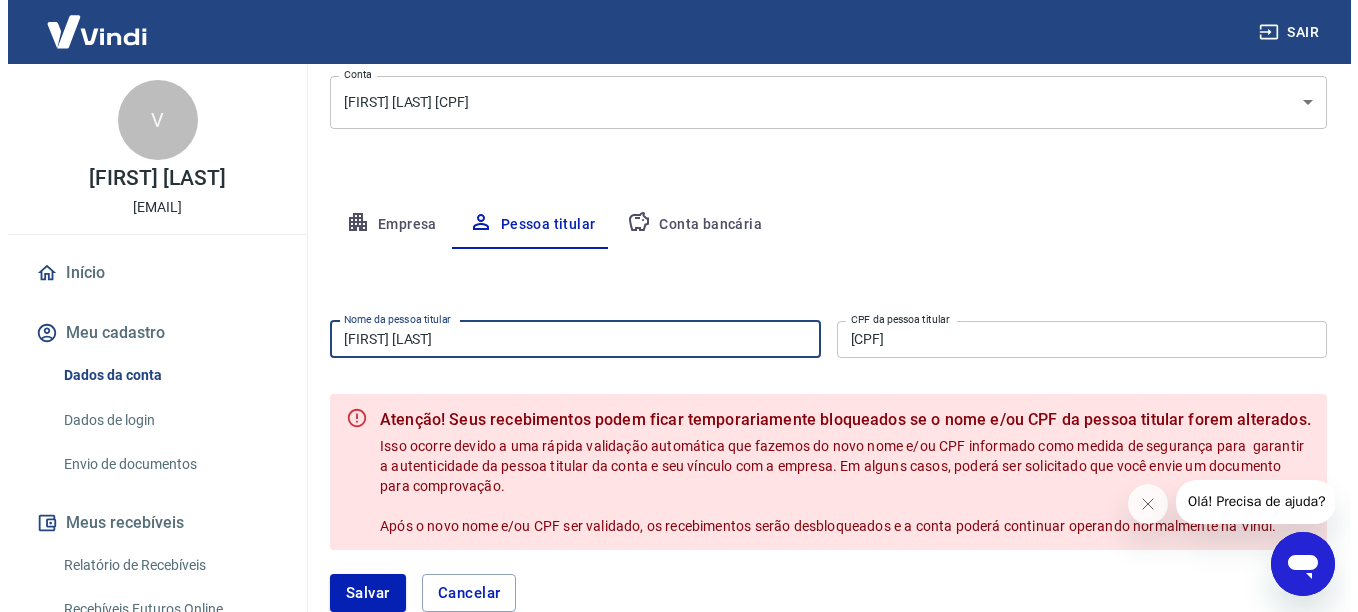 scroll, scrollTop: 392, scrollLeft: 0, axis: vertical 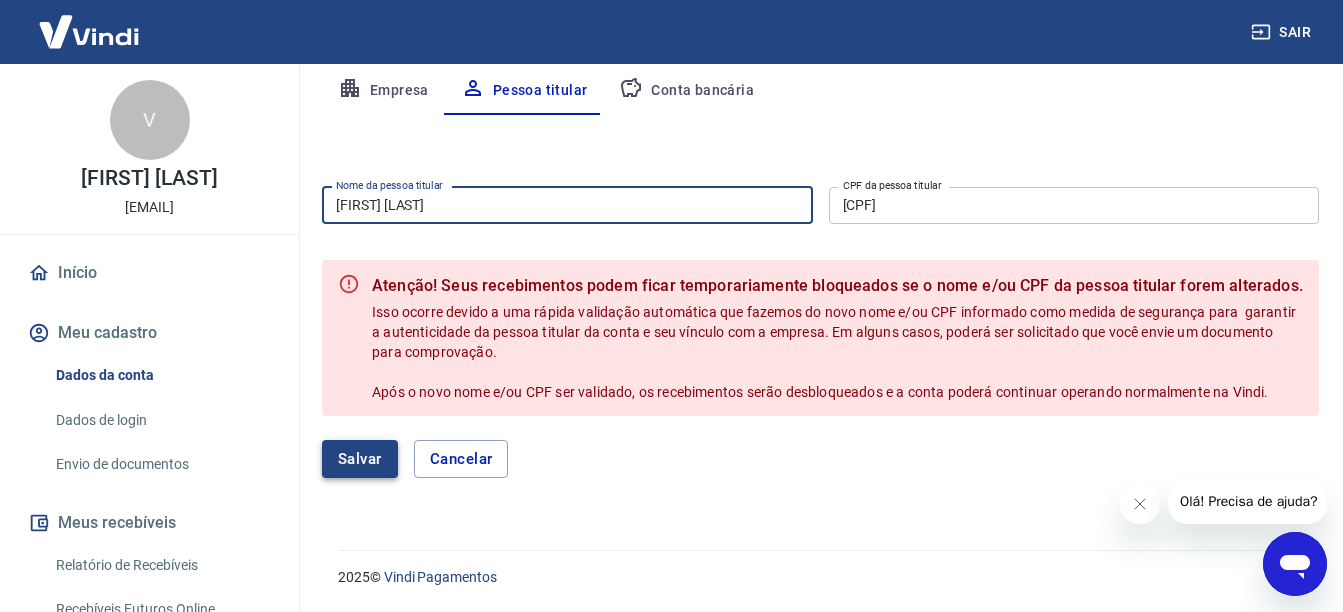 type on "Vitor Moreira Silva" 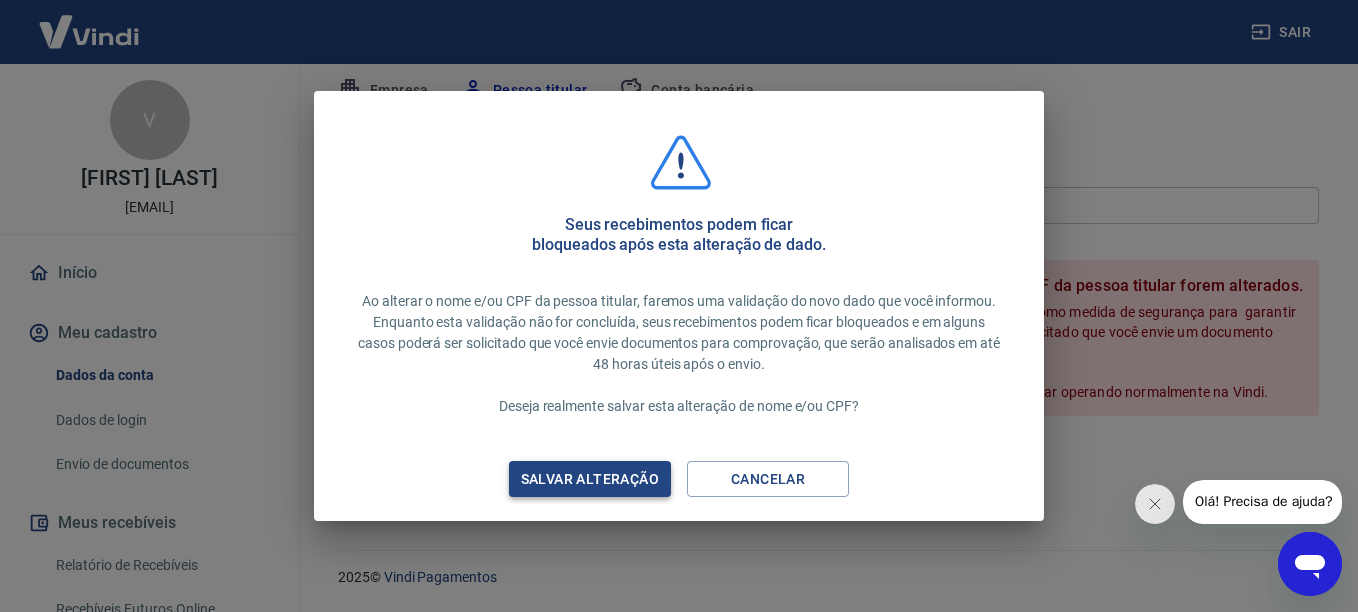 click on "Salvar alteração" at bounding box center [590, 479] 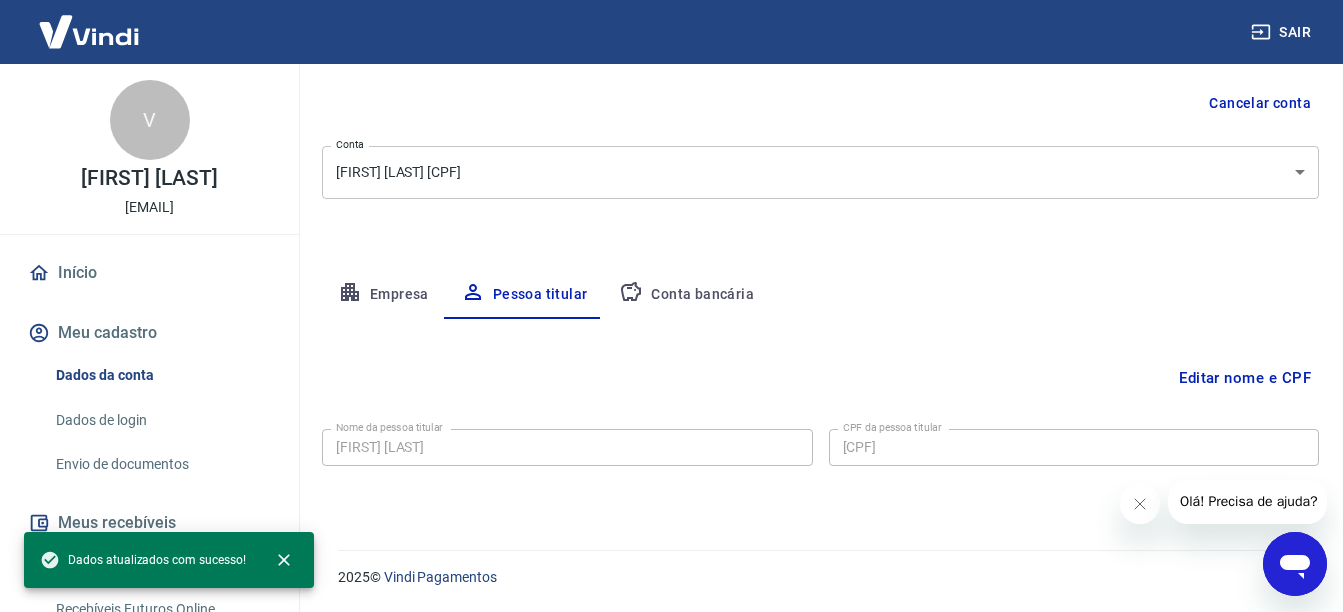 scroll, scrollTop: 188, scrollLeft: 0, axis: vertical 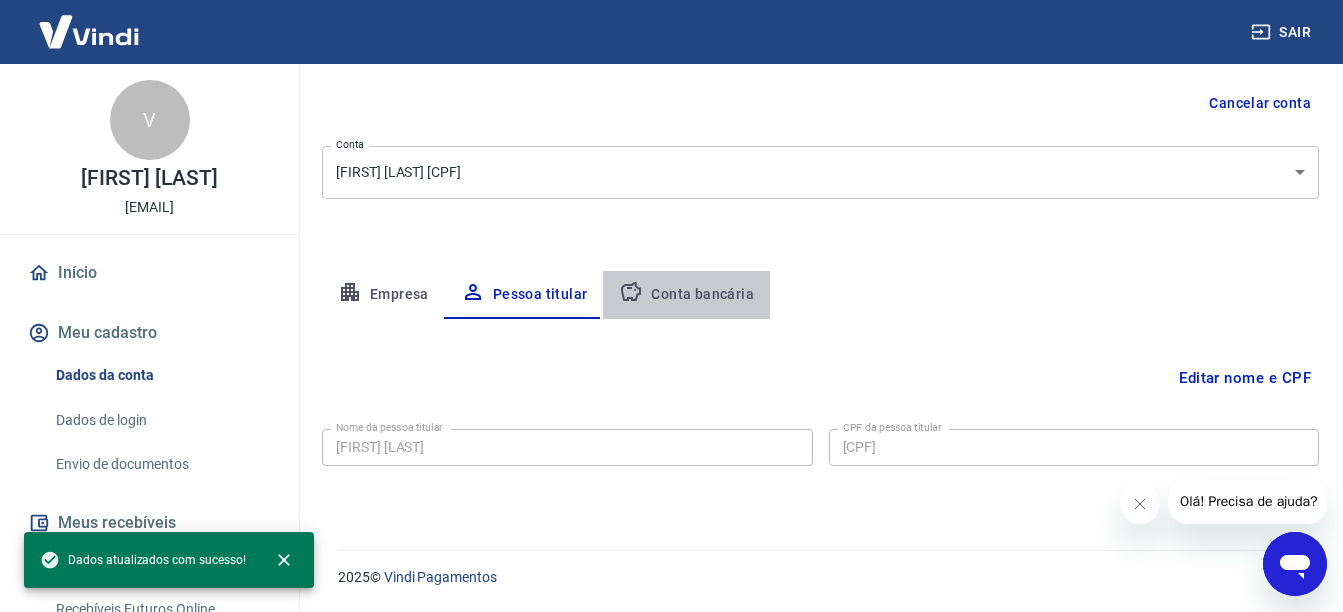 click on "Conta bancária" at bounding box center (686, 295) 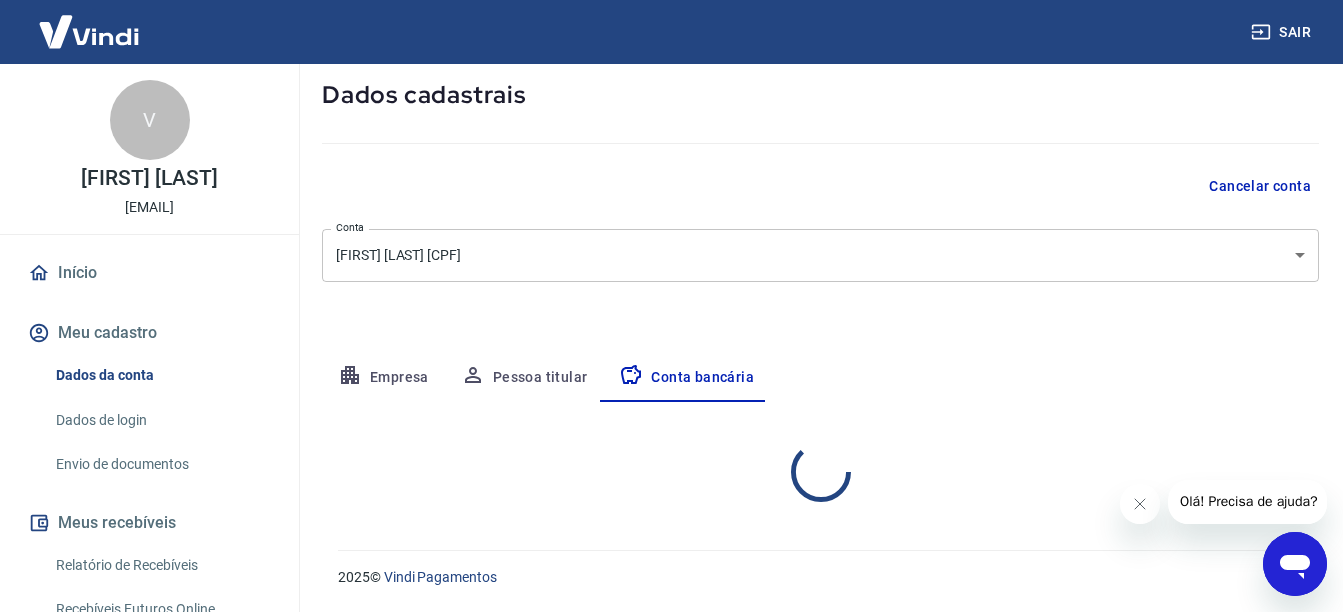 select on "1" 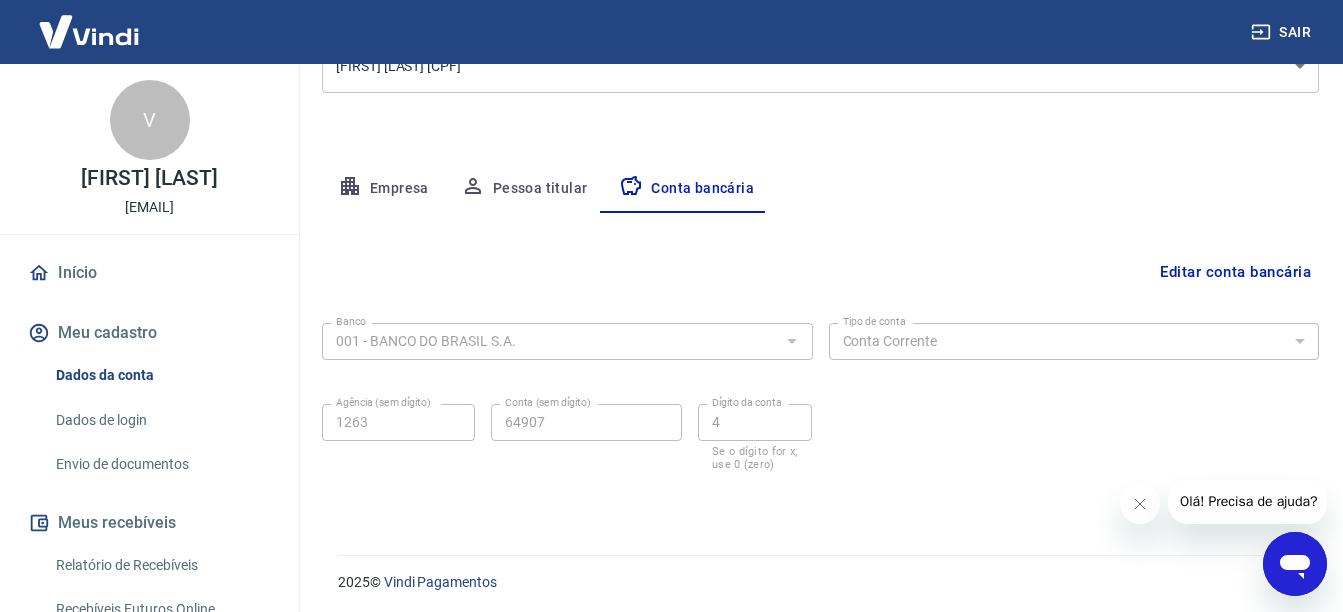 scroll, scrollTop: 299, scrollLeft: 0, axis: vertical 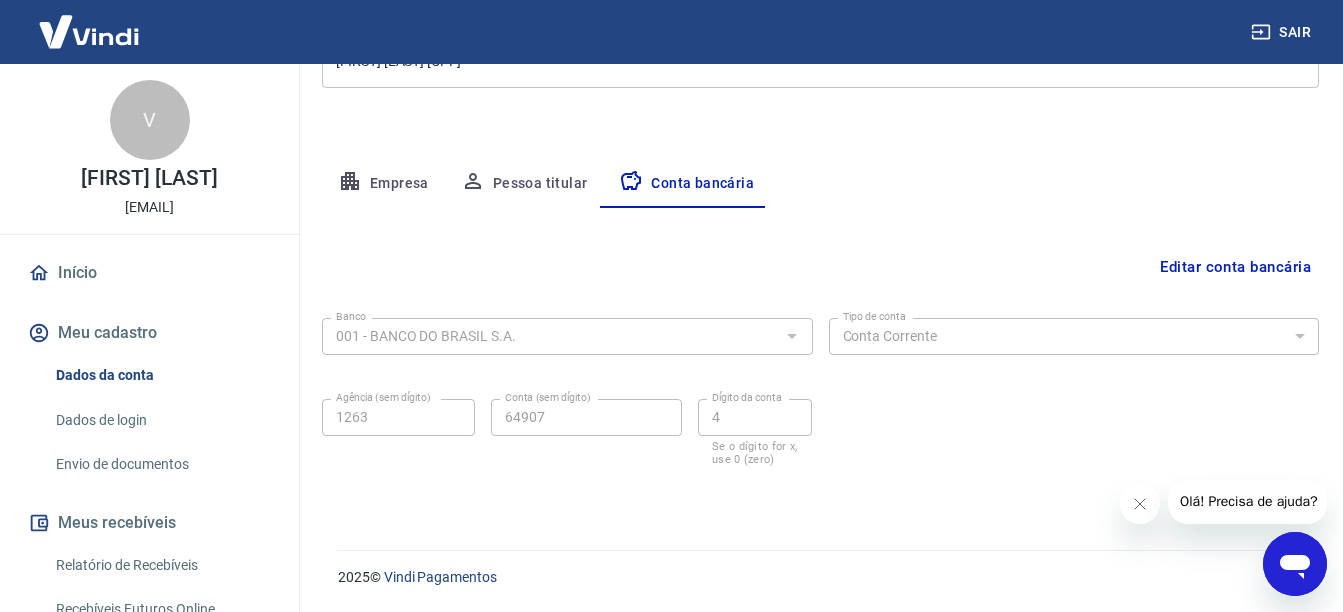 click at bounding box center [791, 336] 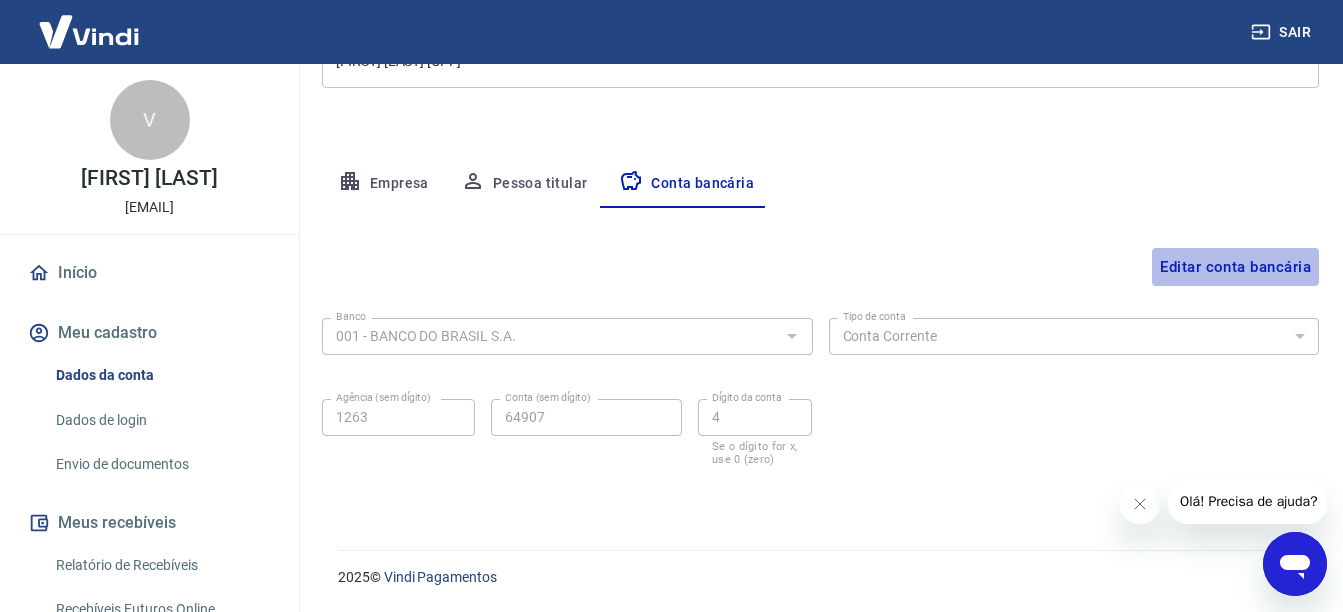 click on "Editar conta bancária" at bounding box center (1235, 267) 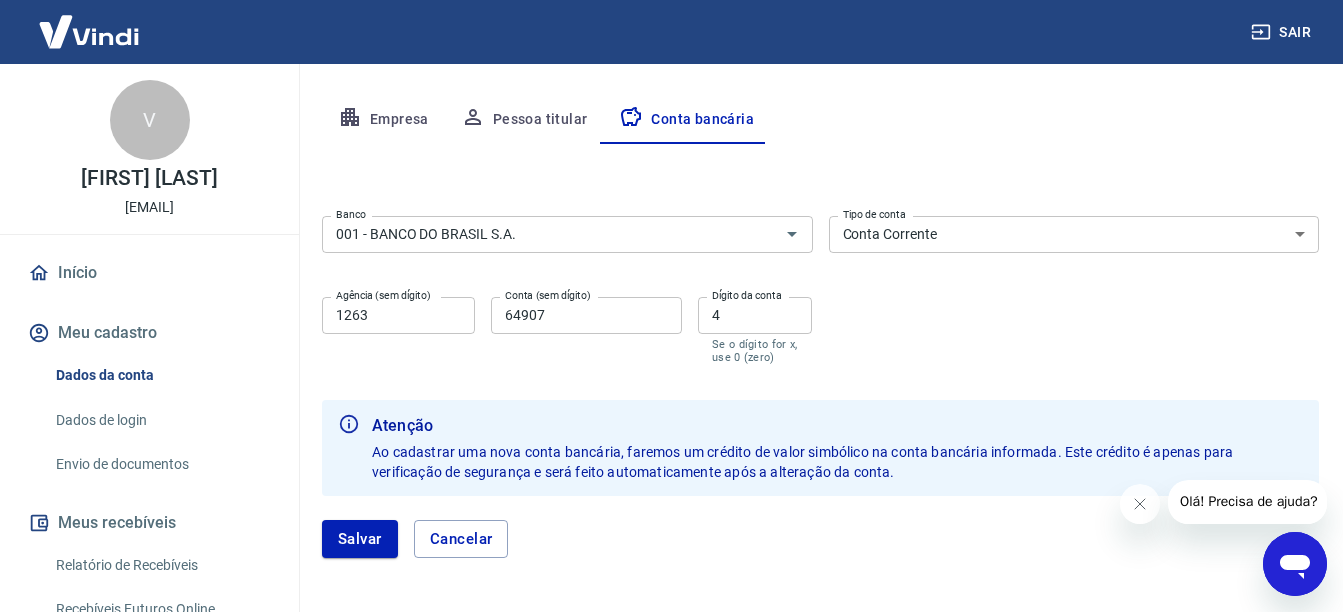 scroll, scrollTop: 443, scrollLeft: 0, axis: vertical 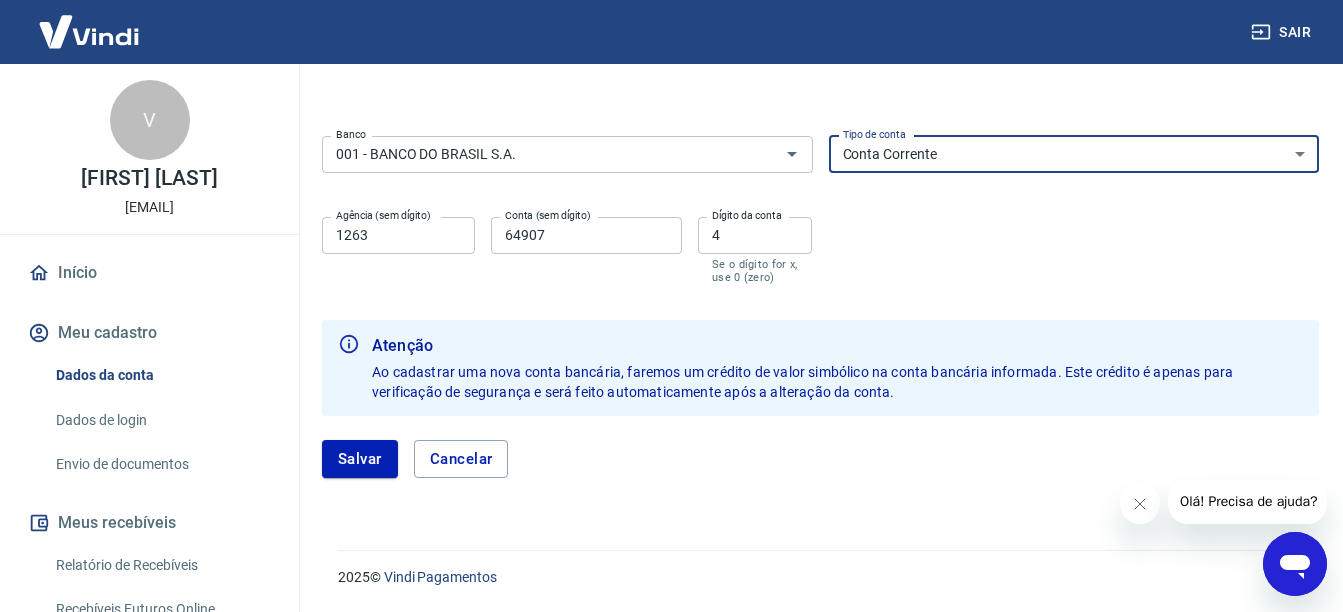 click on "Conta Corrente Conta Poupança" at bounding box center (1074, 154) 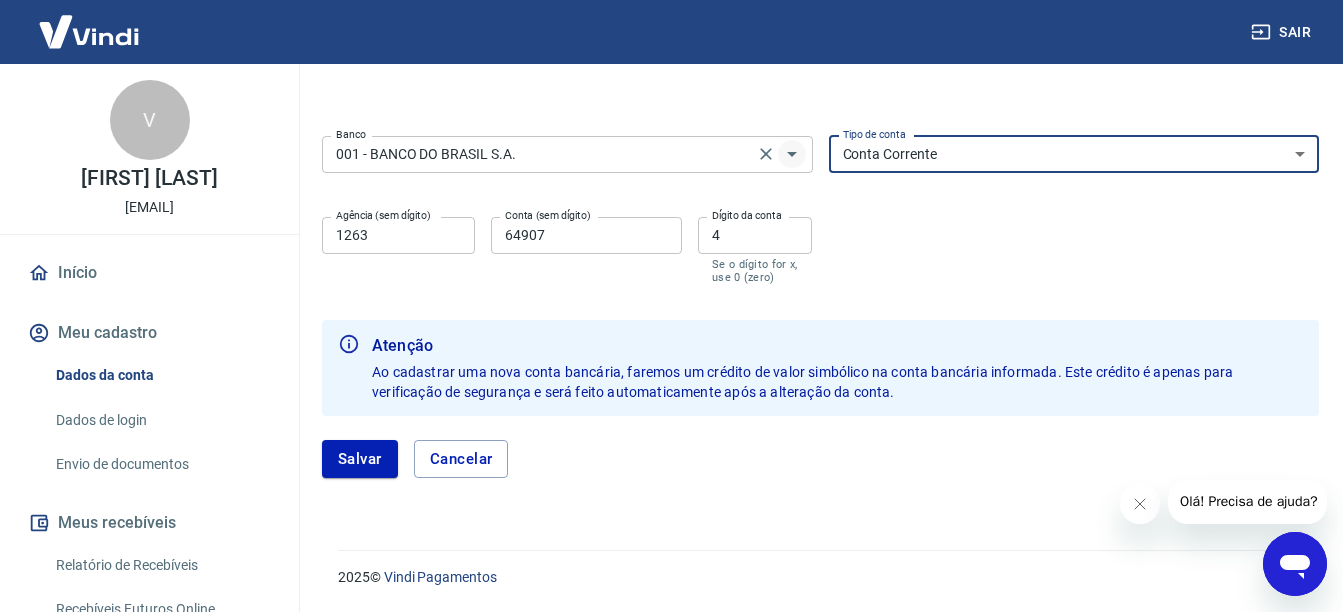 click 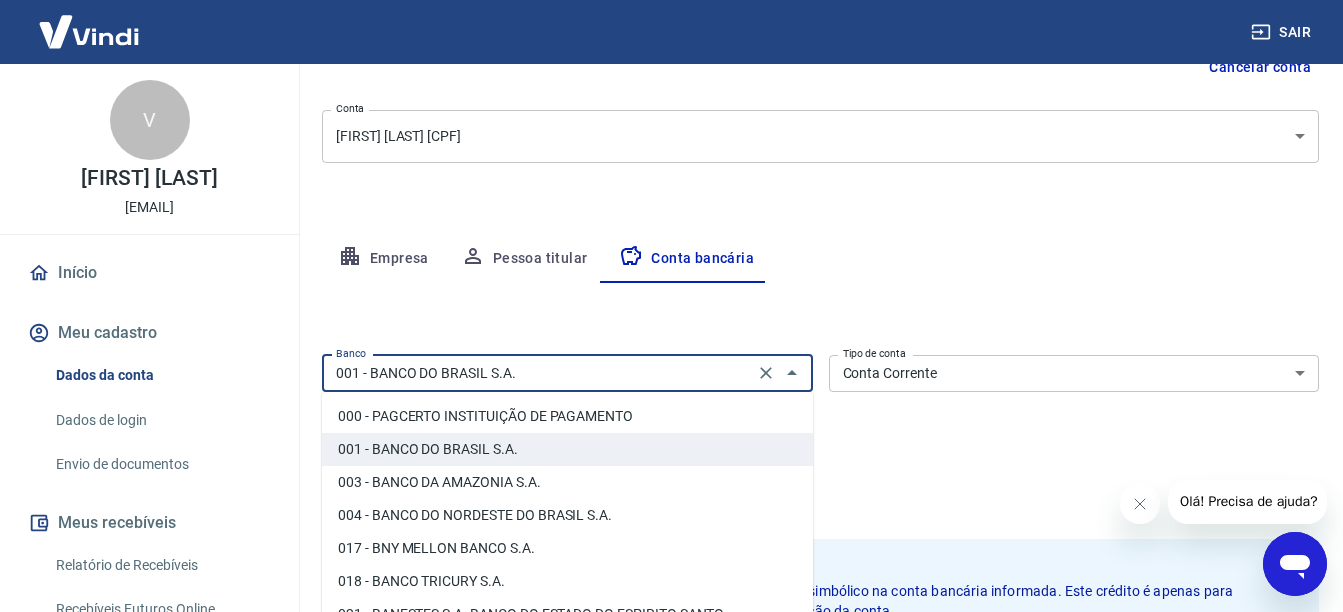 scroll, scrollTop: 343, scrollLeft: 0, axis: vertical 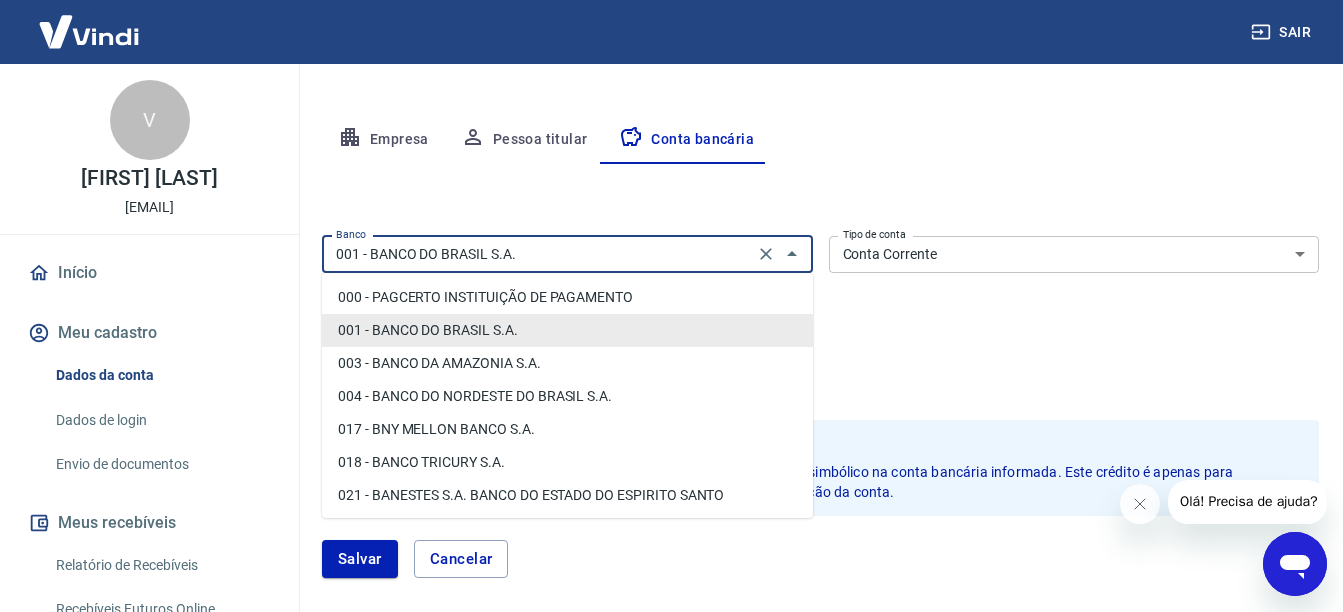 click on "001 - BANCO DO BRASIL S.A." at bounding box center (567, 330) 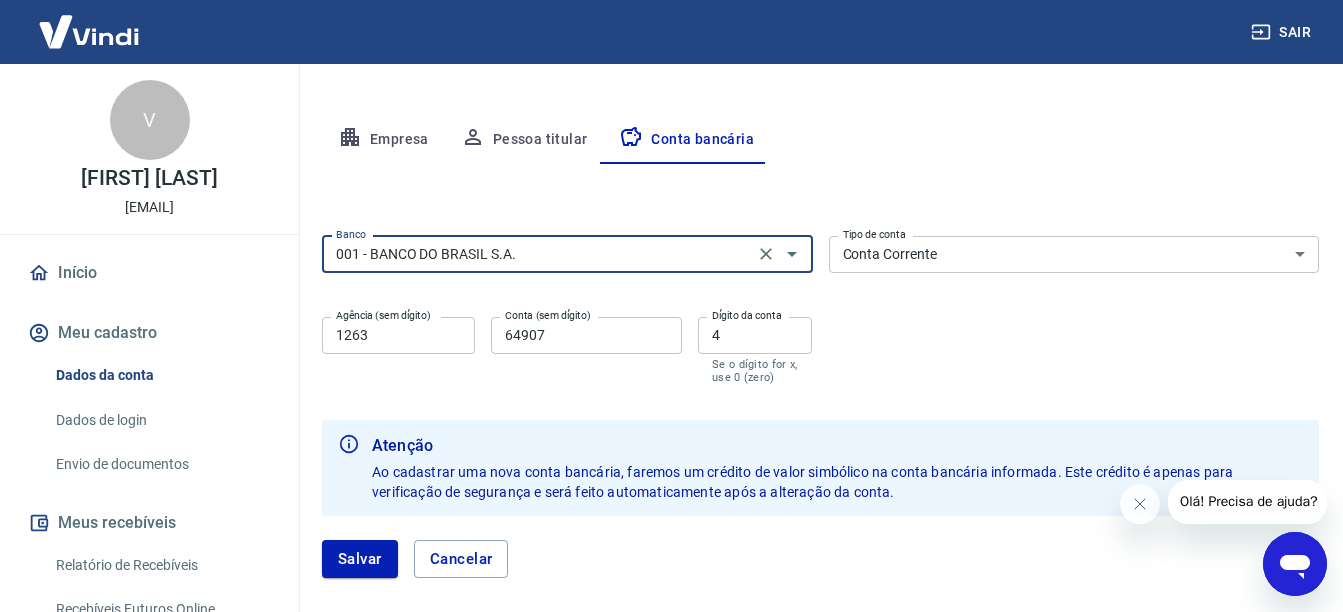 click on "Conta Corrente Conta Poupança" at bounding box center [1074, 254] 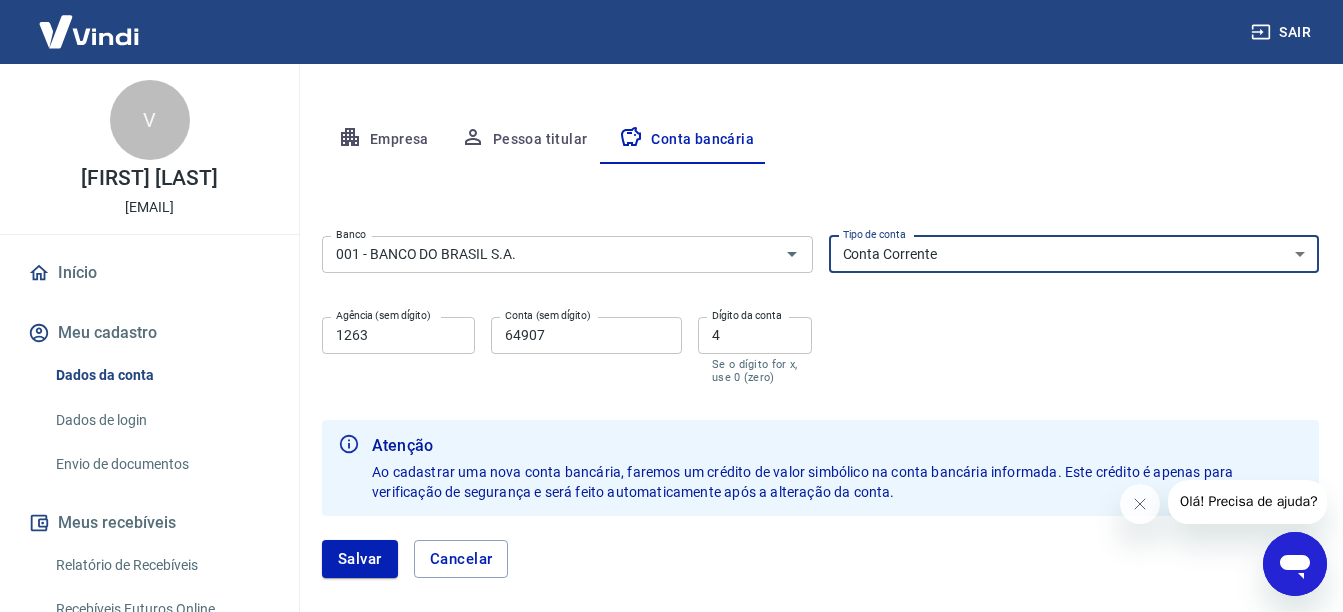 click on "Conta Corrente Conta Poupança" at bounding box center (1074, 254) 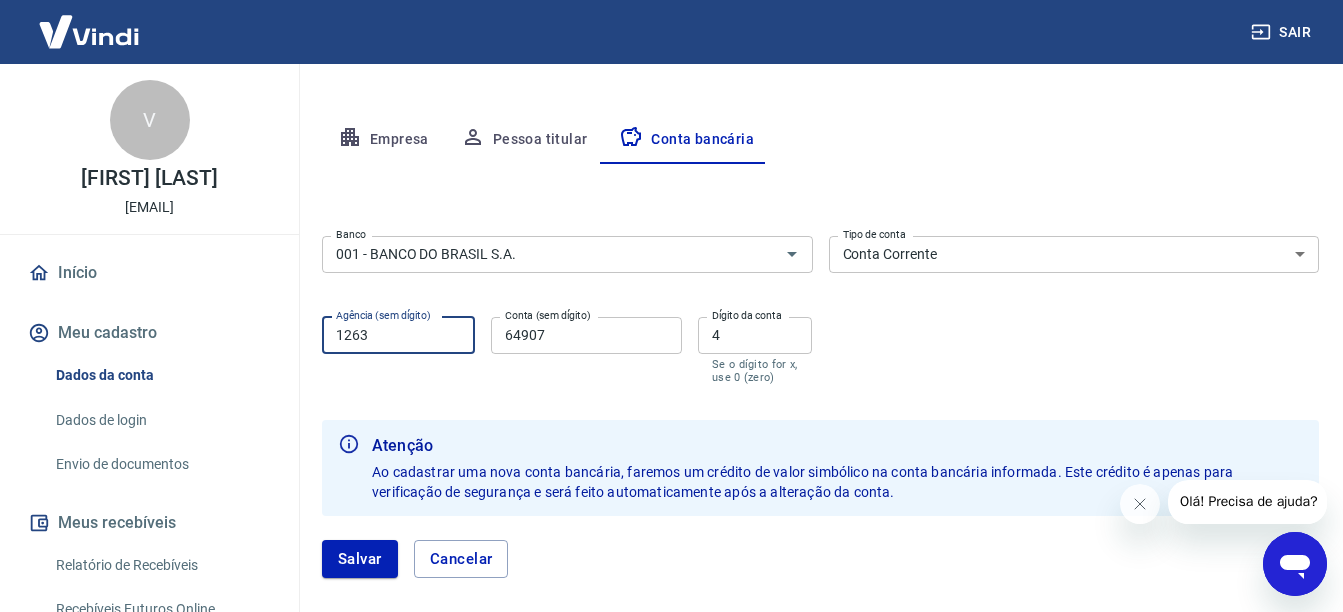 click on "1263" at bounding box center (398, 335) 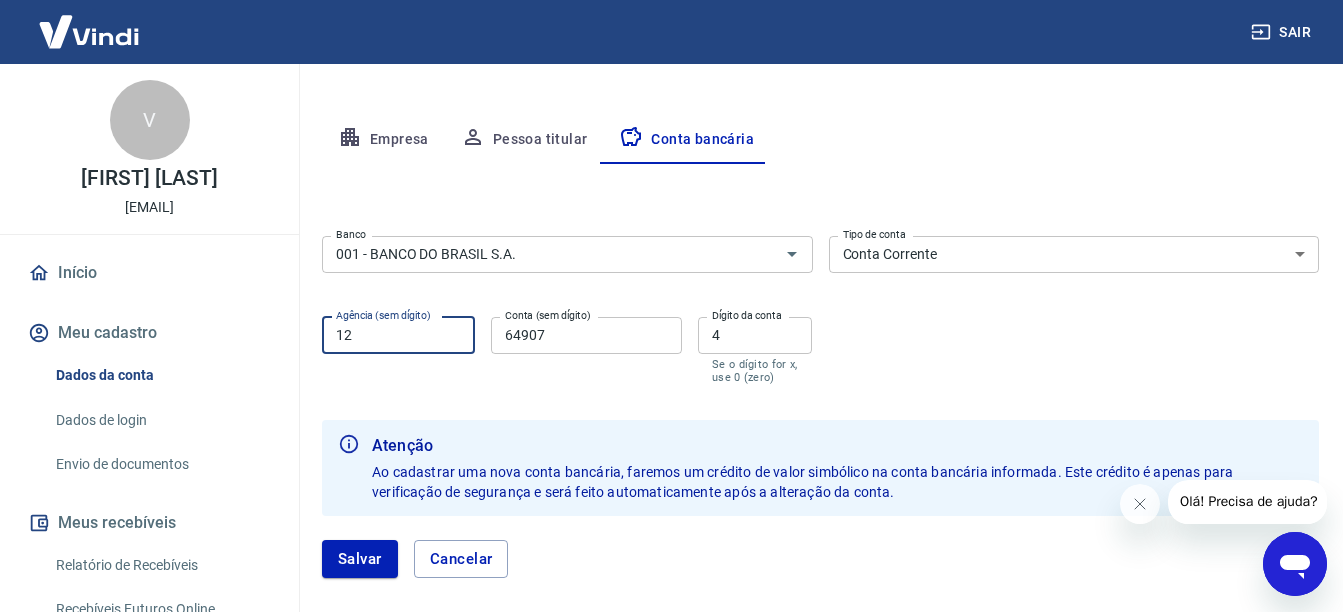 type on "1" 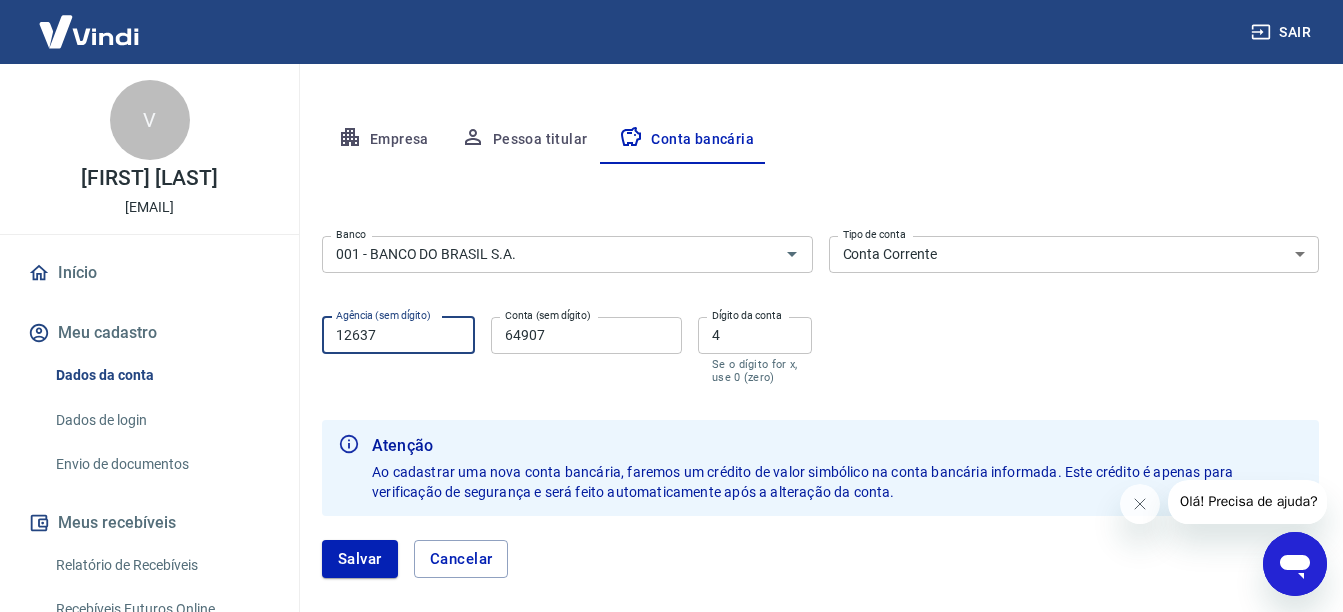 click on "64907" at bounding box center [586, 335] 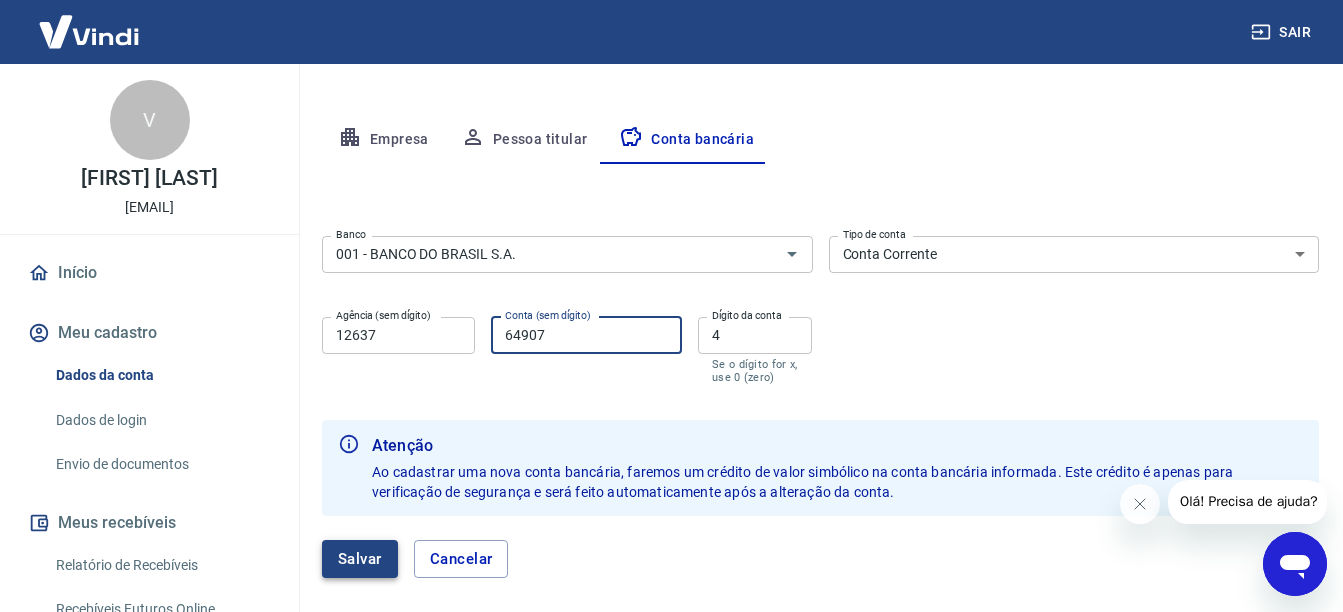 click on "Salvar" at bounding box center (360, 559) 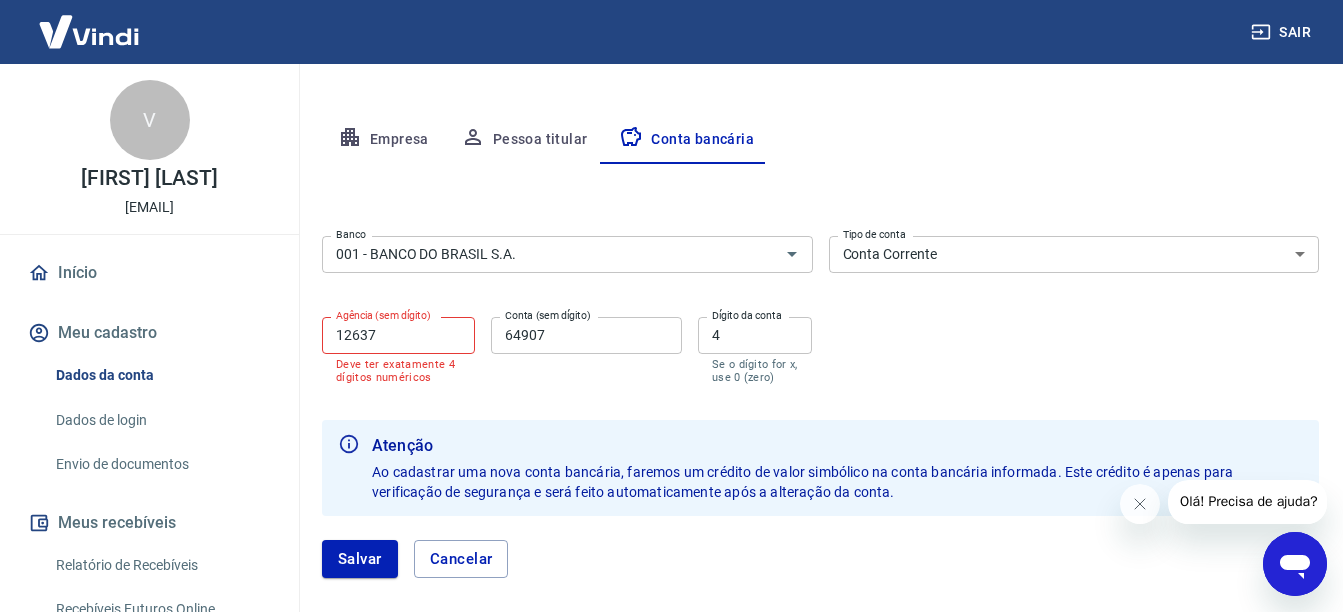 click on "12637" at bounding box center [398, 335] 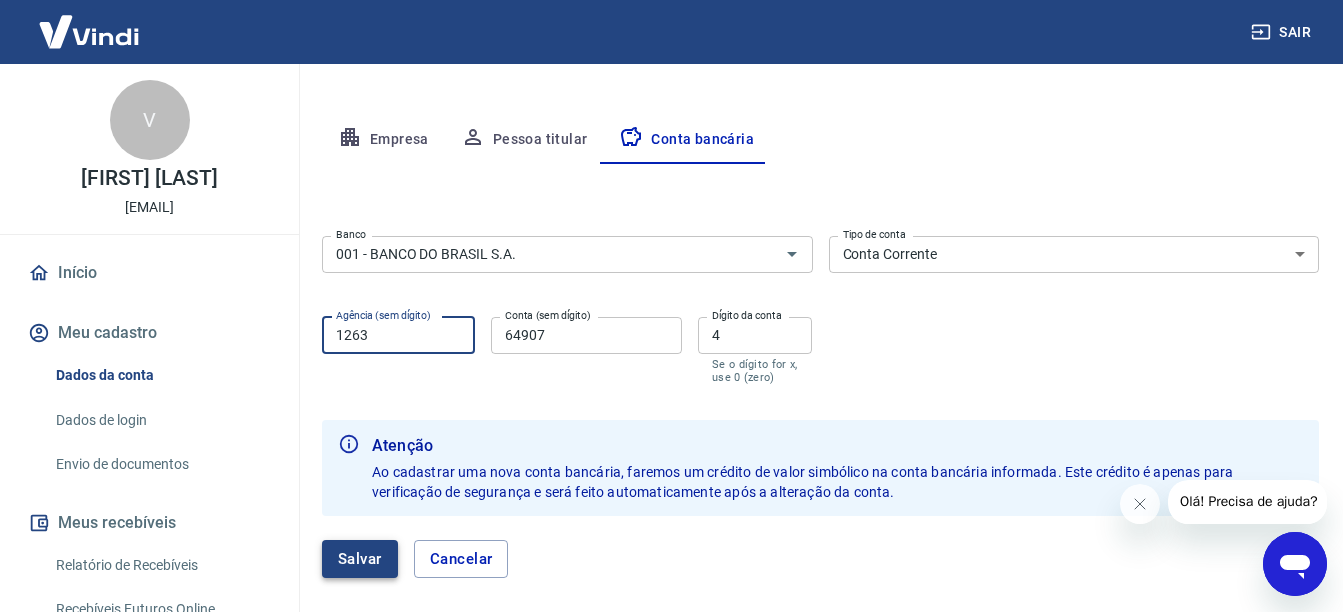 type on "1263" 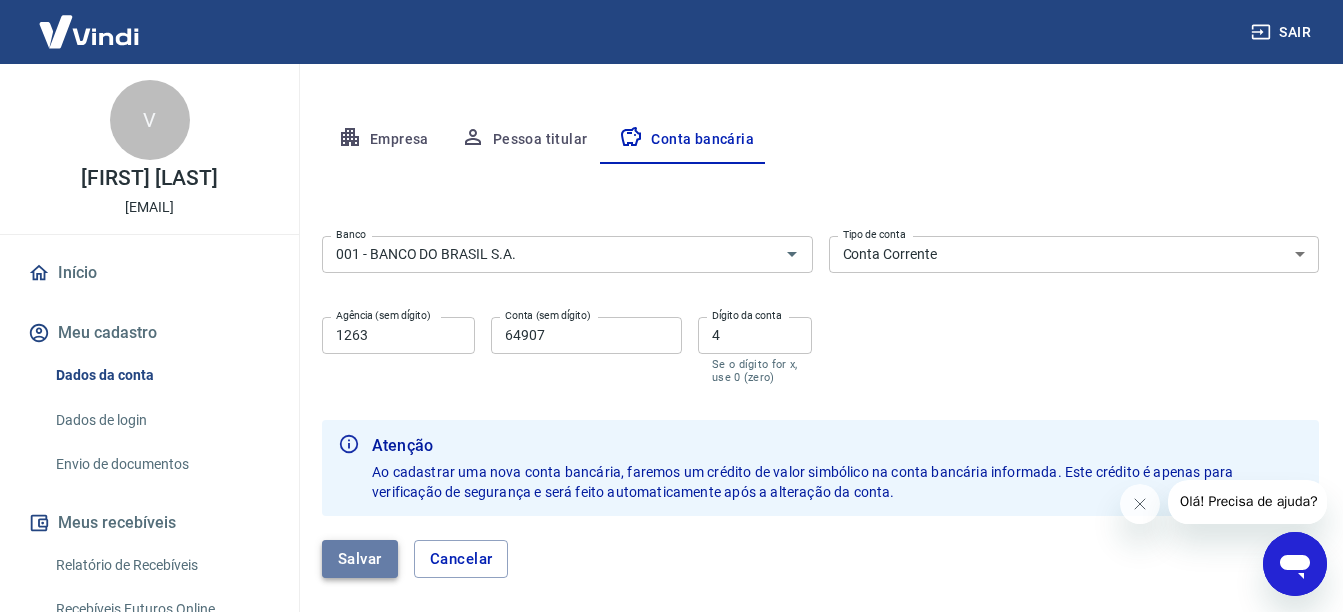 click on "Salvar" at bounding box center (360, 559) 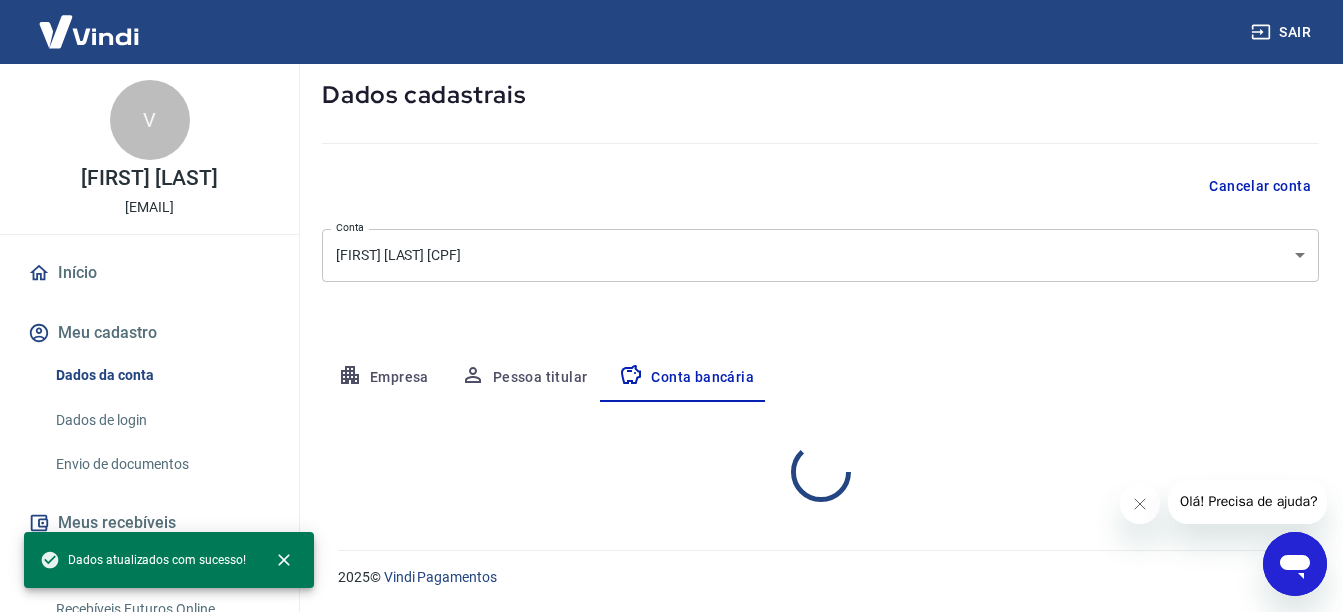 select on "1" 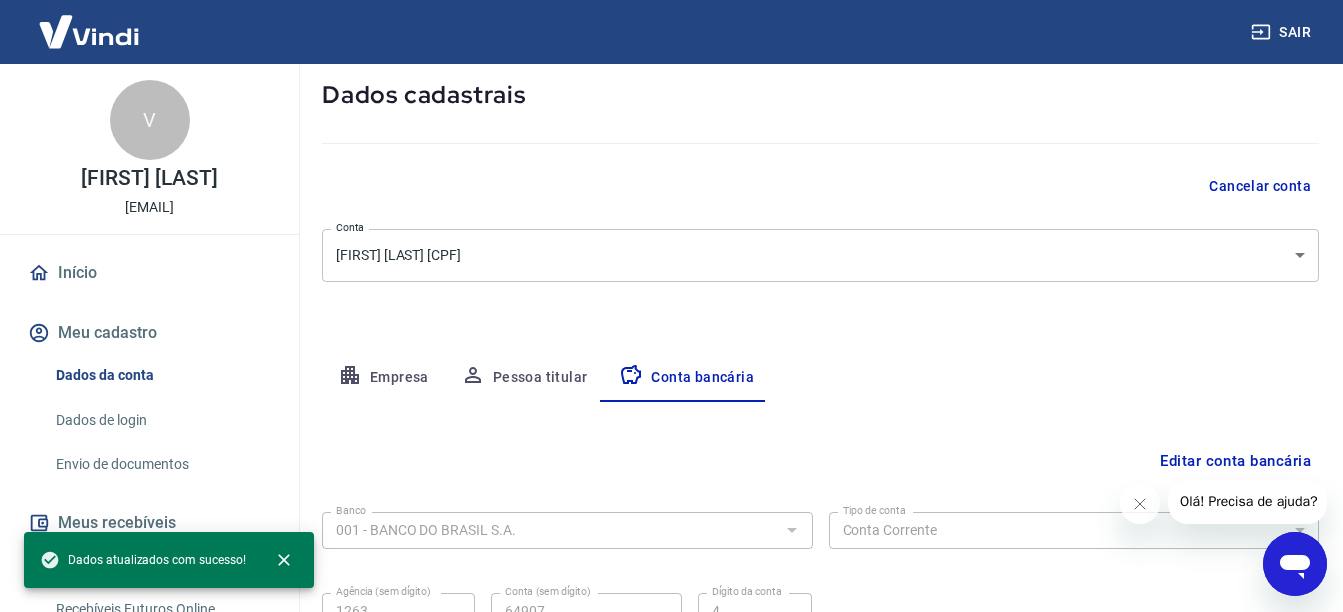 scroll, scrollTop: 299, scrollLeft: 0, axis: vertical 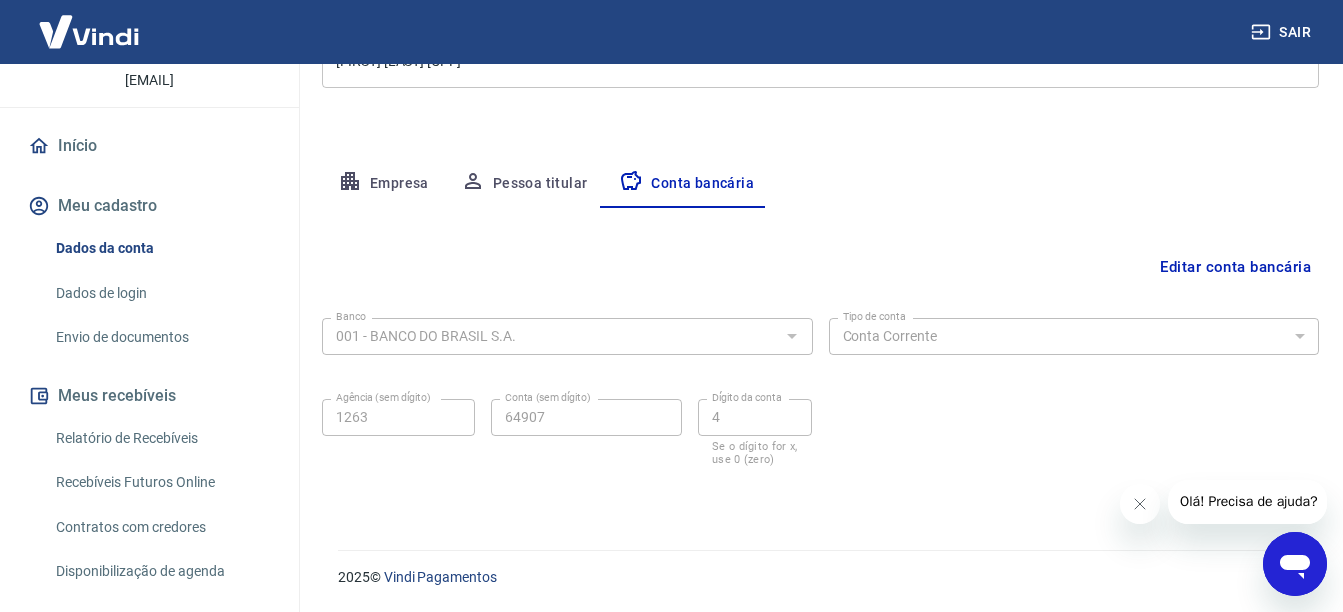 click on "Dados de login" at bounding box center (161, 293) 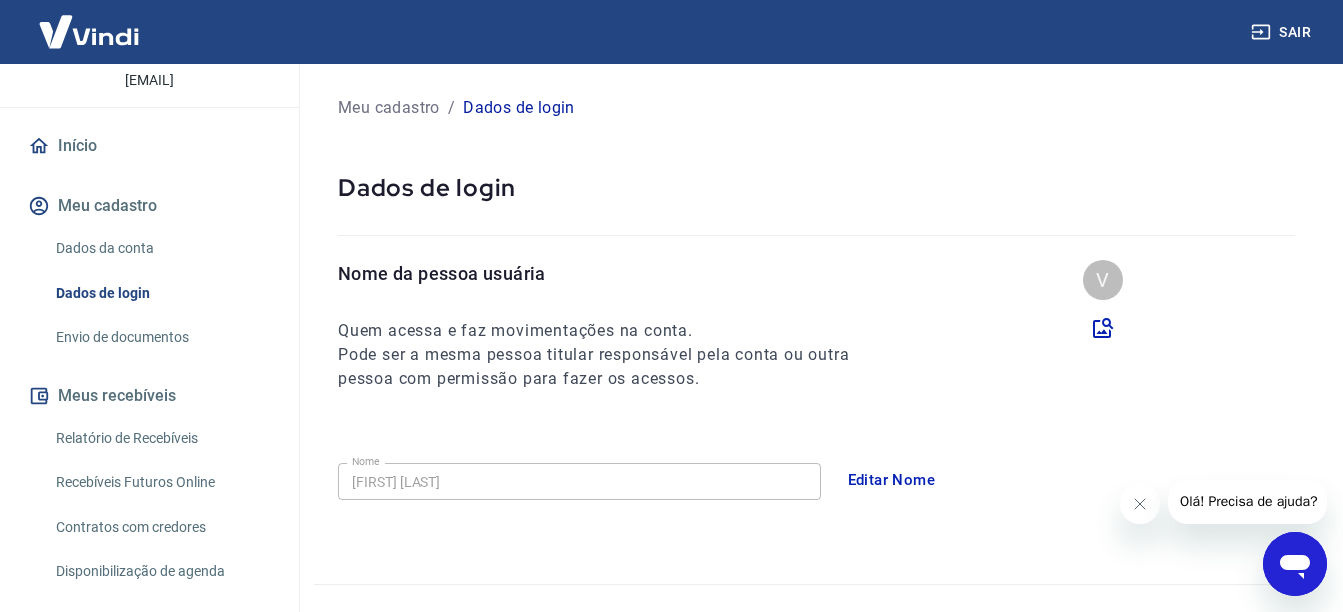 scroll, scrollTop: 0, scrollLeft: 0, axis: both 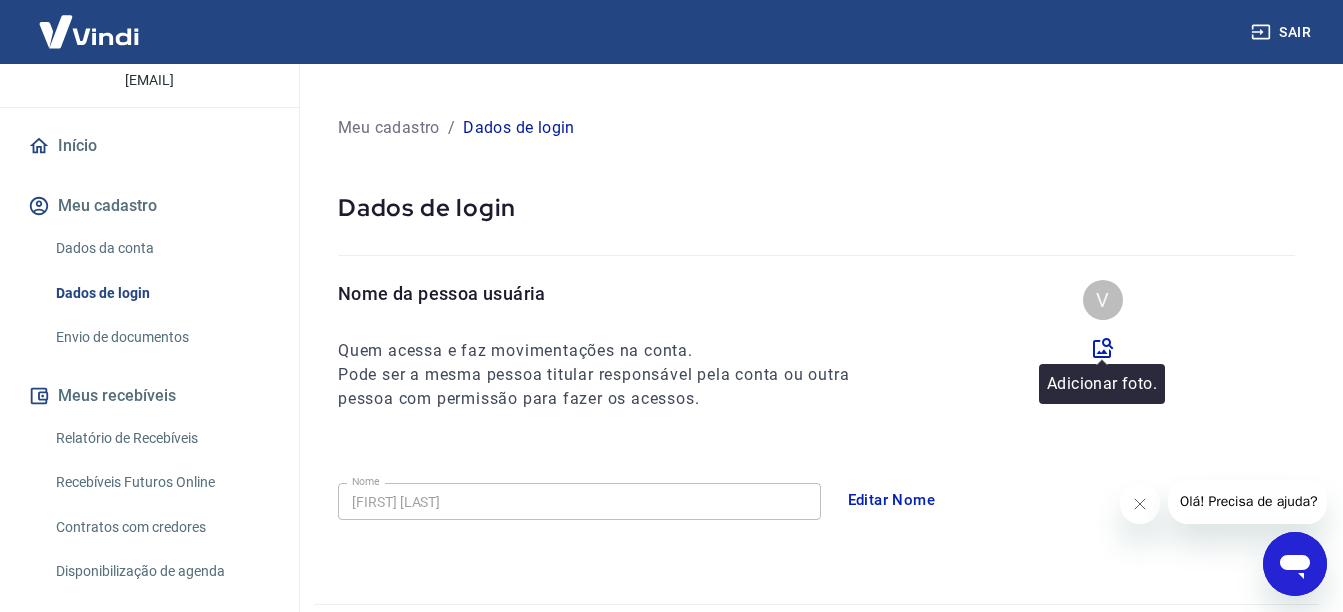 click 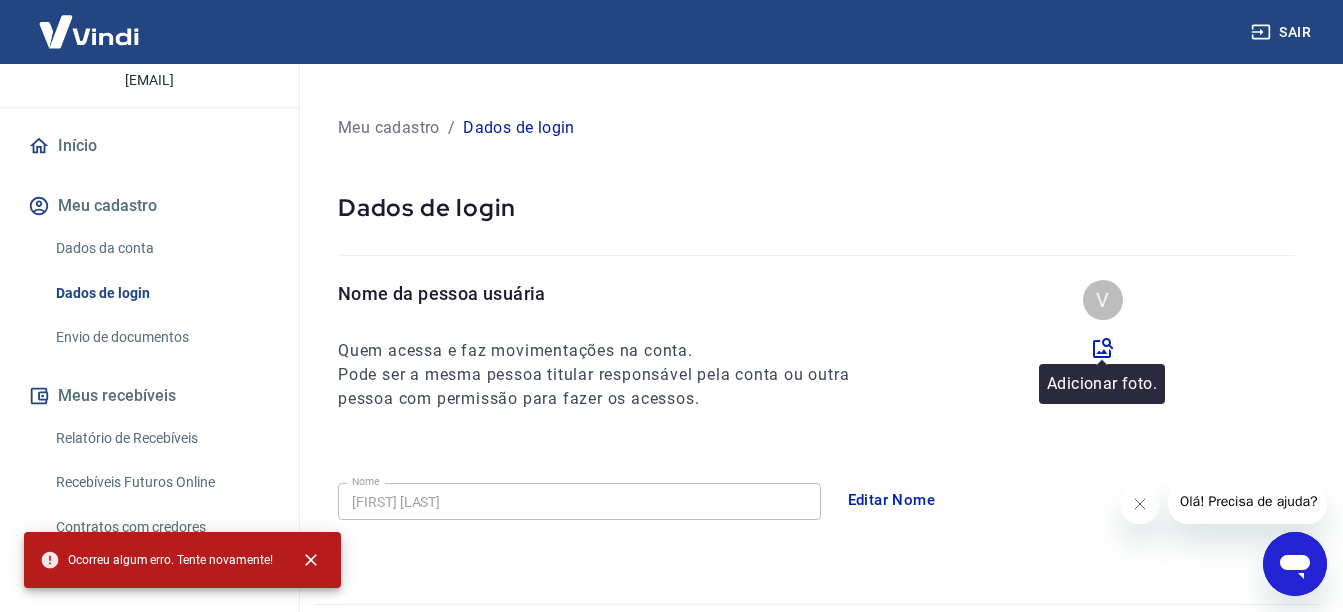 click 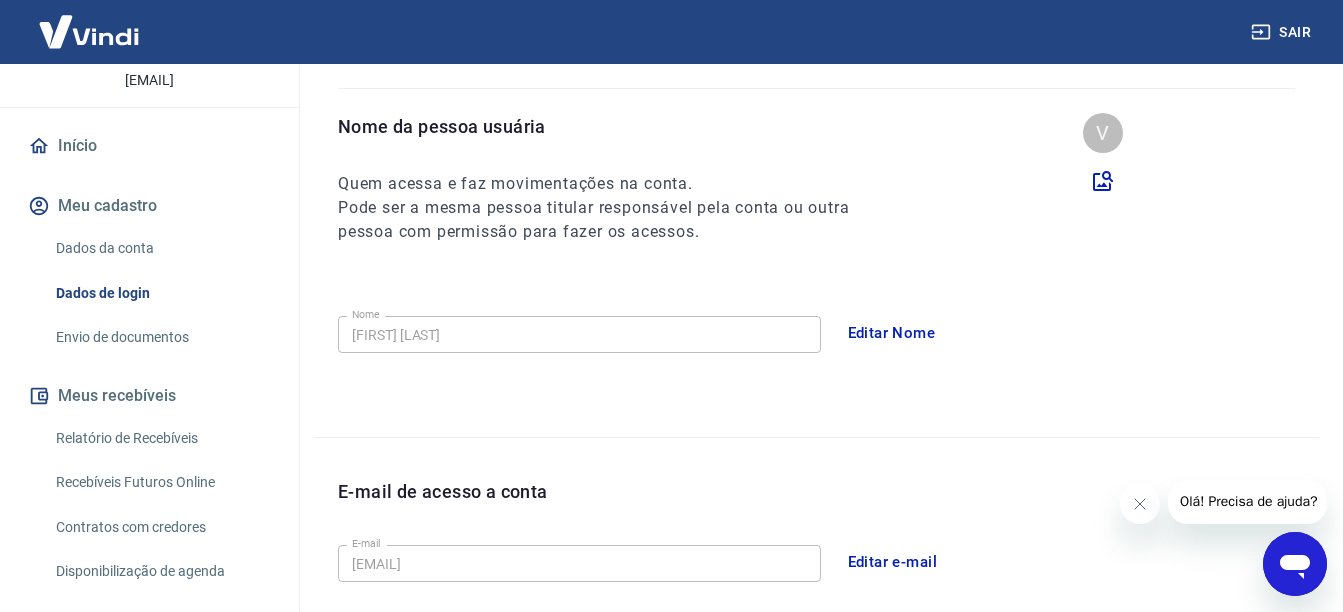 scroll, scrollTop: 153, scrollLeft: 0, axis: vertical 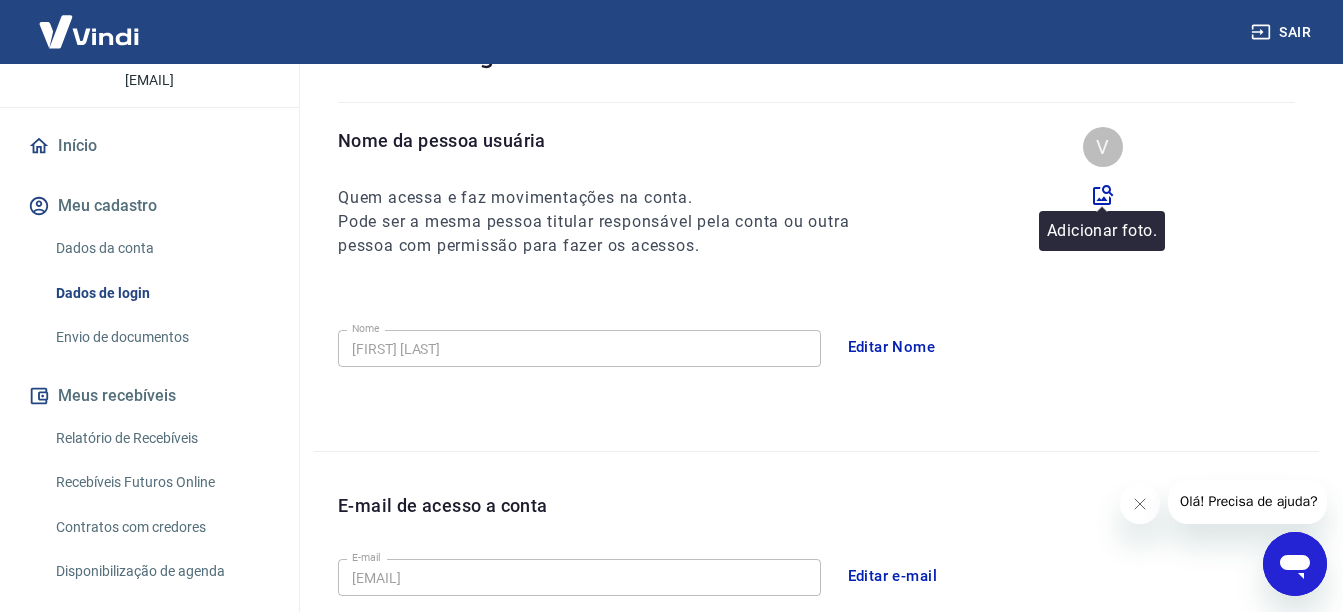click 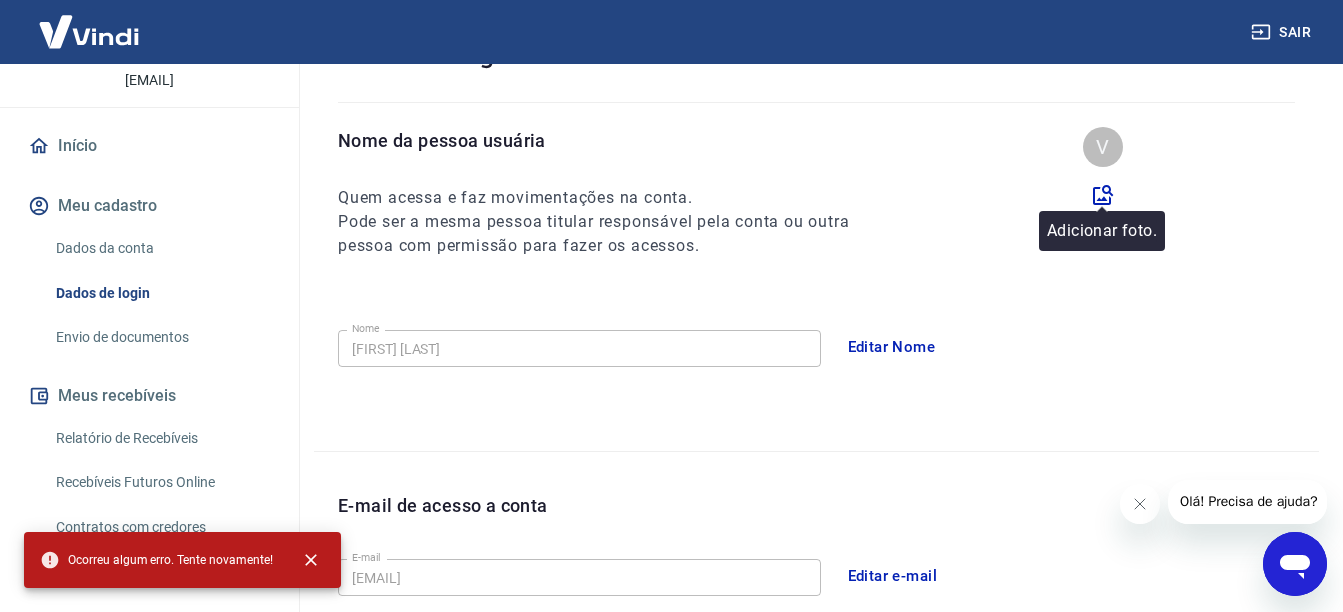 click 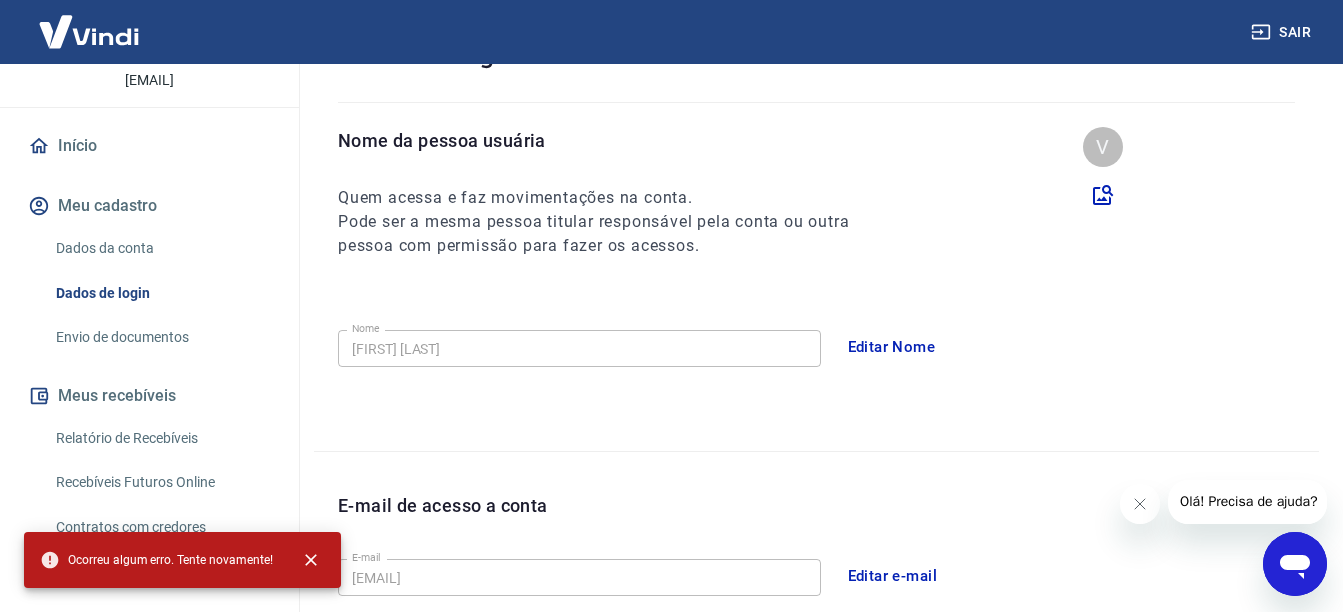 click on "Envio de documentos" at bounding box center [161, 337] 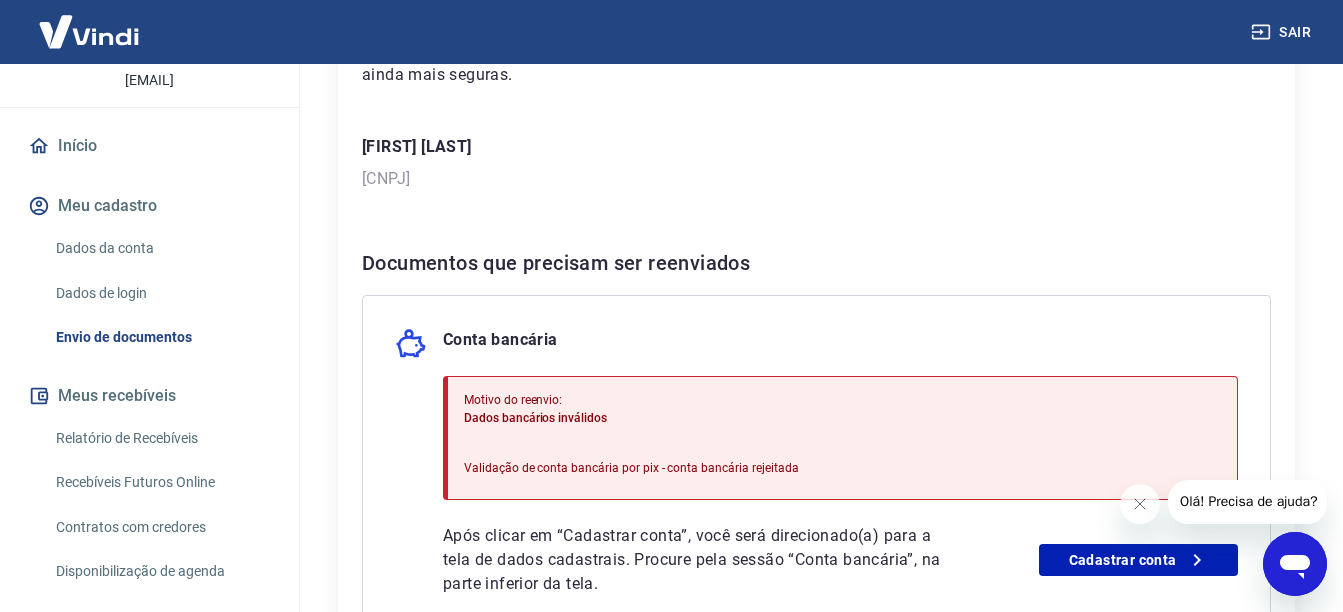 scroll, scrollTop: 300, scrollLeft: 0, axis: vertical 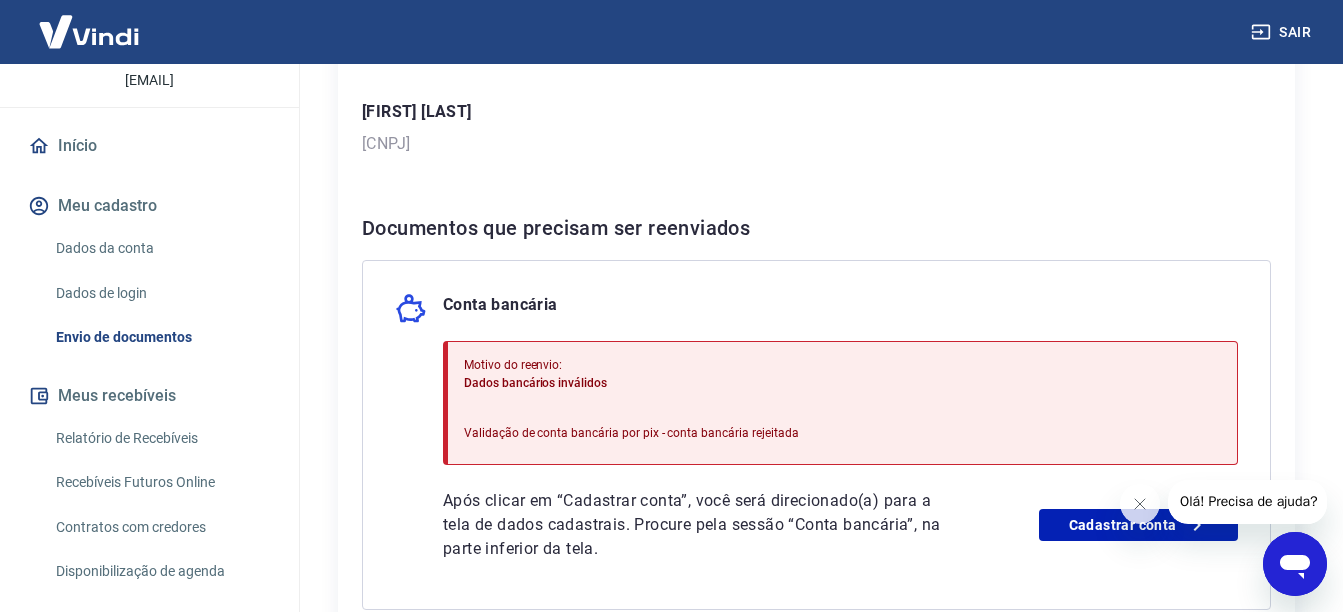 click 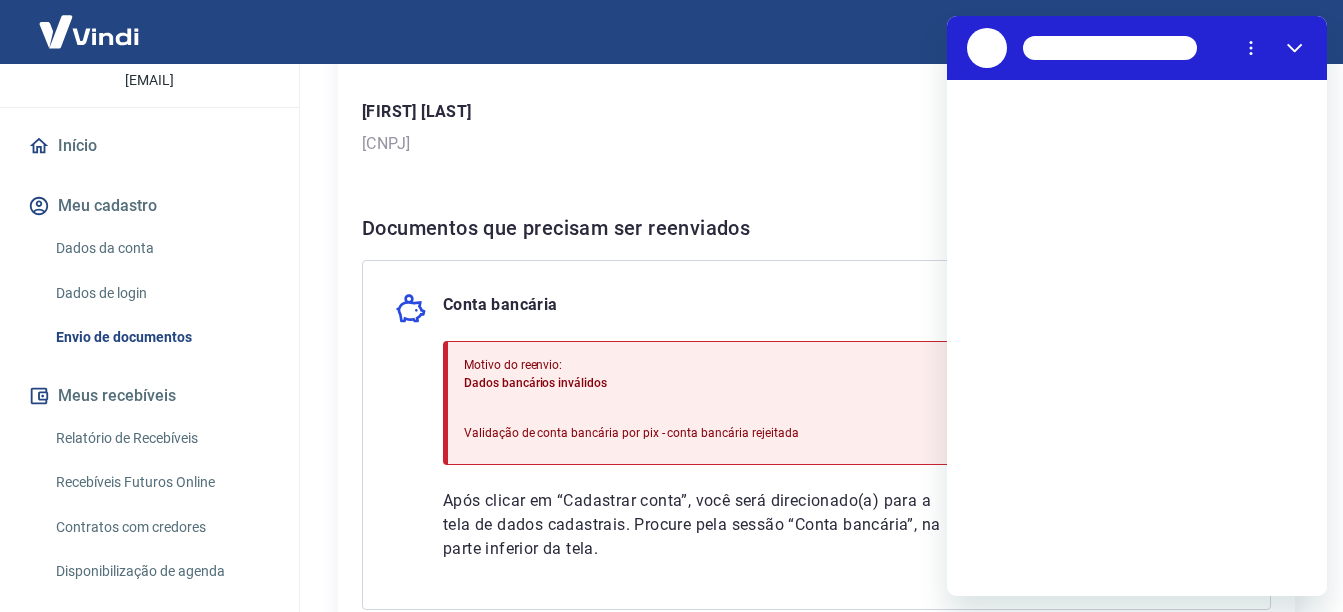 scroll, scrollTop: 0, scrollLeft: 0, axis: both 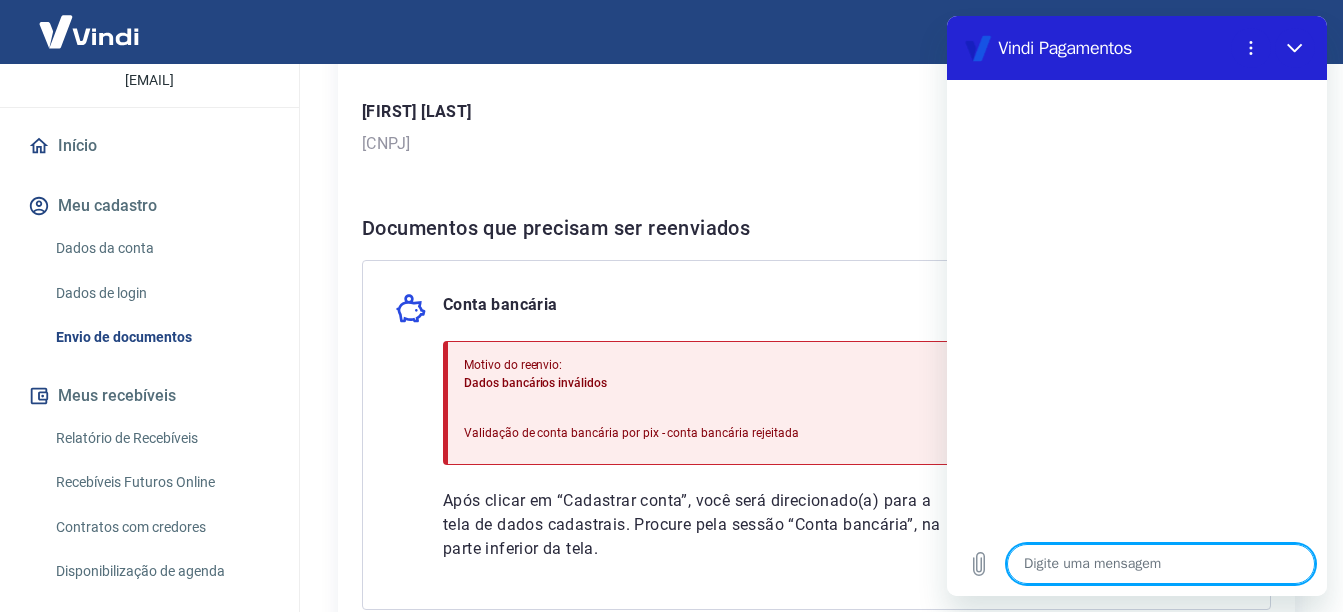 click at bounding box center [1161, 564] 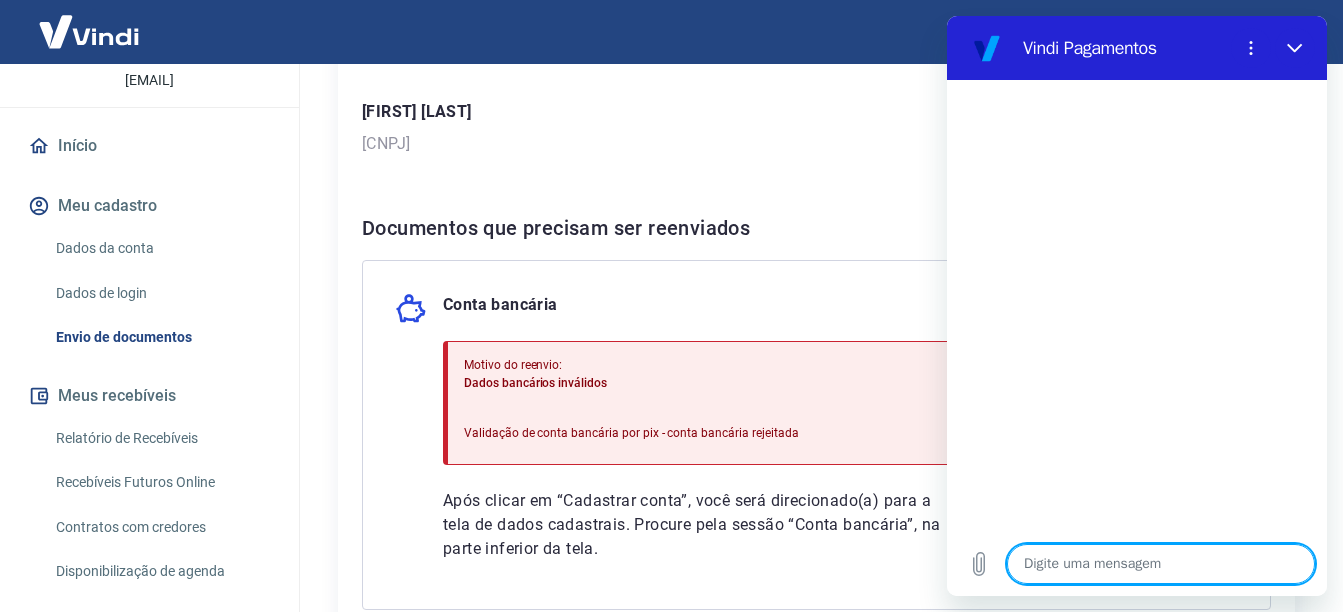 type on "o" 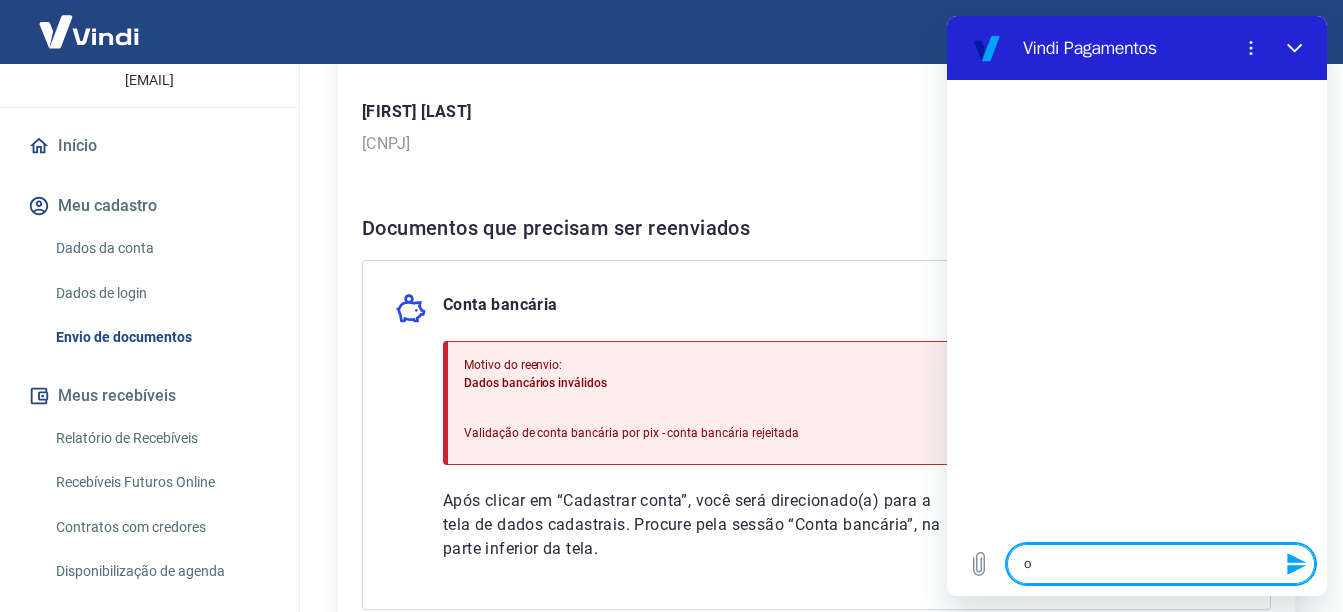 type on "oi" 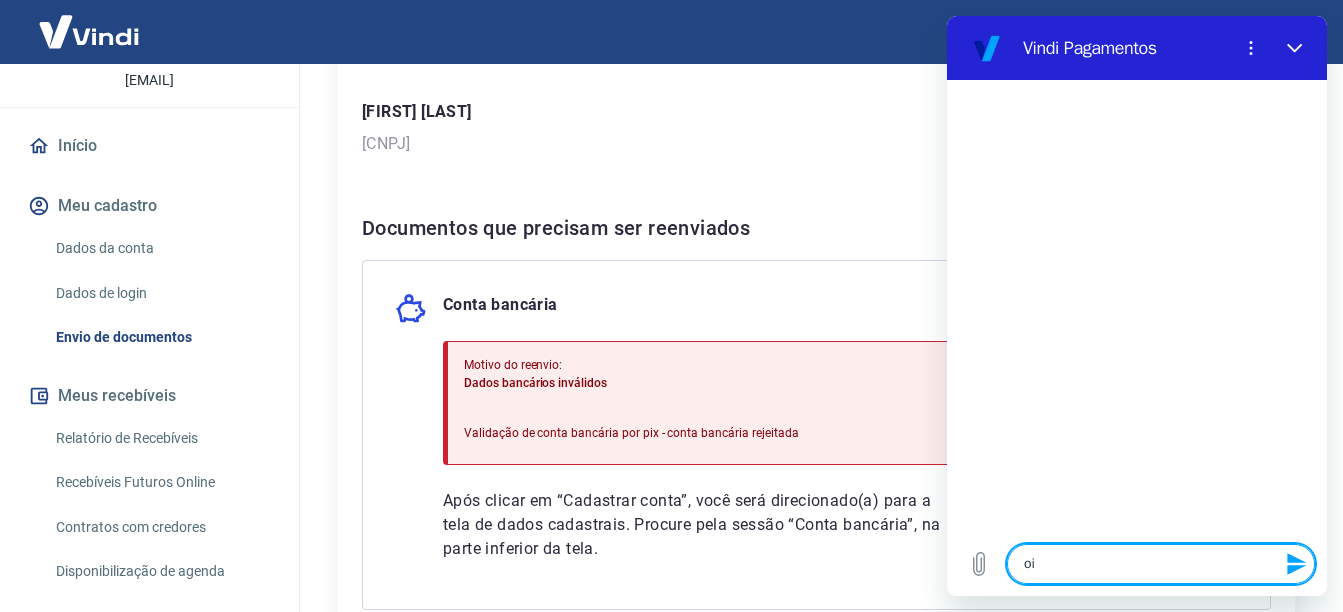 type 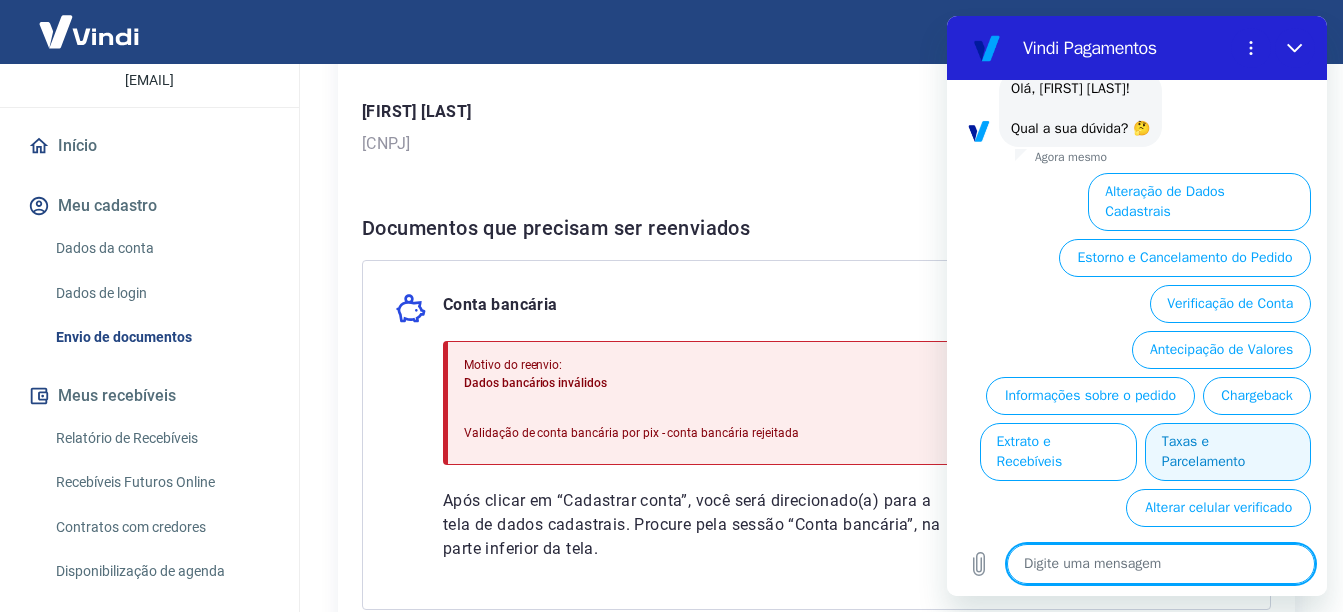 scroll, scrollTop: 121, scrollLeft: 0, axis: vertical 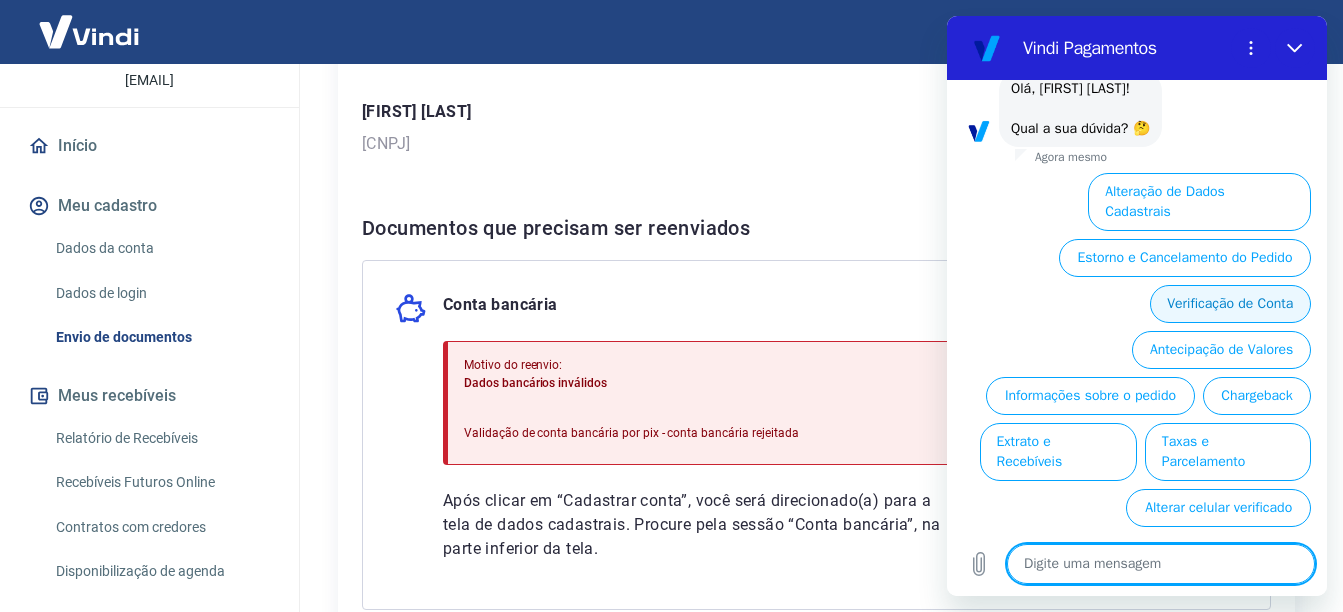 click on "Verificação de Conta" at bounding box center (1230, 304) 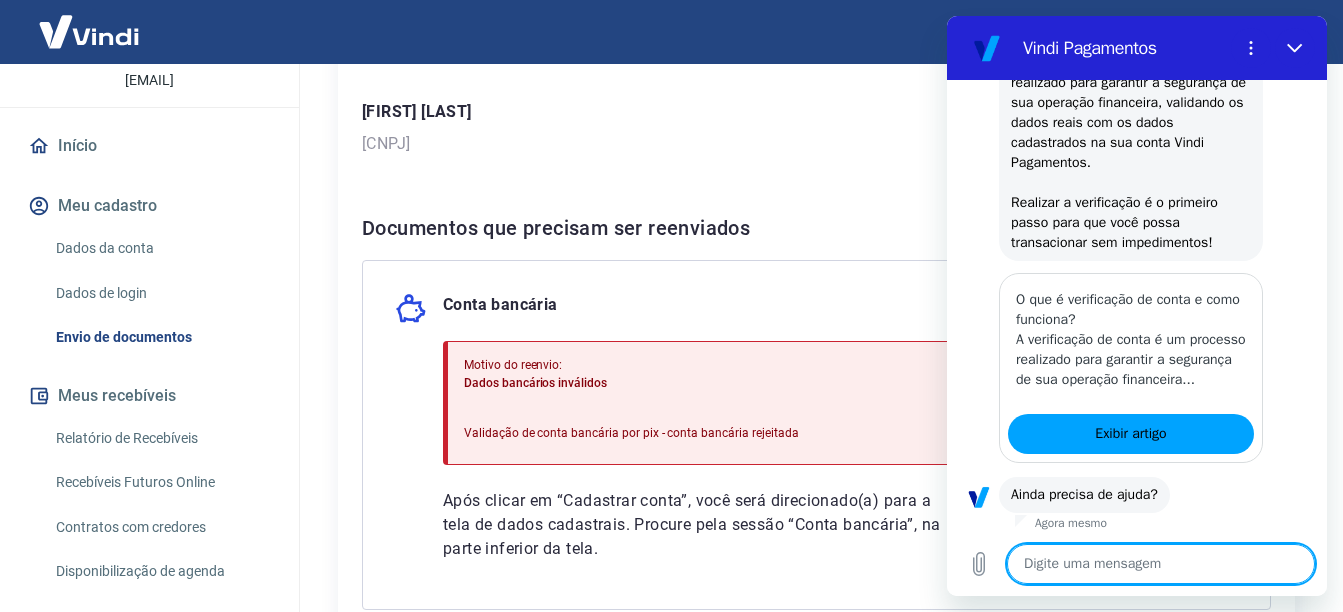 scroll, scrollTop: 365, scrollLeft: 0, axis: vertical 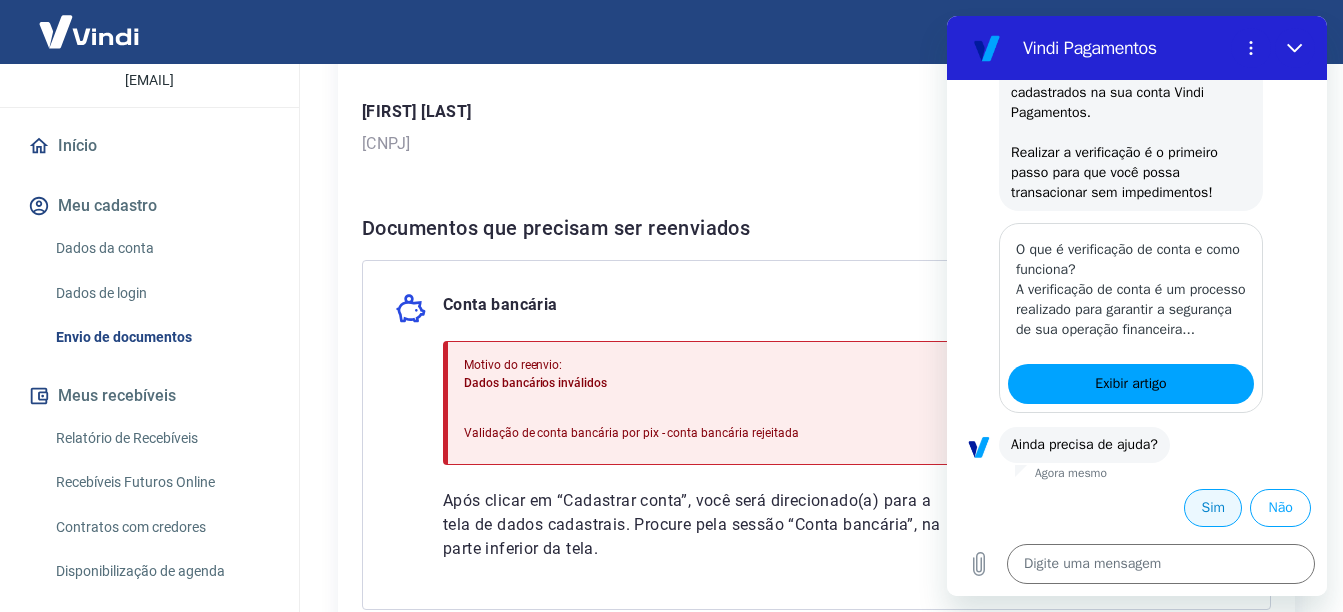 click on "Sim" at bounding box center [1213, 508] 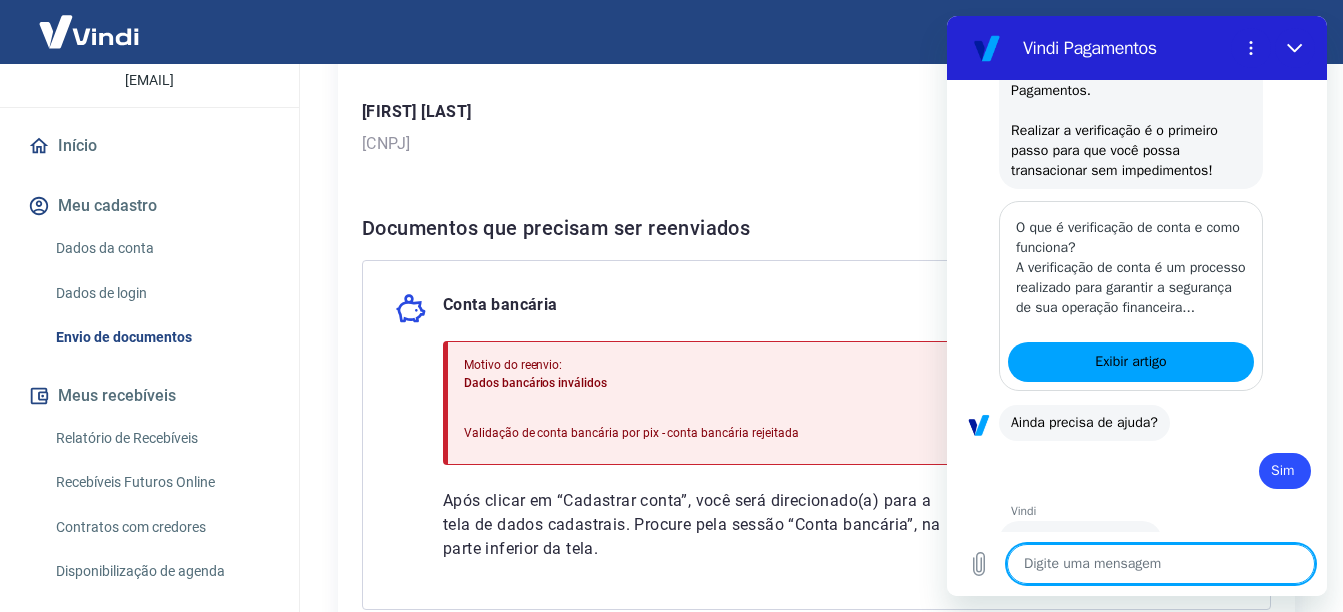 type on "x" 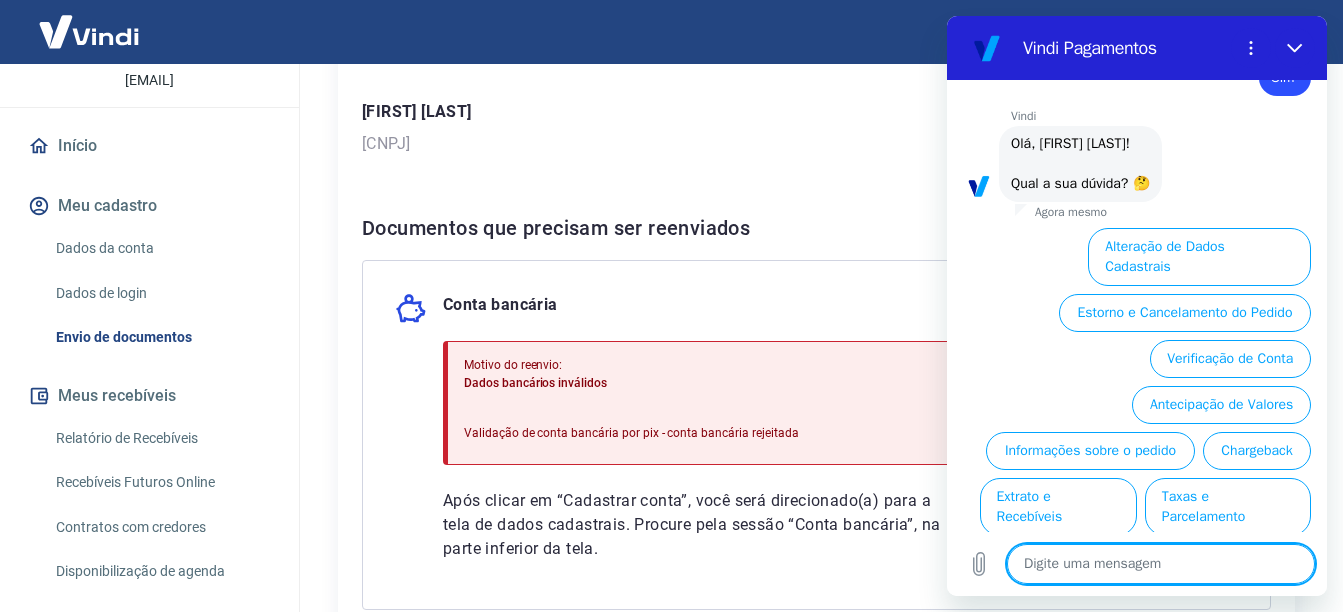 scroll, scrollTop: 841, scrollLeft: 0, axis: vertical 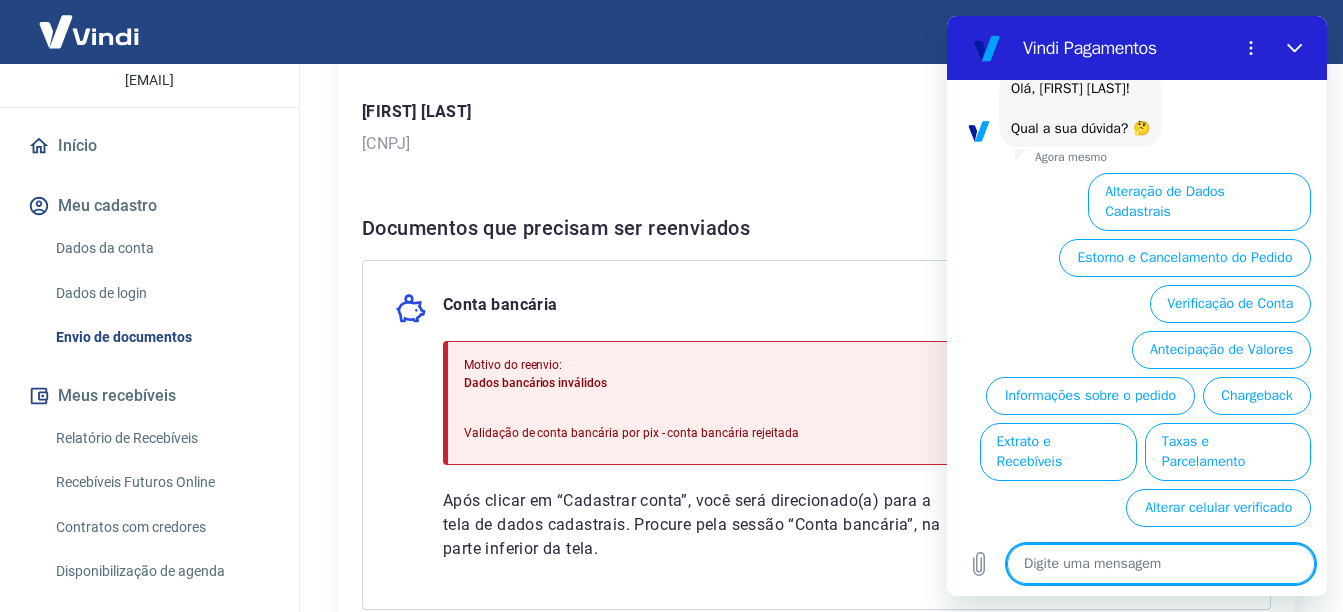click at bounding box center (1161, 564) 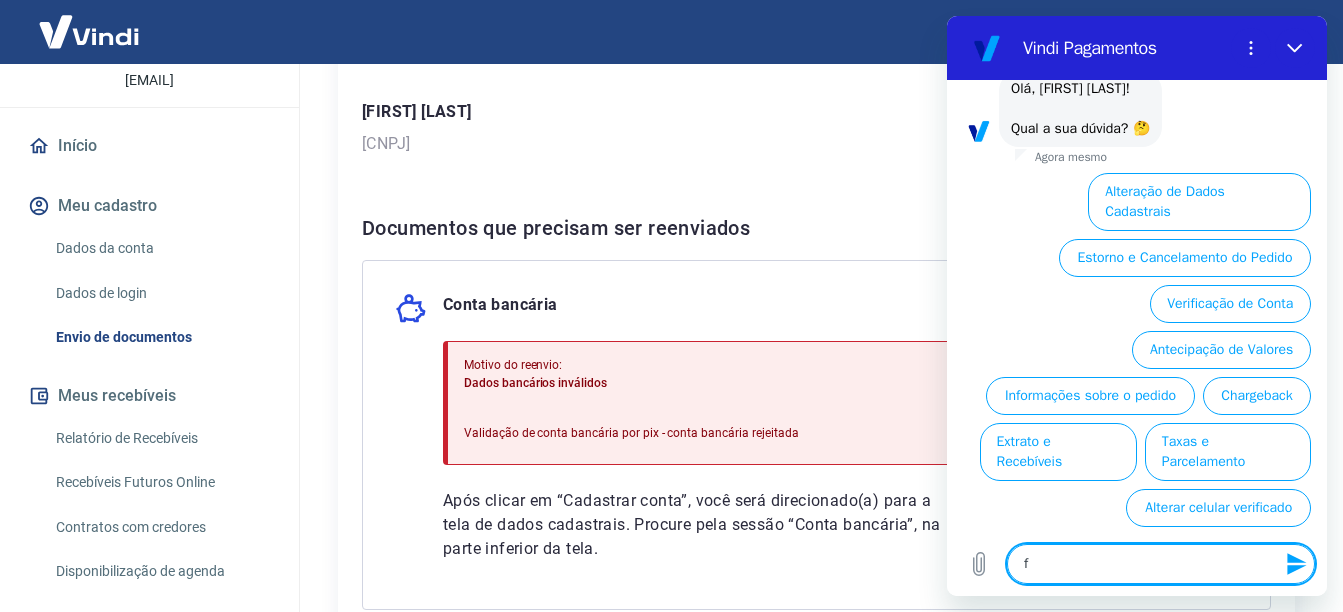 type on "fa" 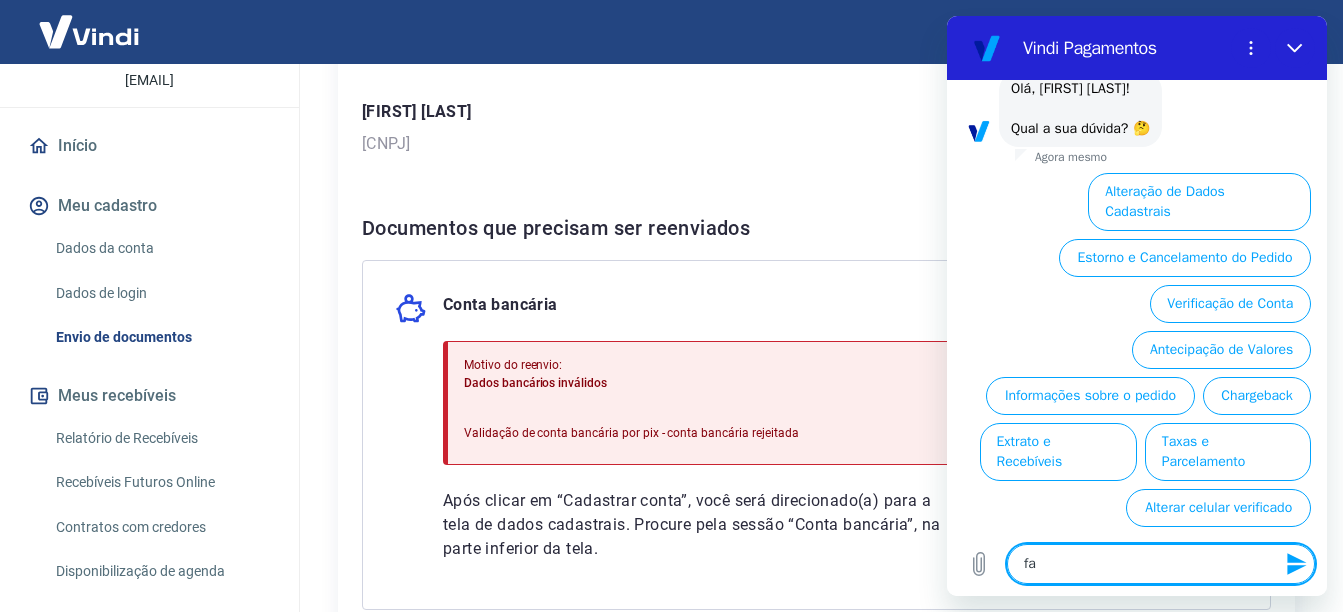 type on "fal" 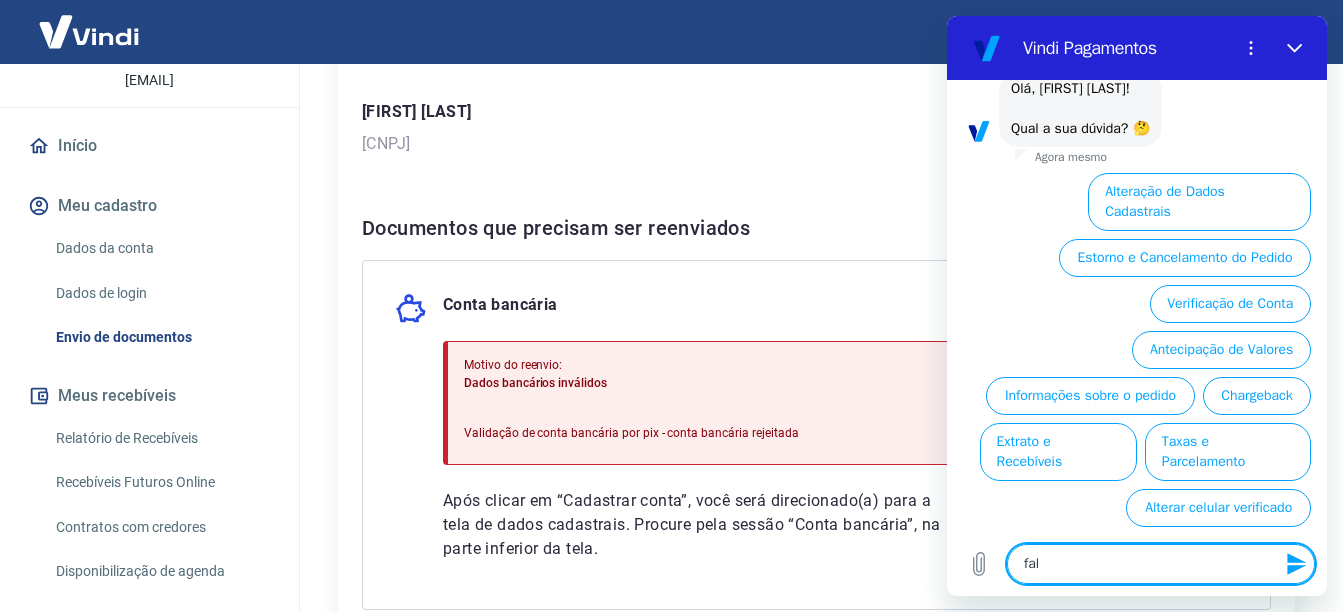 type on "fala" 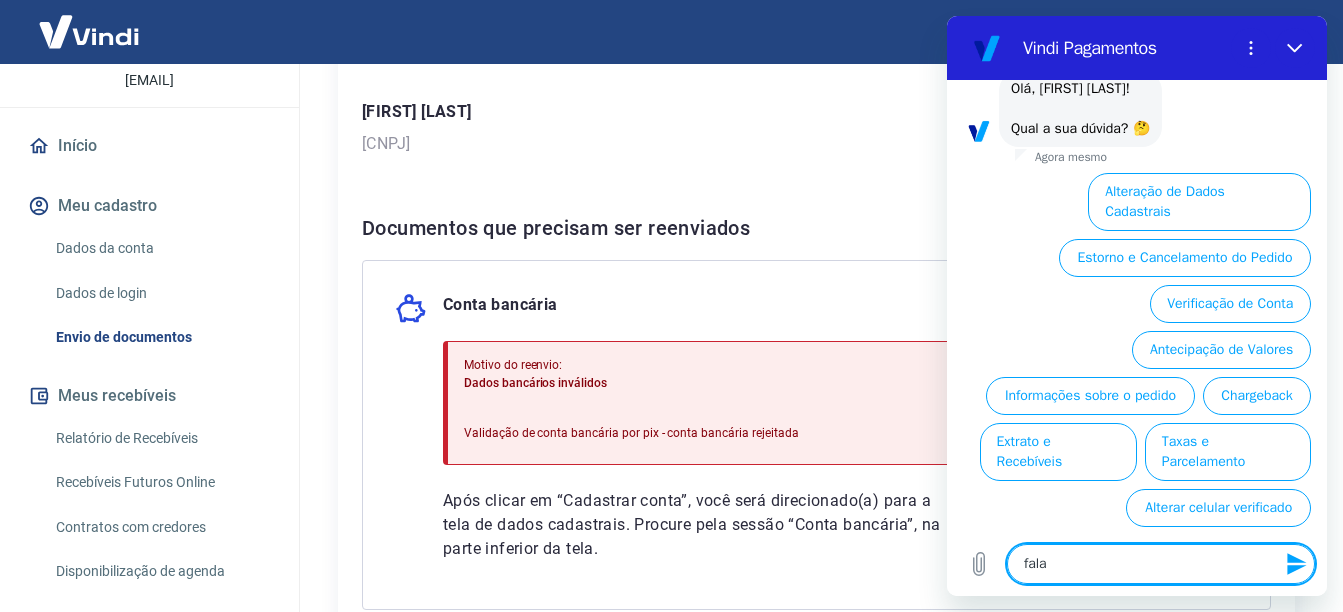 type on "falar" 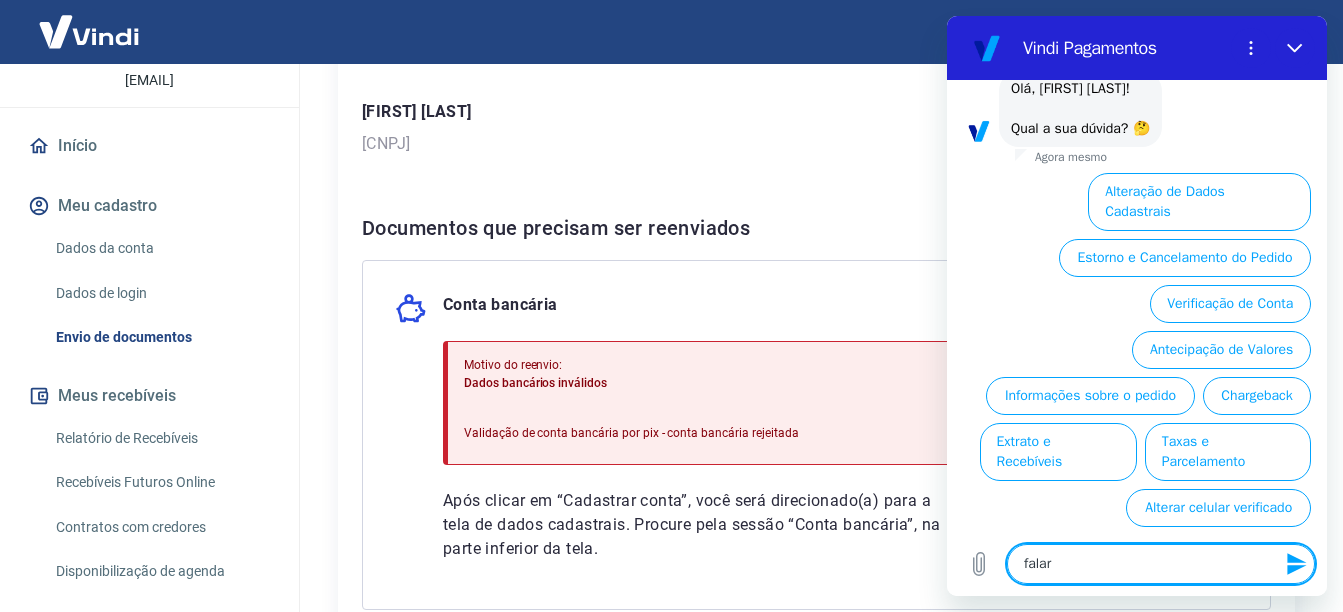 type on "falar" 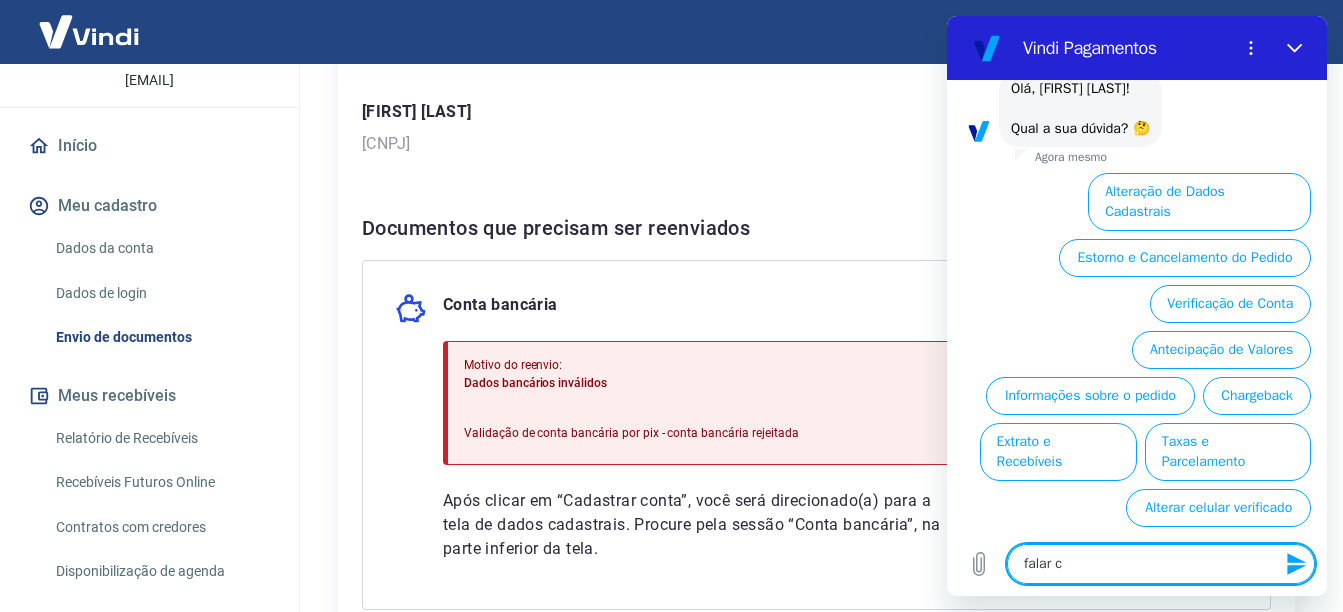 type on "x" 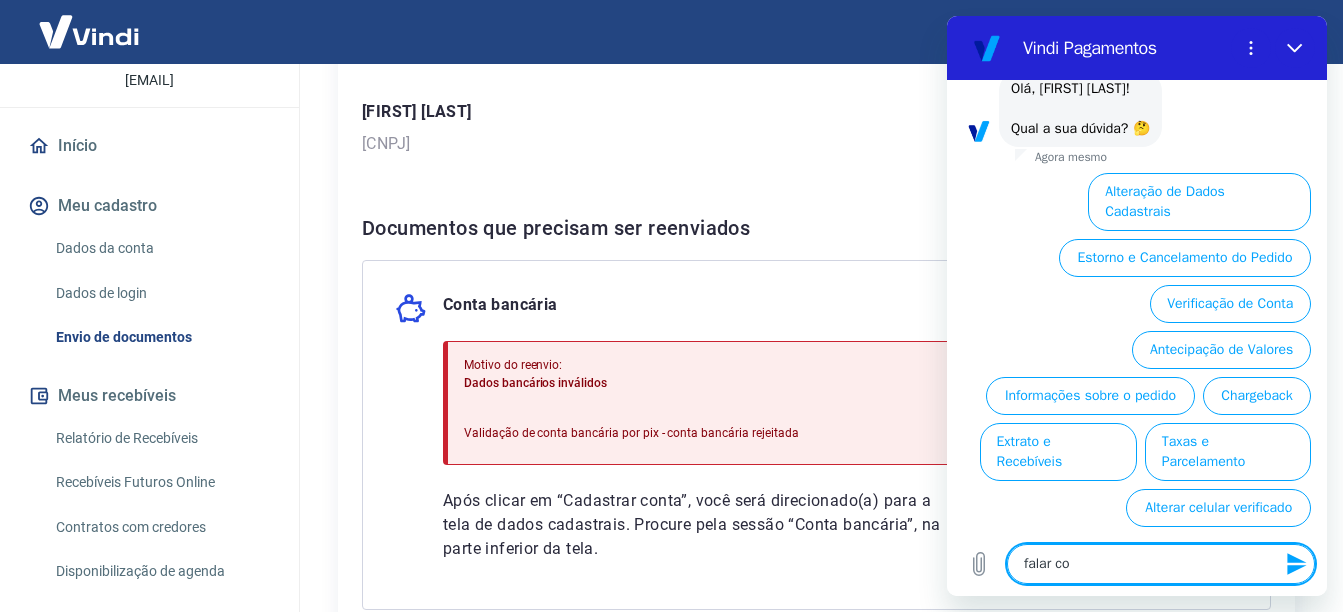 type on "falar com" 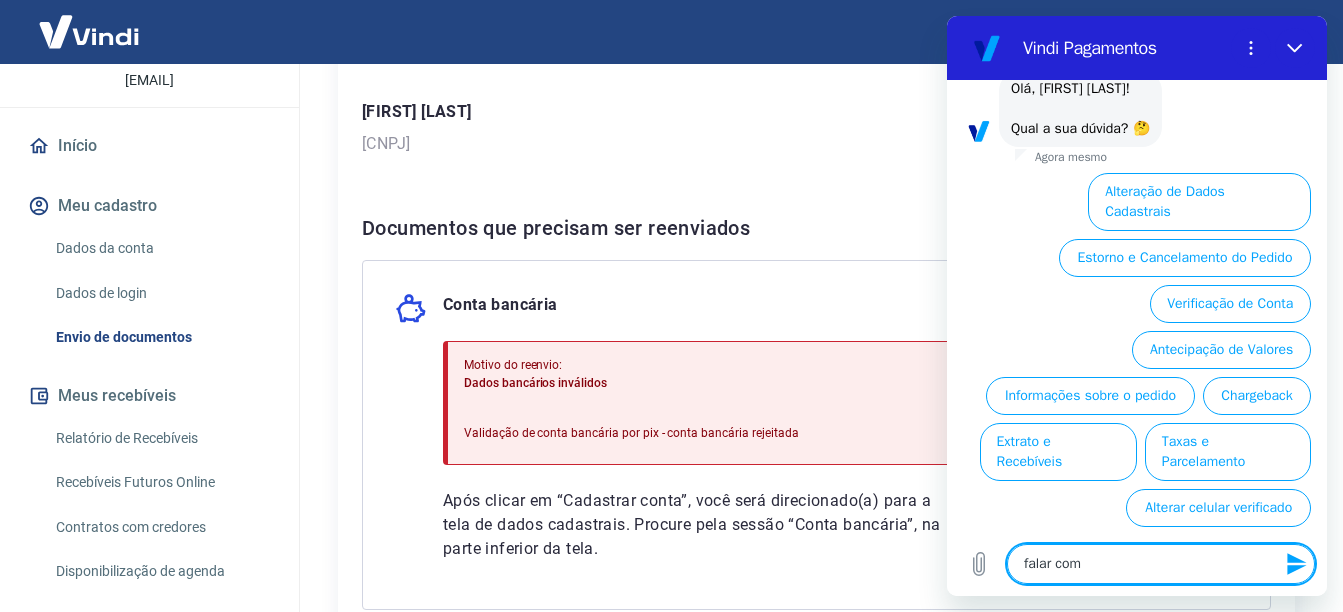 type on "falar com" 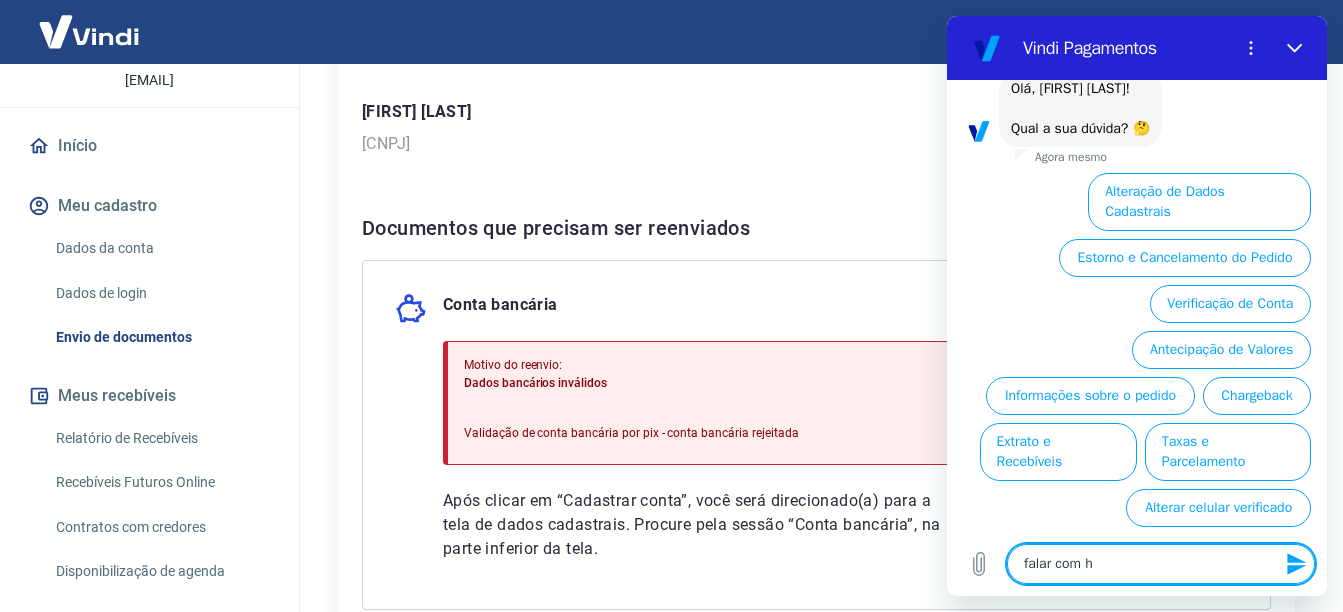 type on "falar com hu" 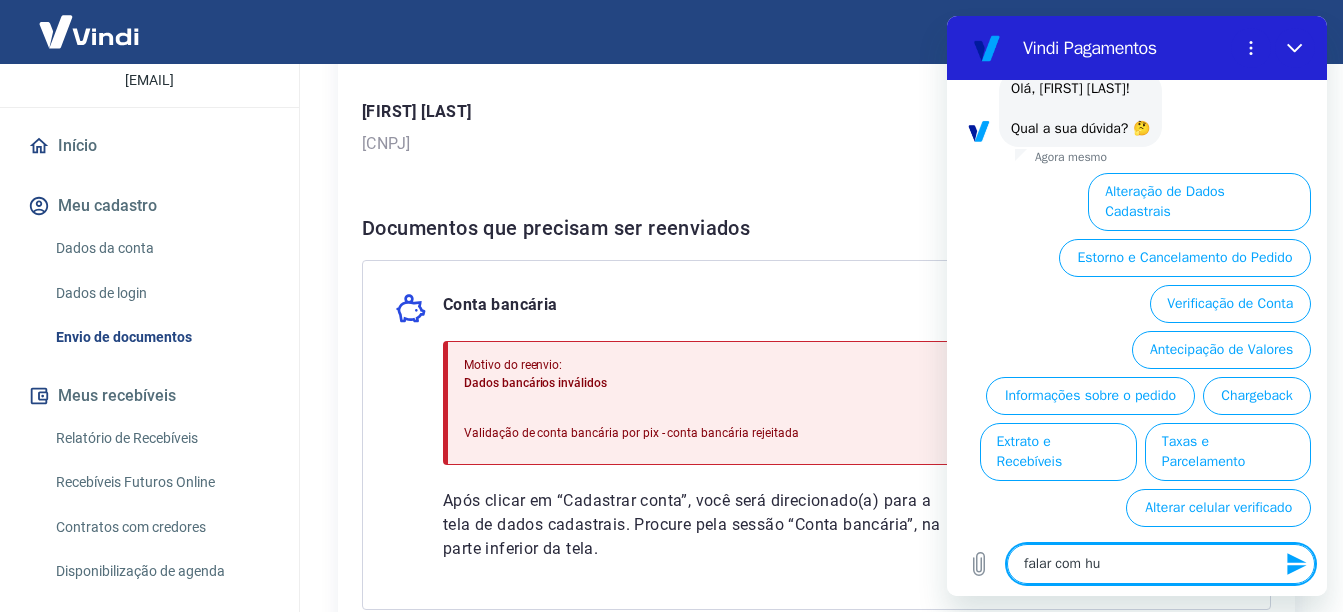 type on "falar com hum" 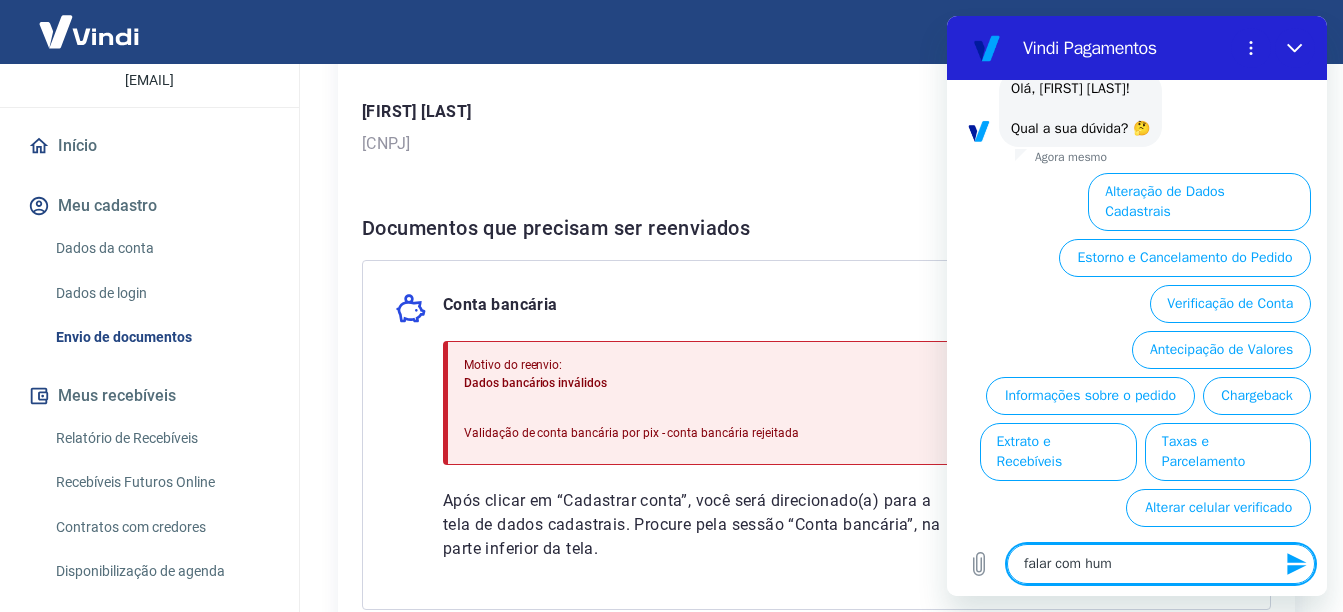 type on "falar com huma" 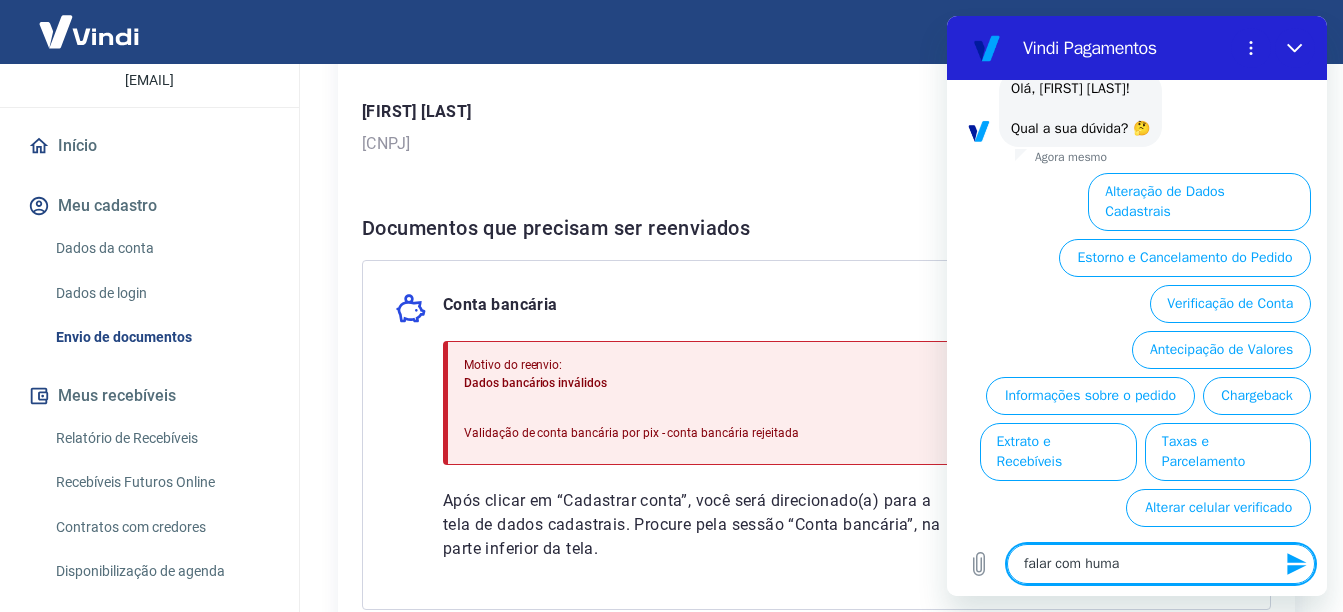 type on "falar com human" 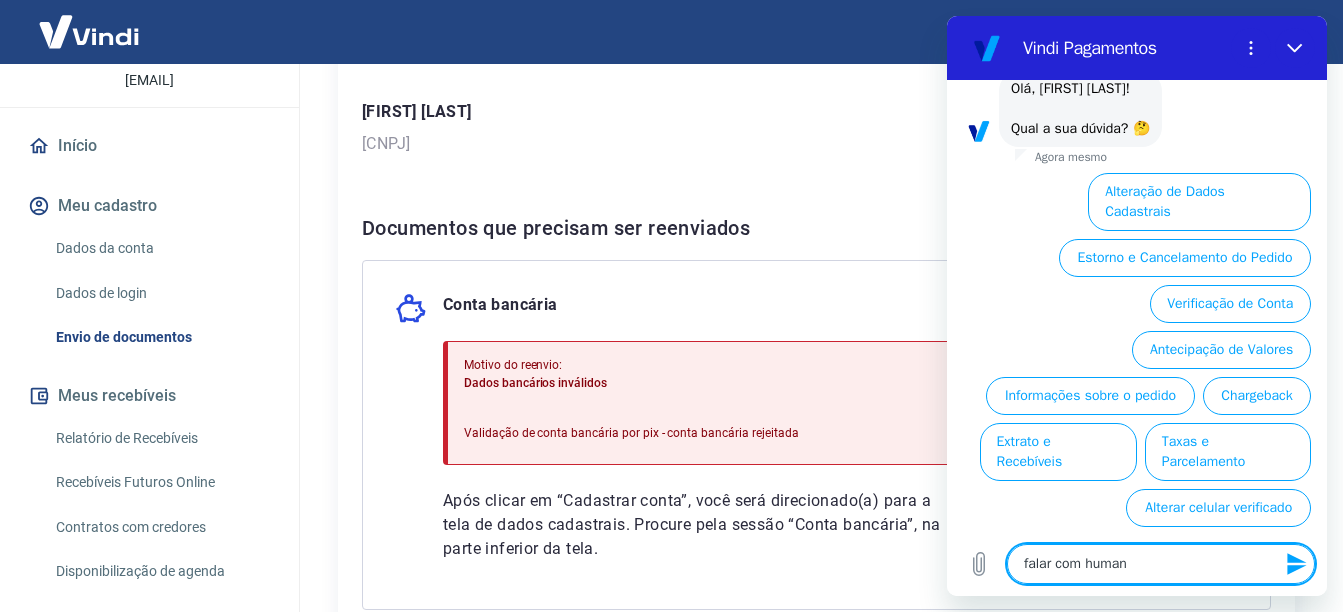 type on "falar com humano" 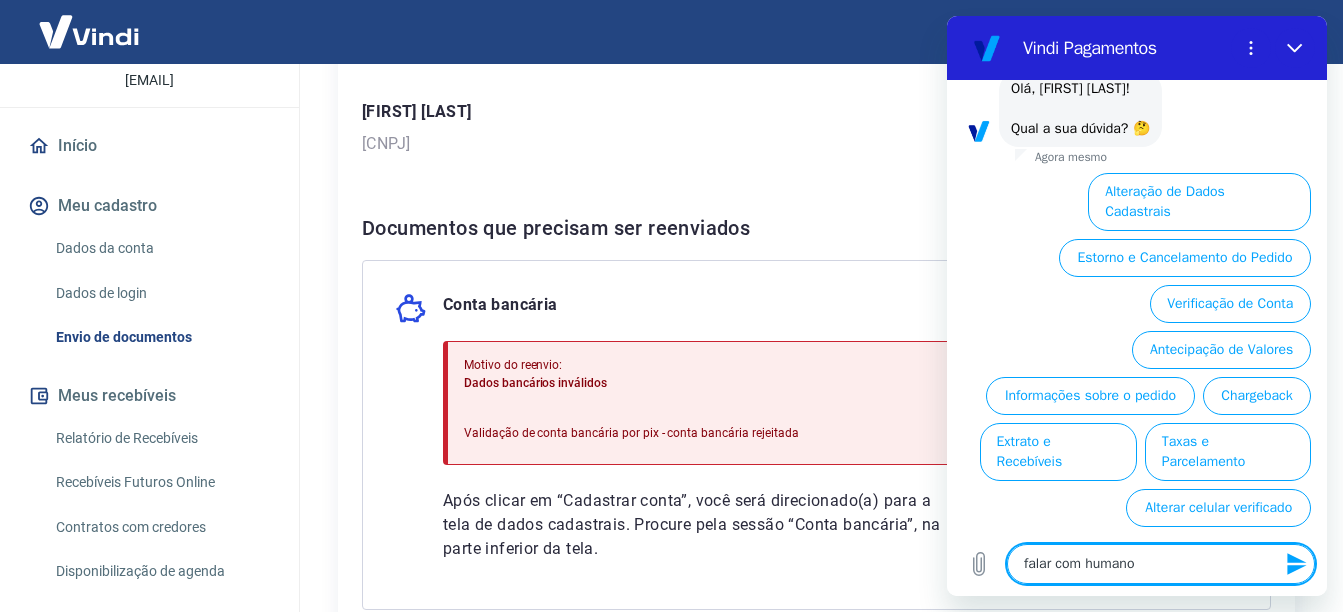 type 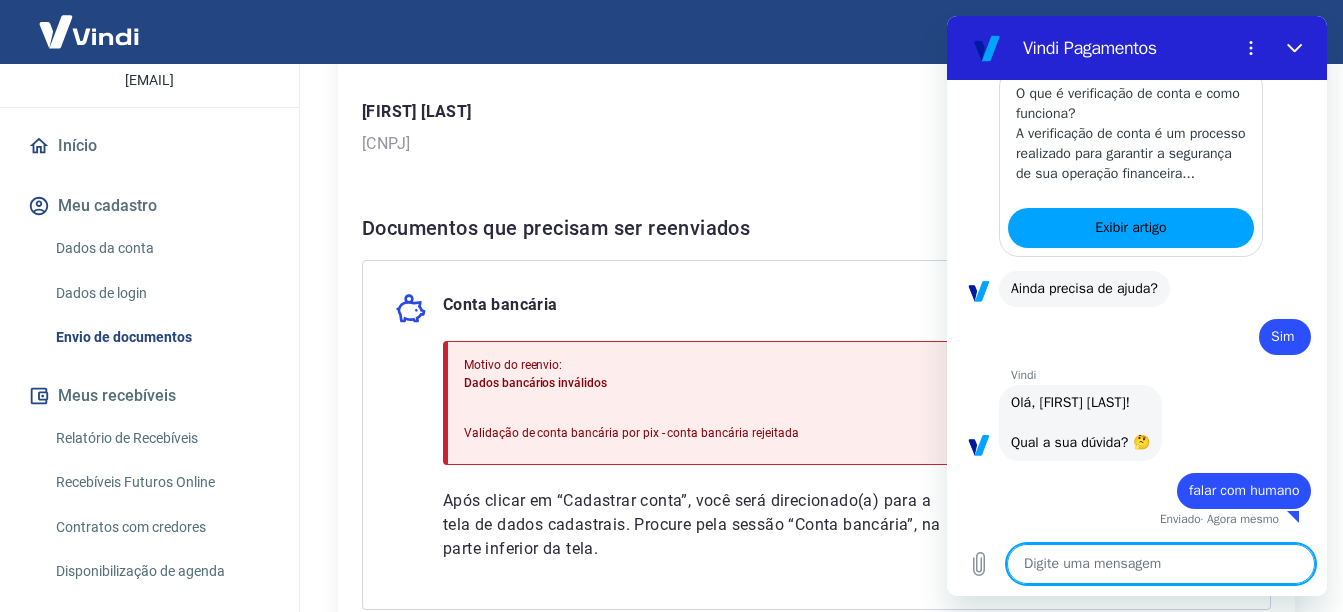type on "x" 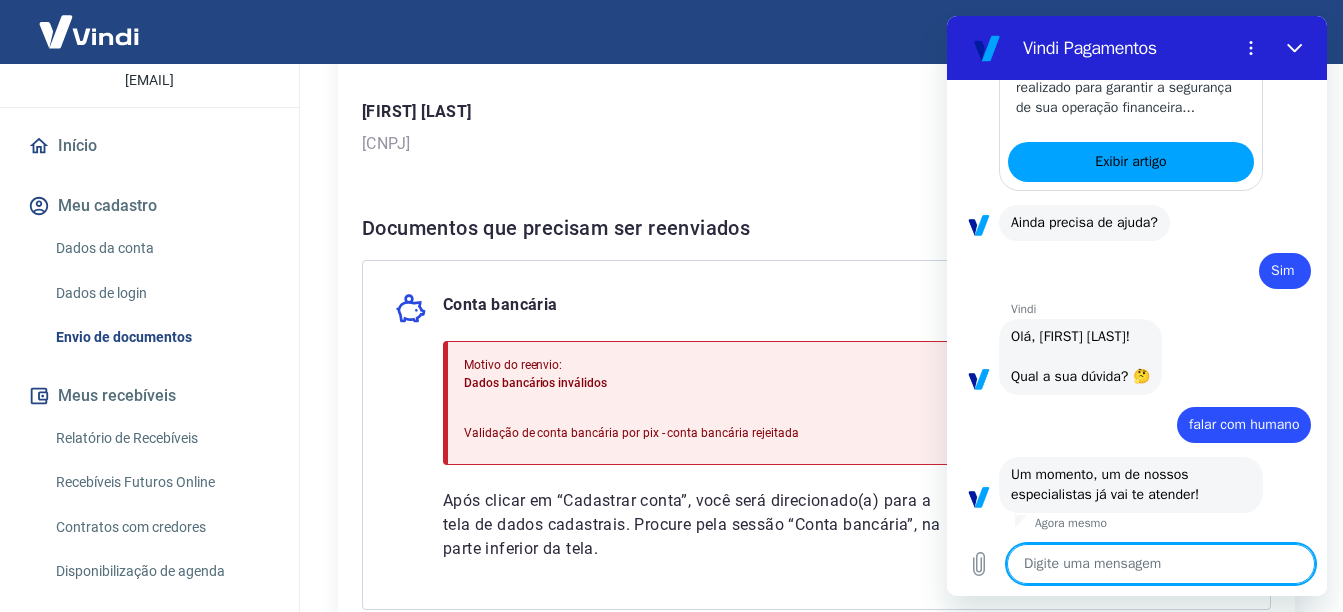scroll, scrollTop: 591, scrollLeft: 0, axis: vertical 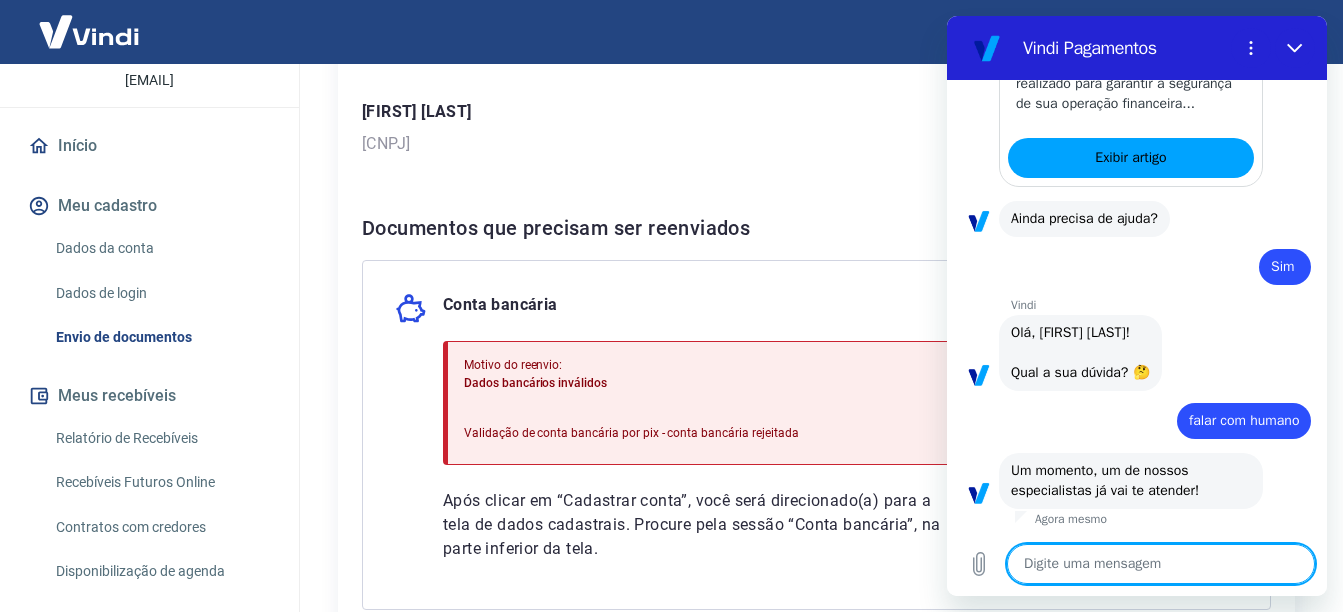 type on "o" 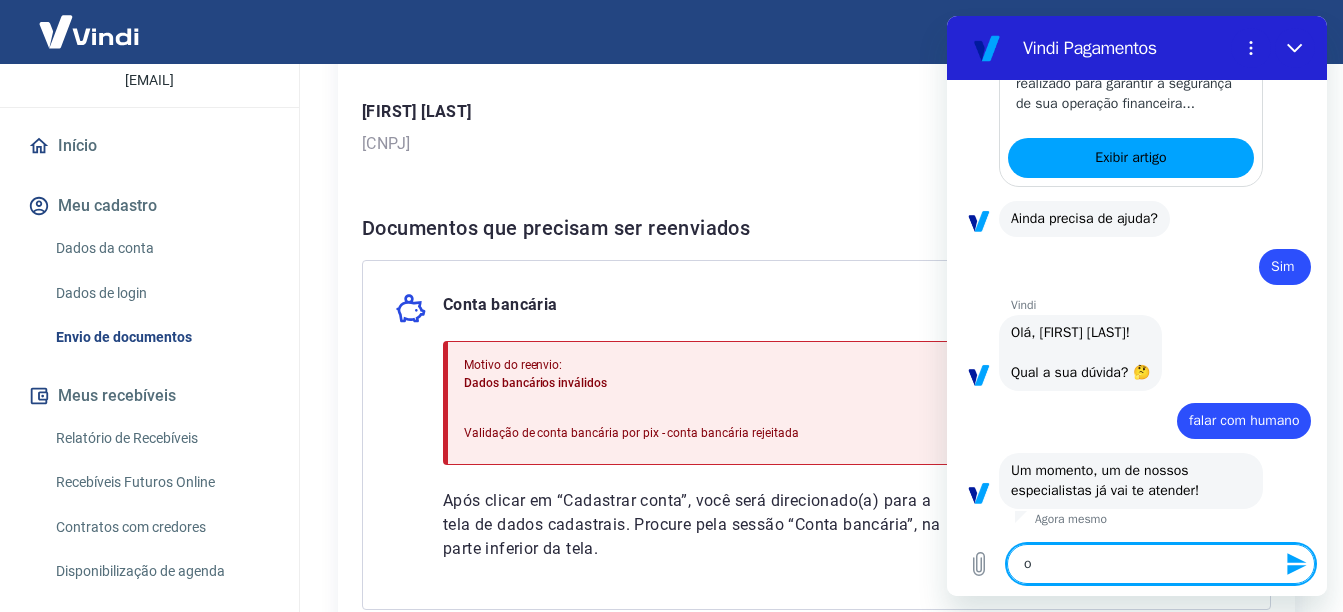 type on "ok" 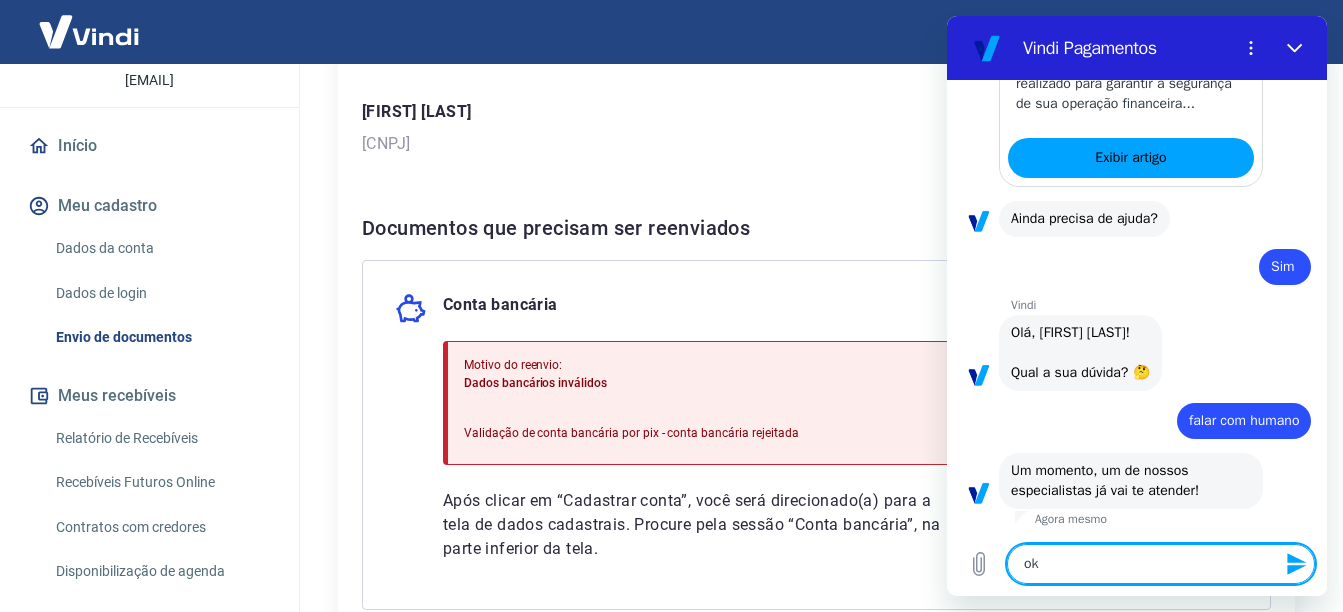 type 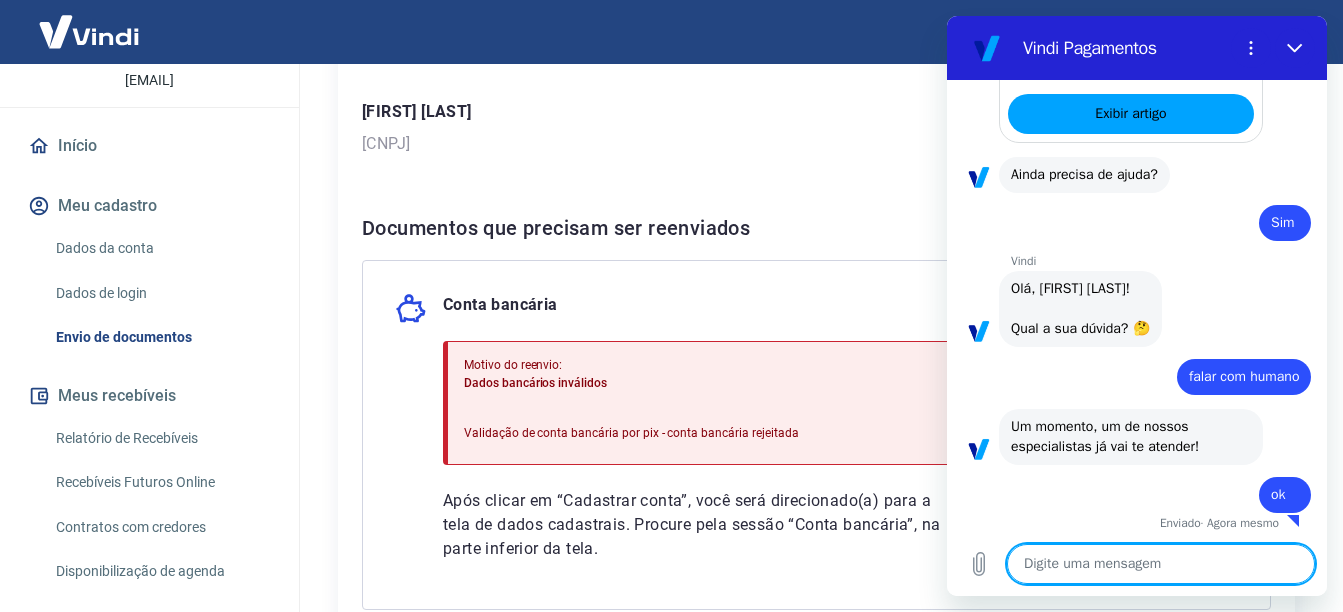 scroll, scrollTop: 639, scrollLeft: 0, axis: vertical 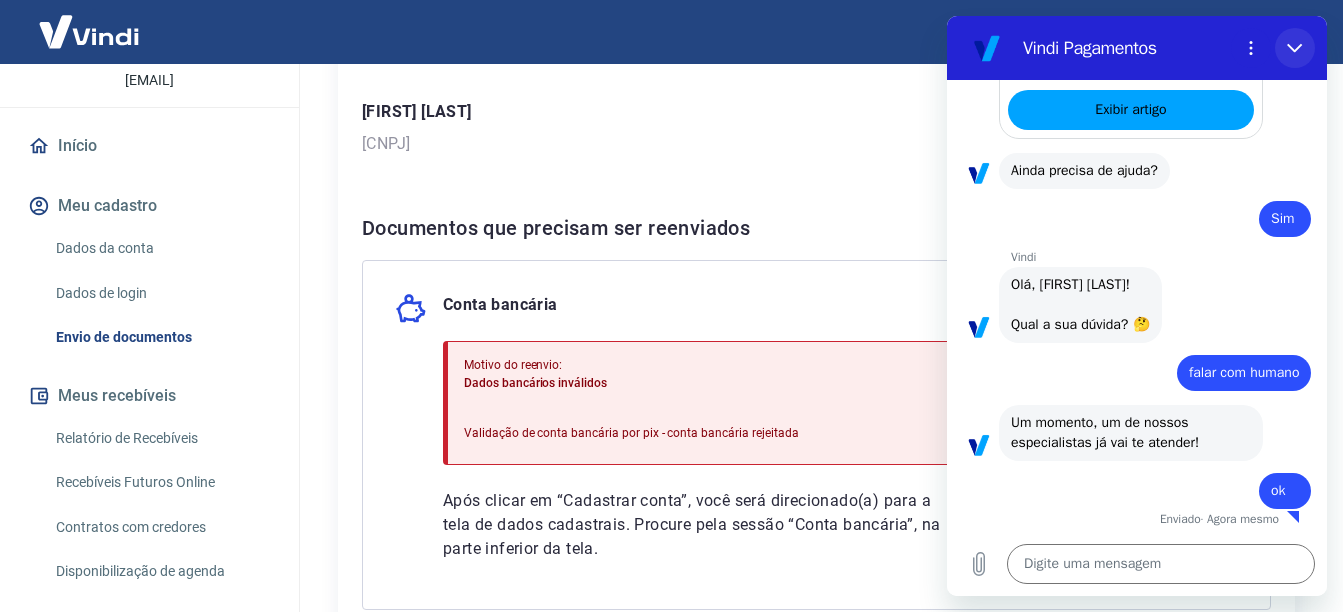 click 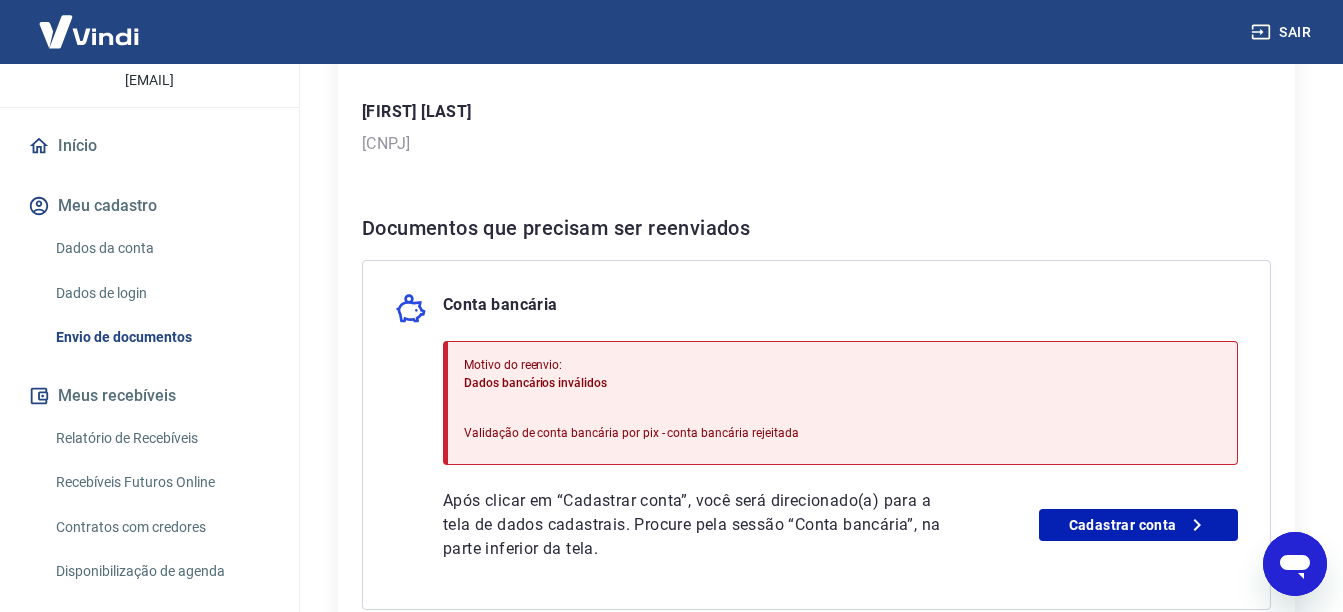 scroll, scrollTop: 841, scrollLeft: 0, axis: vertical 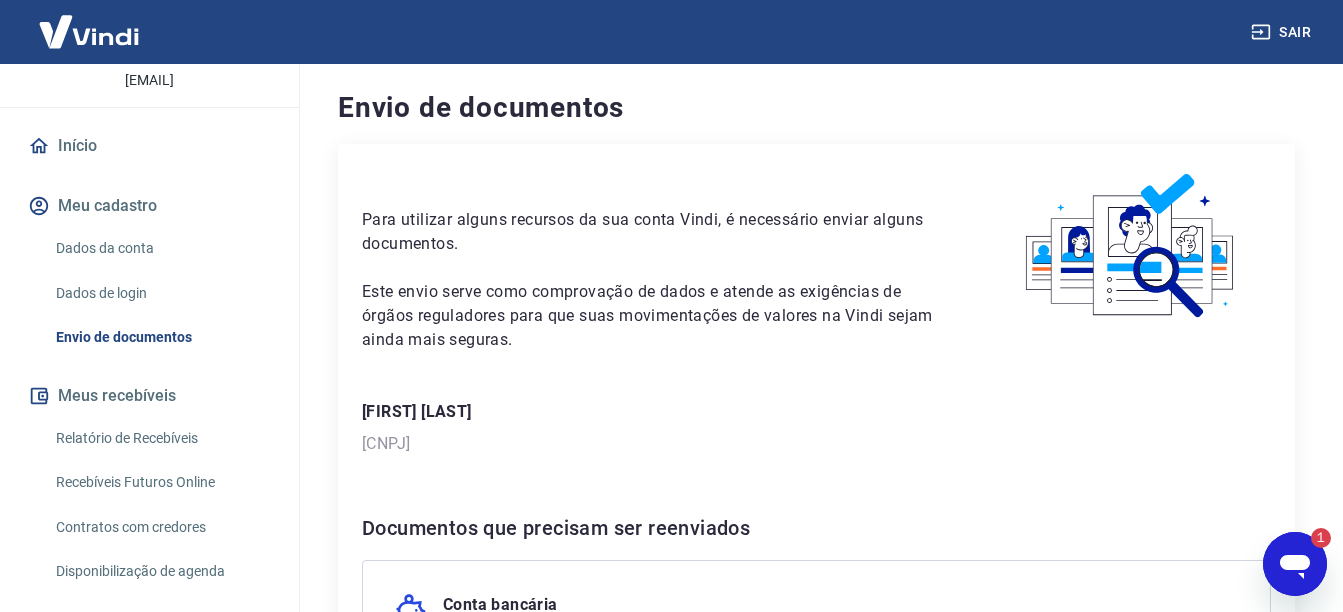 drag, startPoint x: 1295, startPoint y: 561, endPoint x: 1611, endPoint y: 1046, distance: 578.8618 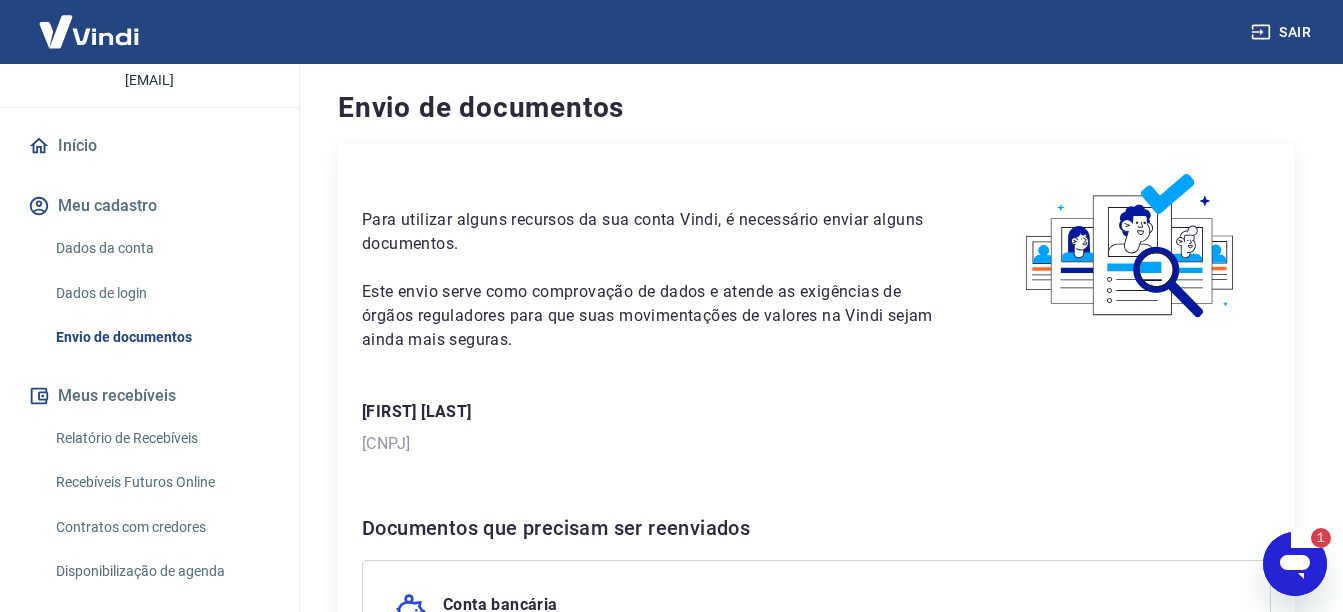 type on "x" 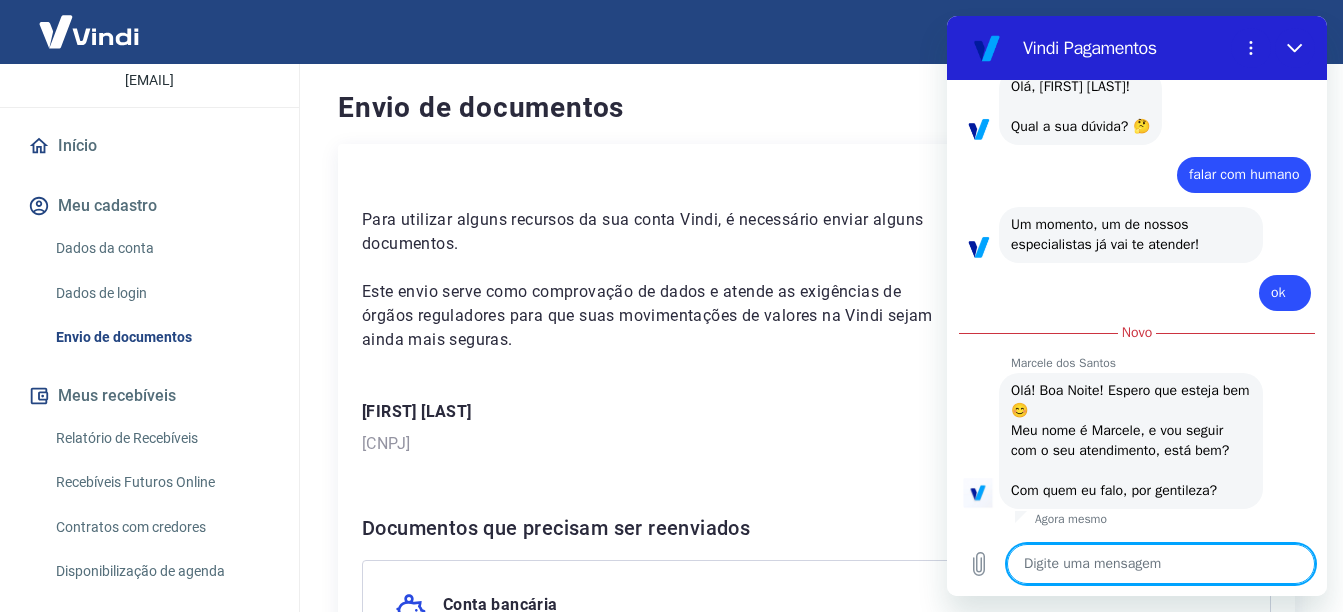 scroll, scrollTop: 837, scrollLeft: 0, axis: vertical 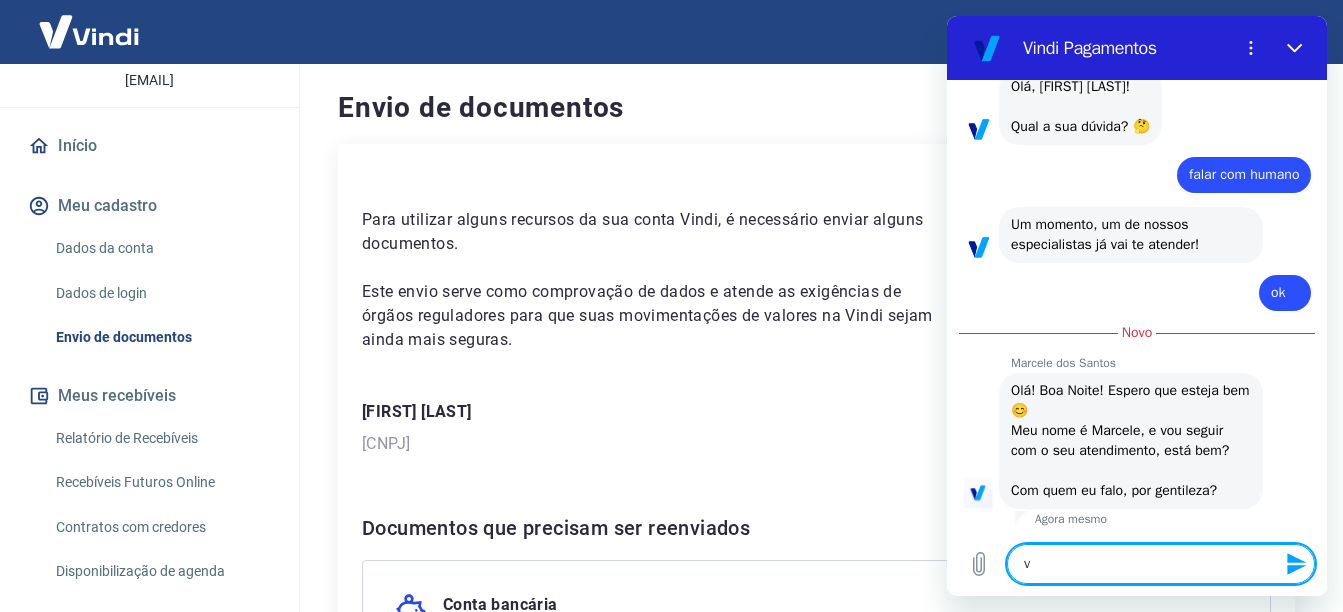 type on "vi" 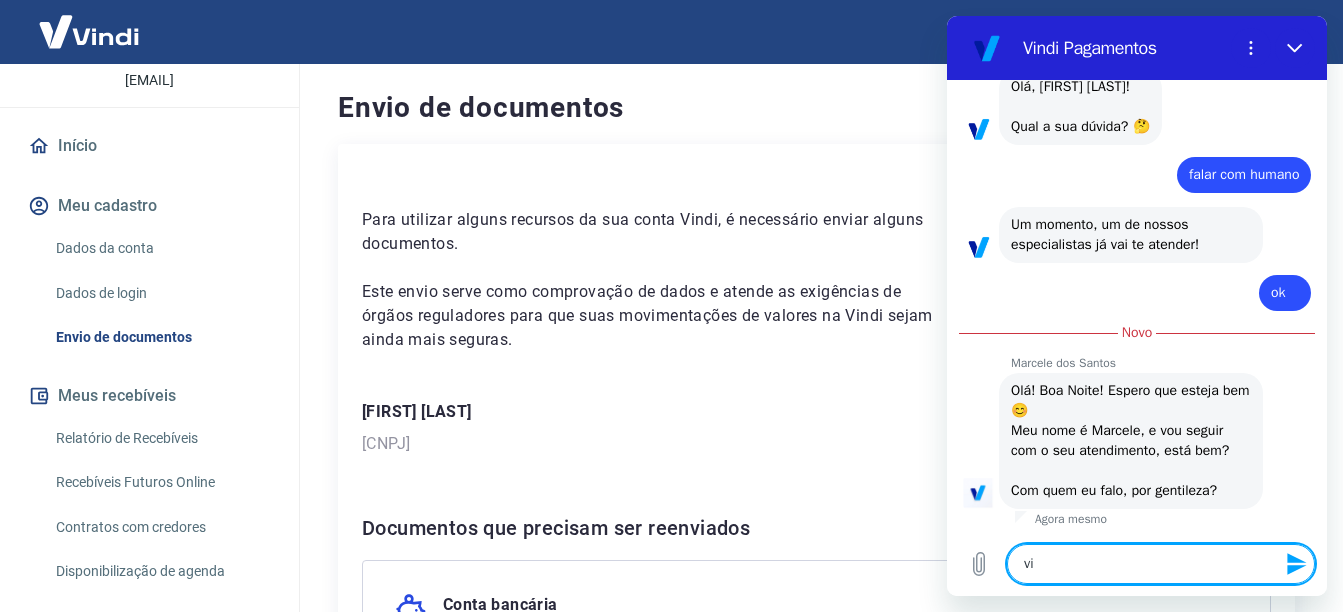 type on "x" 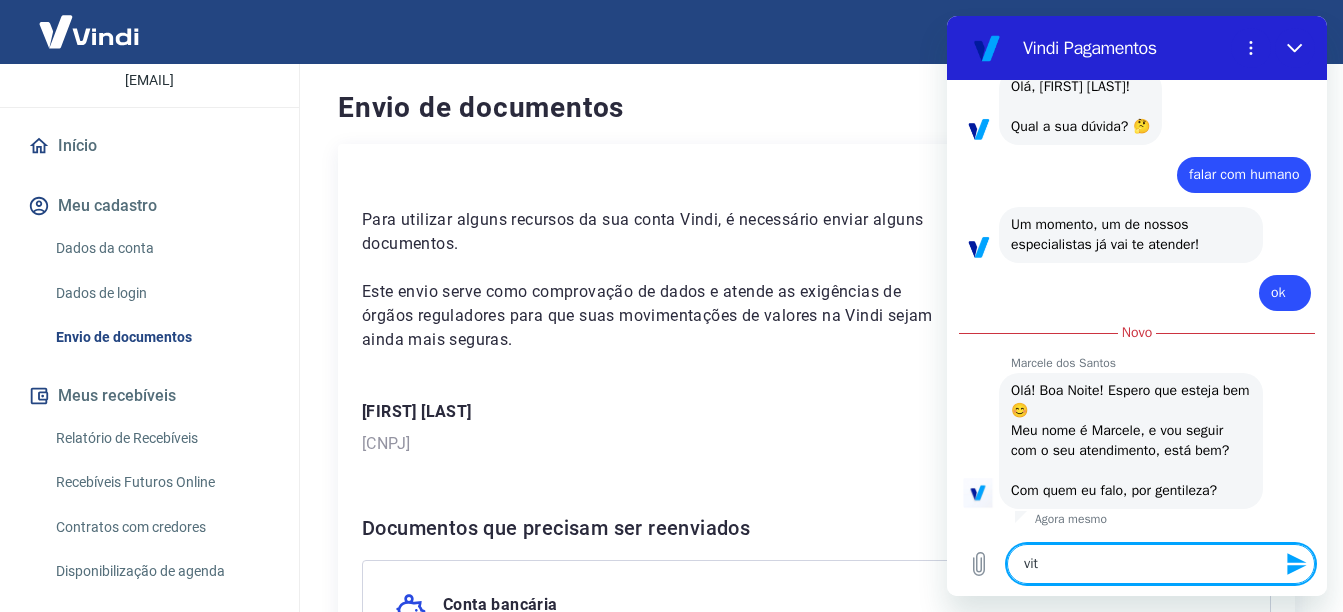 type on "vito" 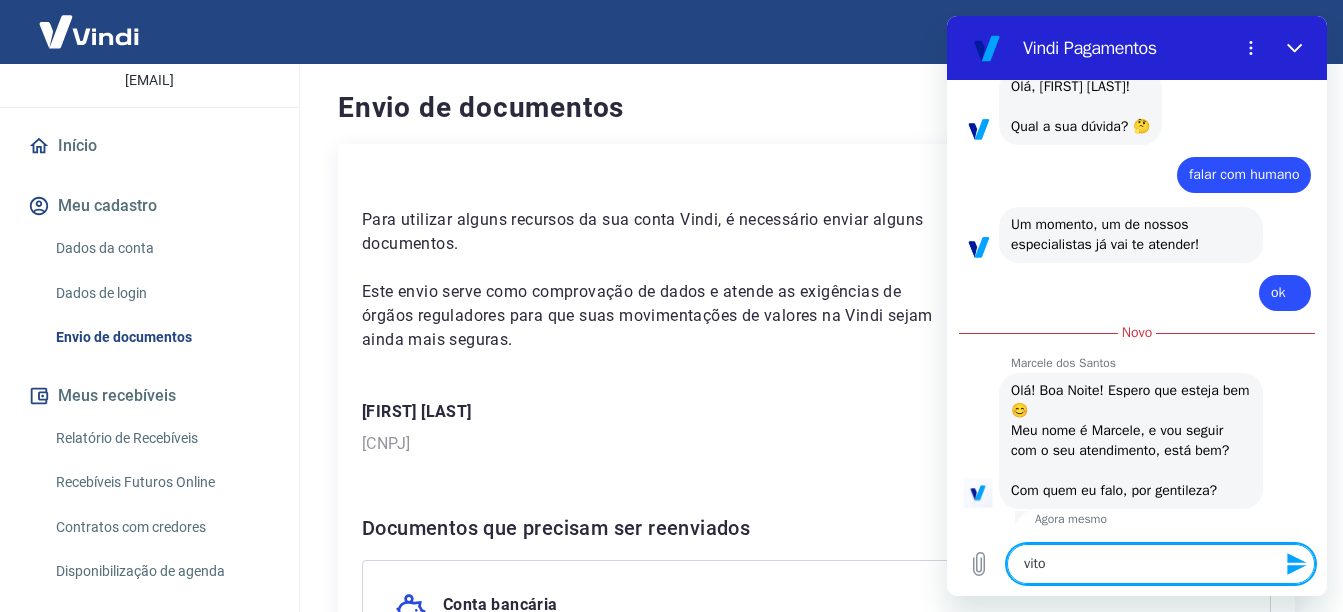 type on "x" 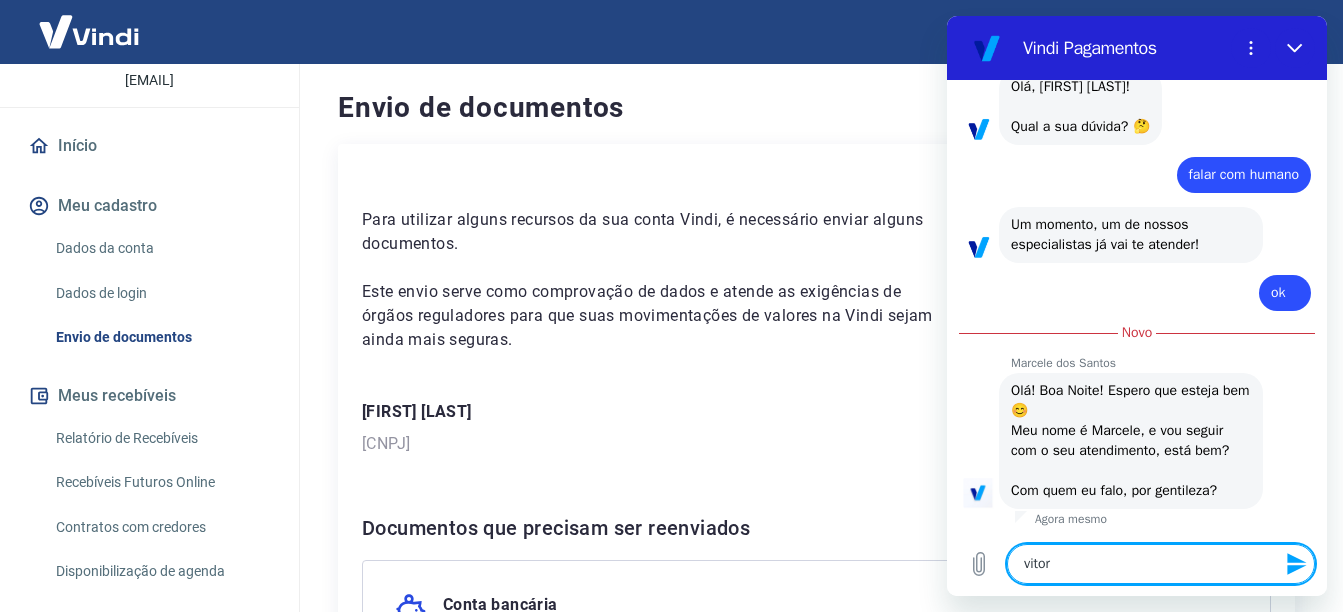type 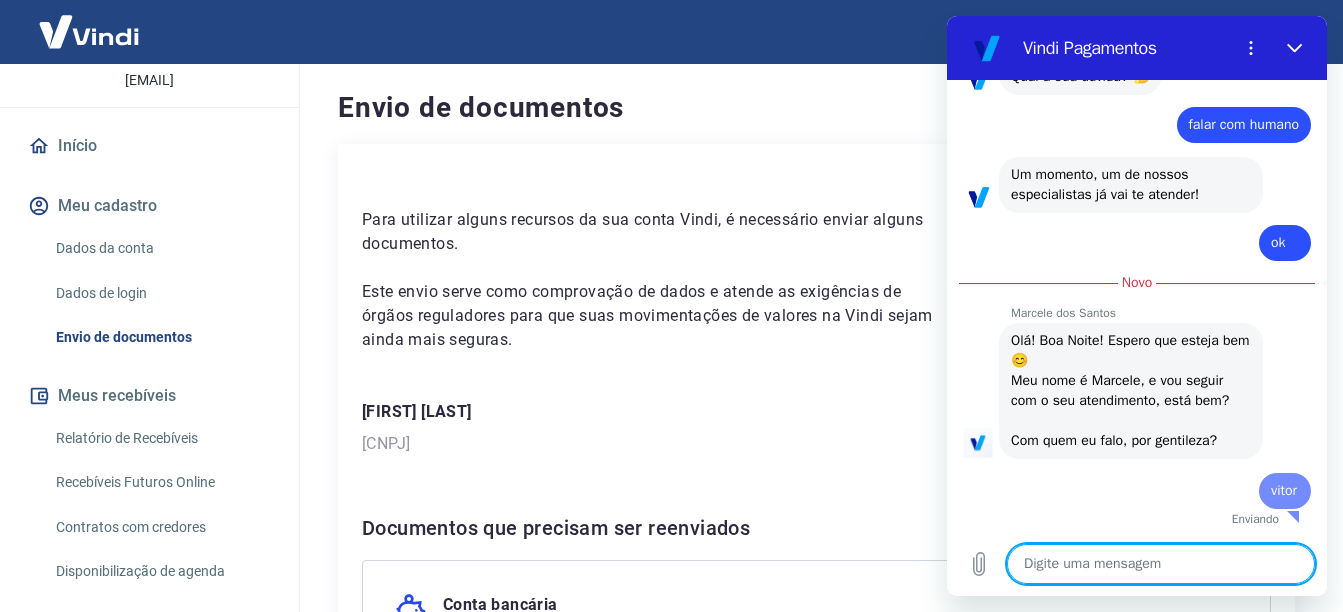type on "x" 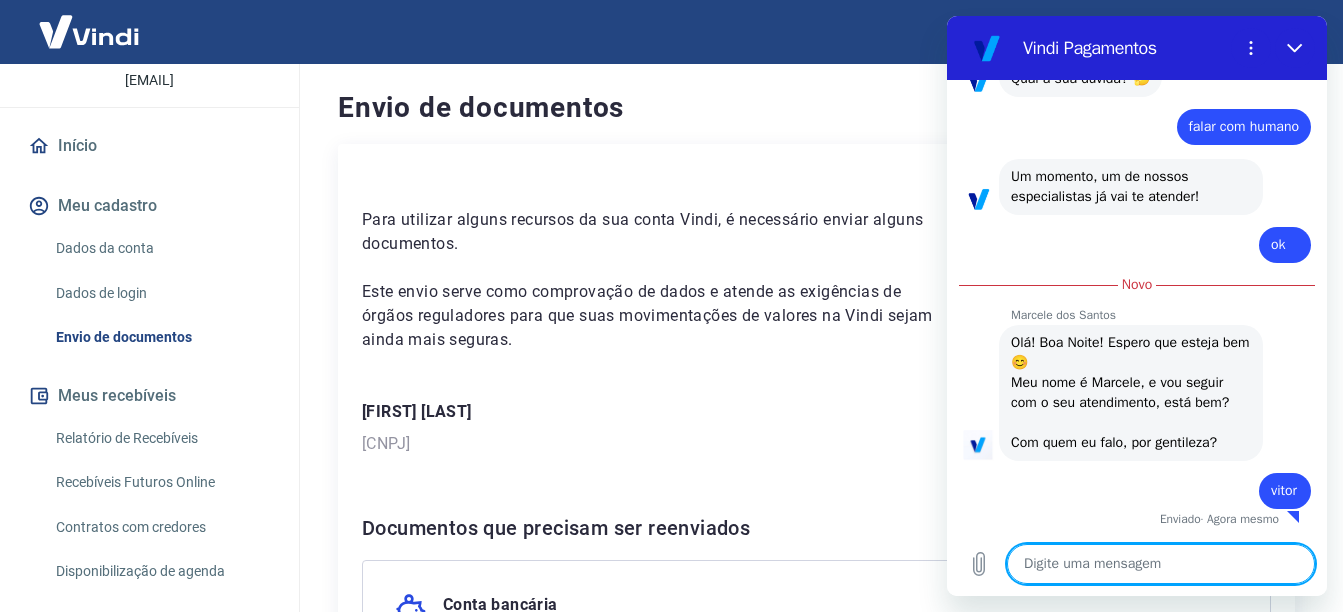 scroll, scrollTop: 885, scrollLeft: 0, axis: vertical 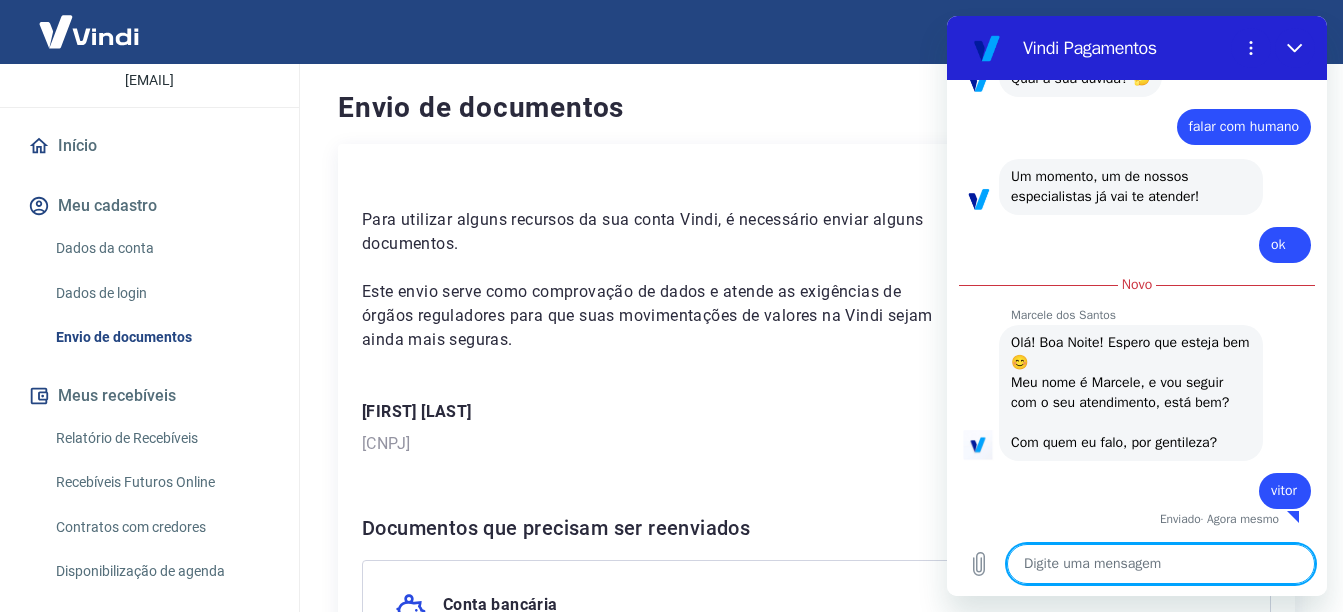 type on "b" 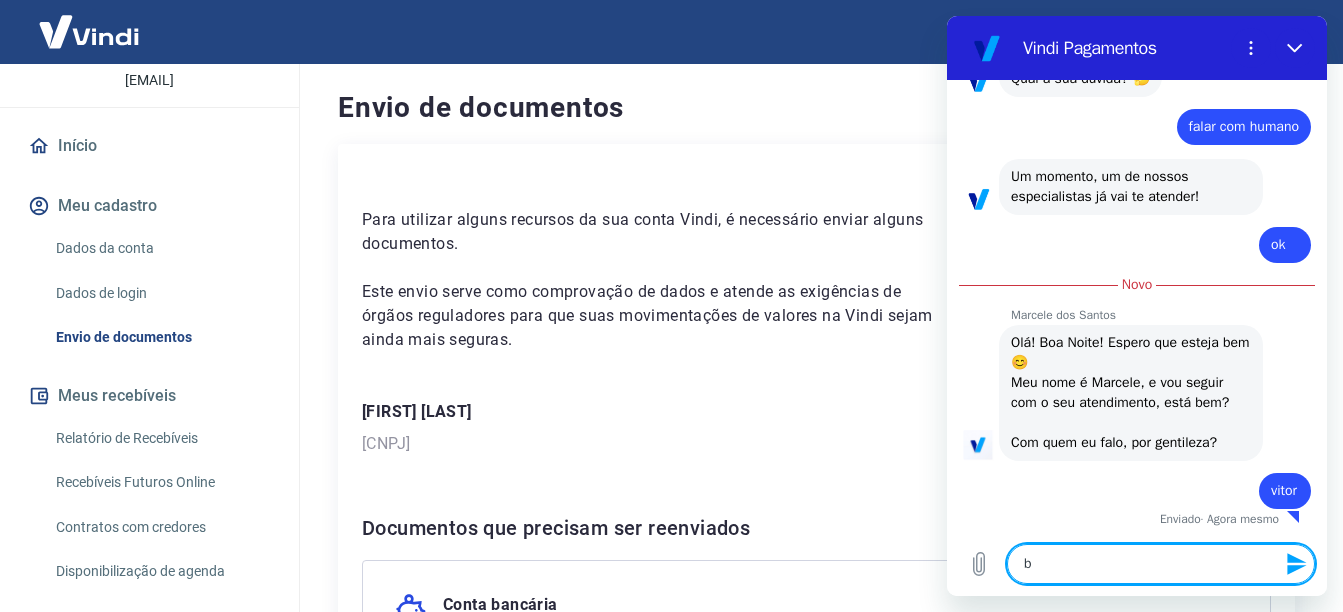 type on "bo" 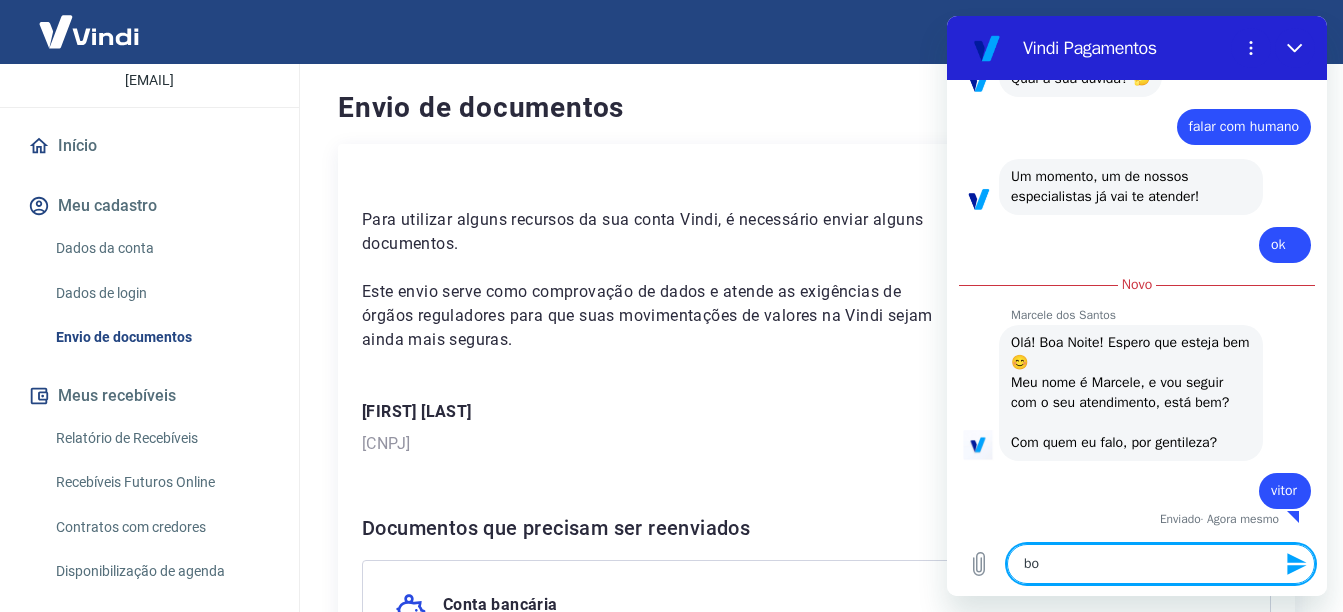 type on "boa" 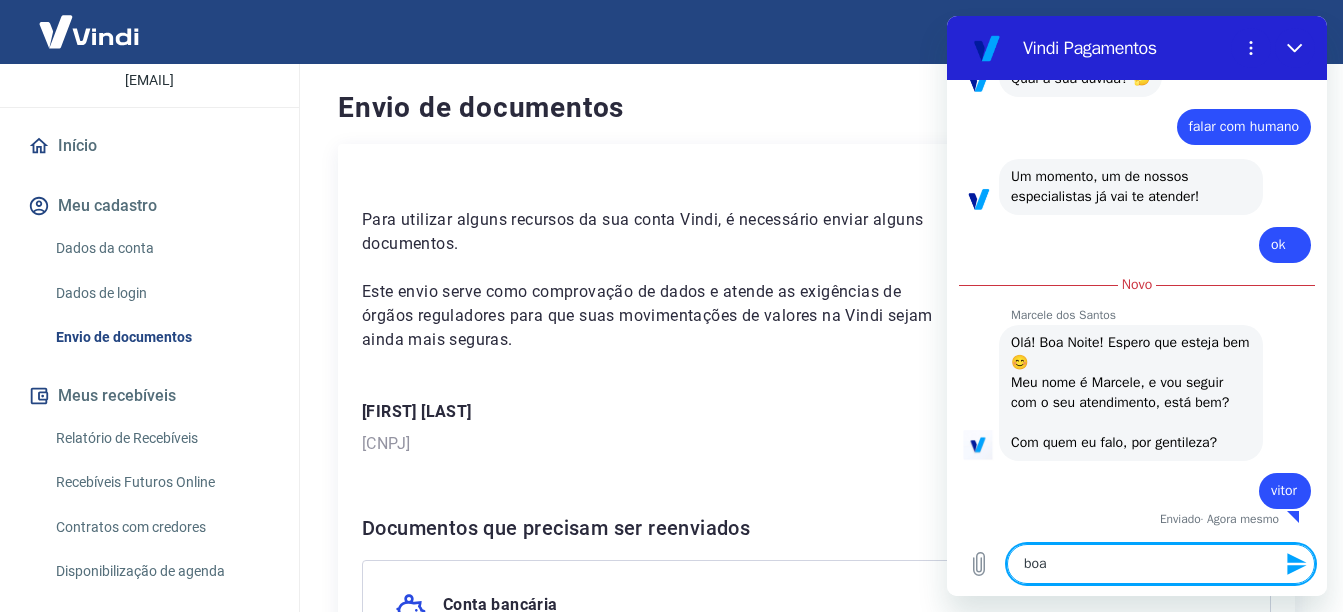 type on "boa" 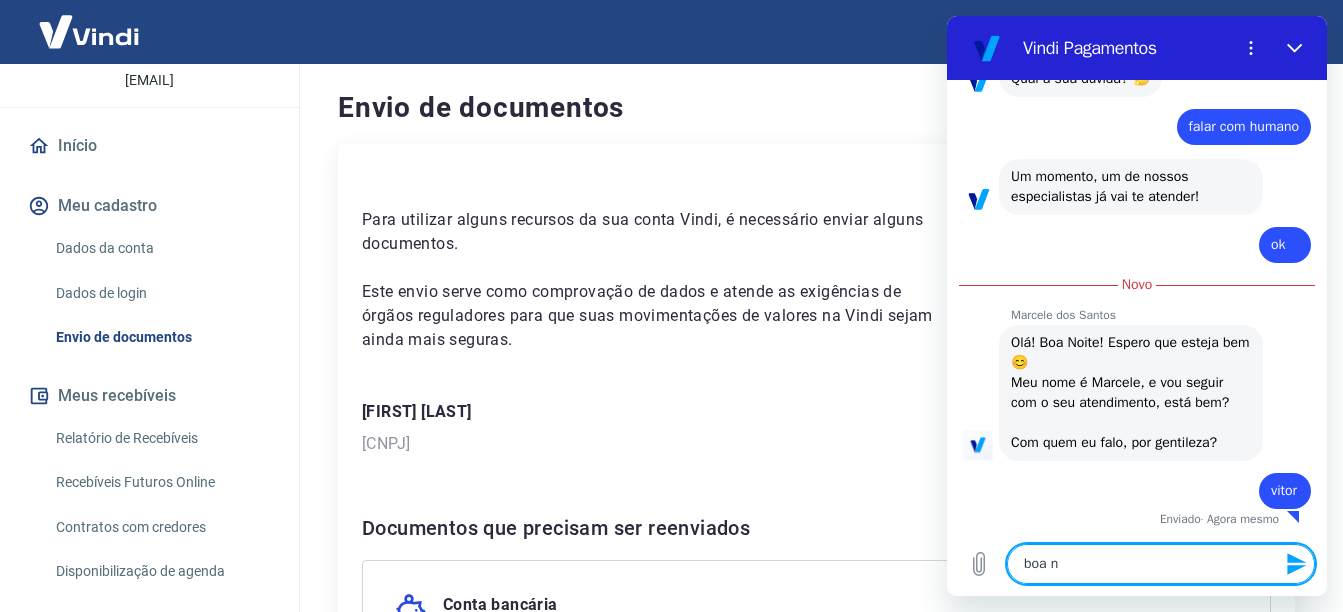 type on "boa no" 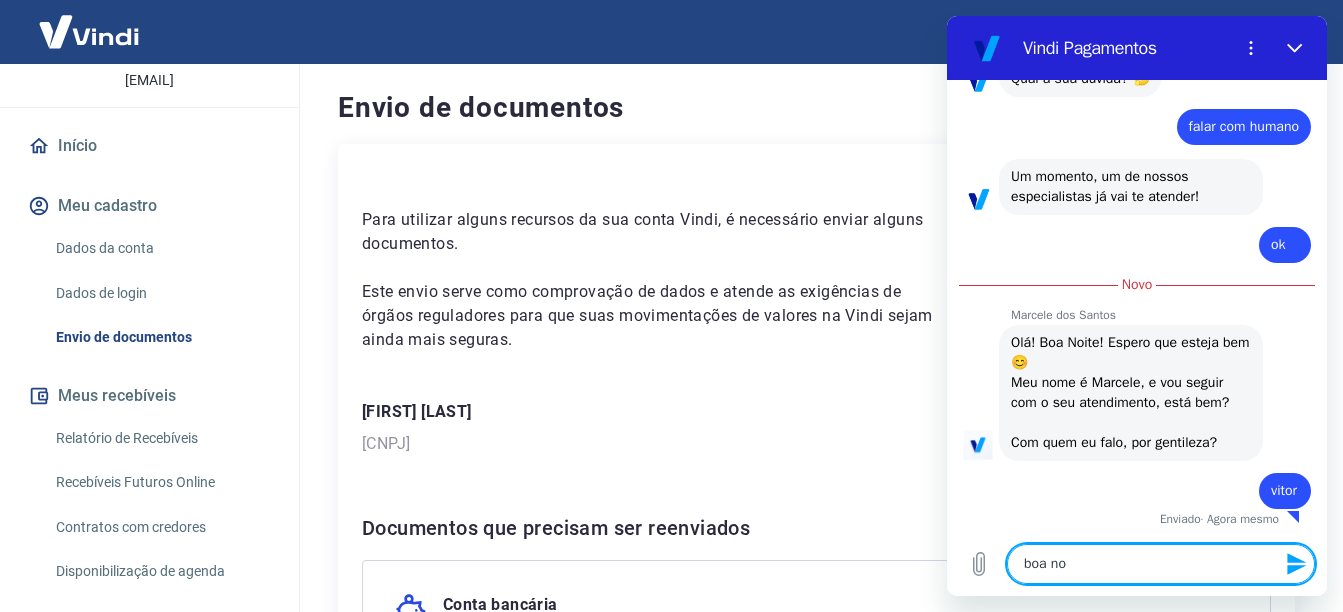 type on "boa noi" 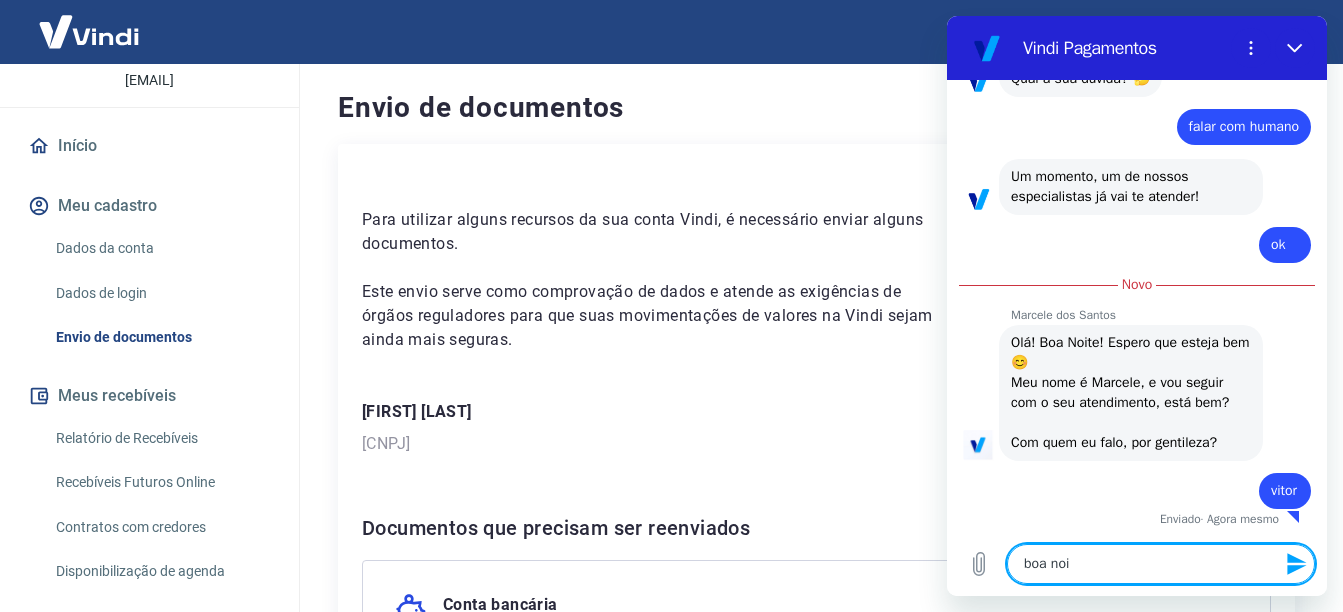 type on "boa noit" 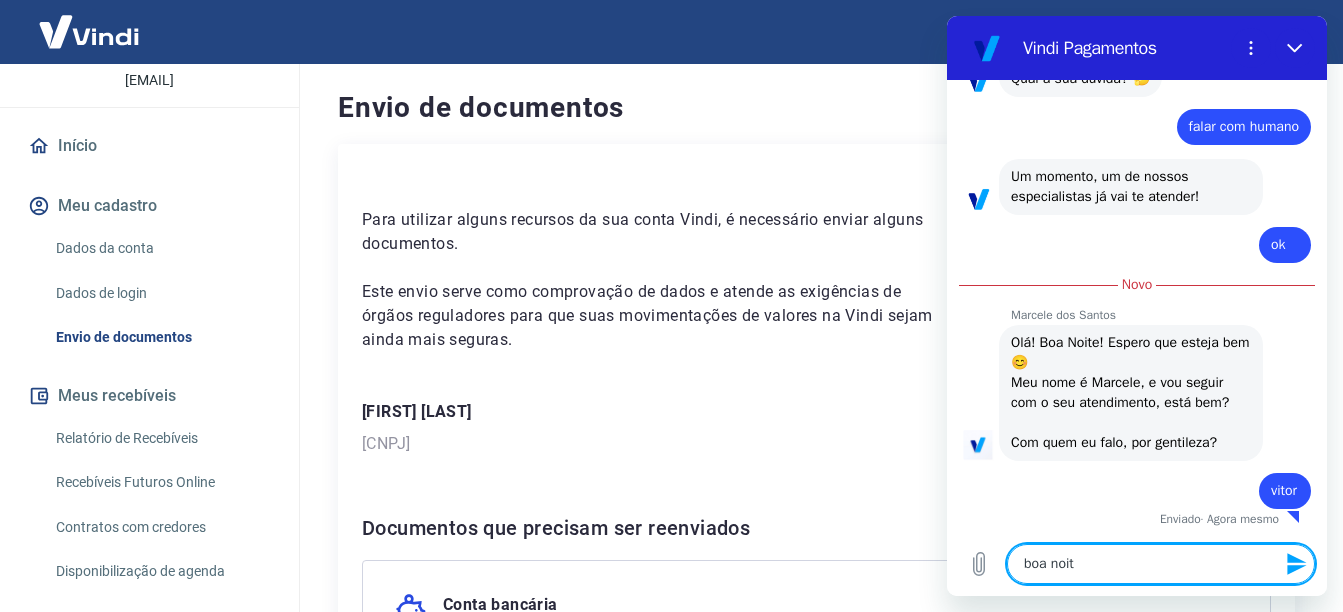 type on "boa noite" 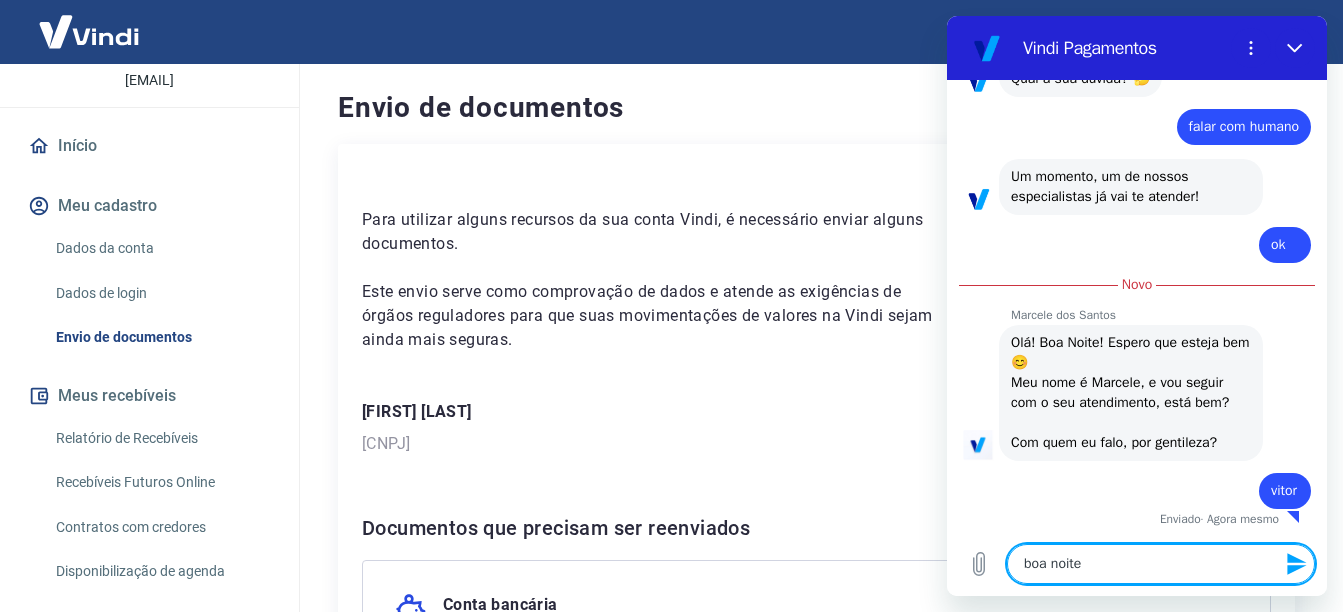 type 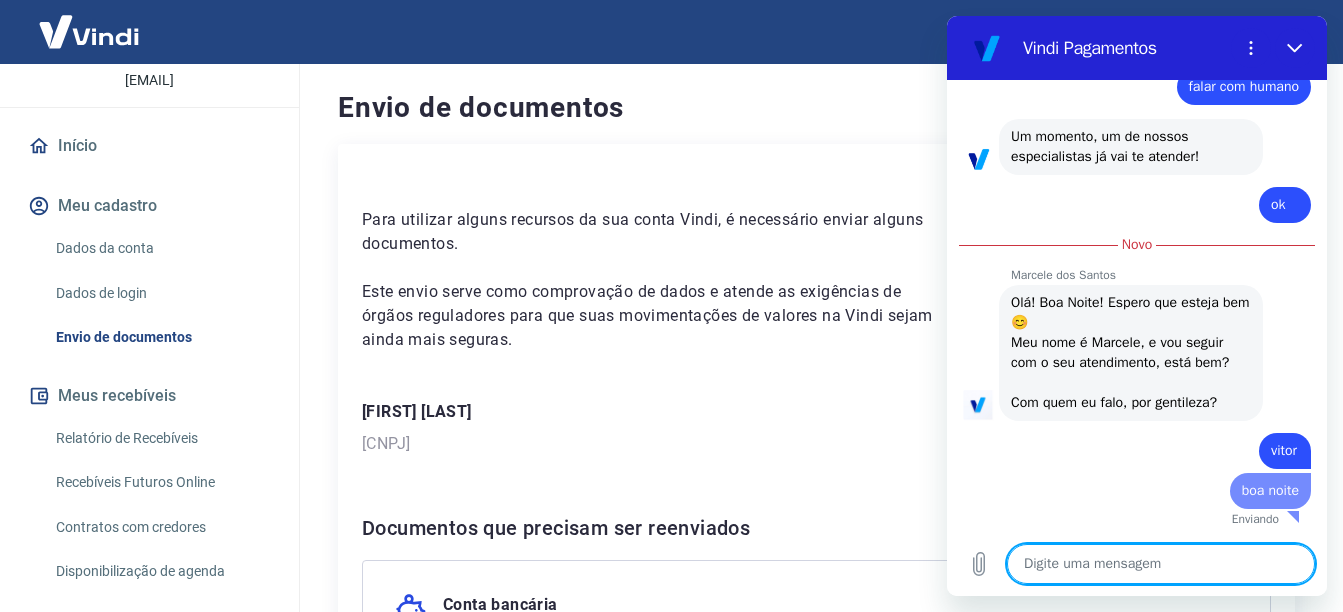 type on "x" 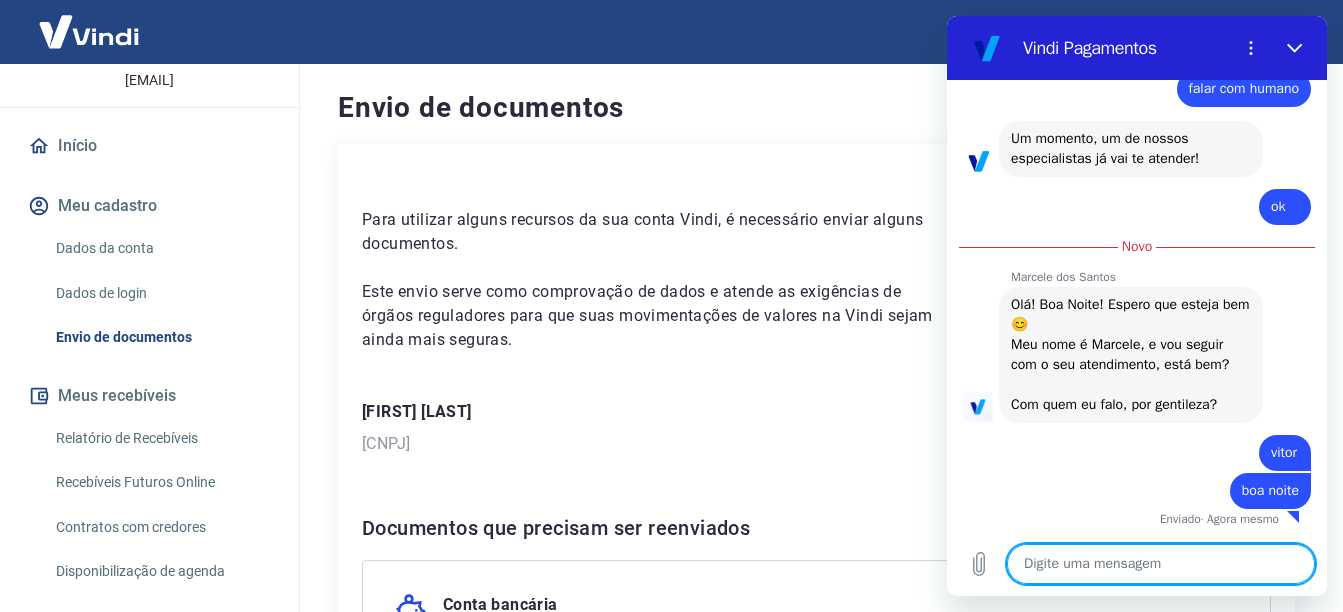 scroll, scrollTop: 923, scrollLeft: 0, axis: vertical 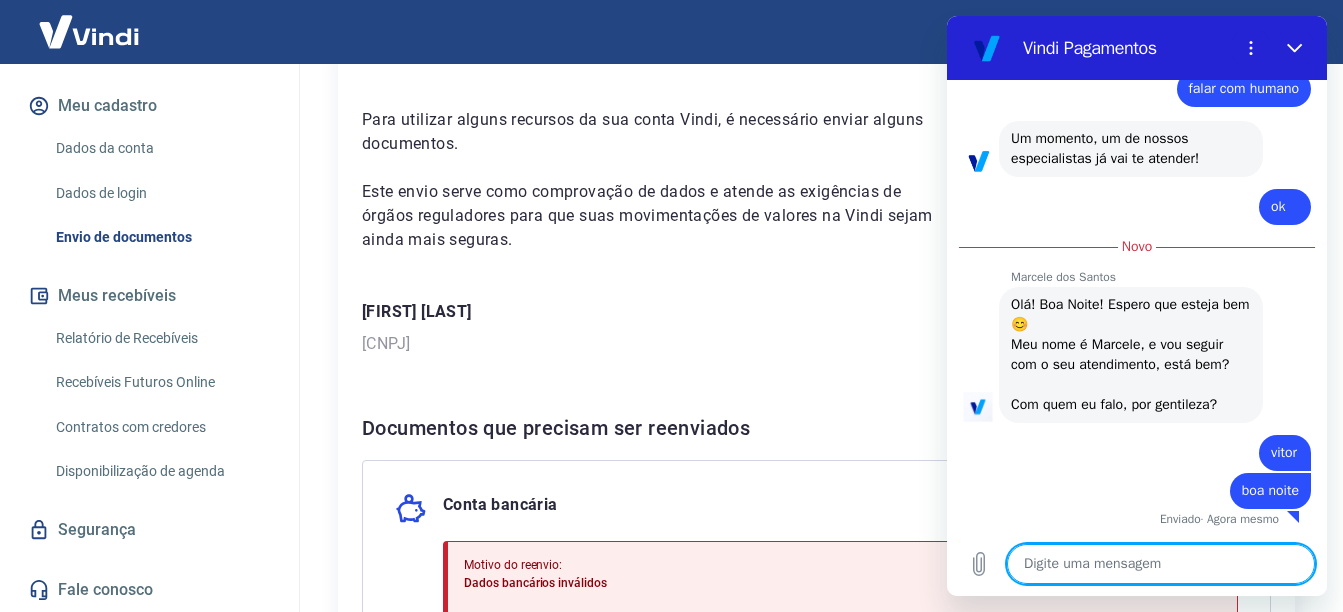 type on "n" 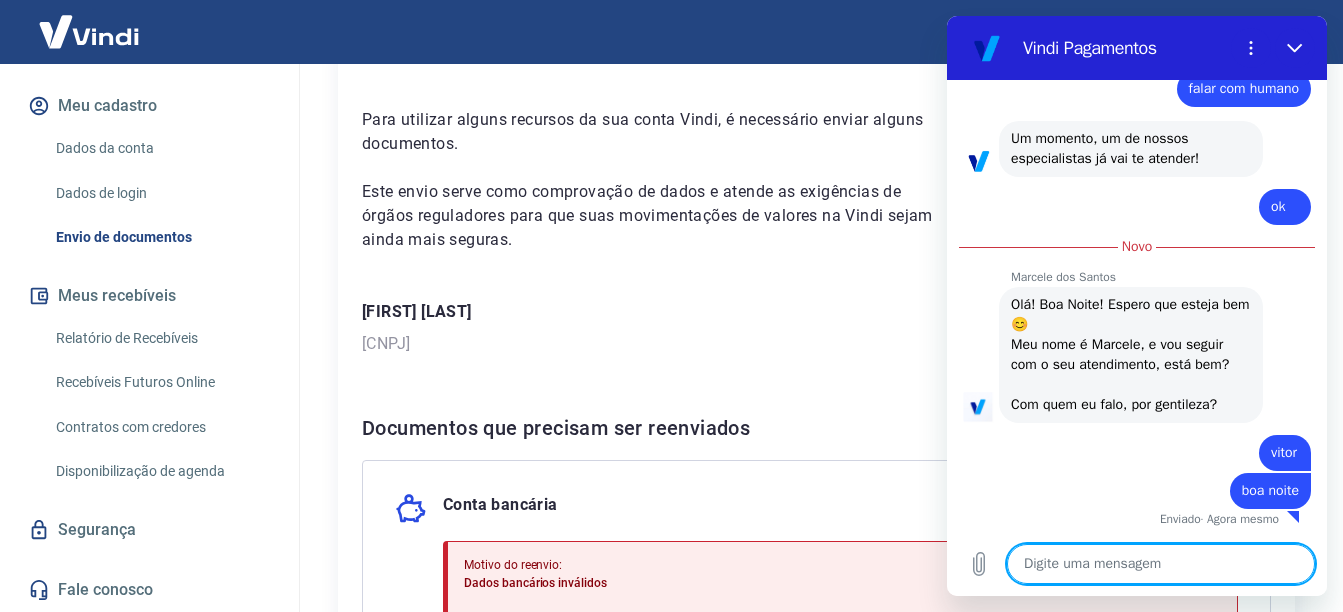 type on "x" 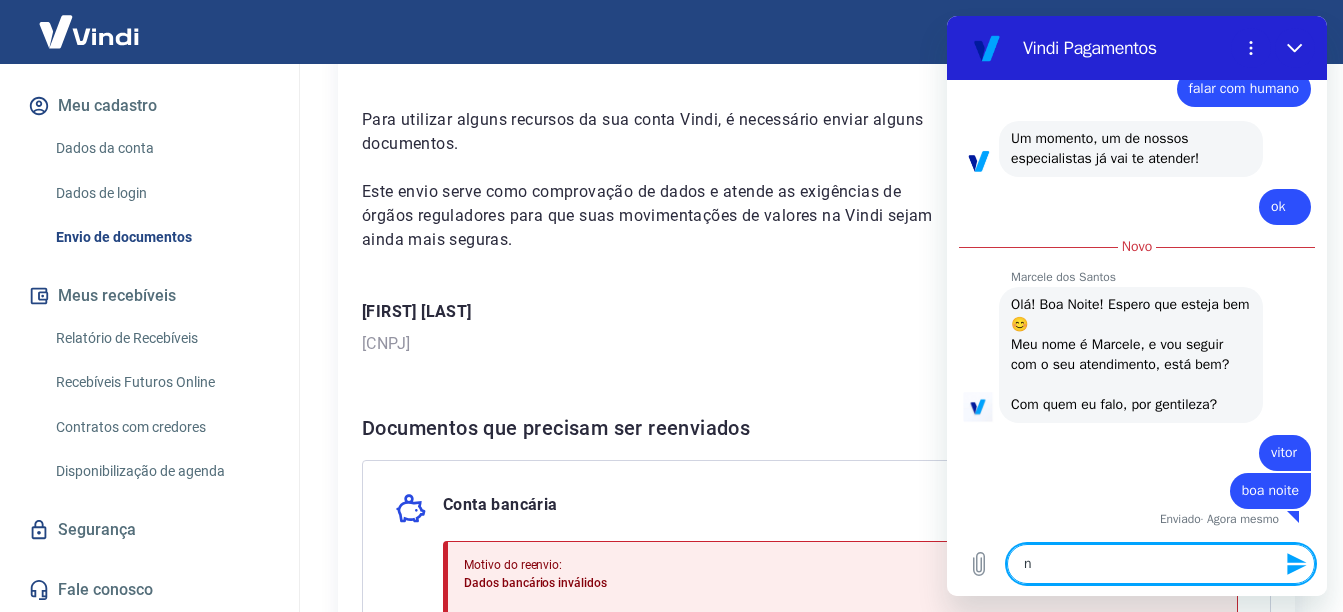 type on "na" 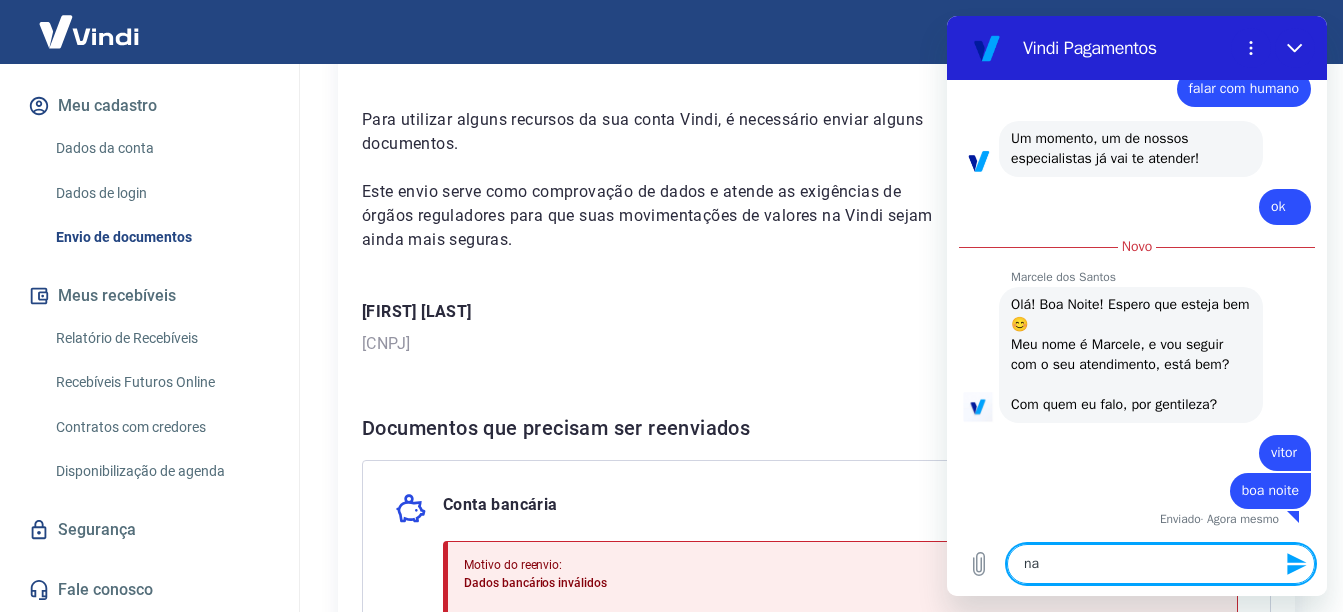type on "nao" 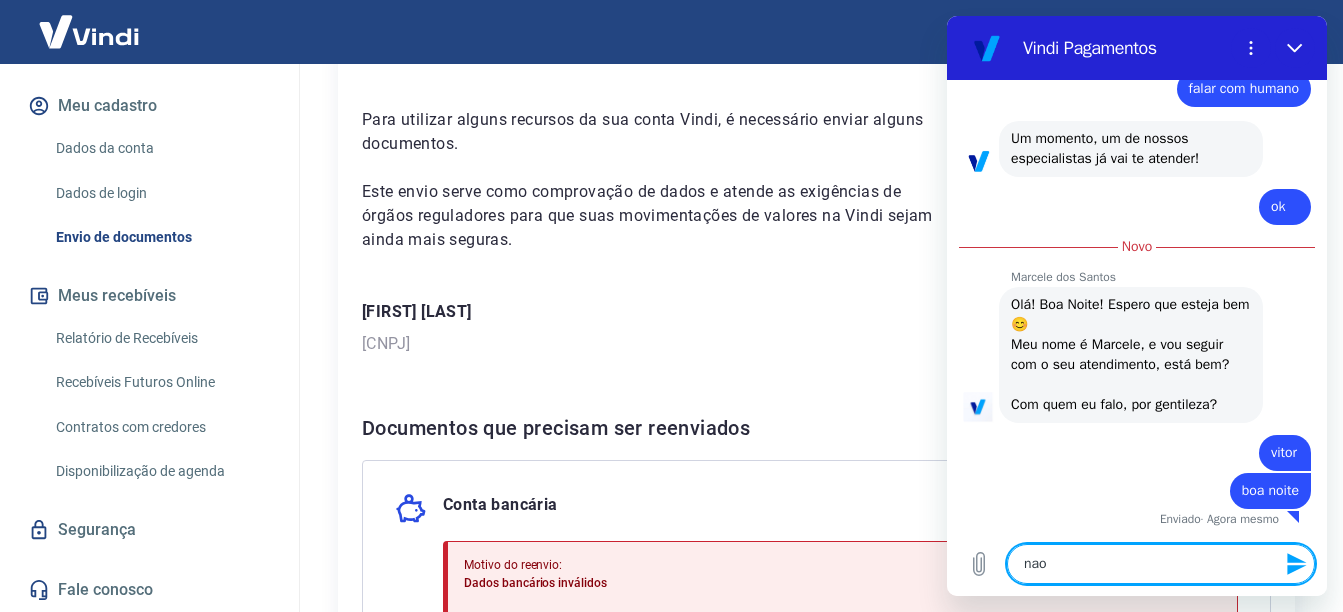 type on "nao" 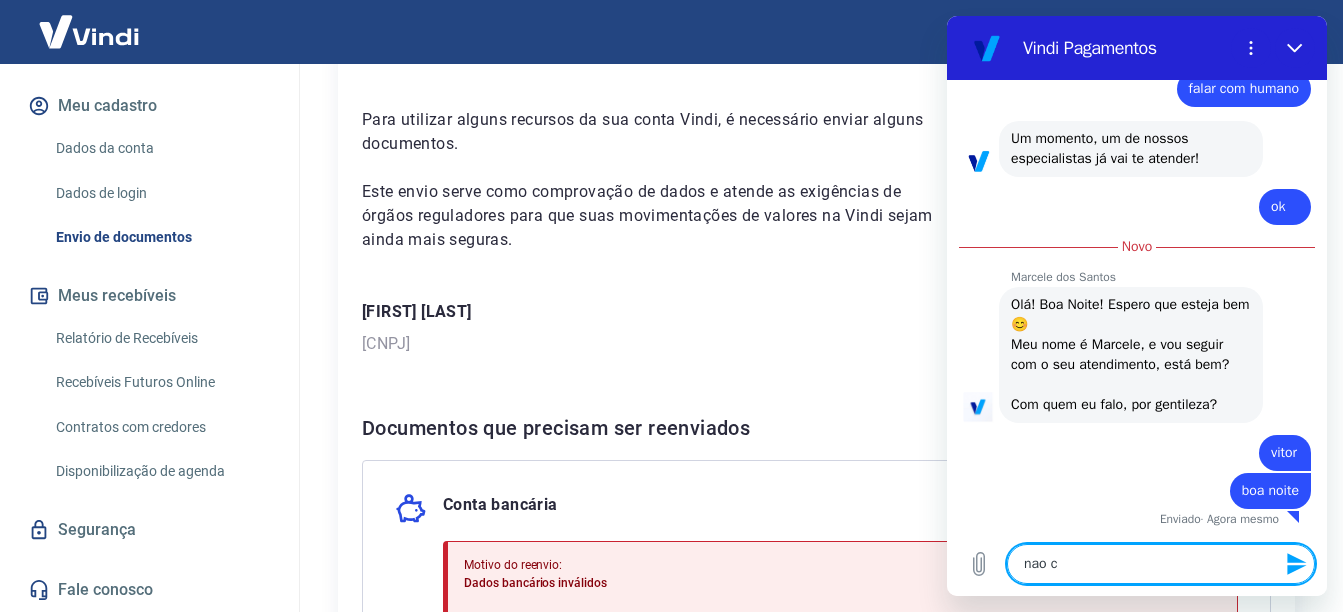 type on "nao co" 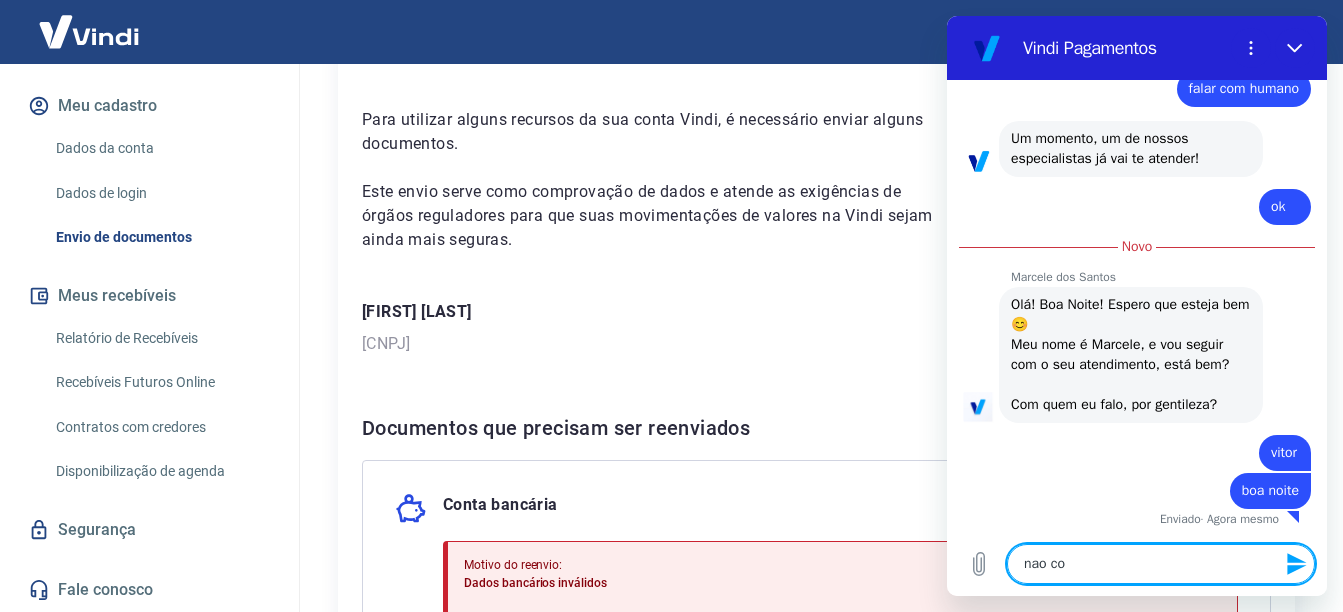 type on "nao con" 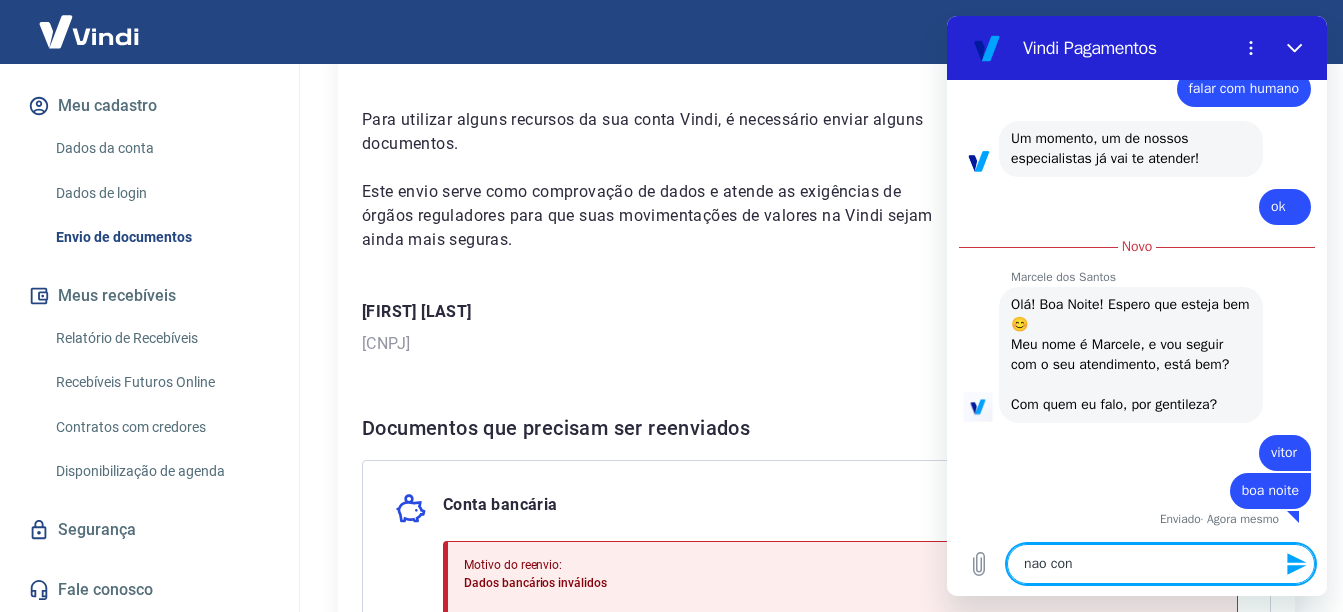 type on "nao cons" 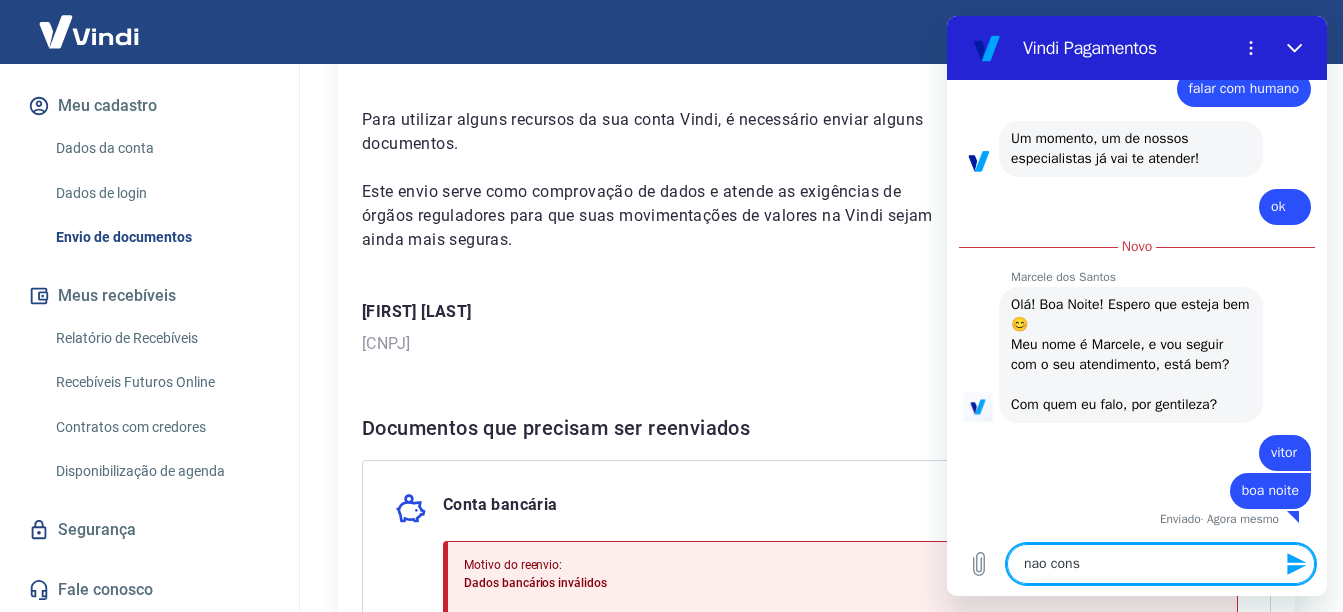 type on "nao consi" 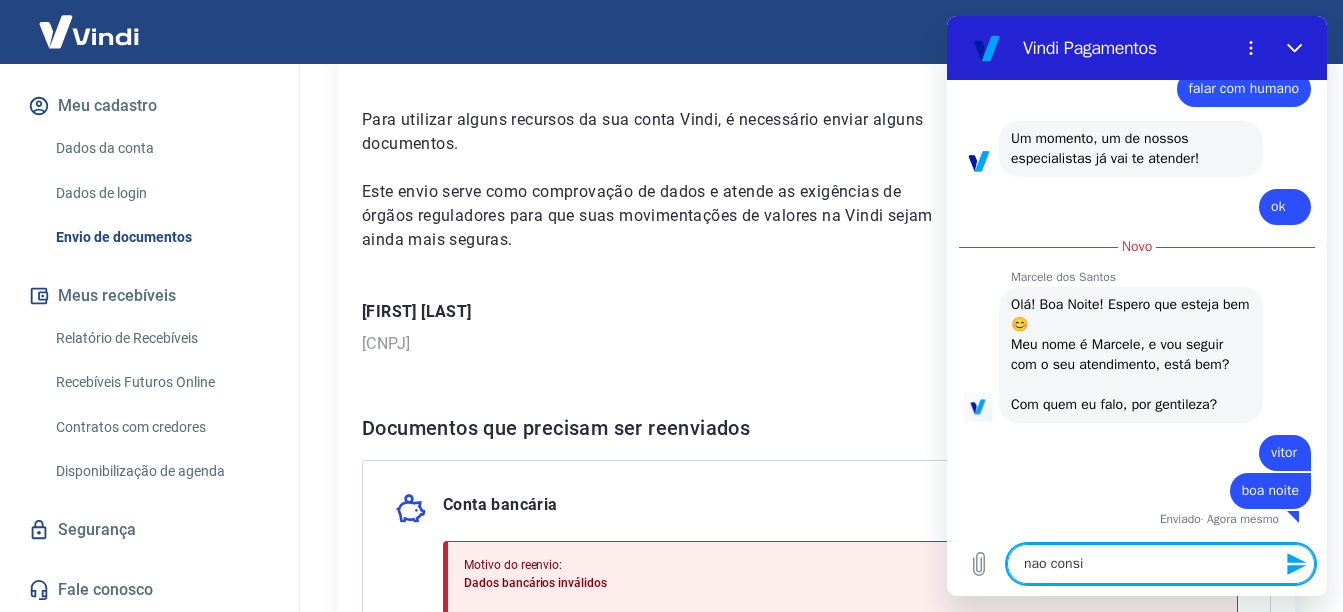 type on "nao consig" 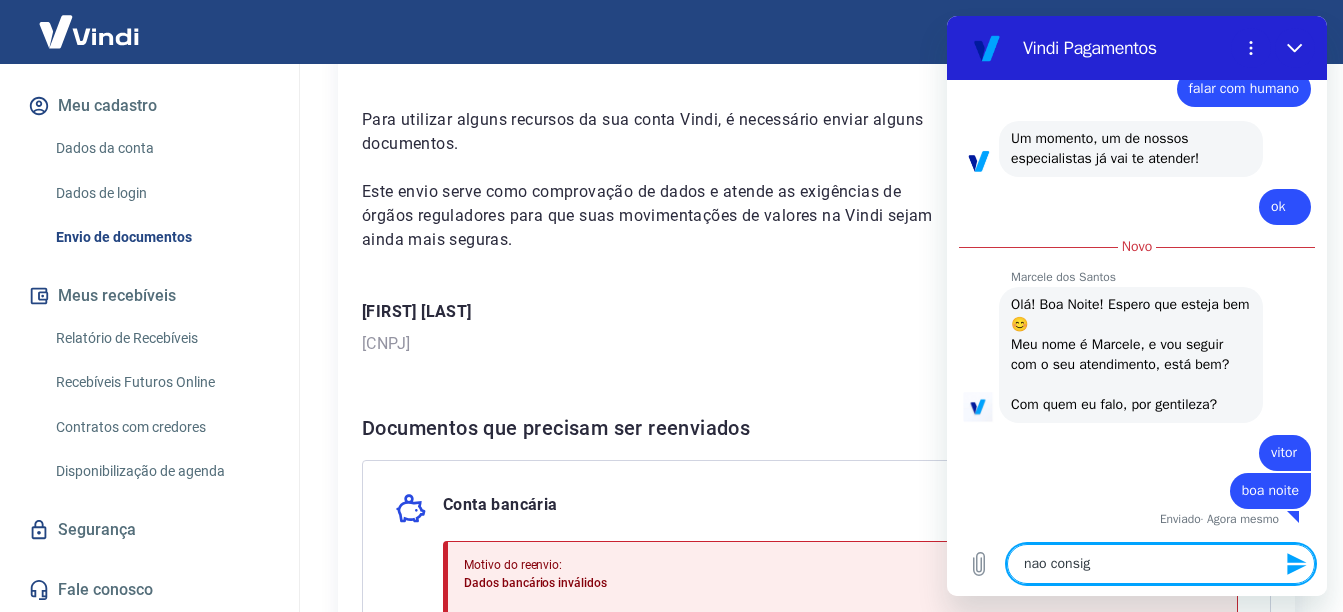 type on "nao consigo" 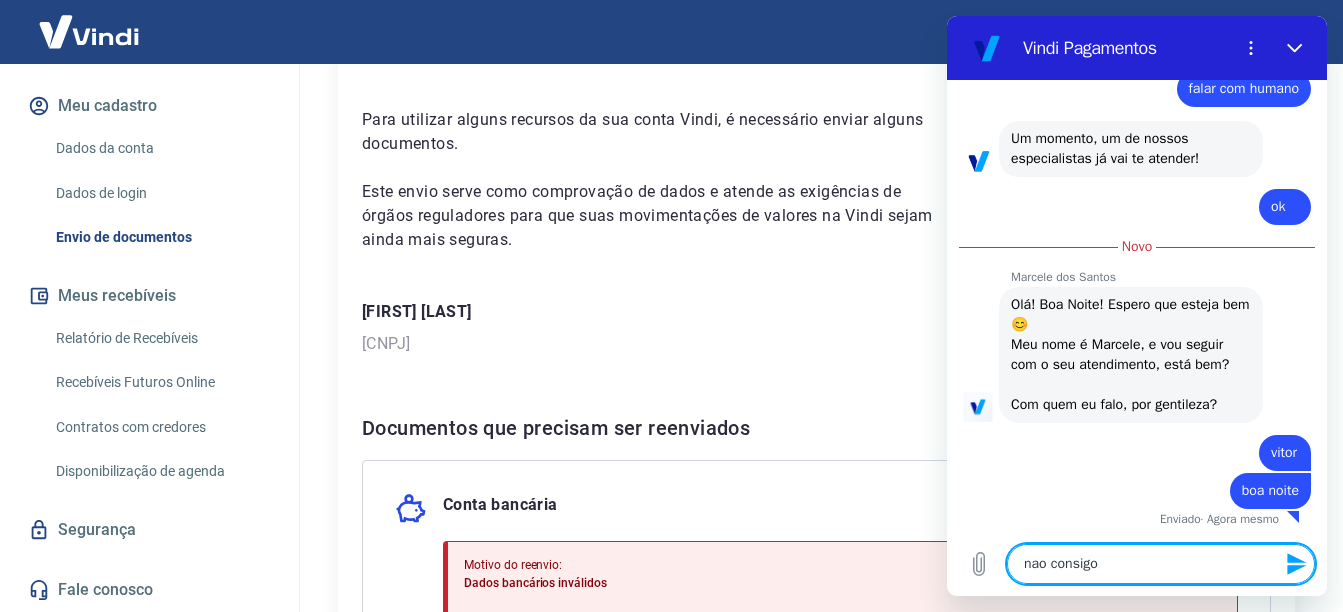 type on "x" 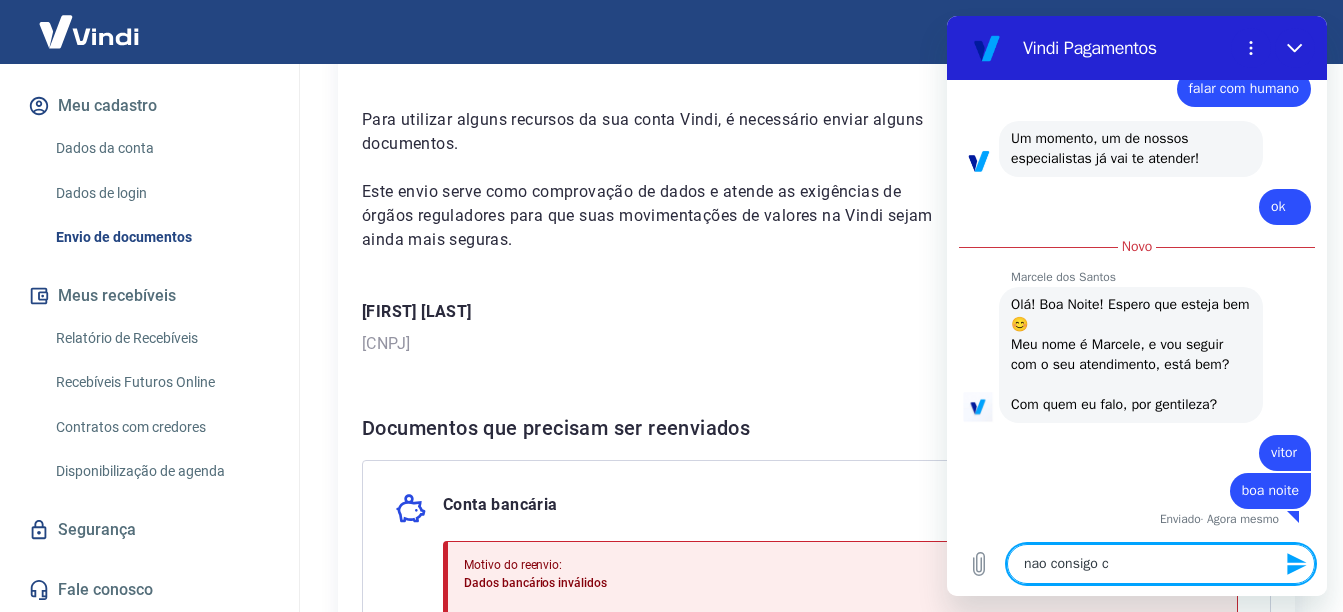 type on "nao consigo ca" 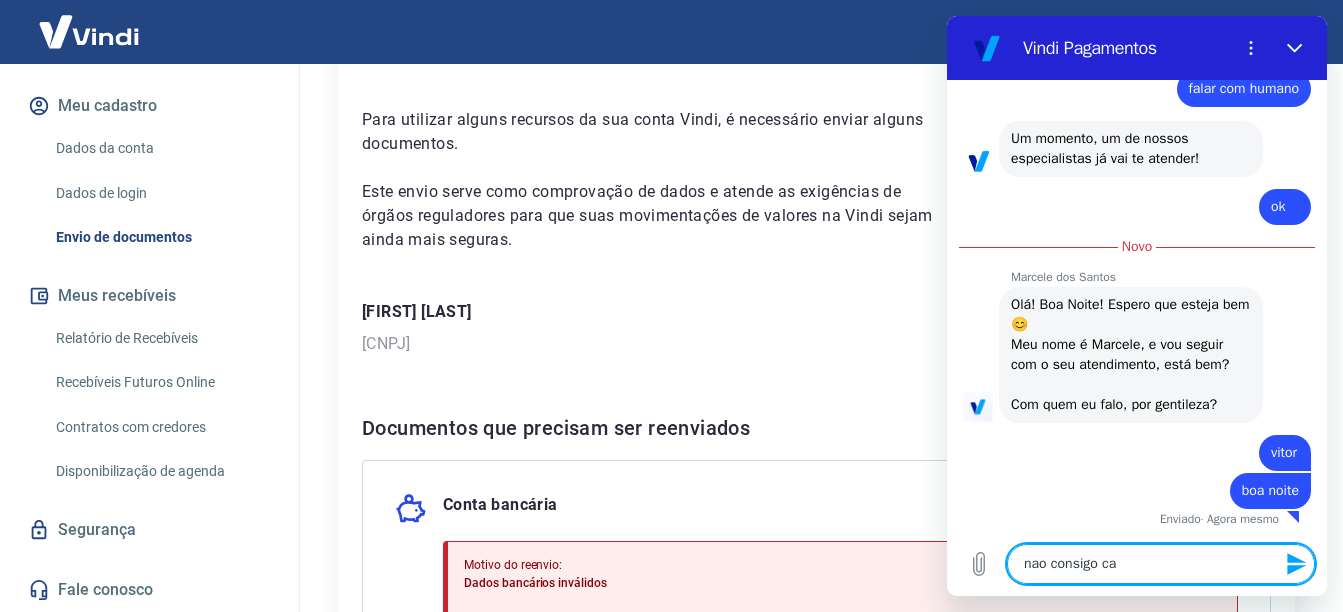type on "nao consigo cad" 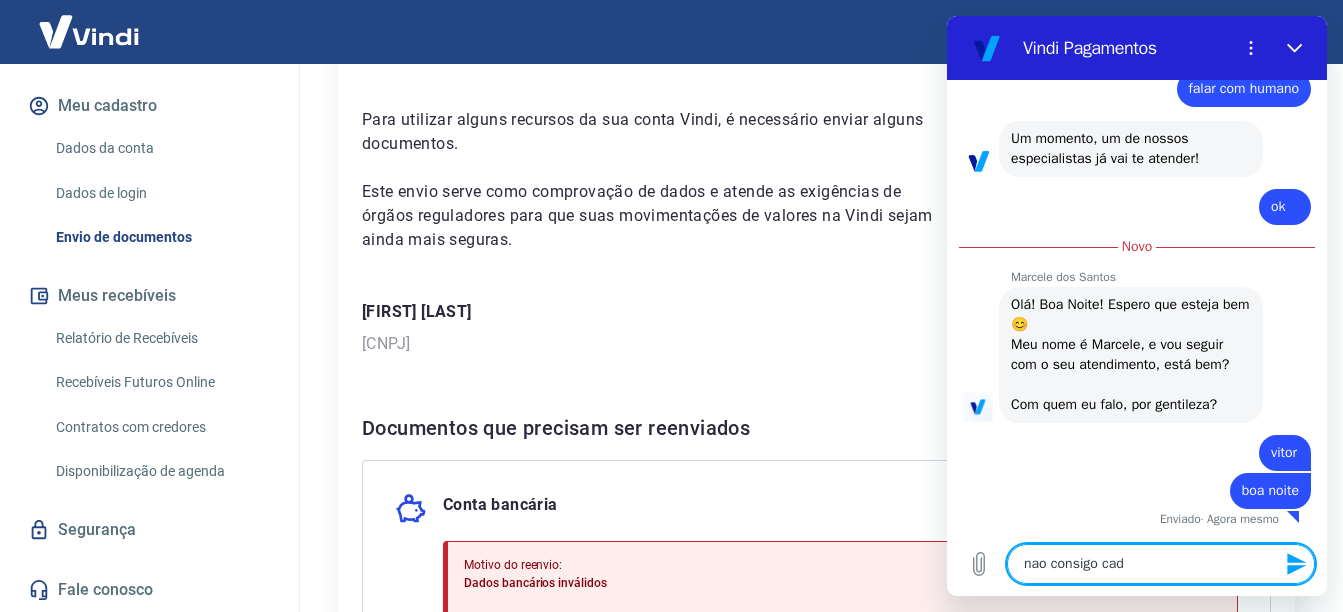 type on "nao consigo cada" 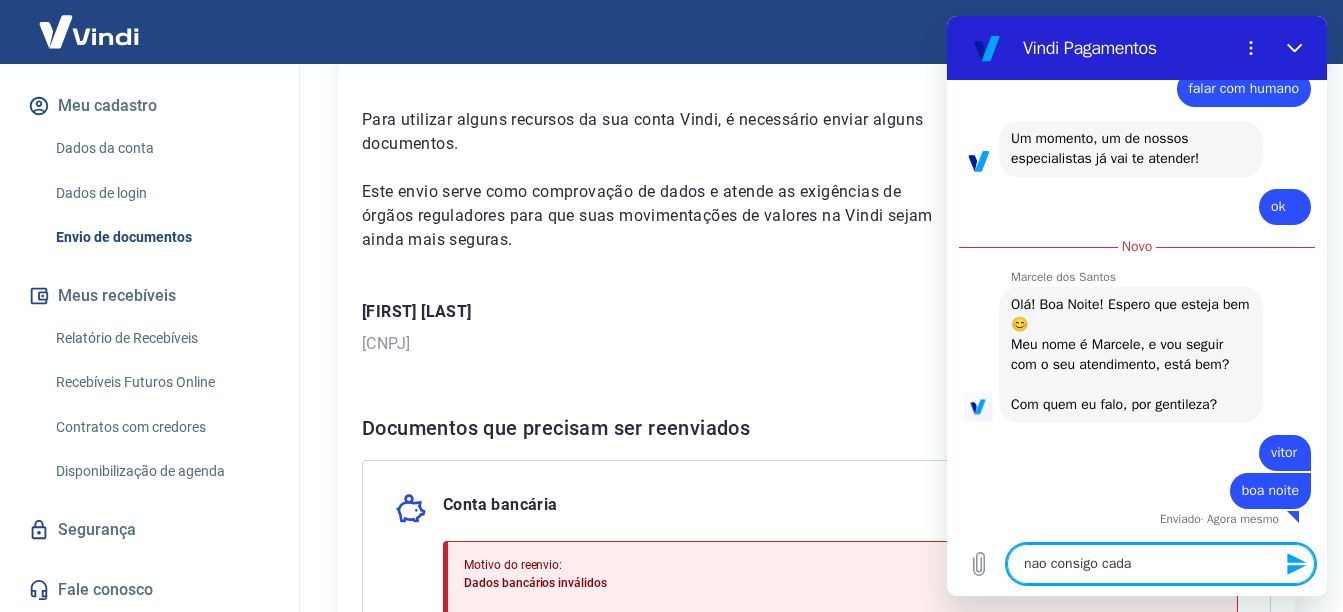 type on "nao consigo cadas" 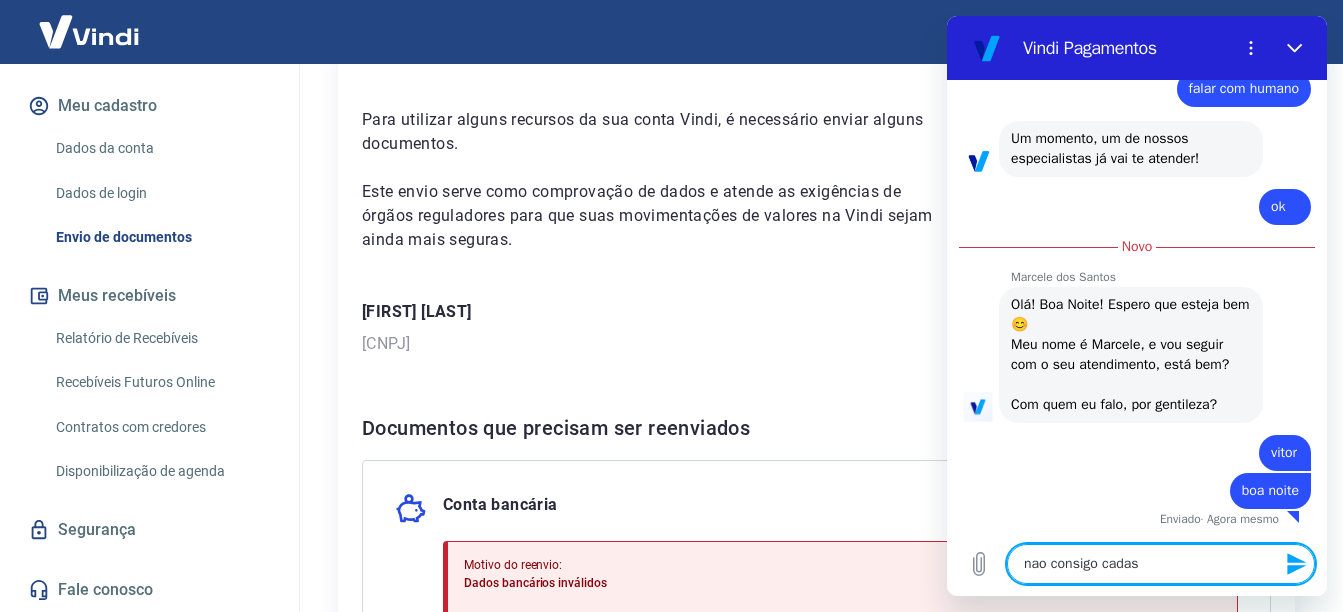 type on "nao consigo cadast" 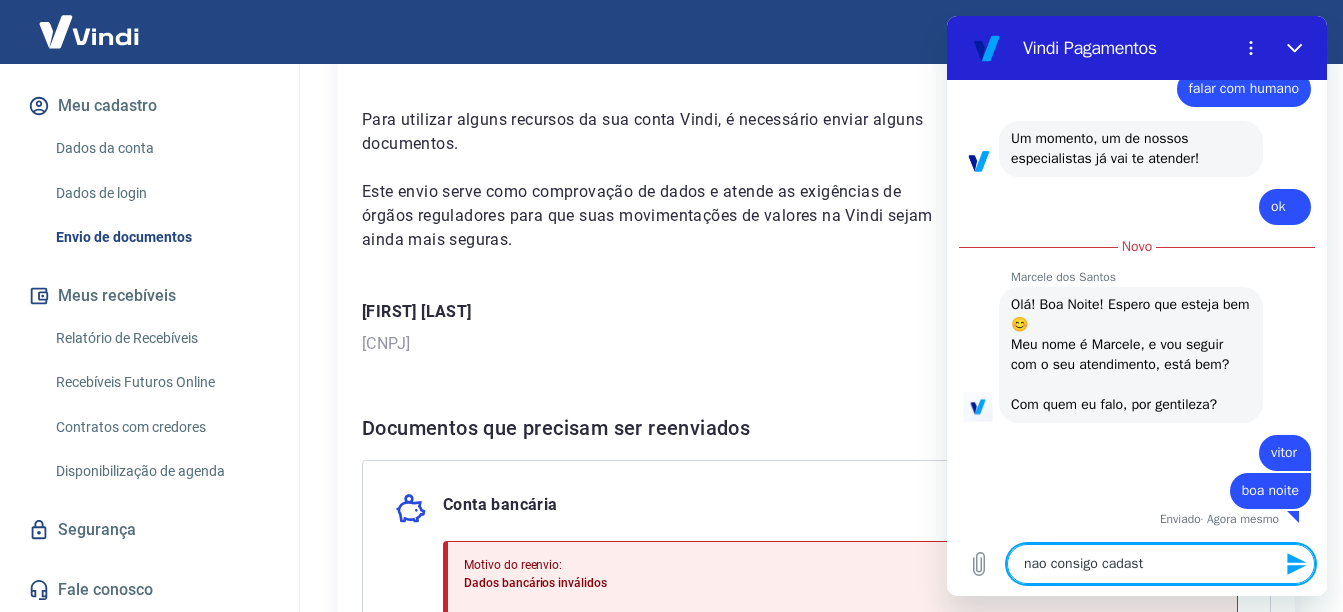 type on "nao consigo cadastr" 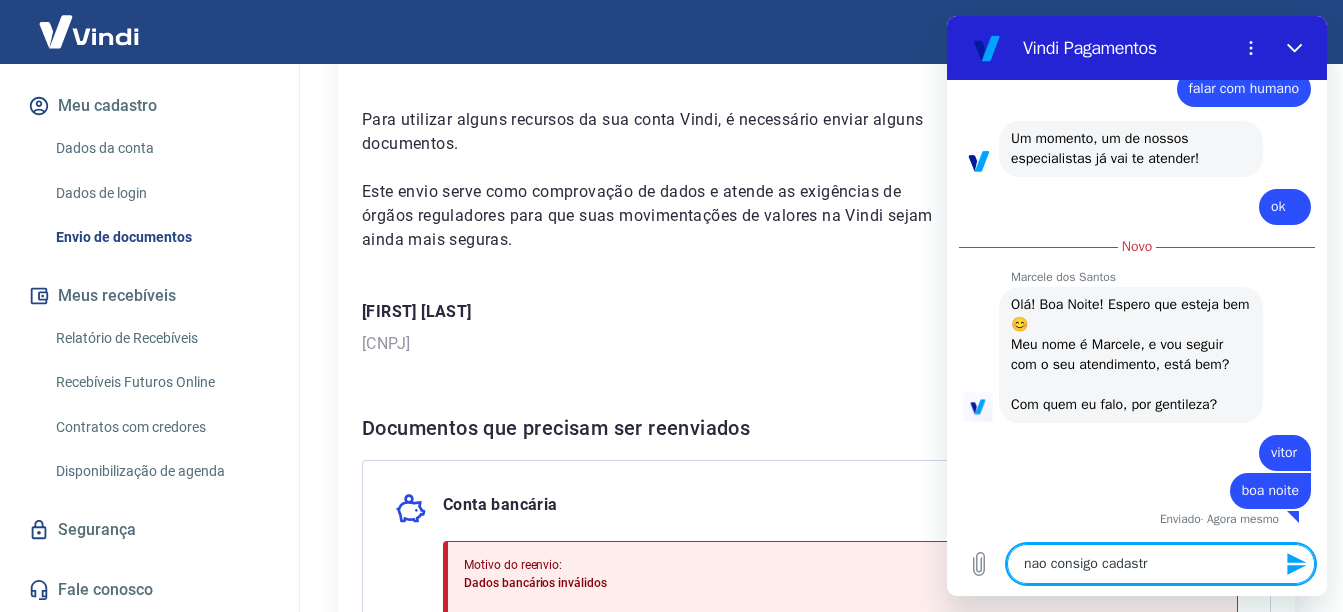 type on "nao consigo cadastra" 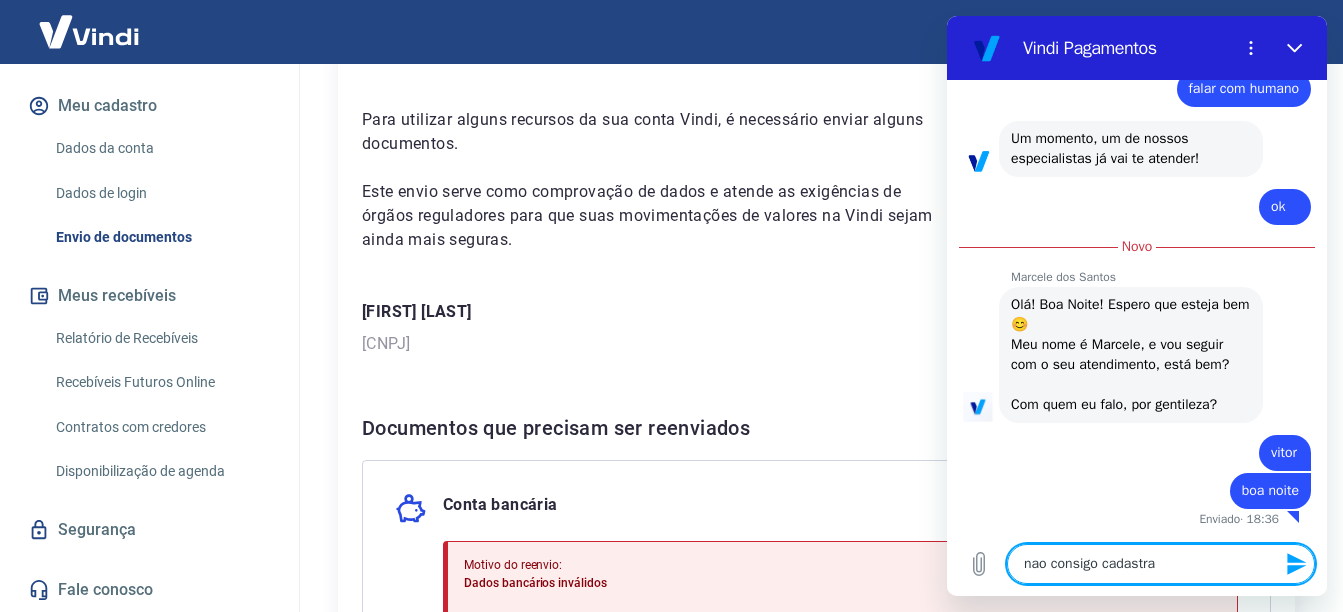 type on "nao consigo cadastrar" 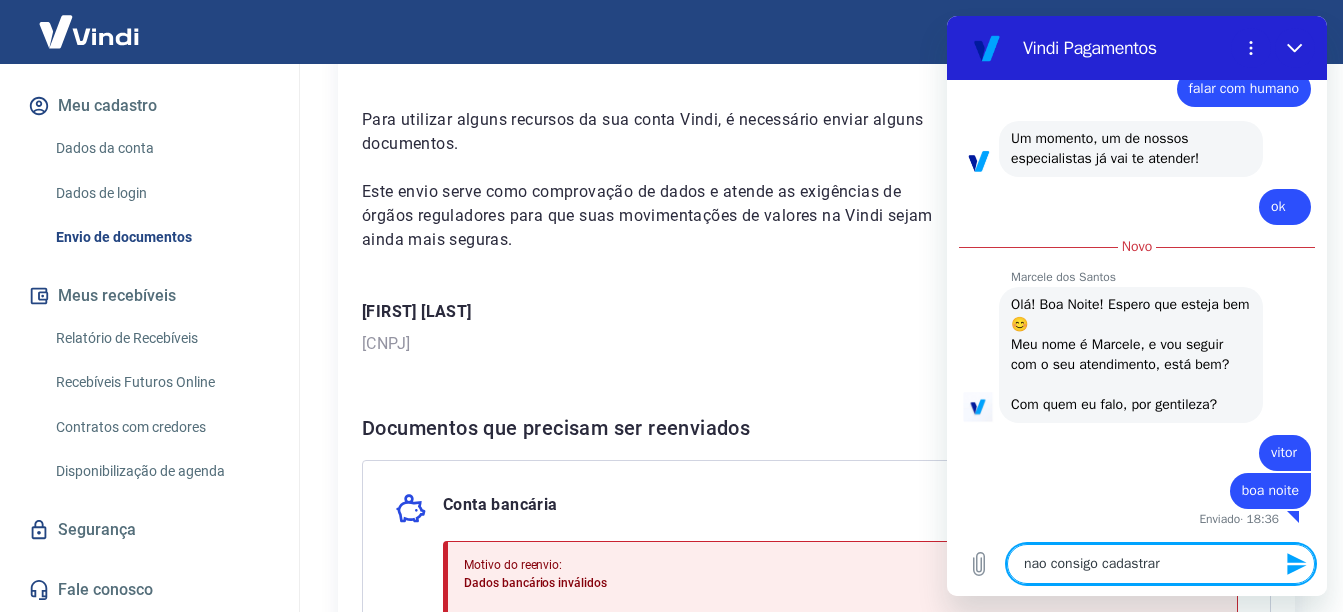 type on "x" 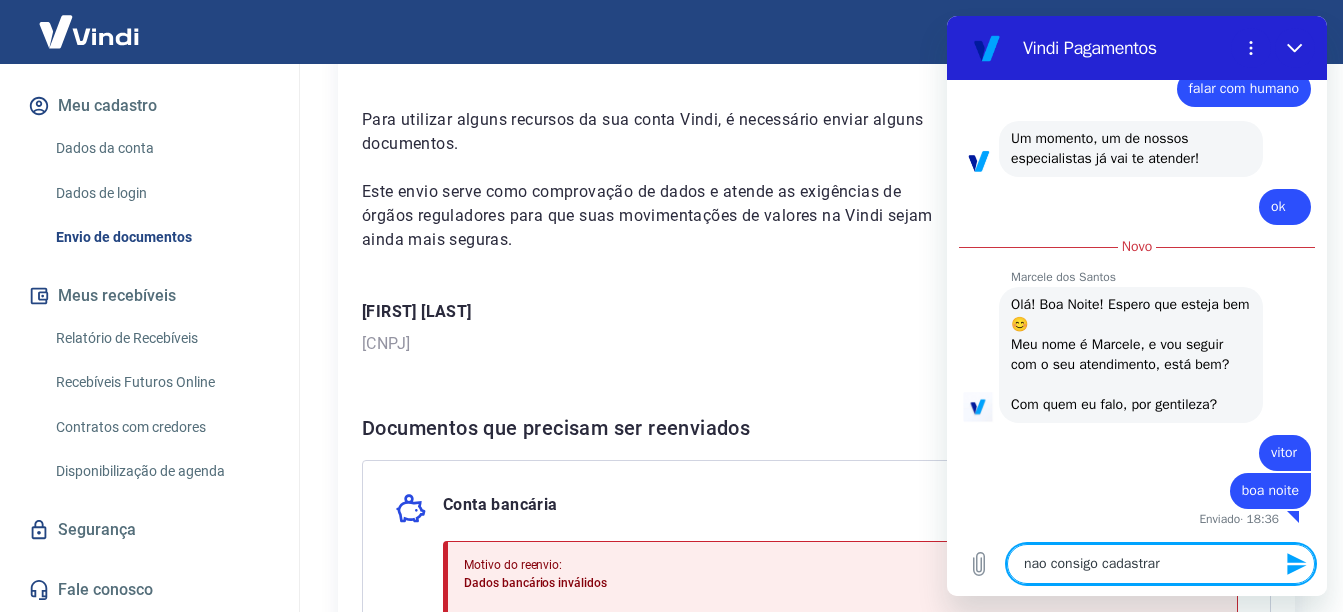 type on "nao consigo cadastrar m" 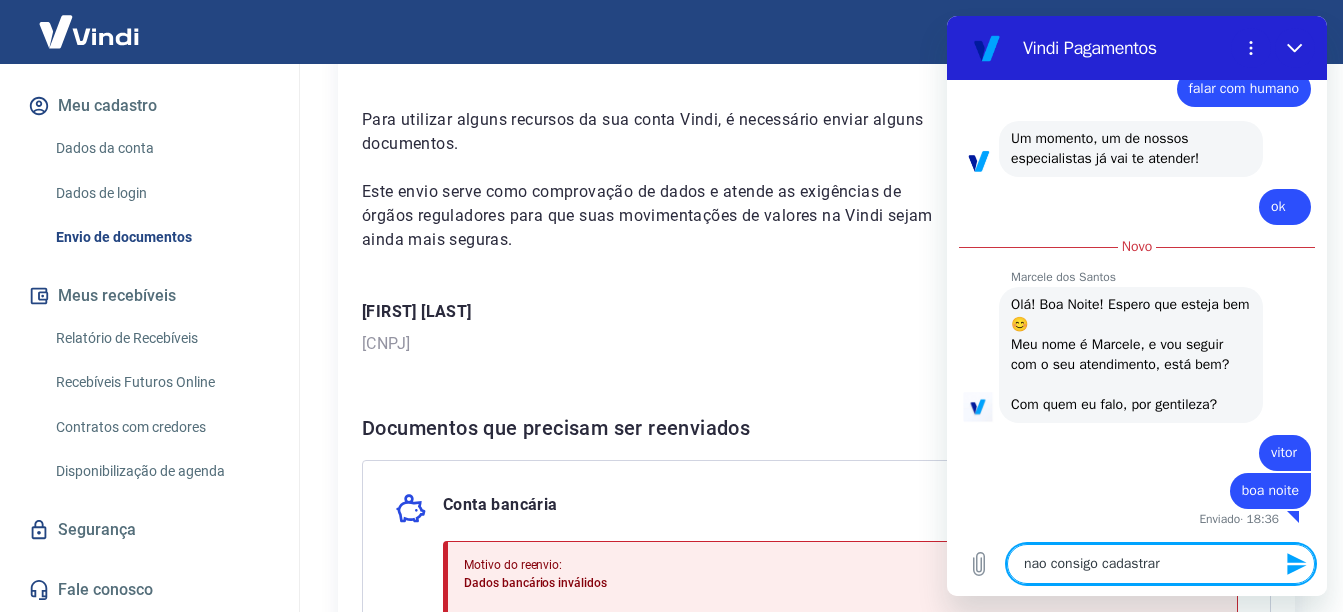 type on "x" 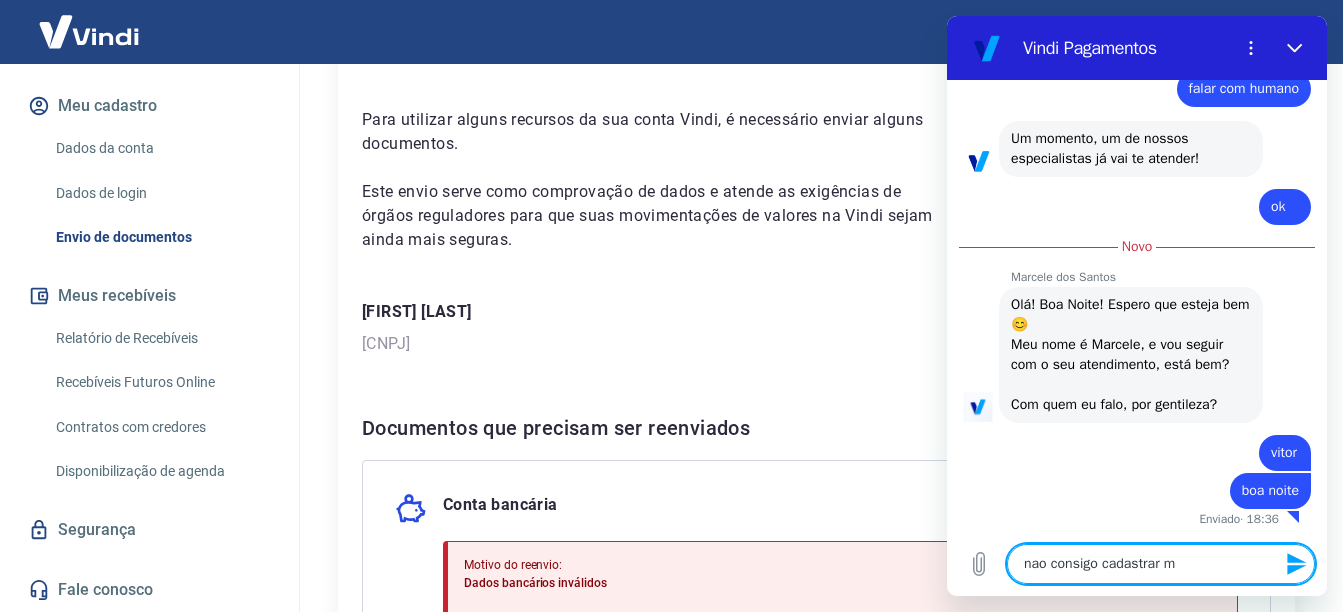 type on "nao consigo cadastrar mi" 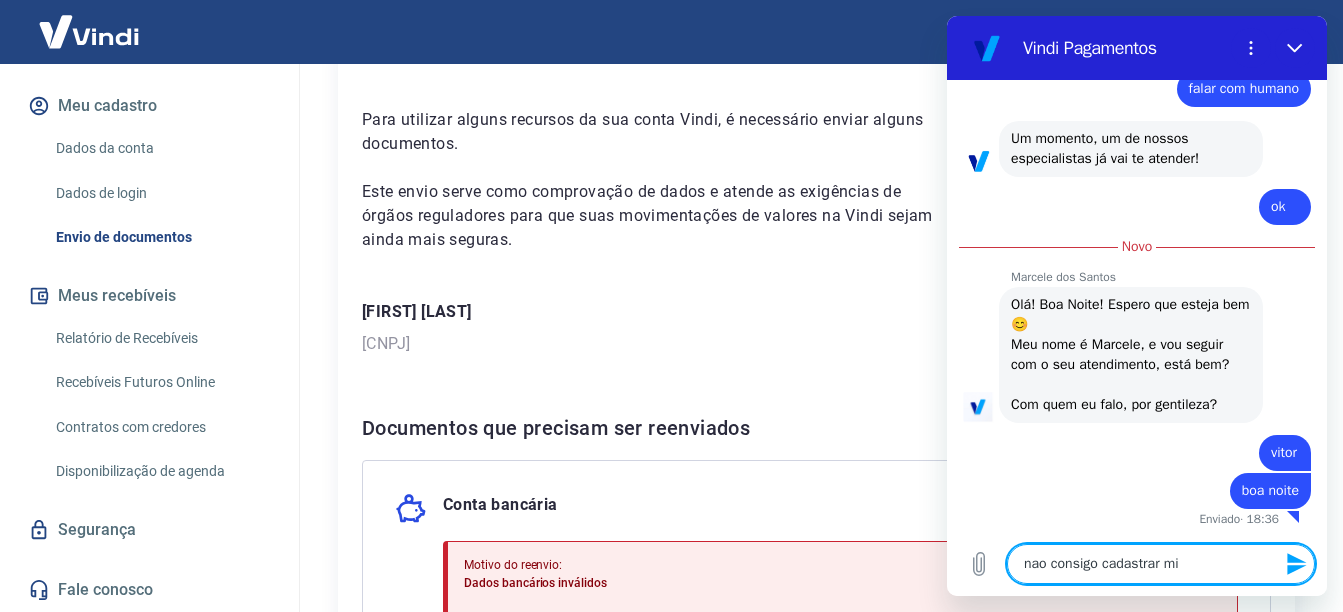type on "x" 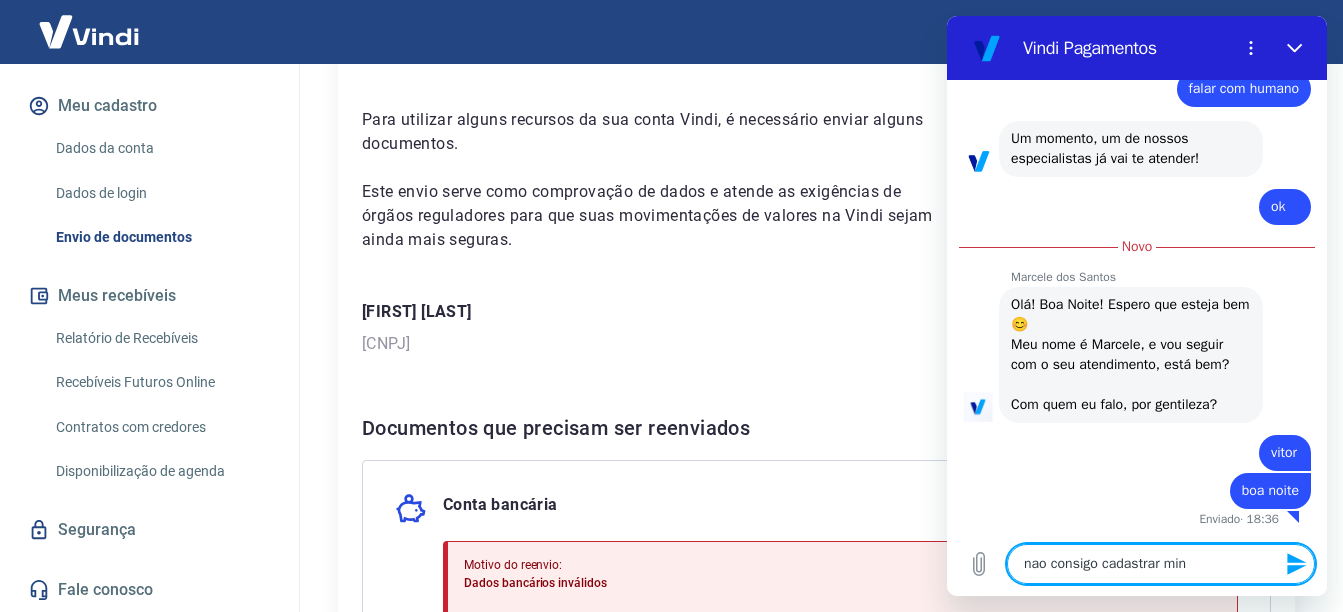 type on "x" 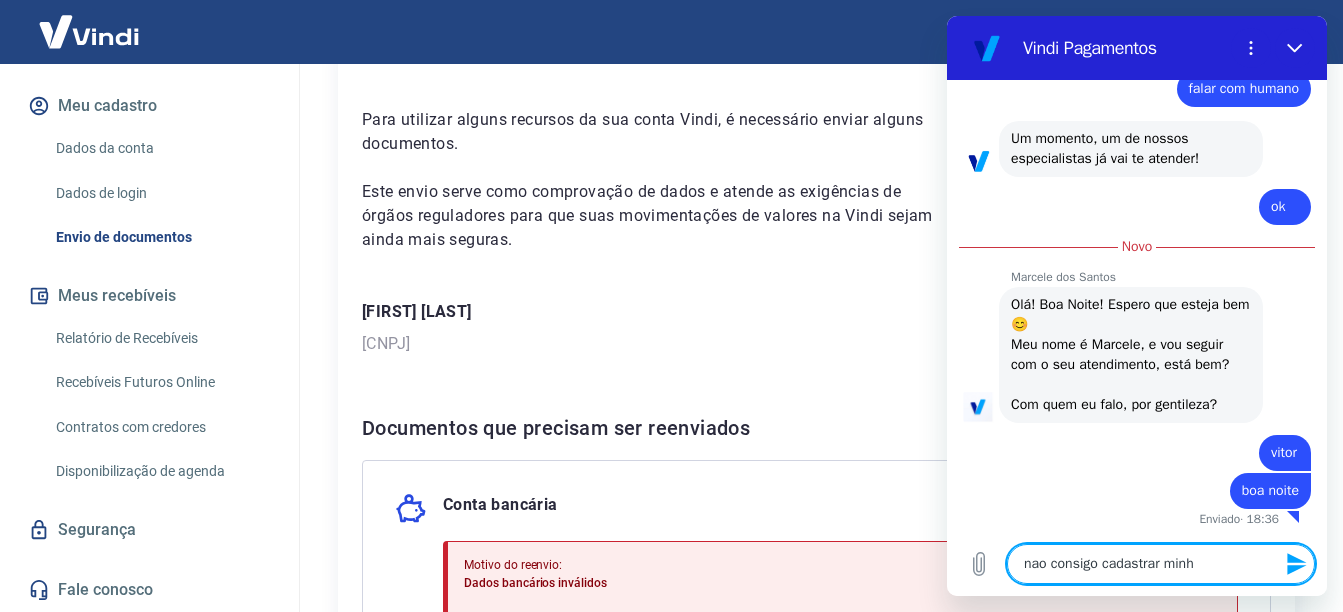 type on "nao consigo cadastrar minha" 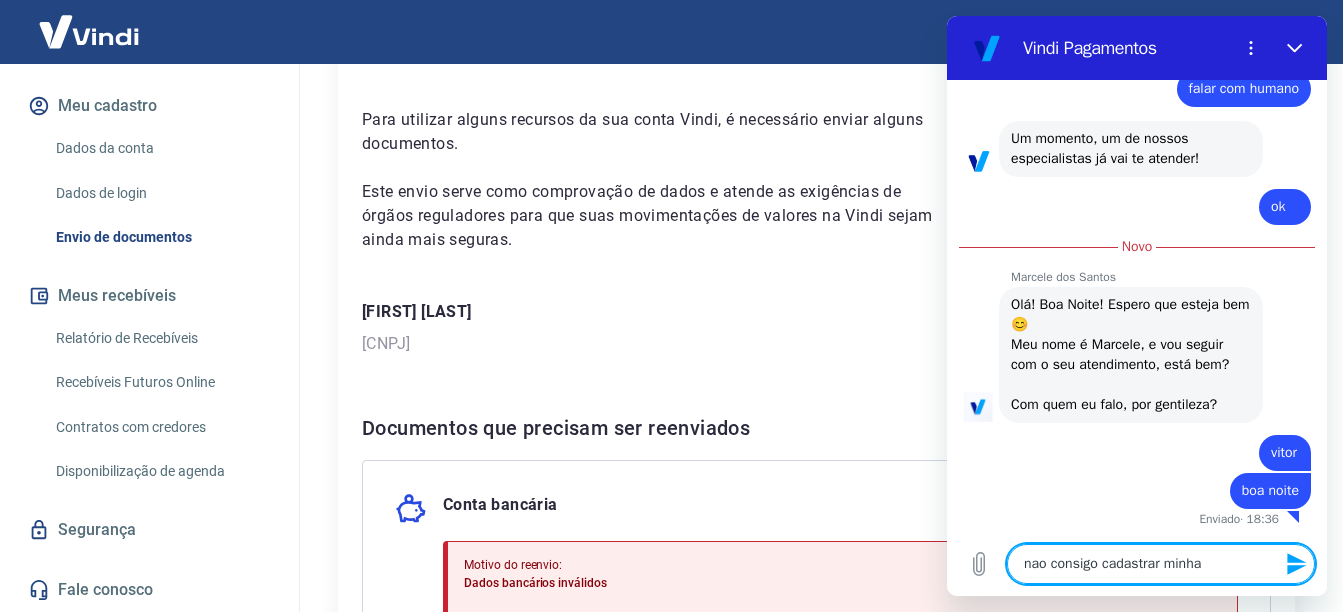 type on "nao consigo cadastrar minha" 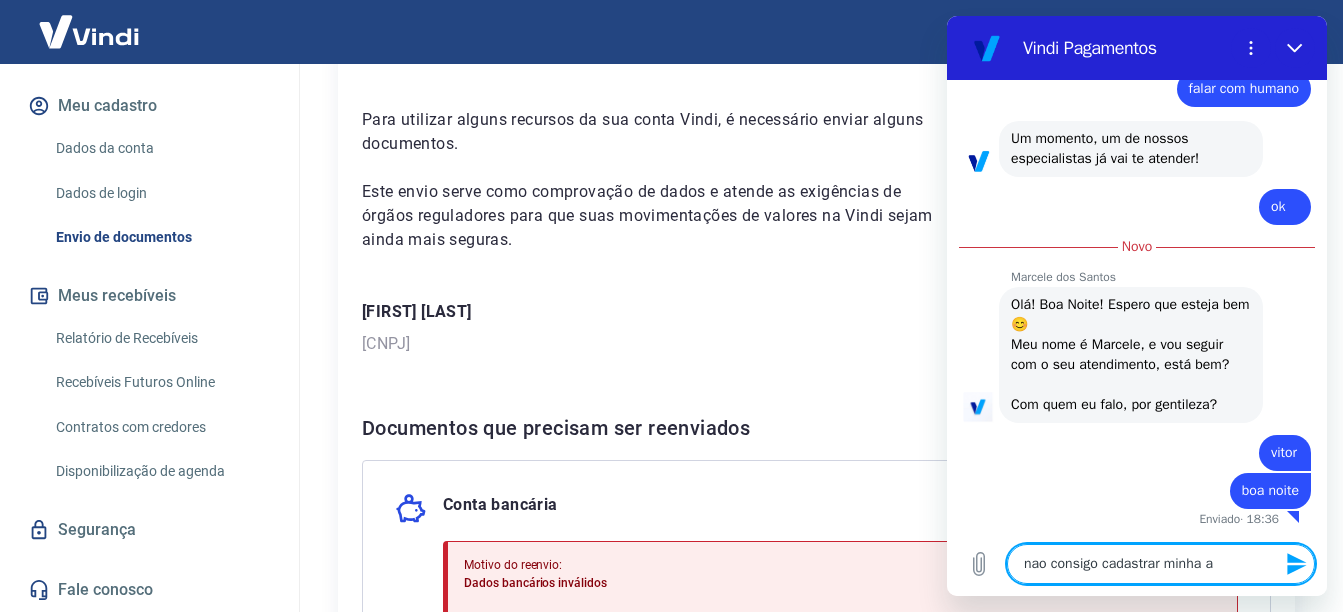 type on "x" 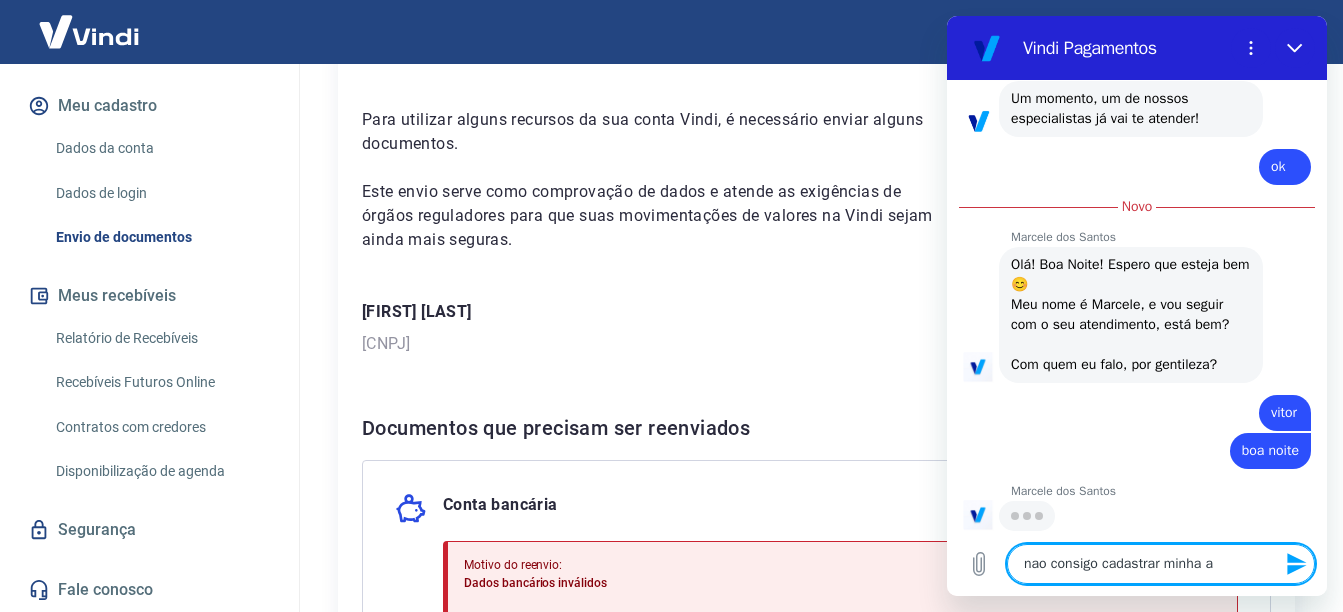 type on "nao consigo cadastrar minha ag" 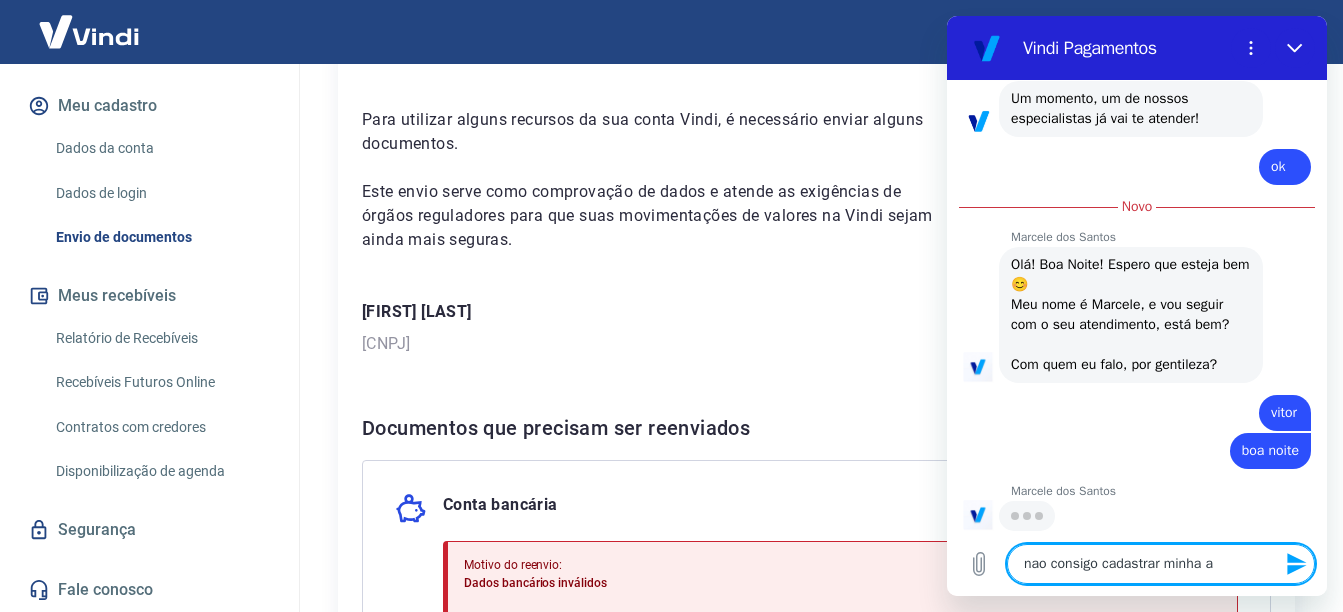 type on "x" 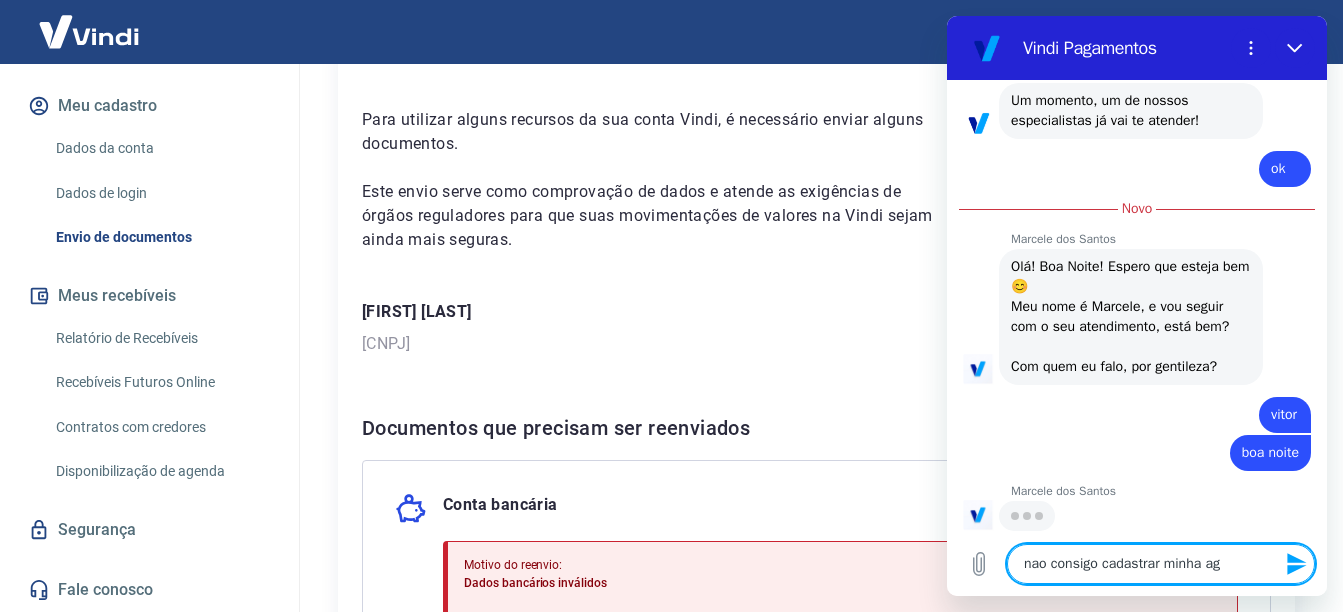 scroll, scrollTop: 961, scrollLeft: 0, axis: vertical 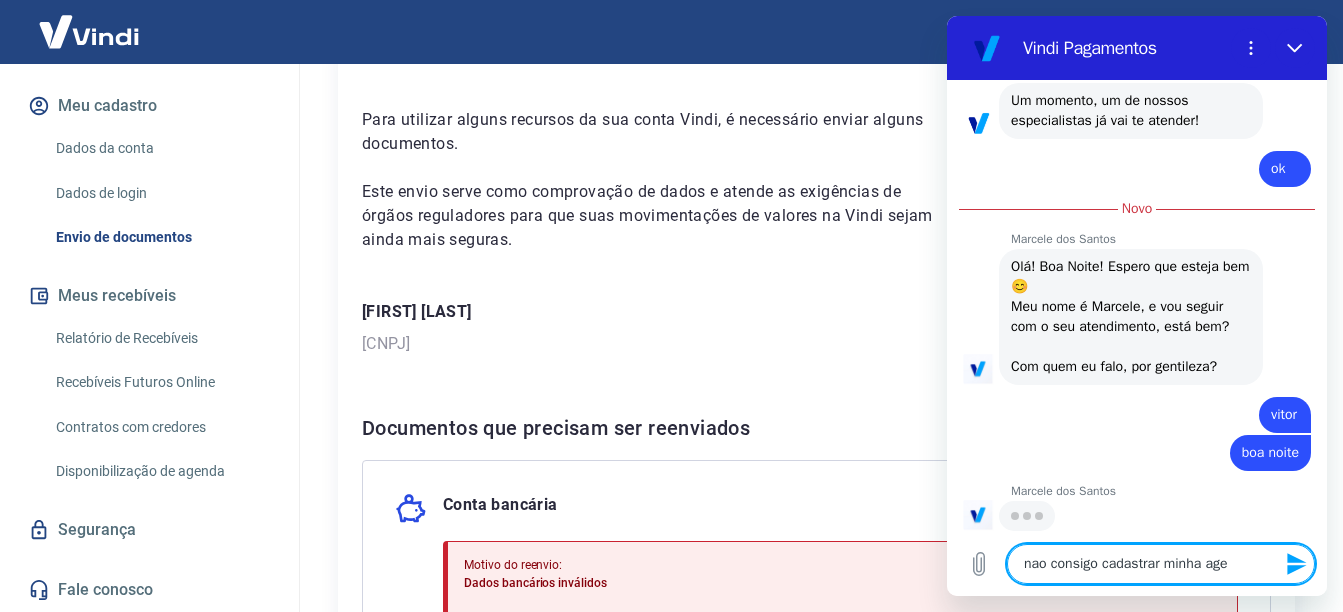 type on "nao consigo cadastrar minha agen" 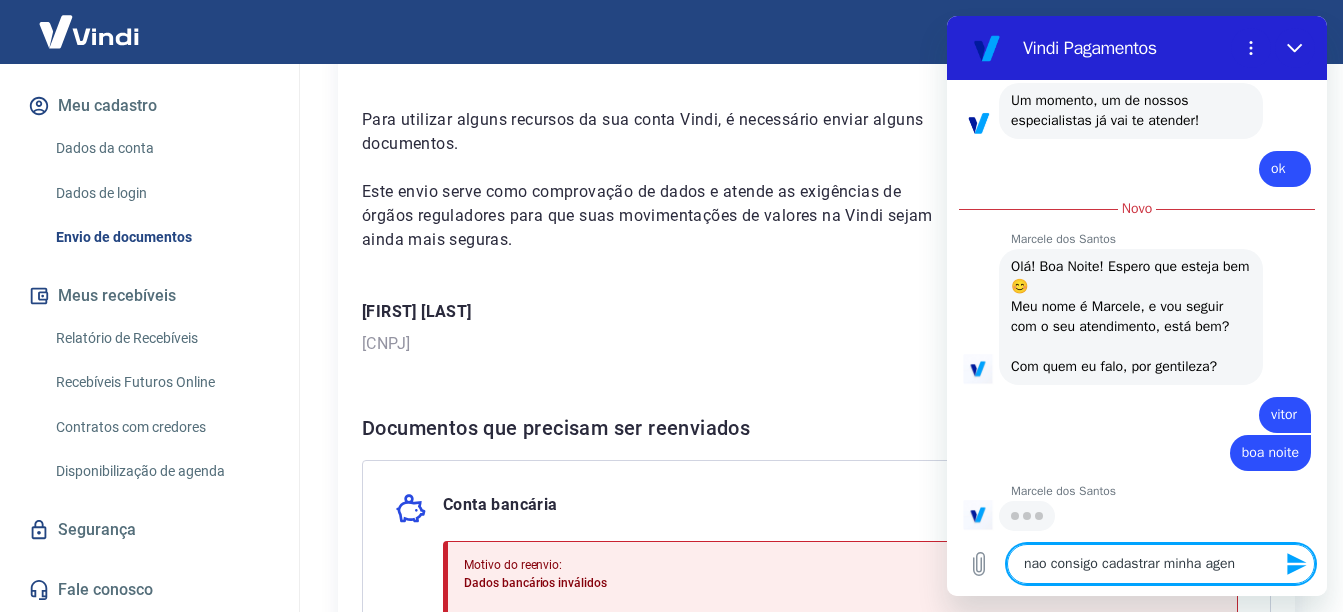 type on "nao consigo cadastrar minha agenc" 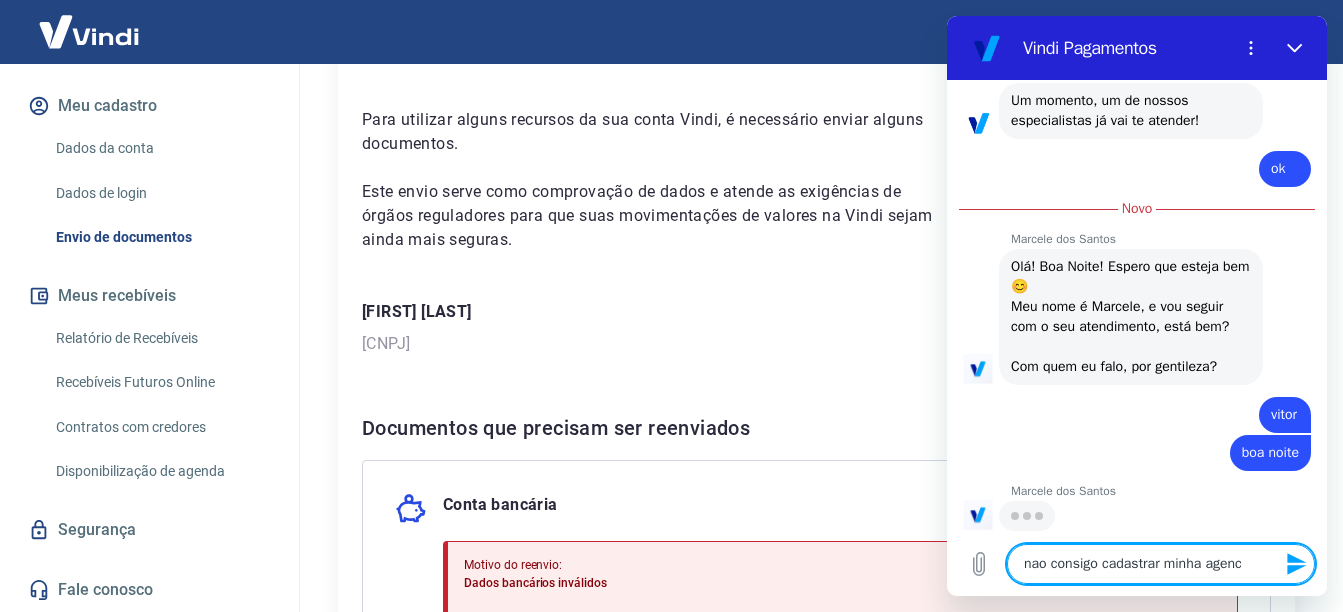 type on "nao consigo cadastrar minha agenci" 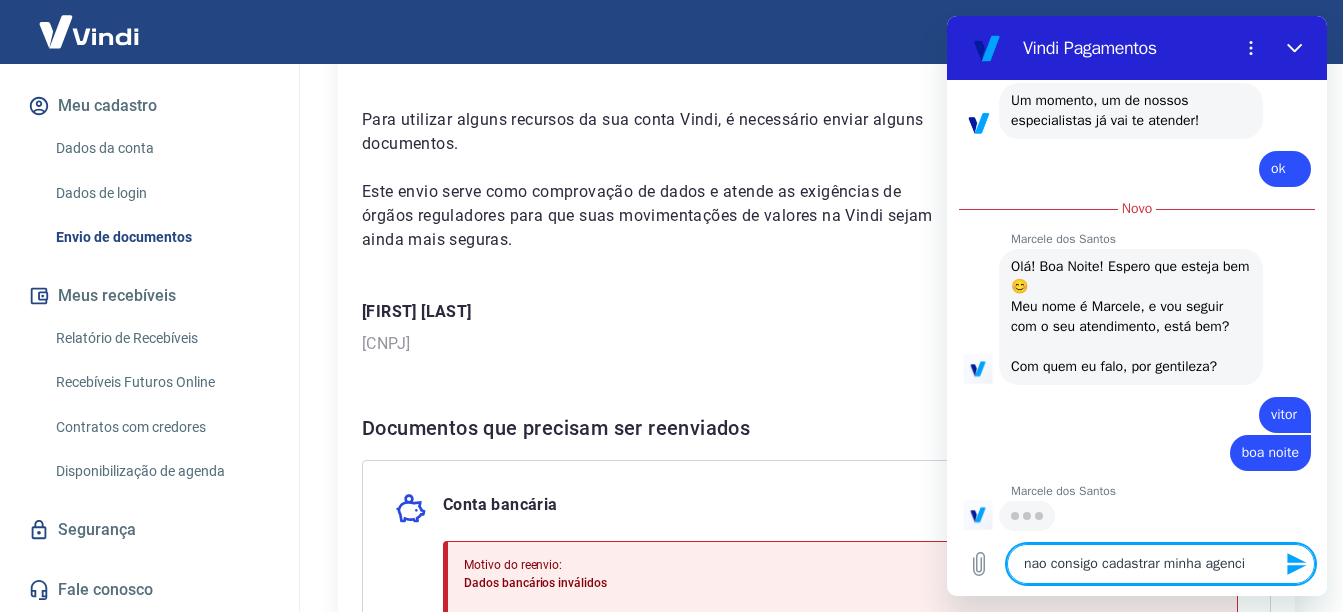 type on "x" 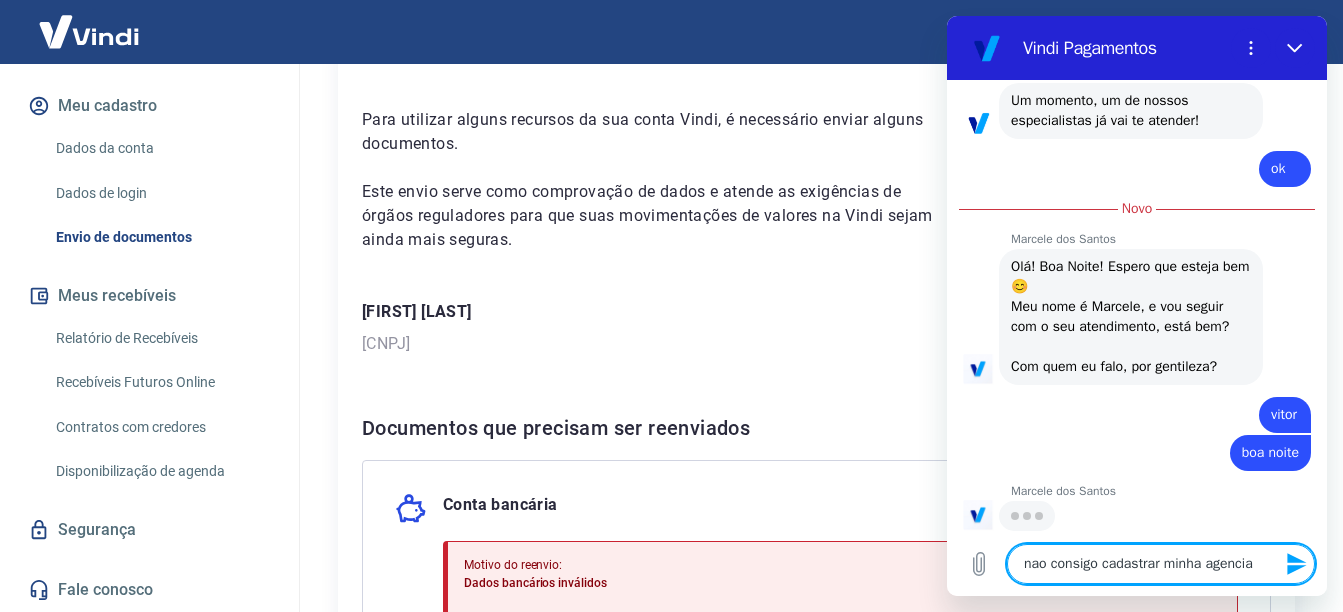 type on "nao consigo cadastrar minha agencia" 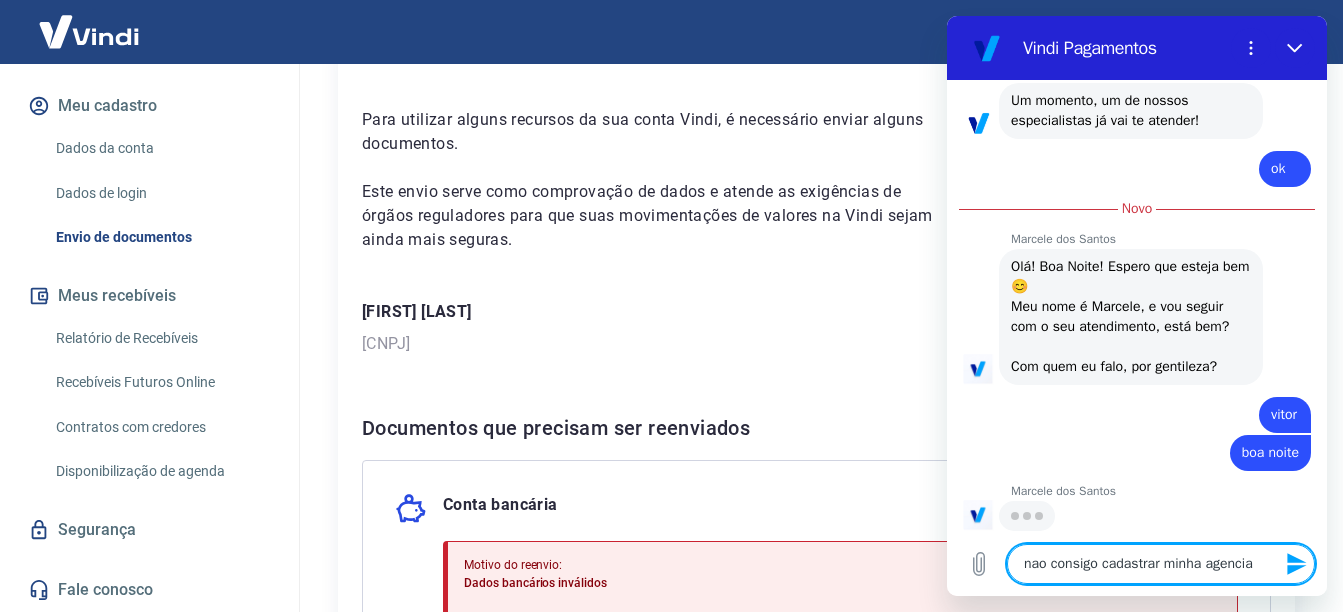 type on "nao consigo cadastrar minha agencia b" 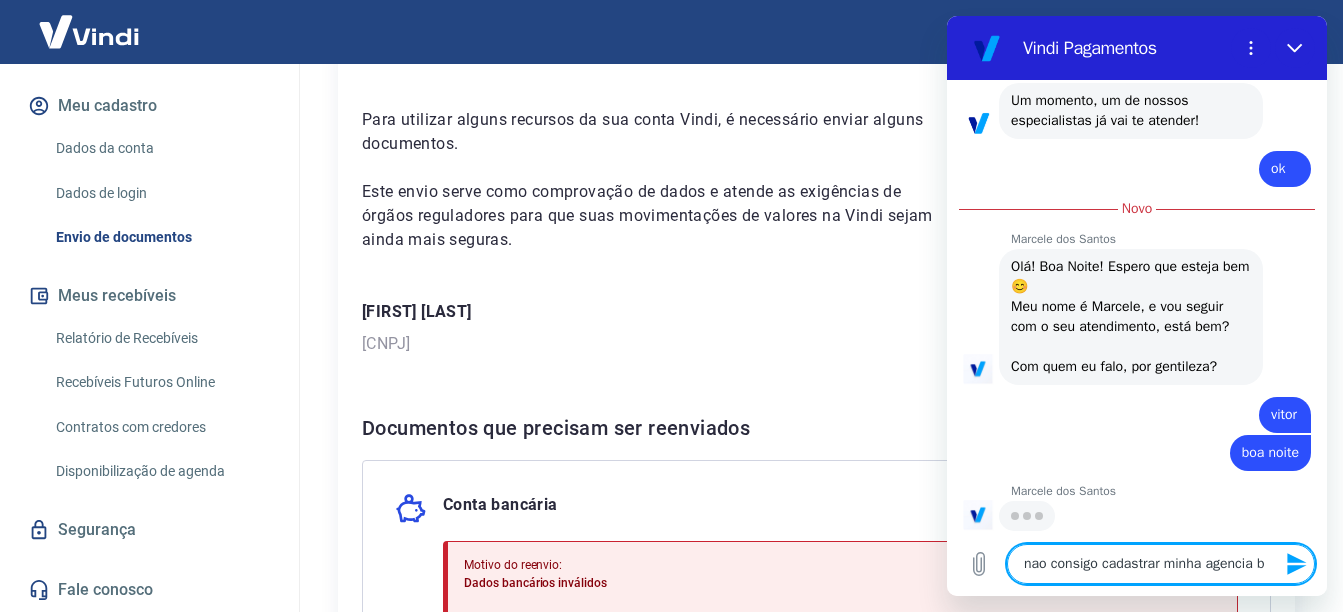 type on "x" 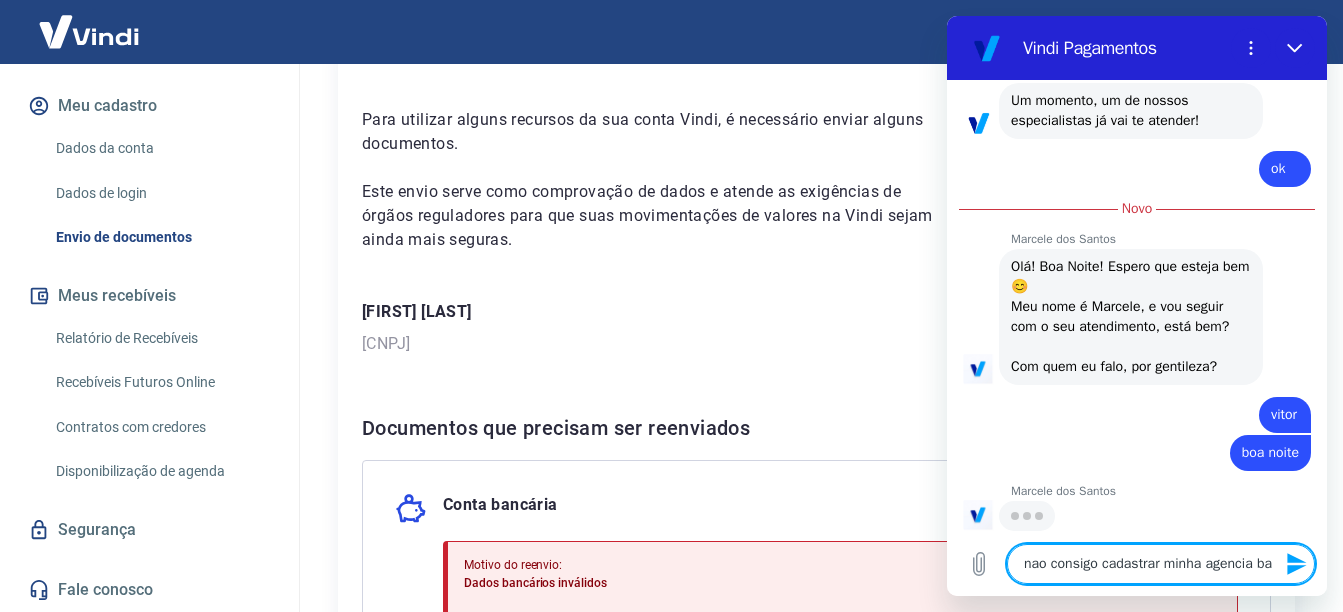 type on "nao consigo cadastrar minha agencia ban" 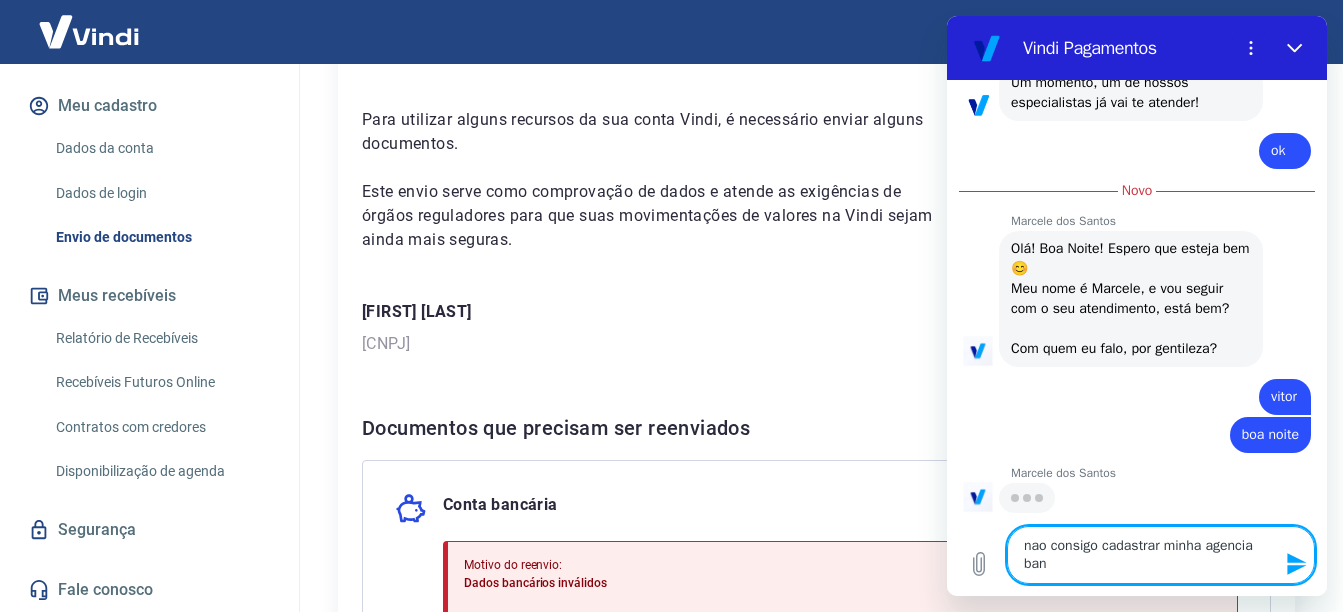 scroll, scrollTop: 963, scrollLeft: 0, axis: vertical 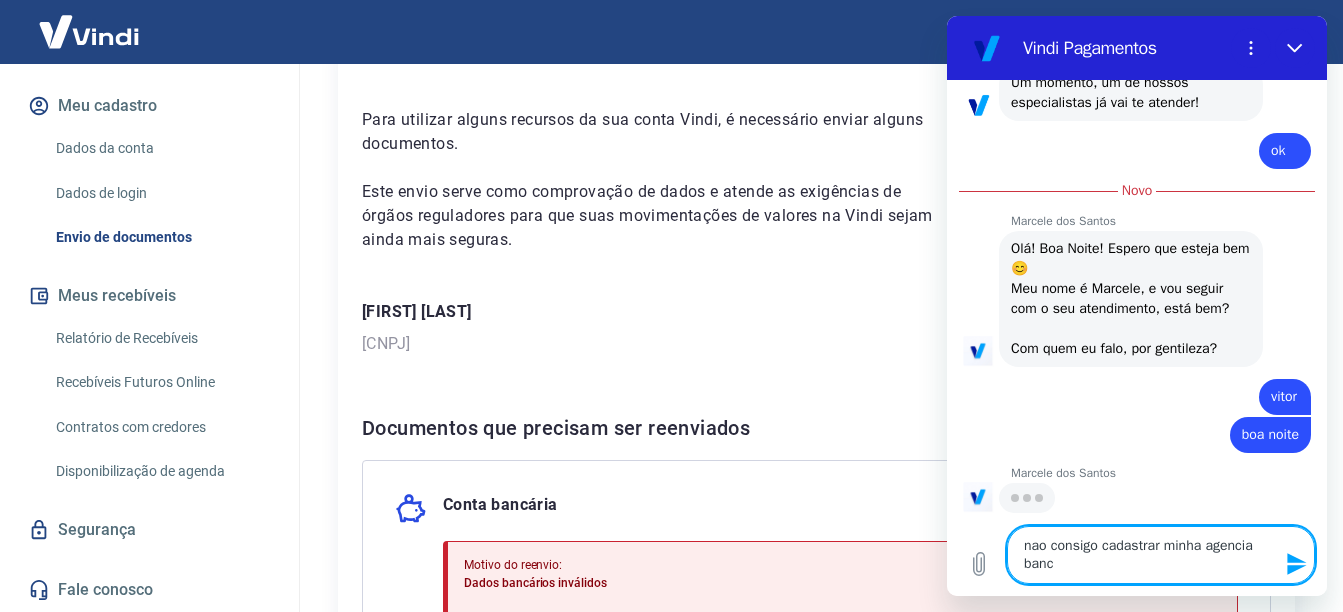 type on "nao consigo cadastrar minha agencia banca" 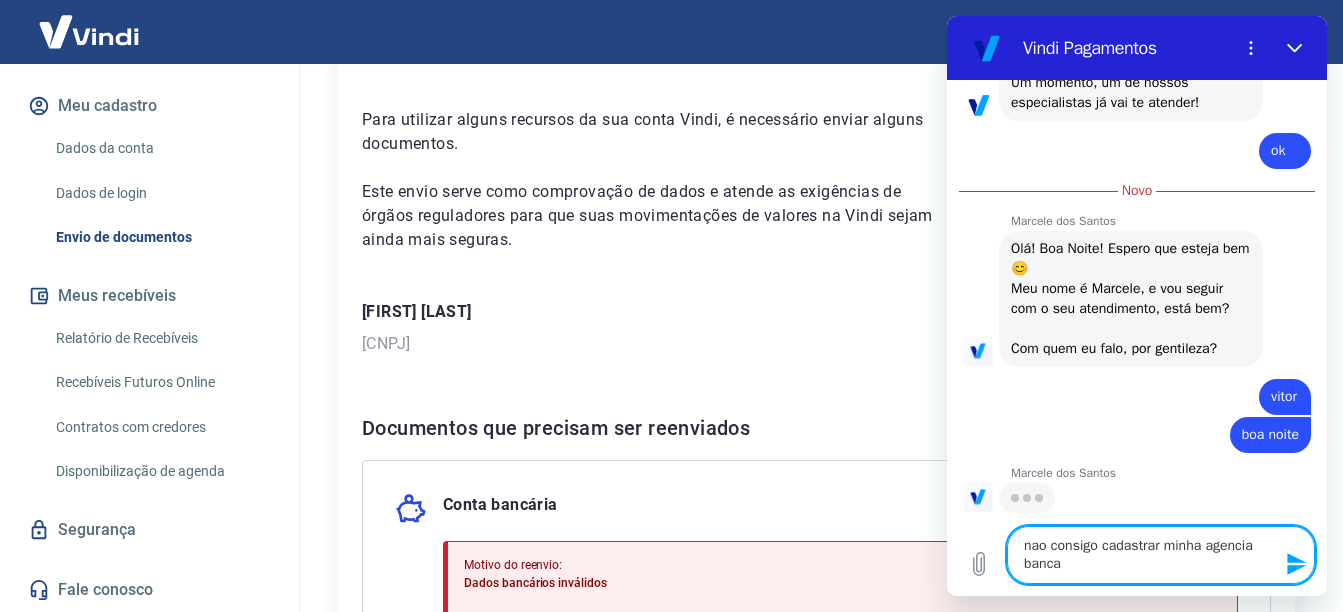 type on "nao consigo cadastrar minha agencia bancar" 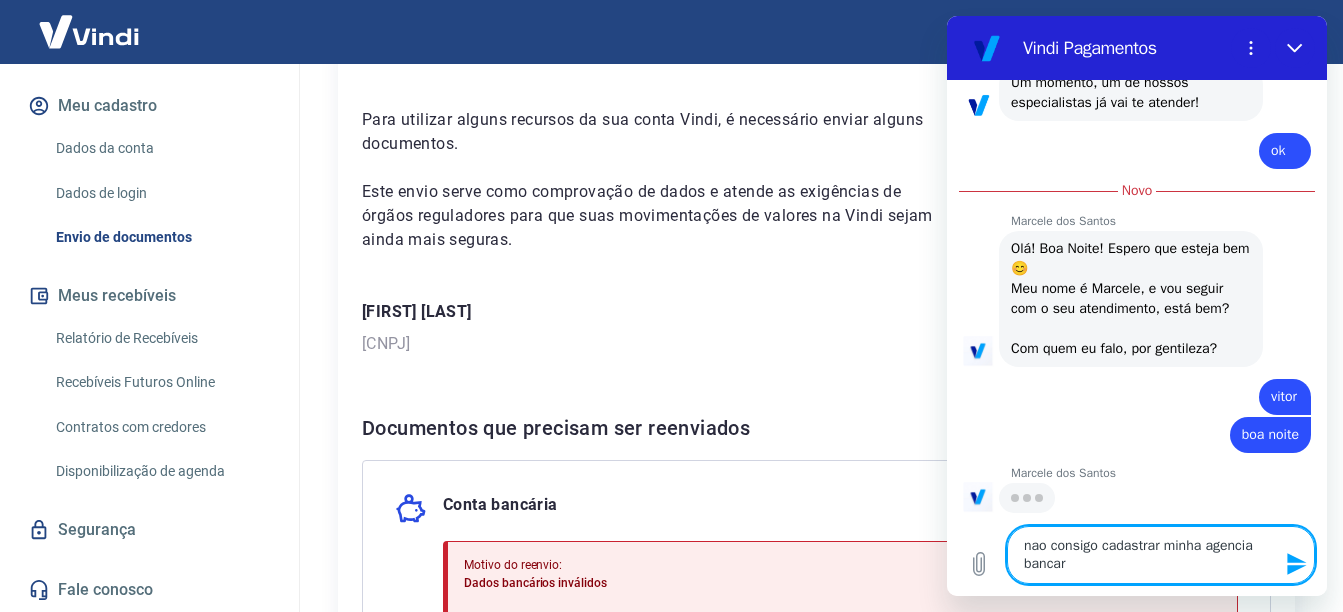 type on "nao consigo cadastrar minha agencia bancari" 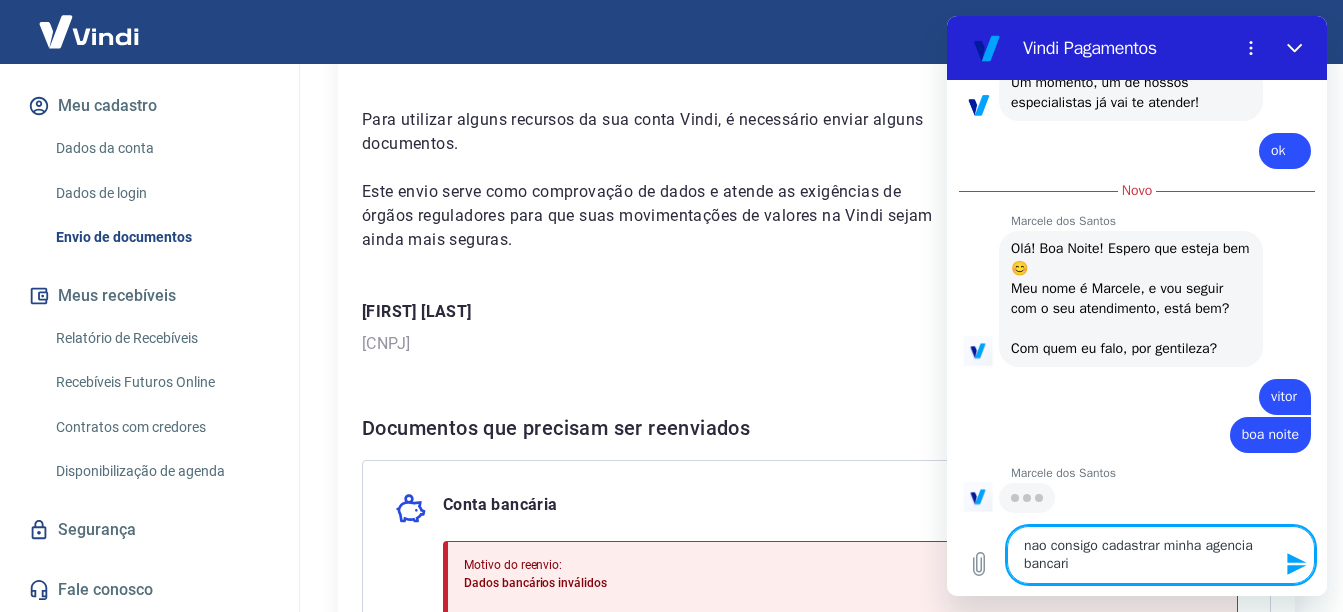 type on "nao consigo cadastrar minha agencia bancaria" 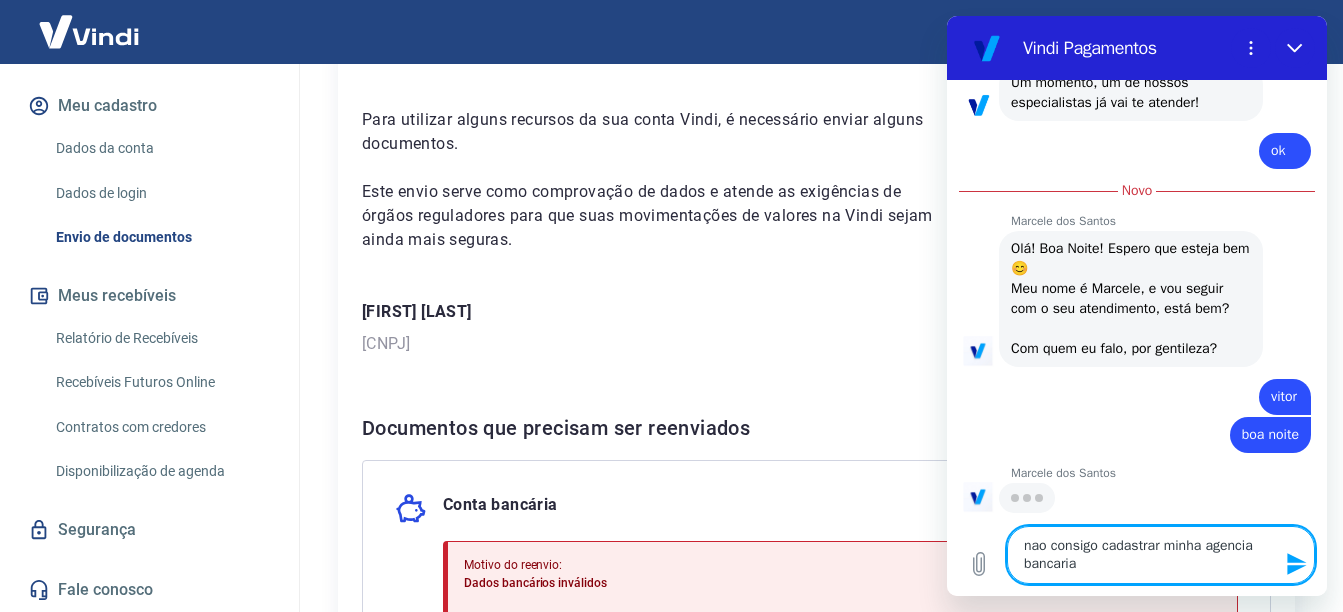 type on "x" 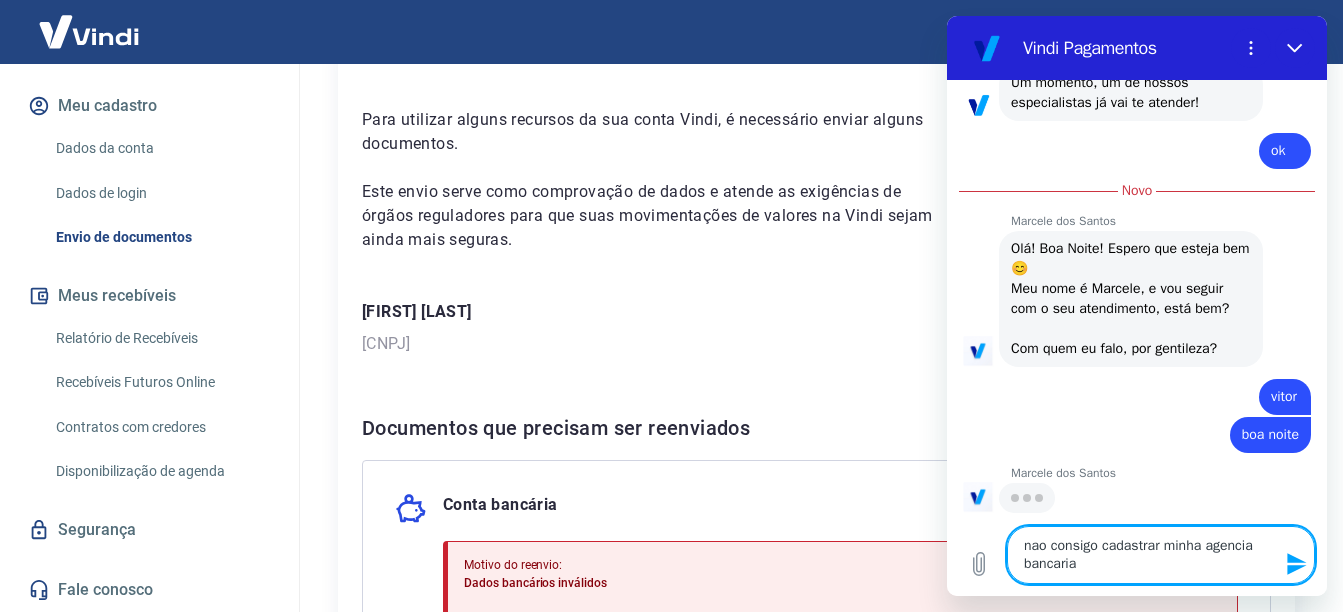 type 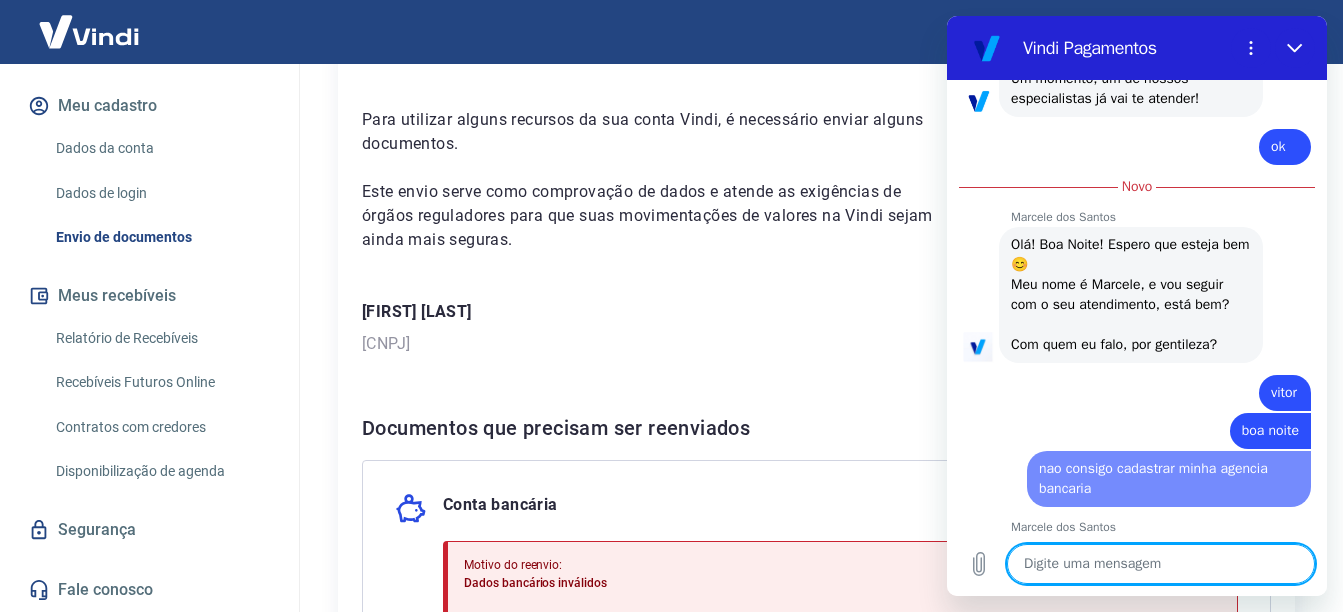 scroll, scrollTop: 1019, scrollLeft: 0, axis: vertical 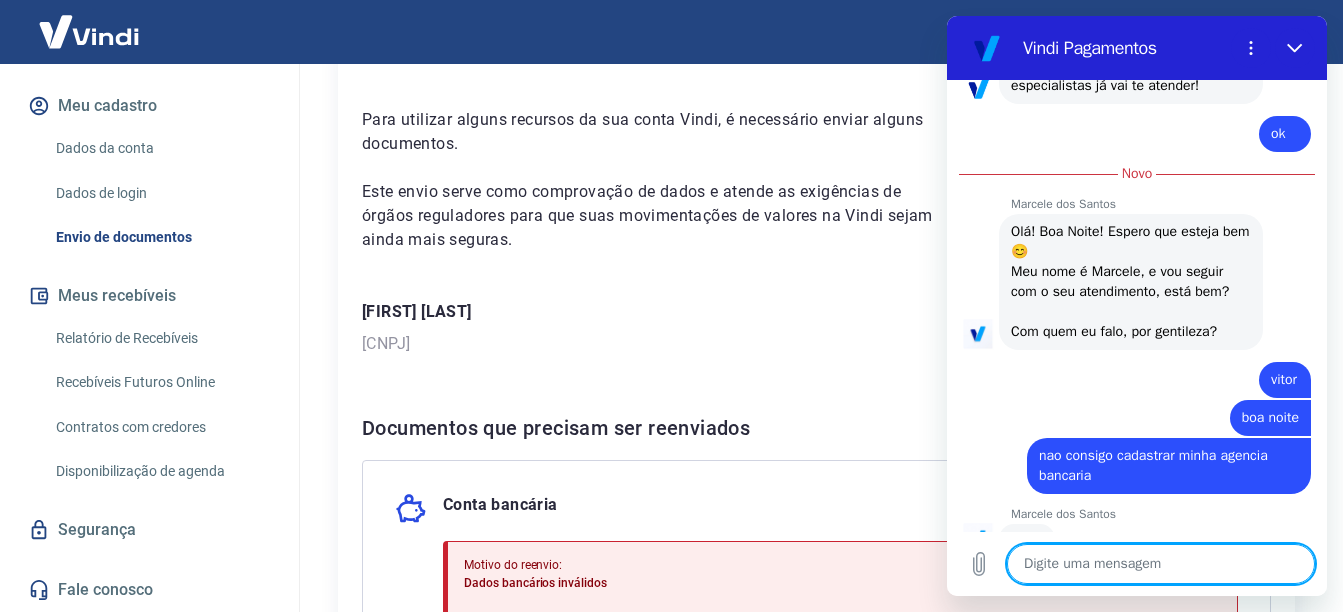 type on "x" 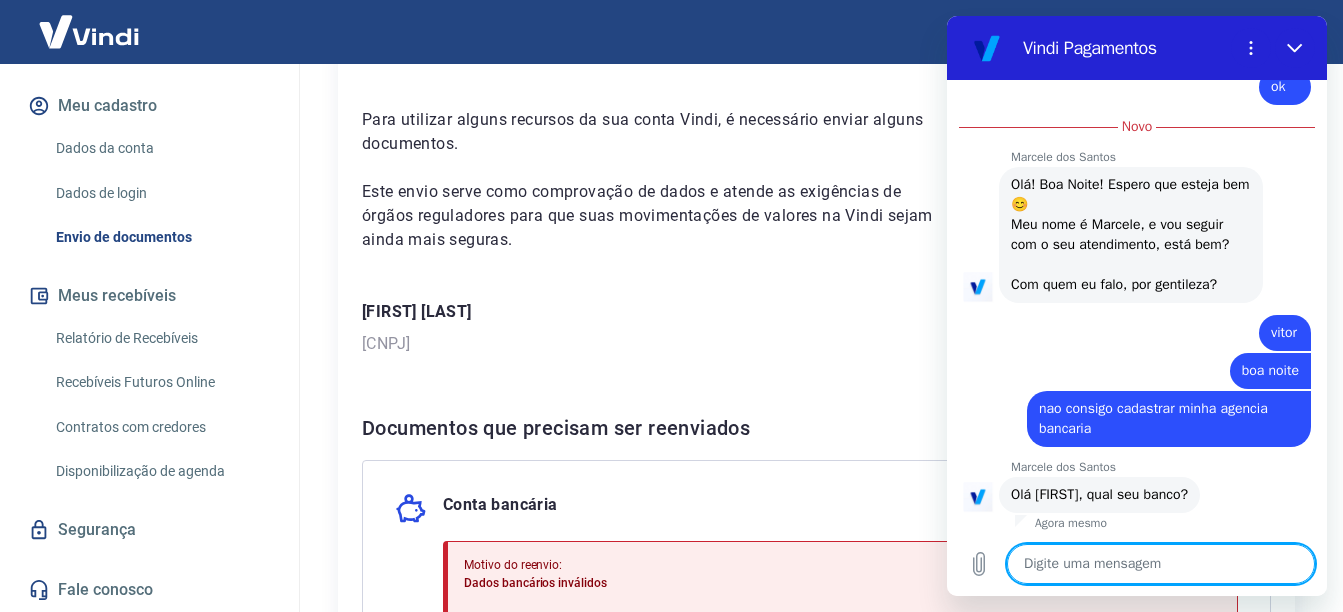scroll, scrollTop: 1047, scrollLeft: 0, axis: vertical 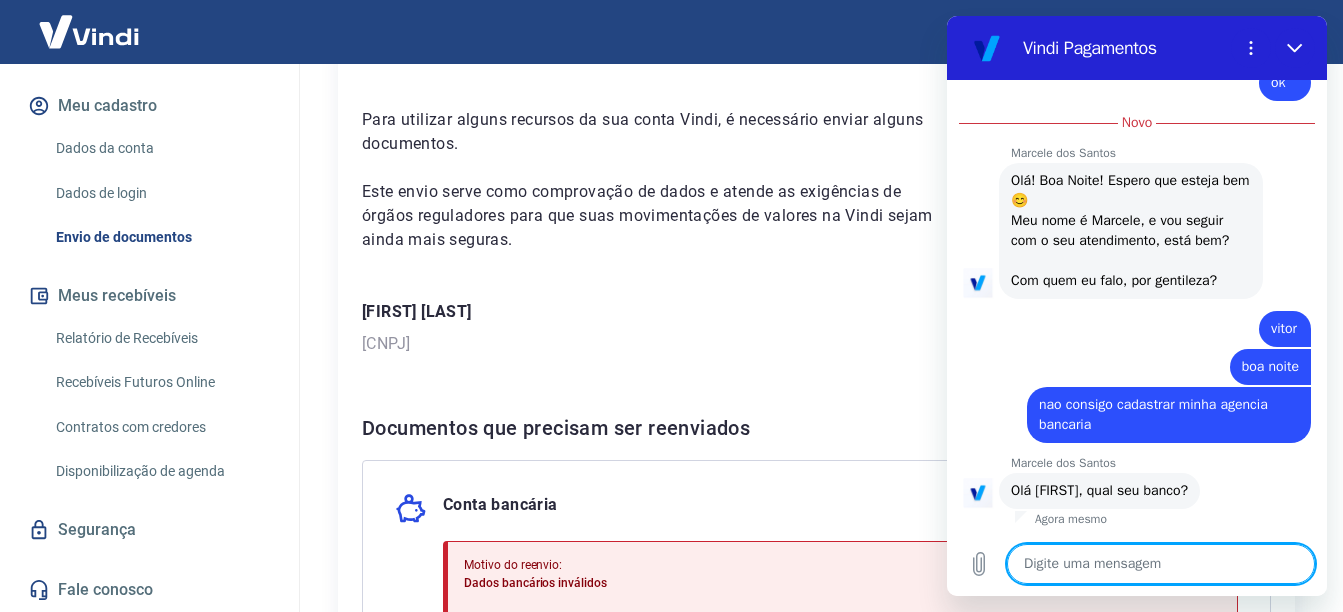 type on "B" 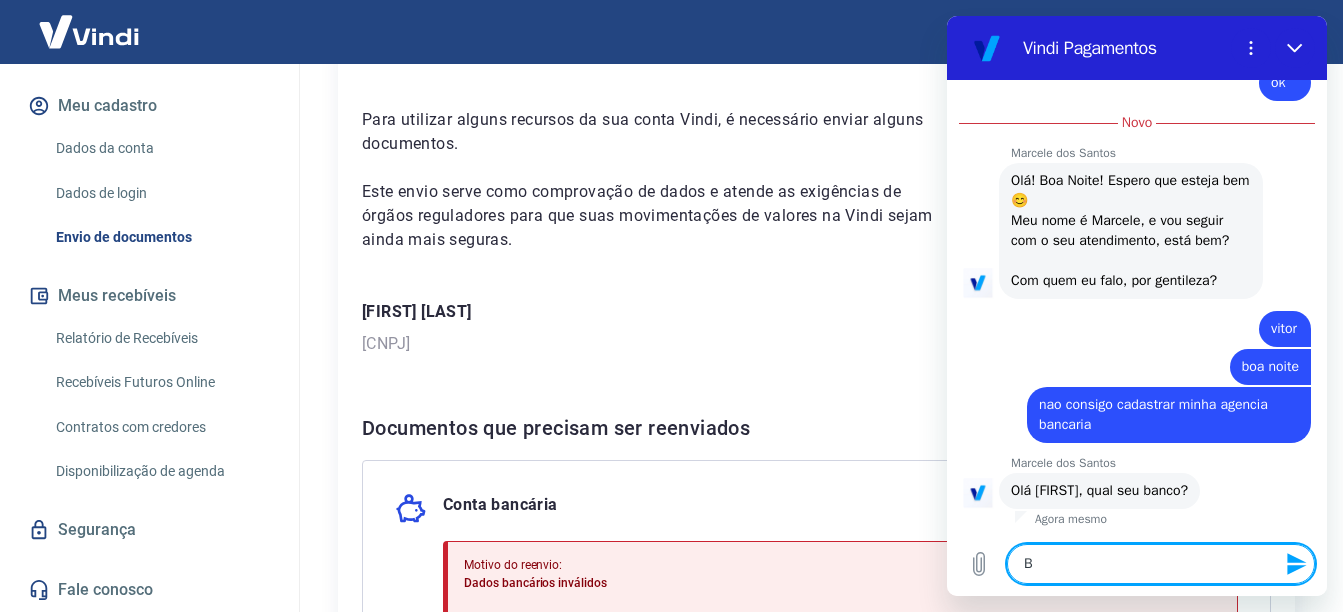 type on "Ba" 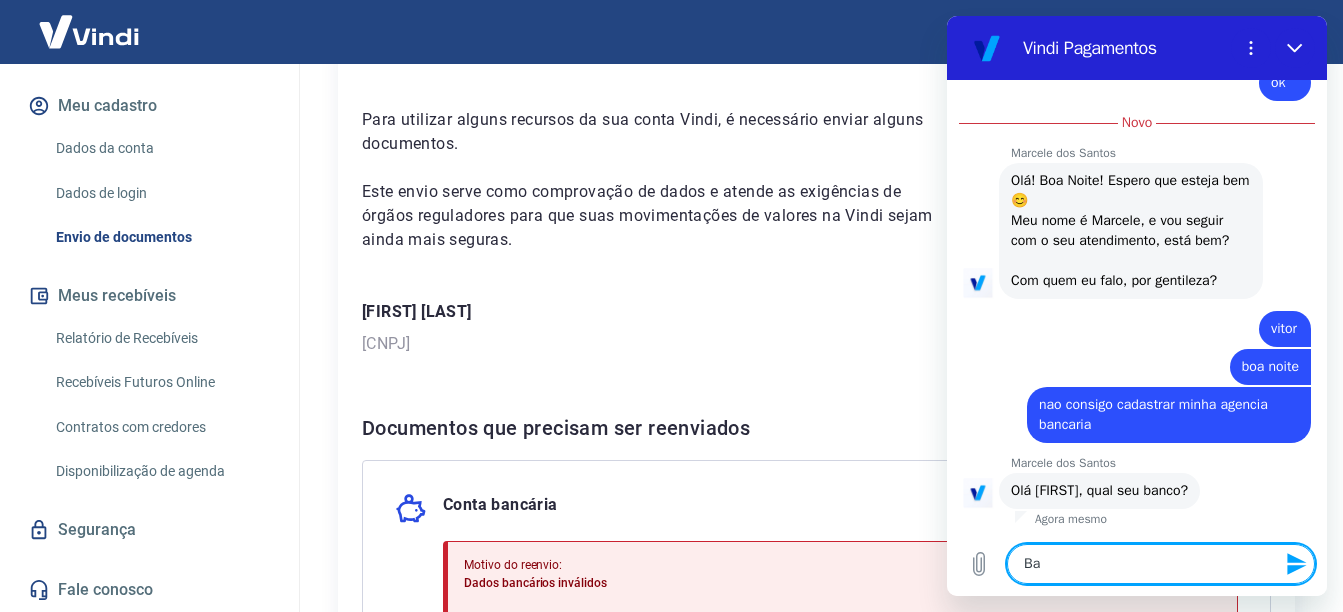 type on "Ban" 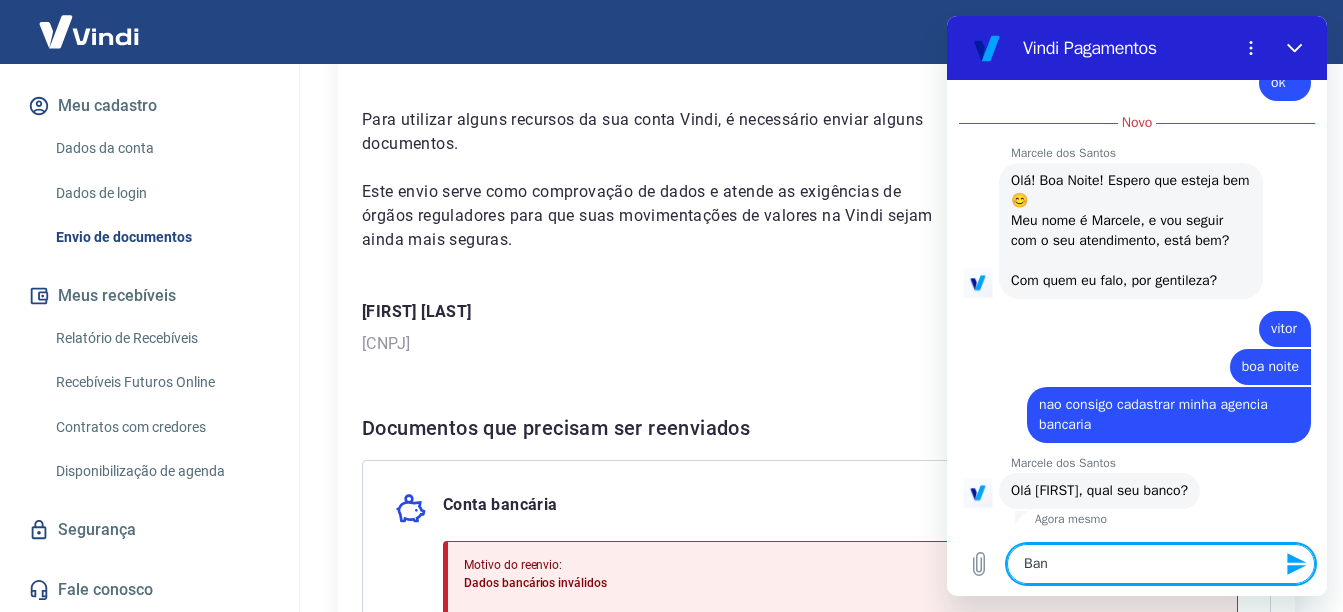 type on "Banc" 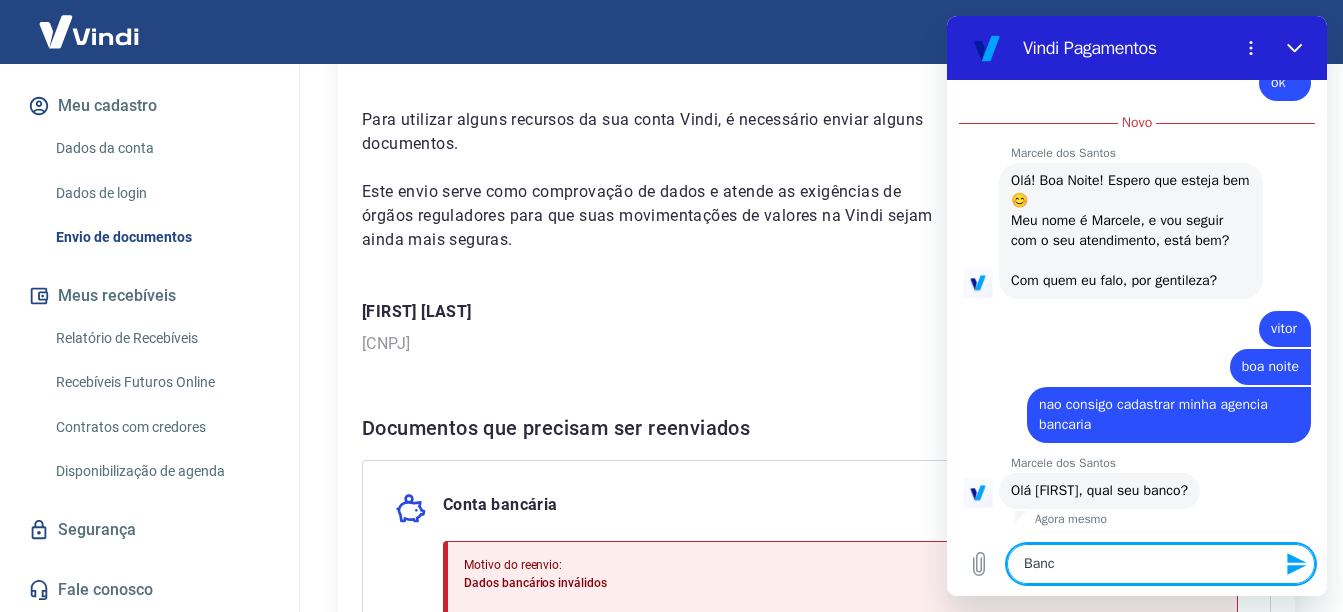 type on "Banco" 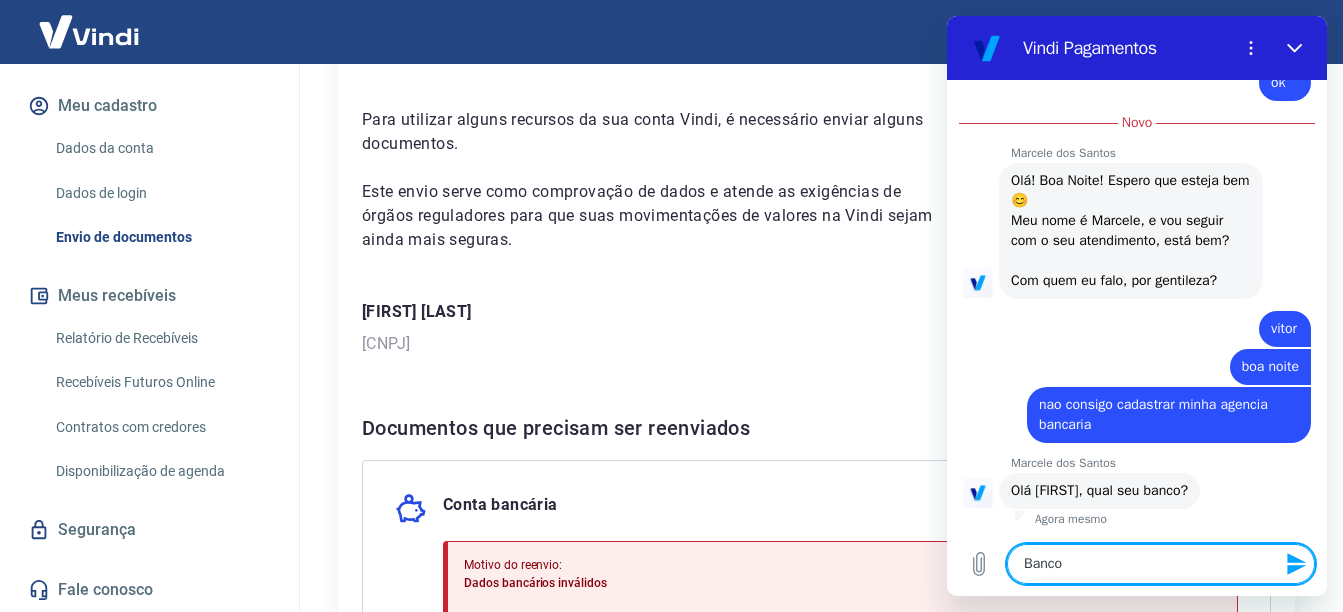 type on "Banco" 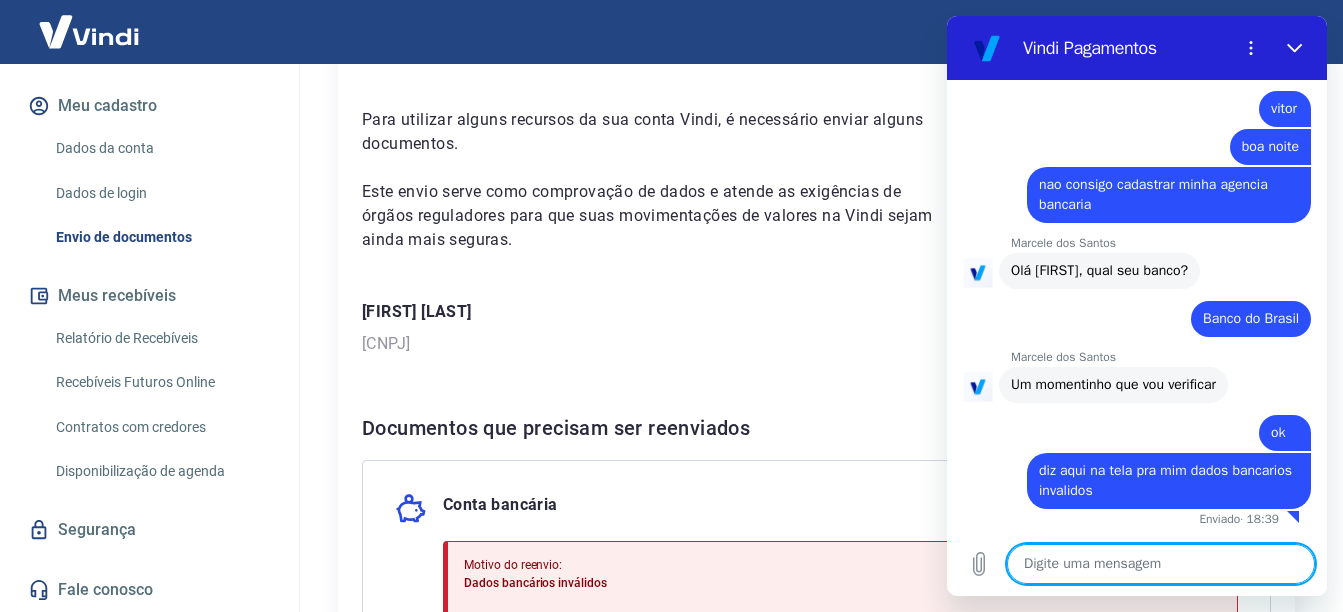 scroll, scrollTop: 1267, scrollLeft: 0, axis: vertical 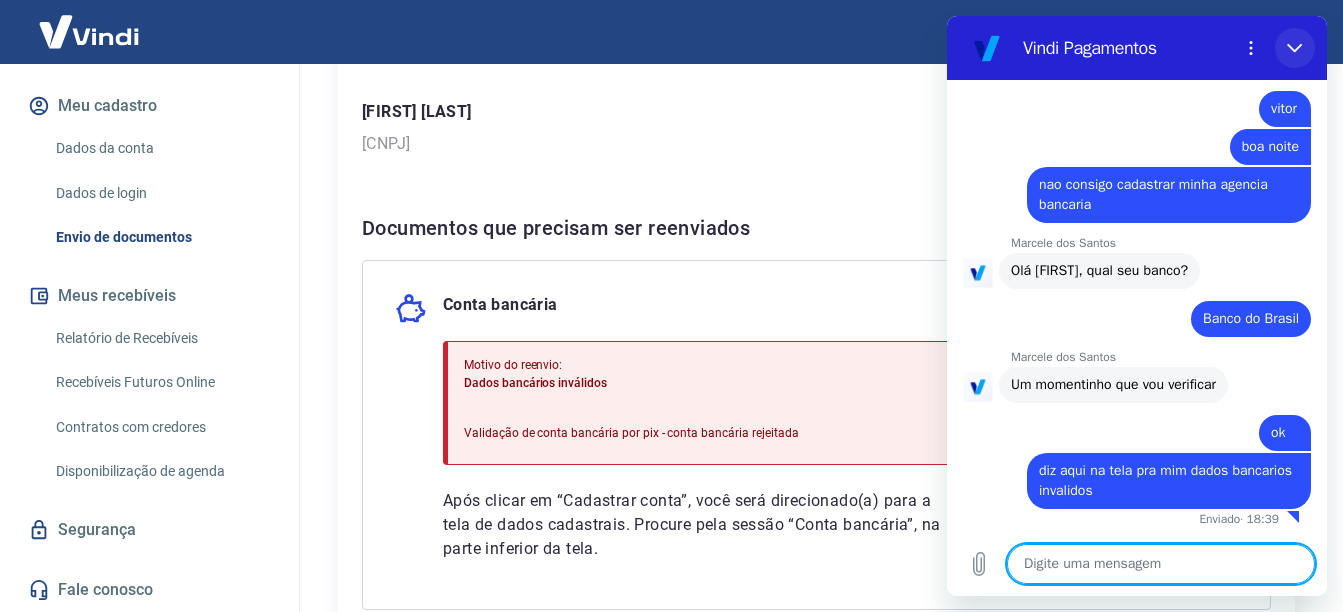 click 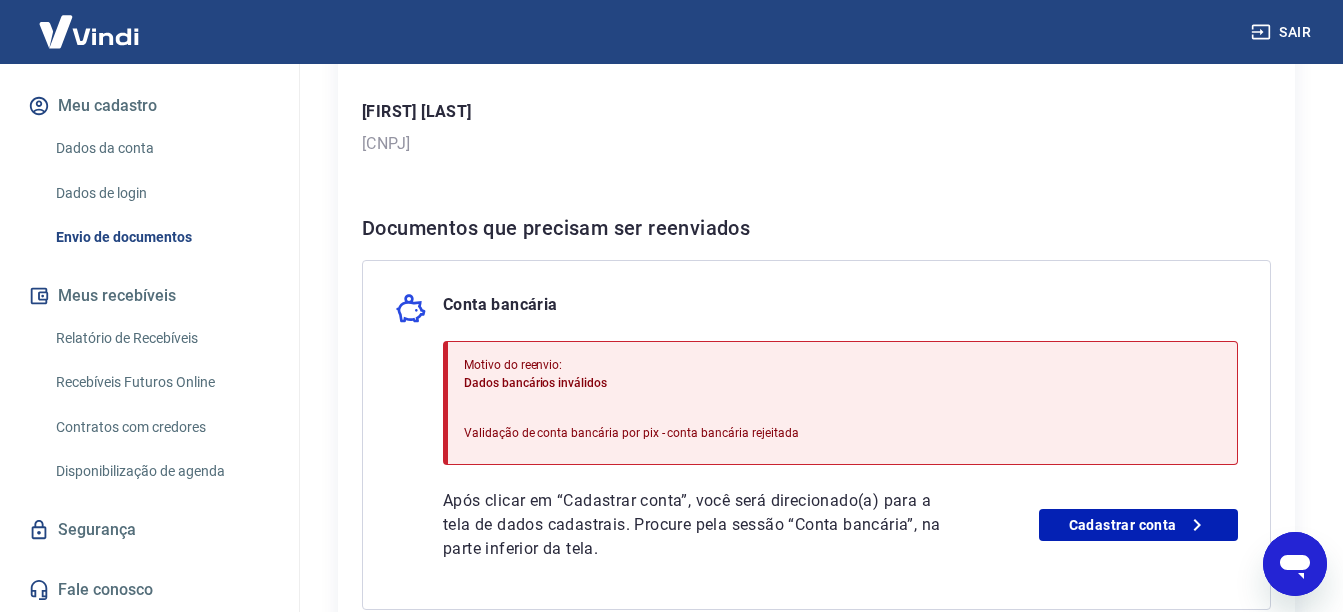 click at bounding box center (1295, 564) 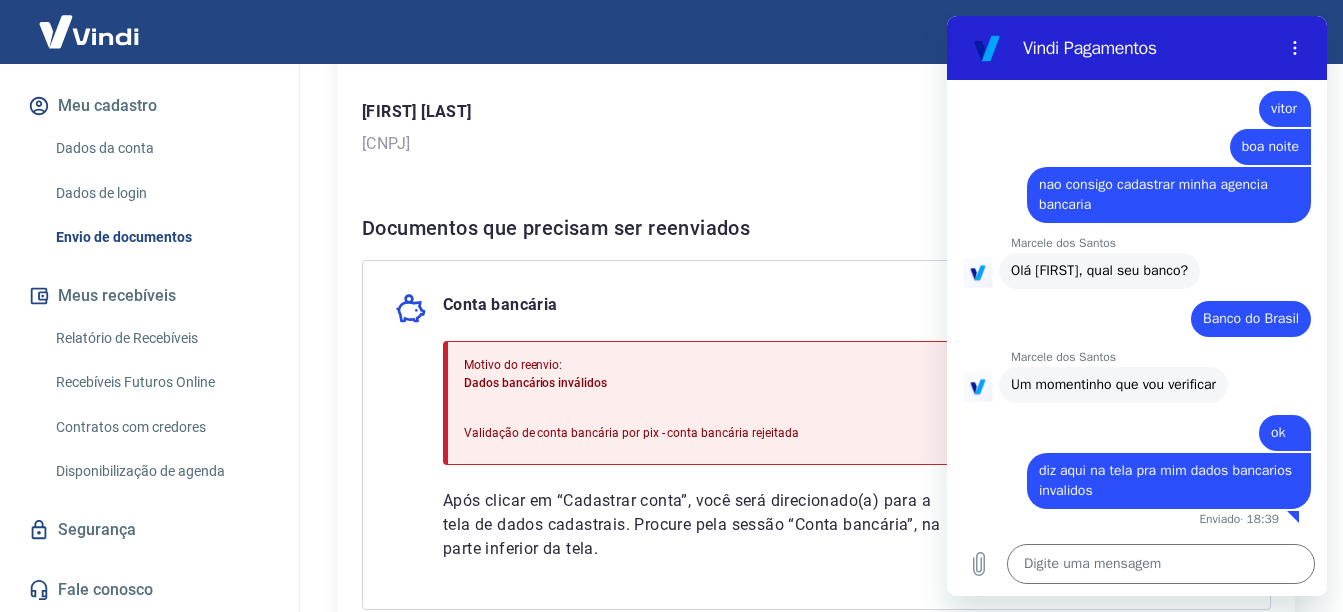 scroll, scrollTop: 1235, scrollLeft: 0, axis: vertical 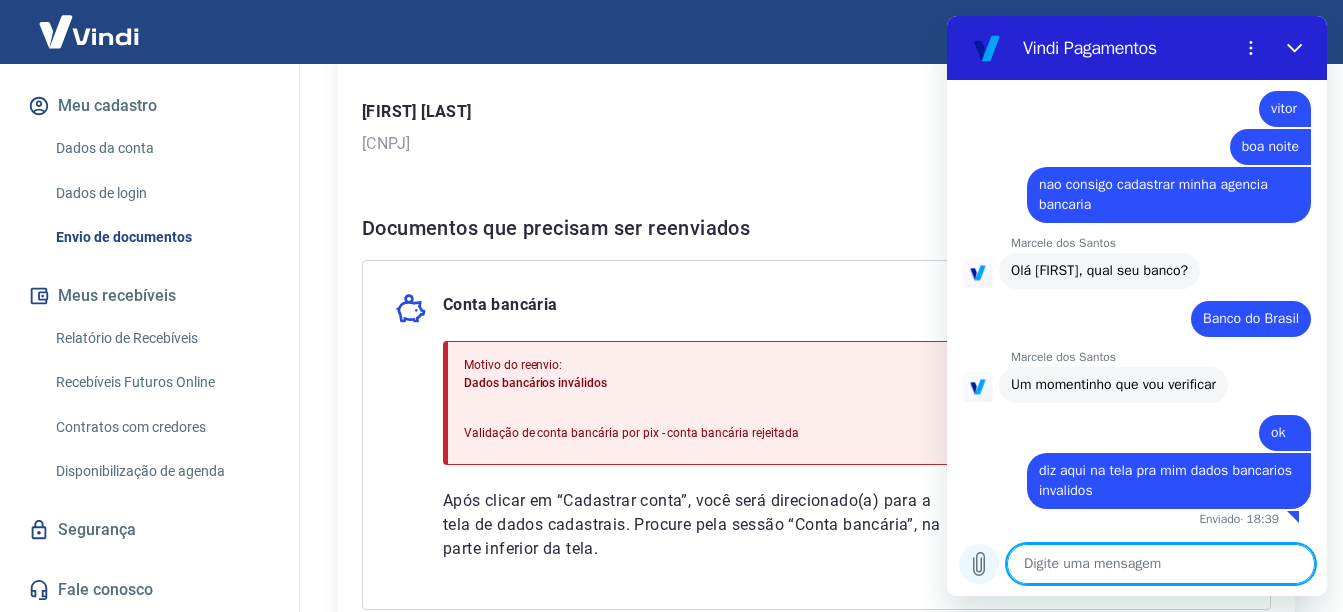 click 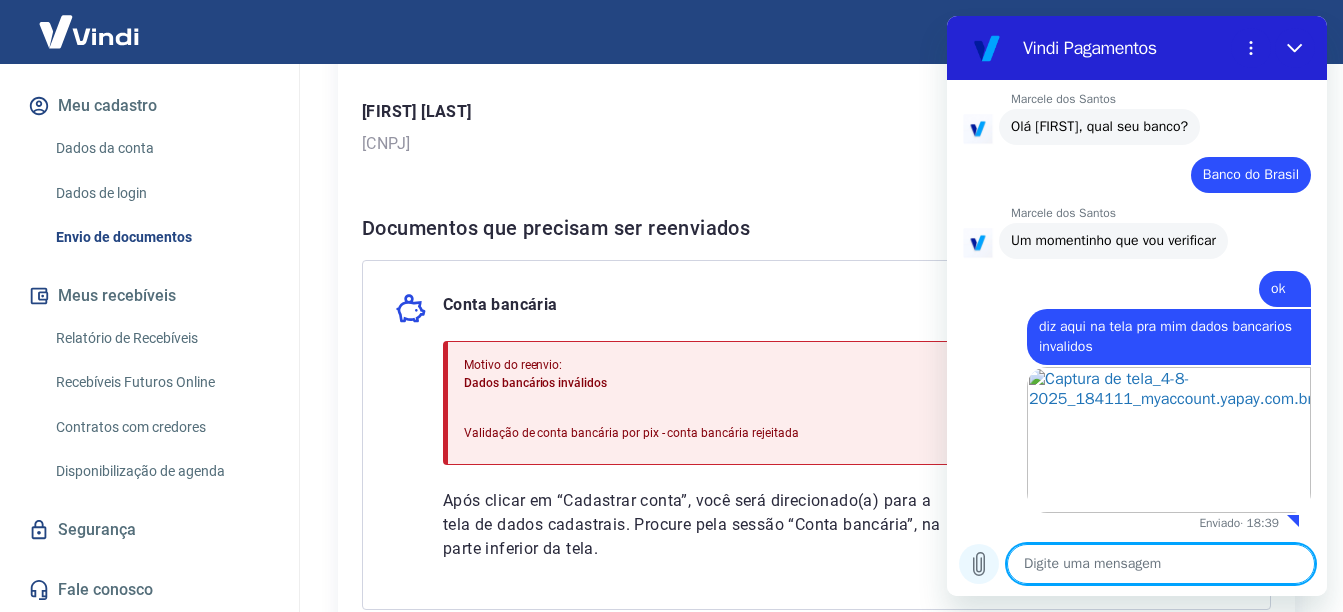 scroll, scrollTop: 1383, scrollLeft: 0, axis: vertical 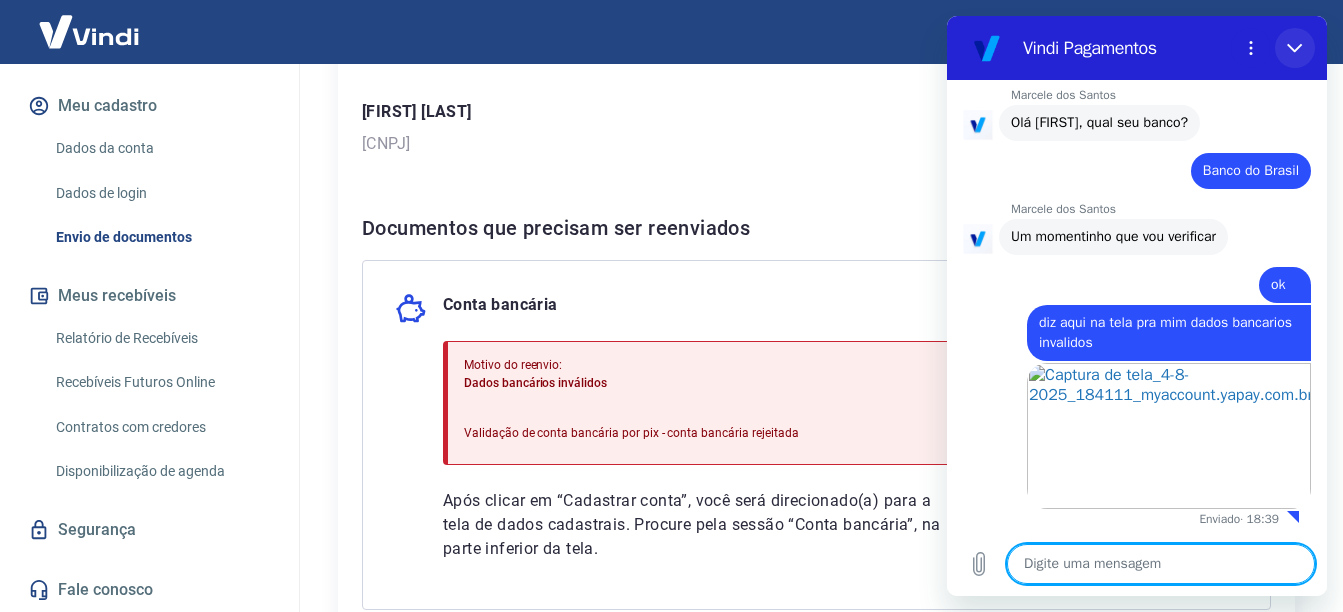 click 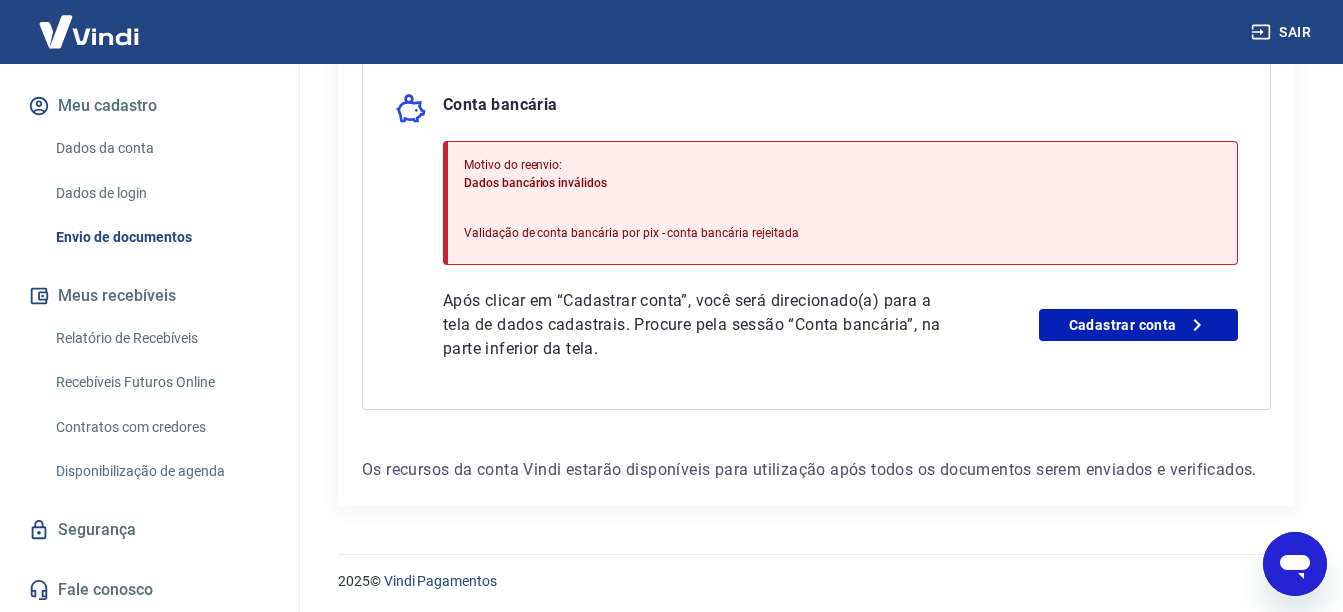 scroll, scrollTop: 504, scrollLeft: 0, axis: vertical 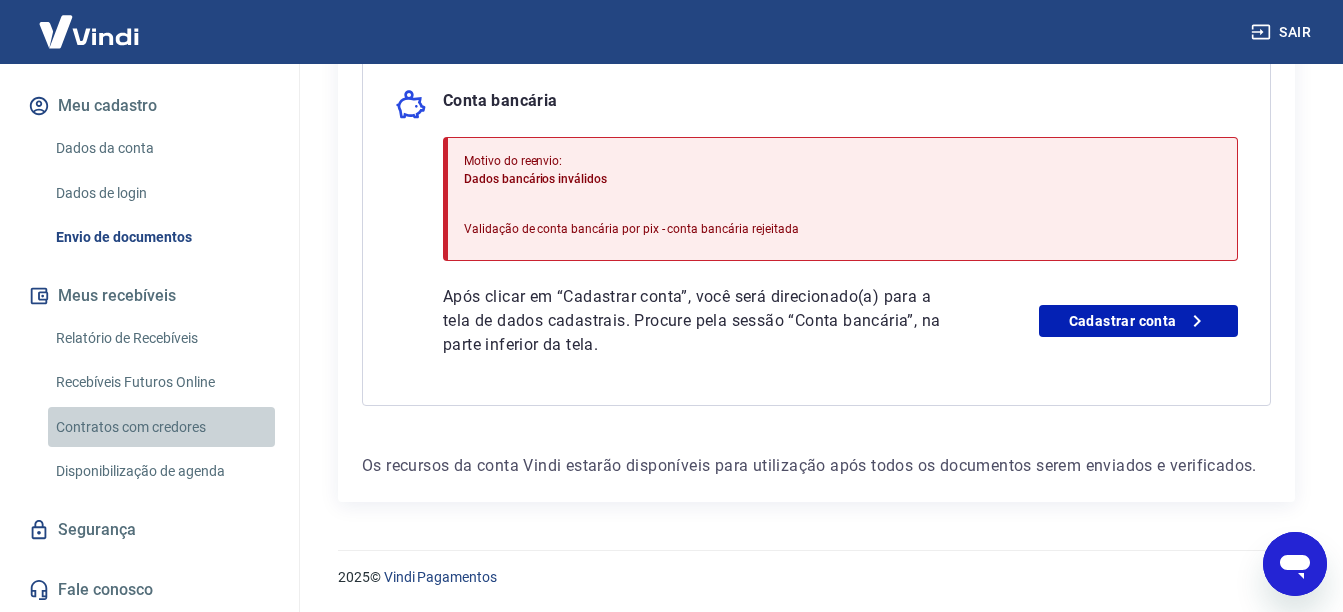 click on "Contratos com credores" at bounding box center [161, 427] 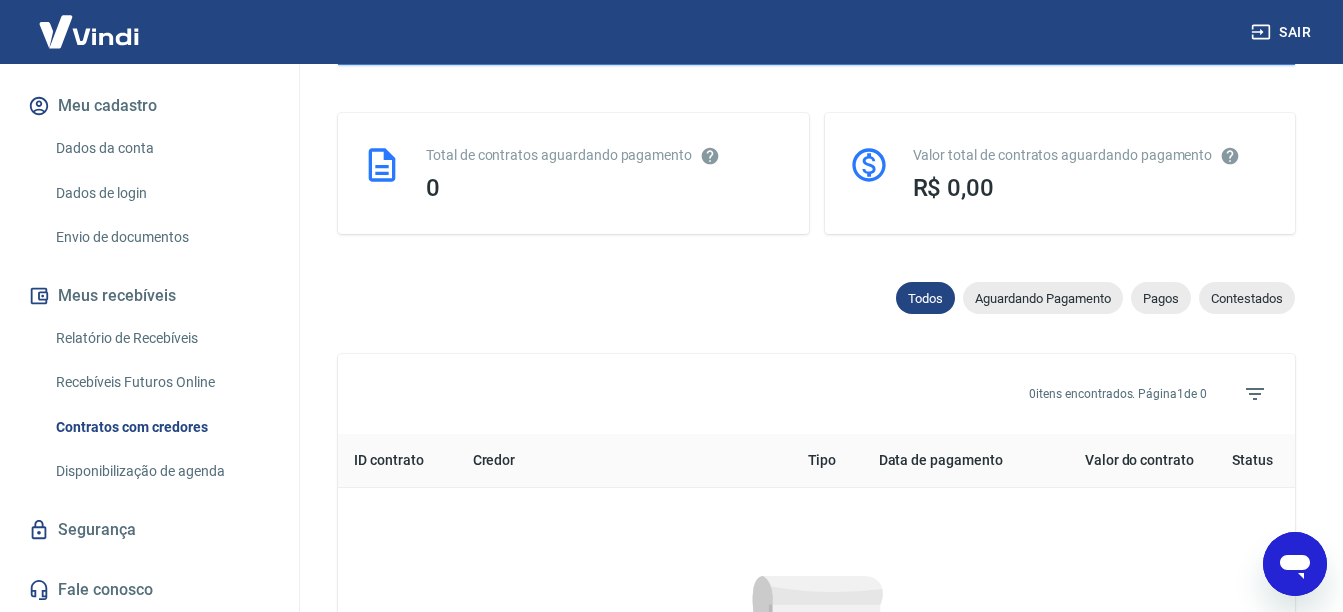 scroll, scrollTop: 980, scrollLeft: 0, axis: vertical 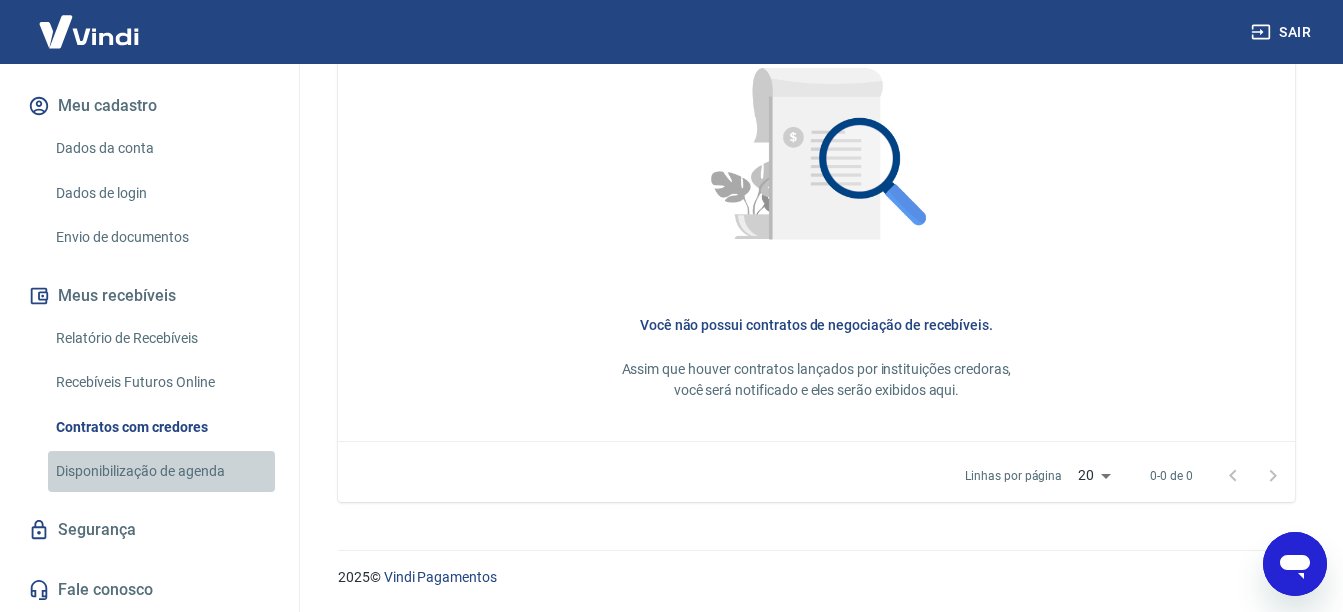 click on "Disponibilização de agenda" at bounding box center [161, 471] 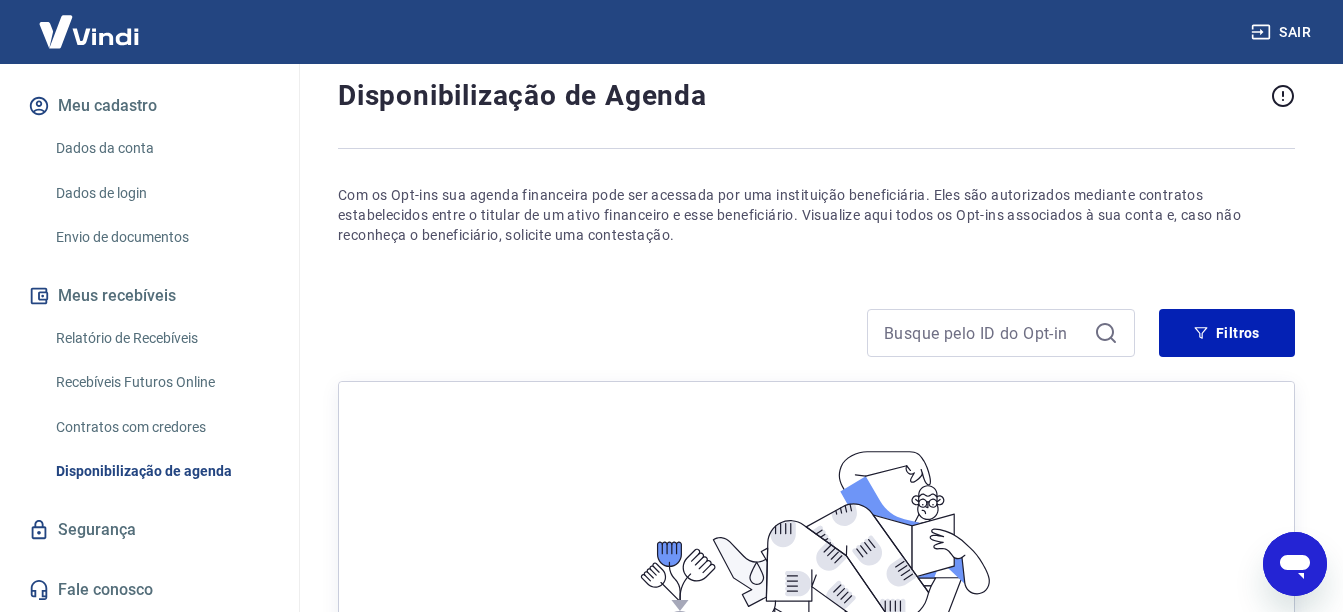 scroll, scrollTop: 0, scrollLeft: 0, axis: both 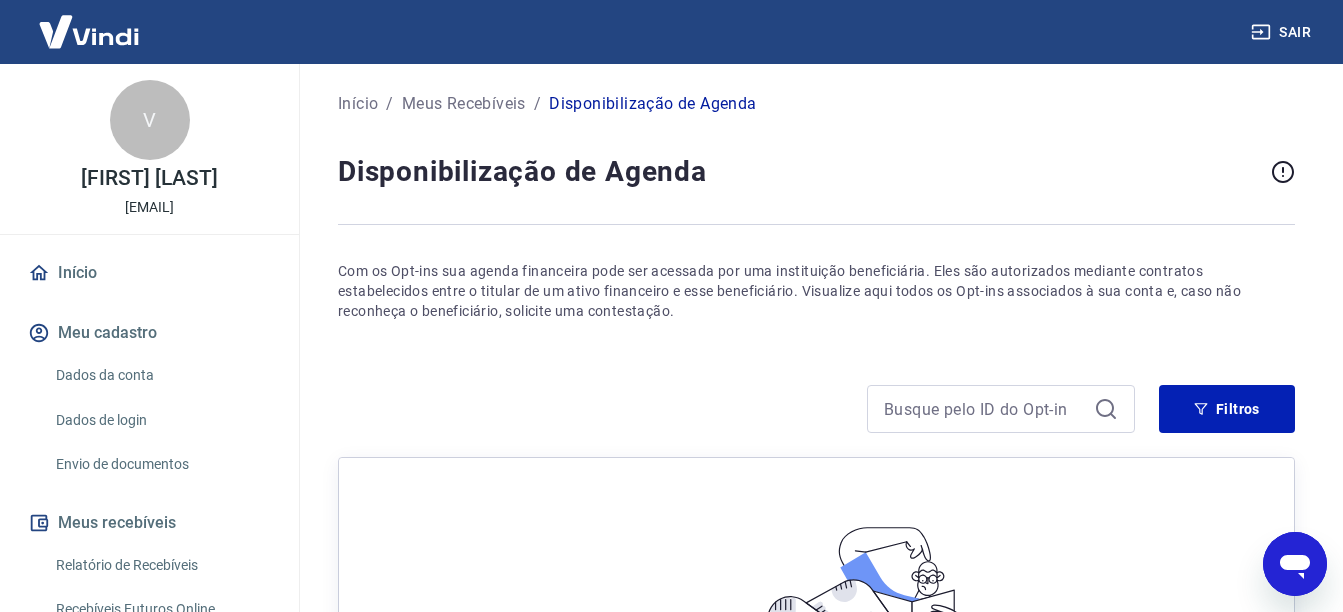 click on "Dados da conta" at bounding box center (161, 375) 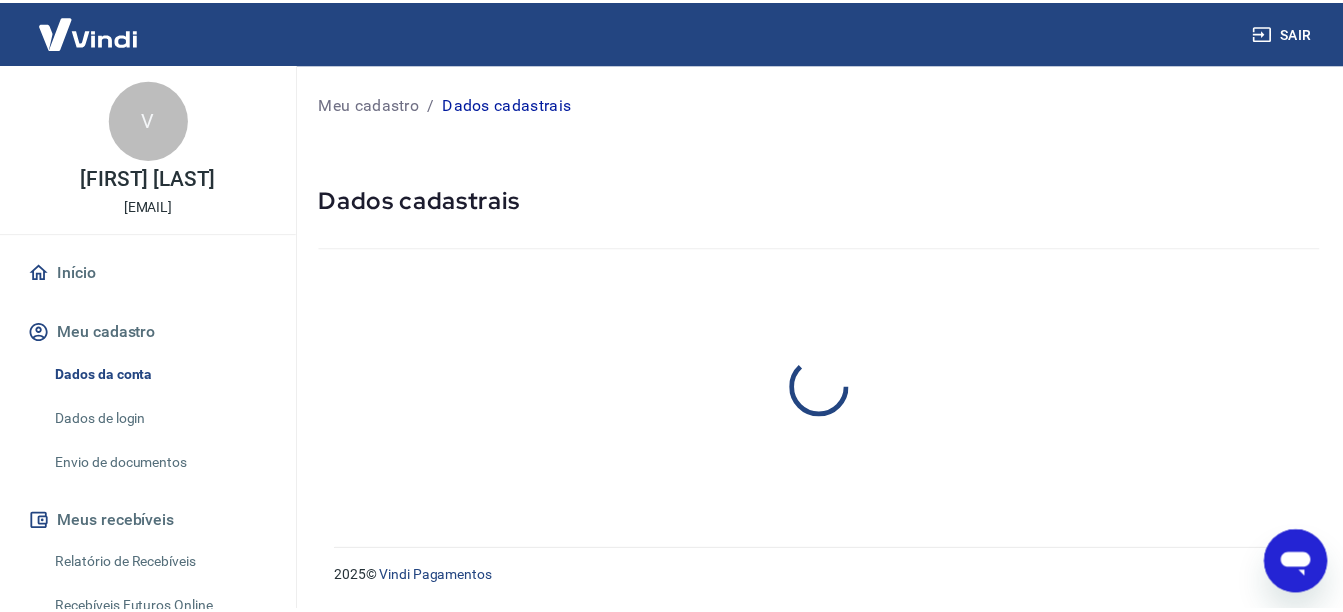 scroll, scrollTop: 0, scrollLeft: 0, axis: both 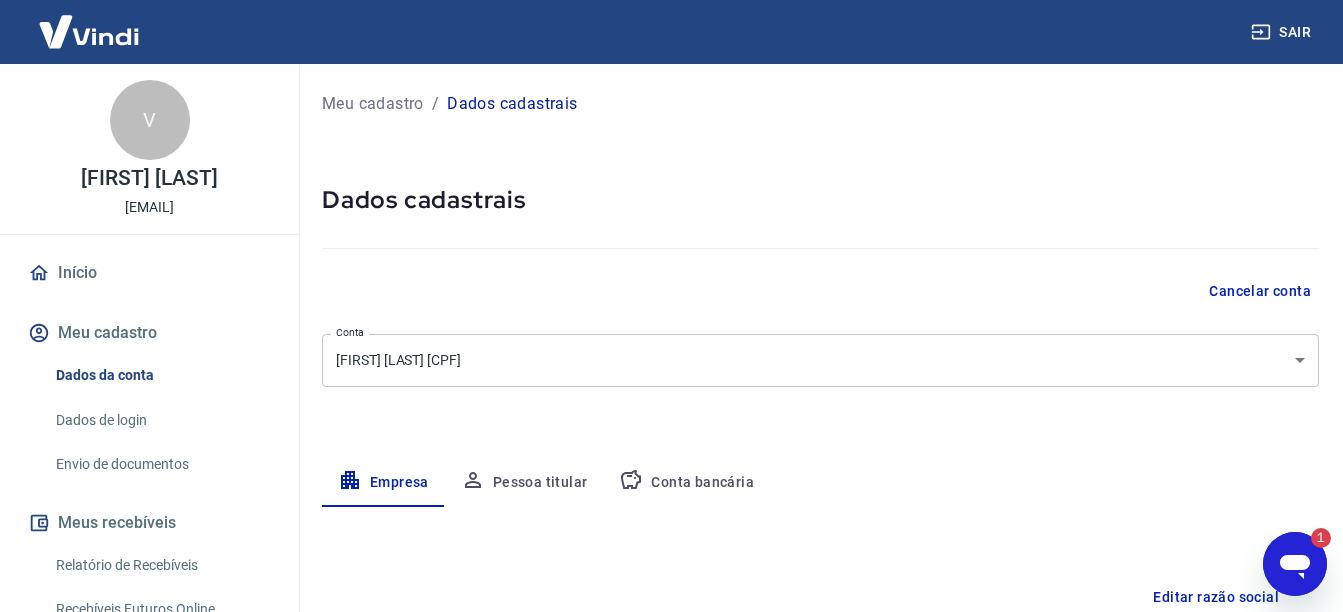 click on "Dados de login" at bounding box center (161, 420) 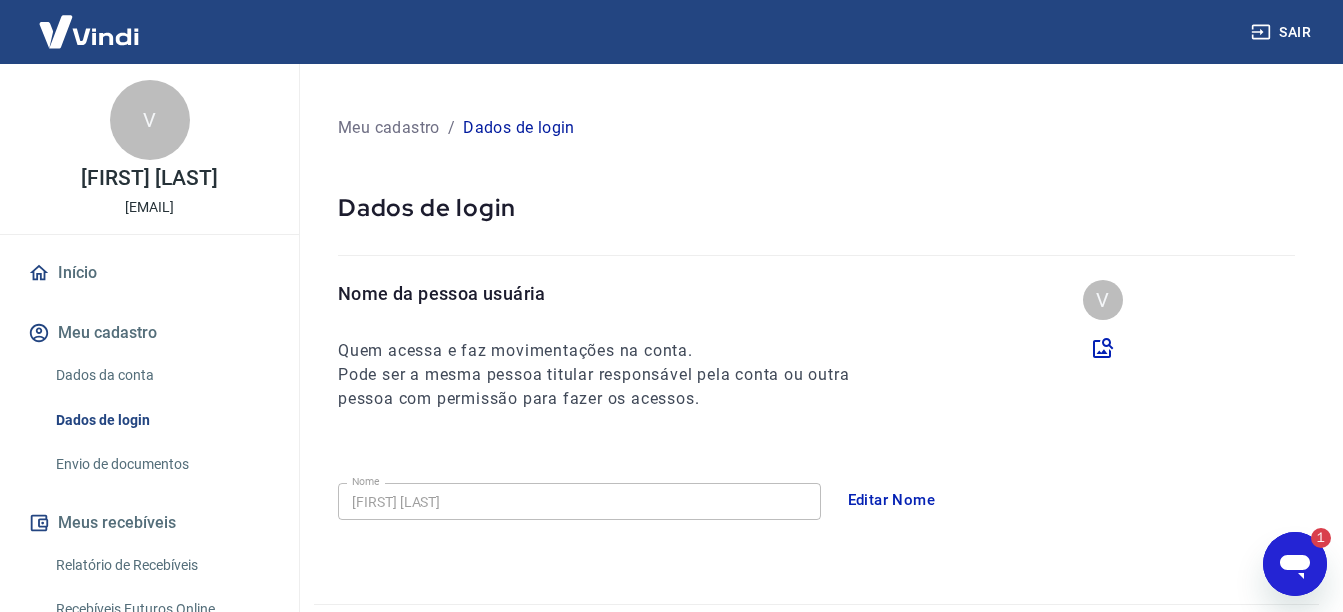 click on "Envio de documentos" at bounding box center (161, 464) 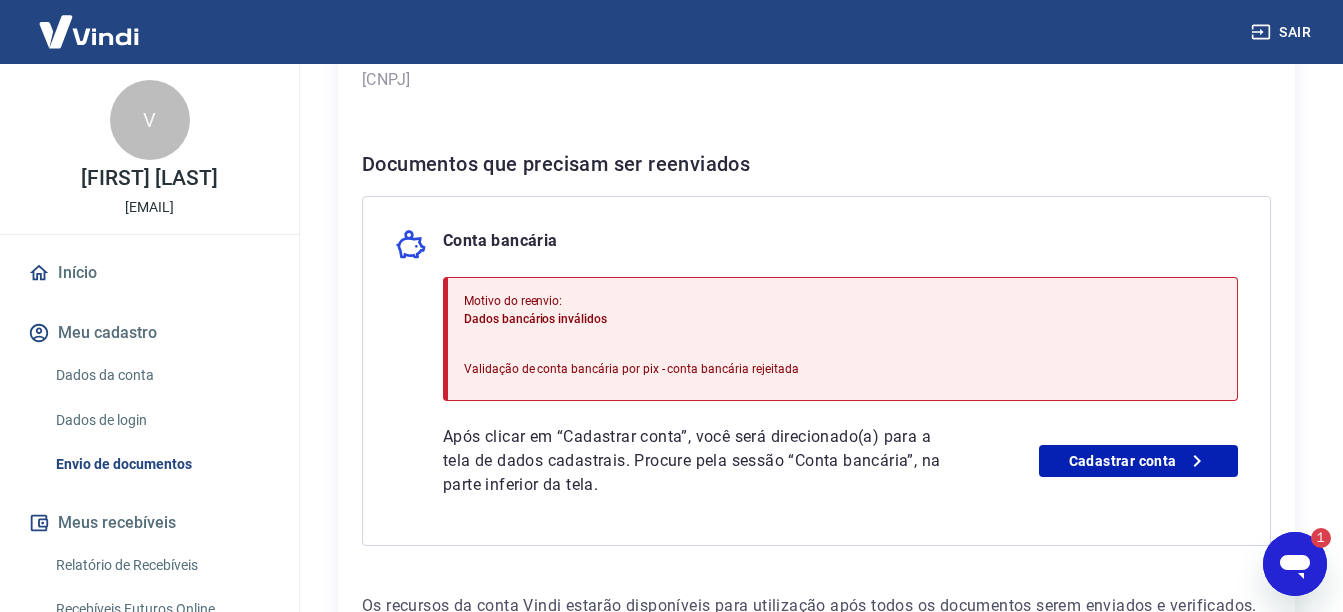 scroll, scrollTop: 400, scrollLeft: 0, axis: vertical 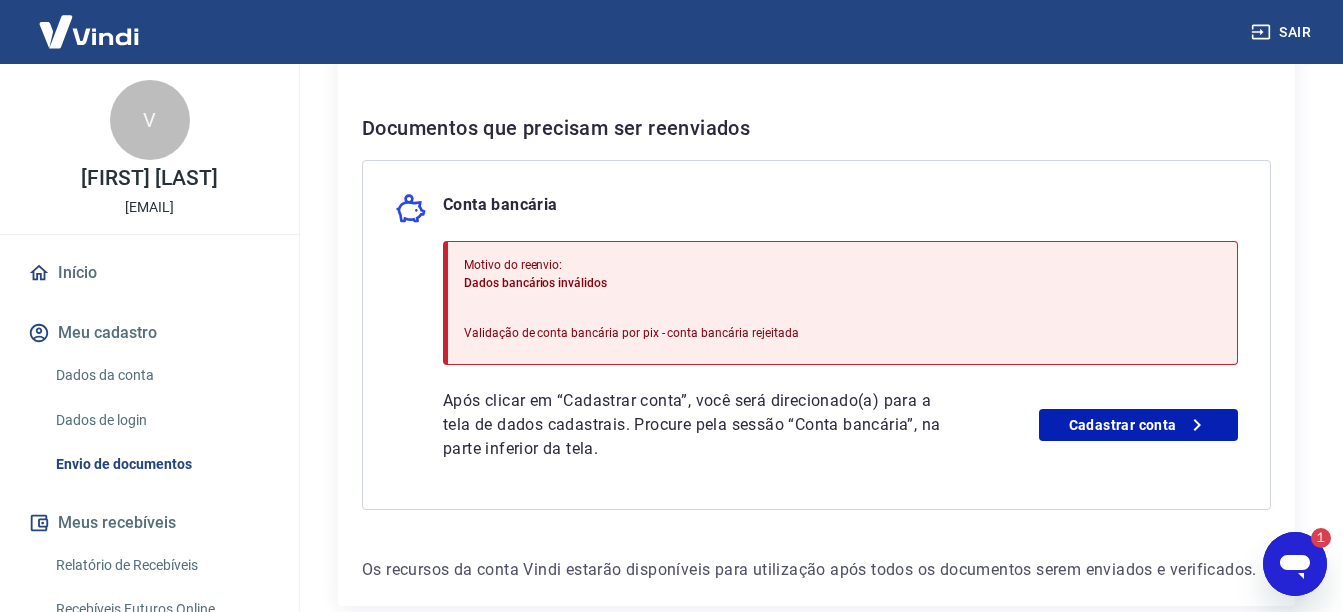 click on "1" at bounding box center [1311, 538] 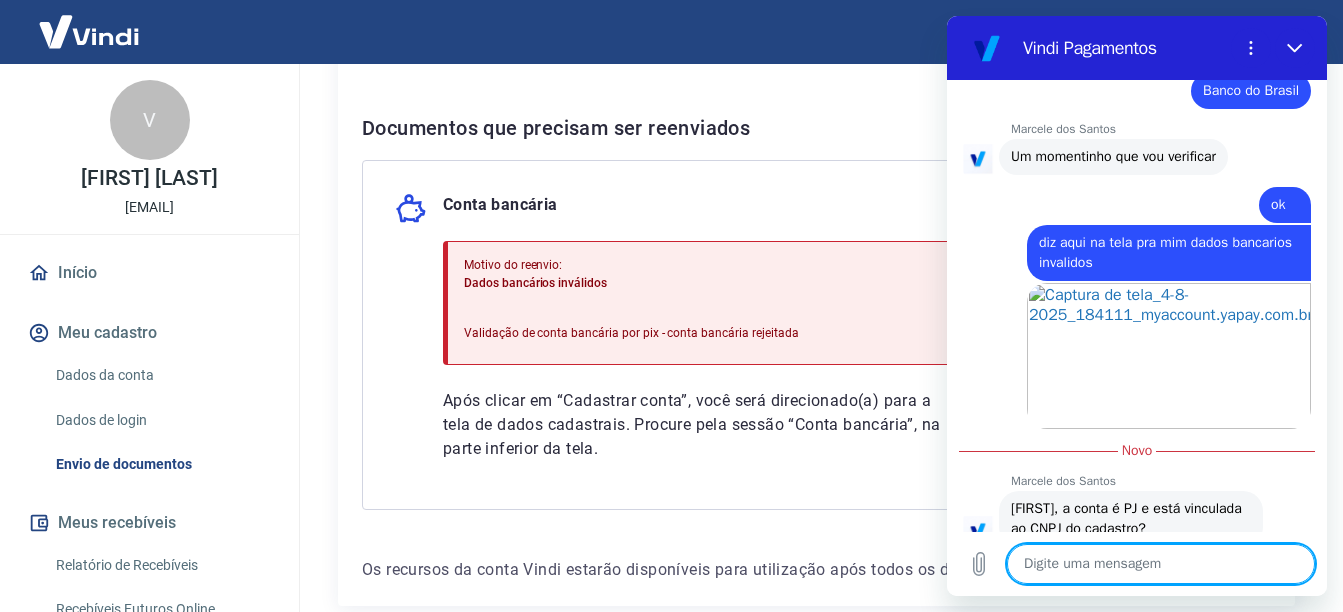 scroll, scrollTop: 1501, scrollLeft: 0, axis: vertical 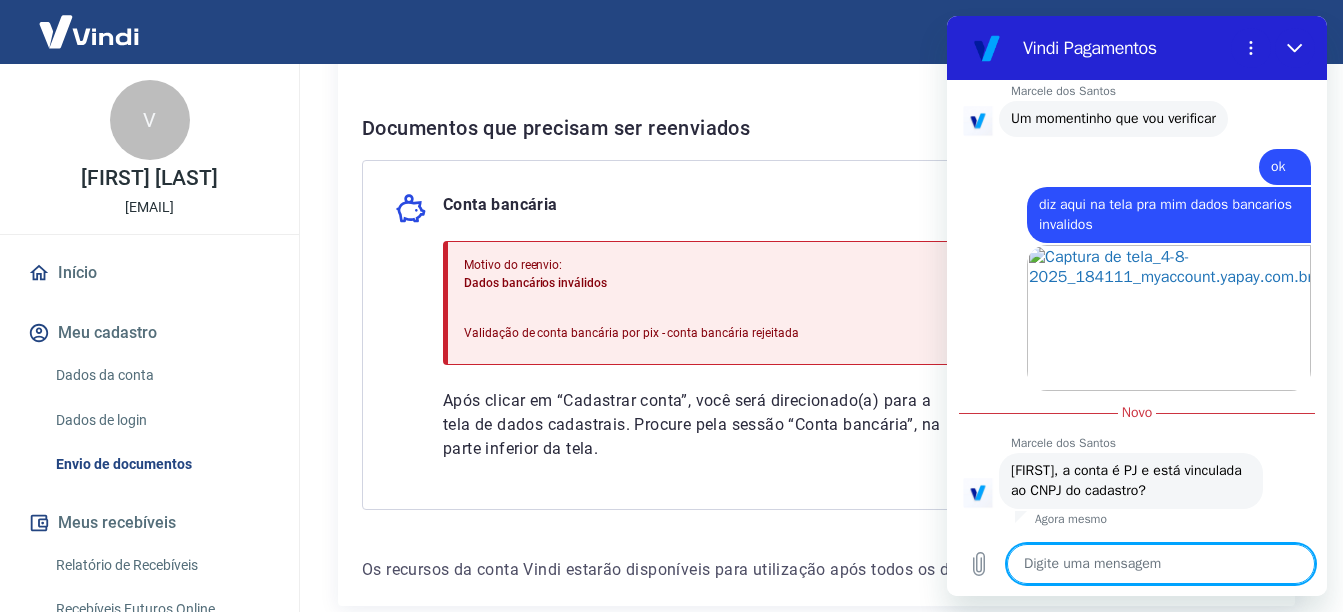click at bounding box center [1161, 564] 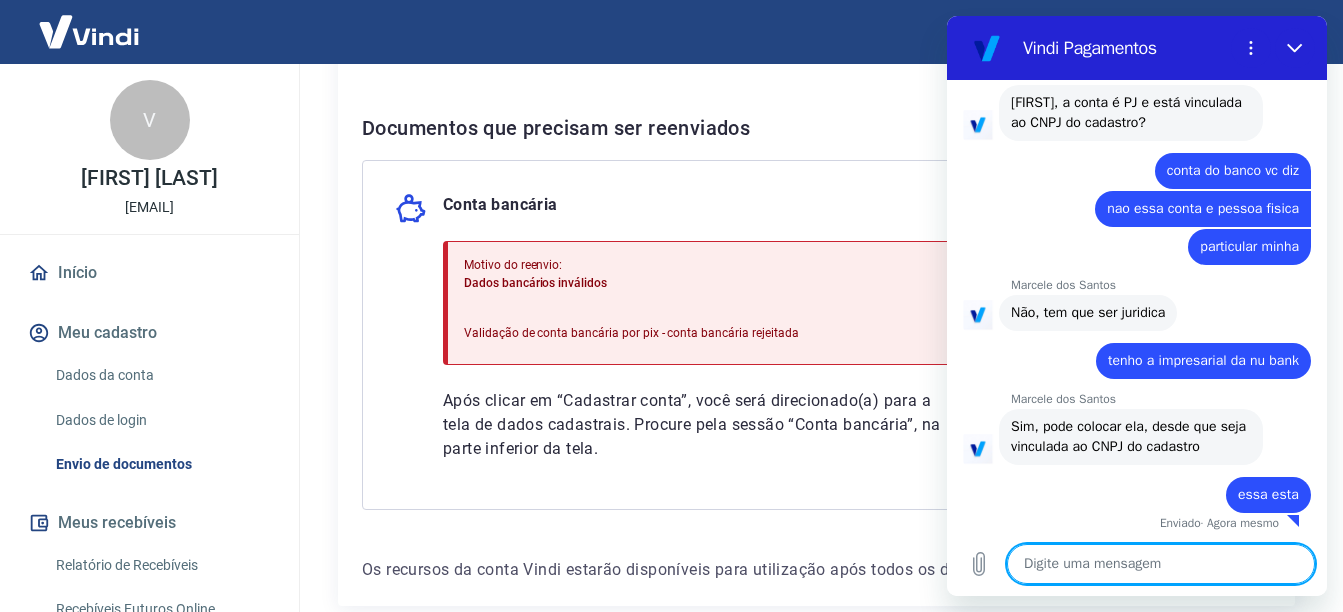 scroll, scrollTop: 1873, scrollLeft: 0, axis: vertical 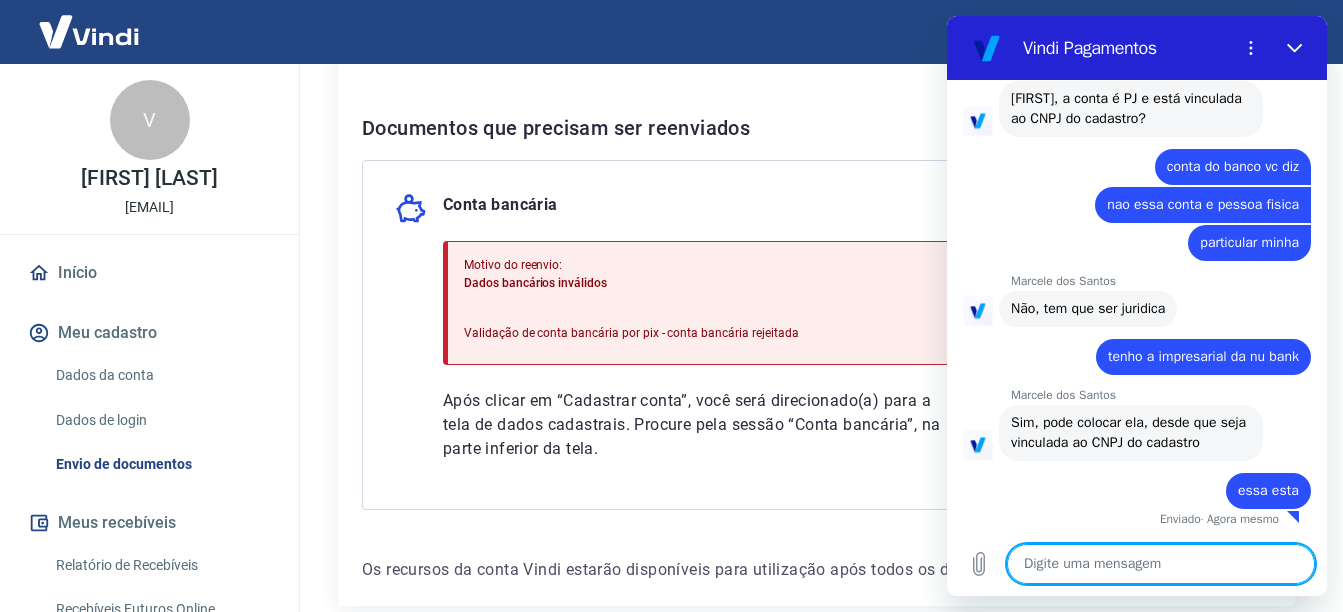 click at bounding box center (1161, 564) 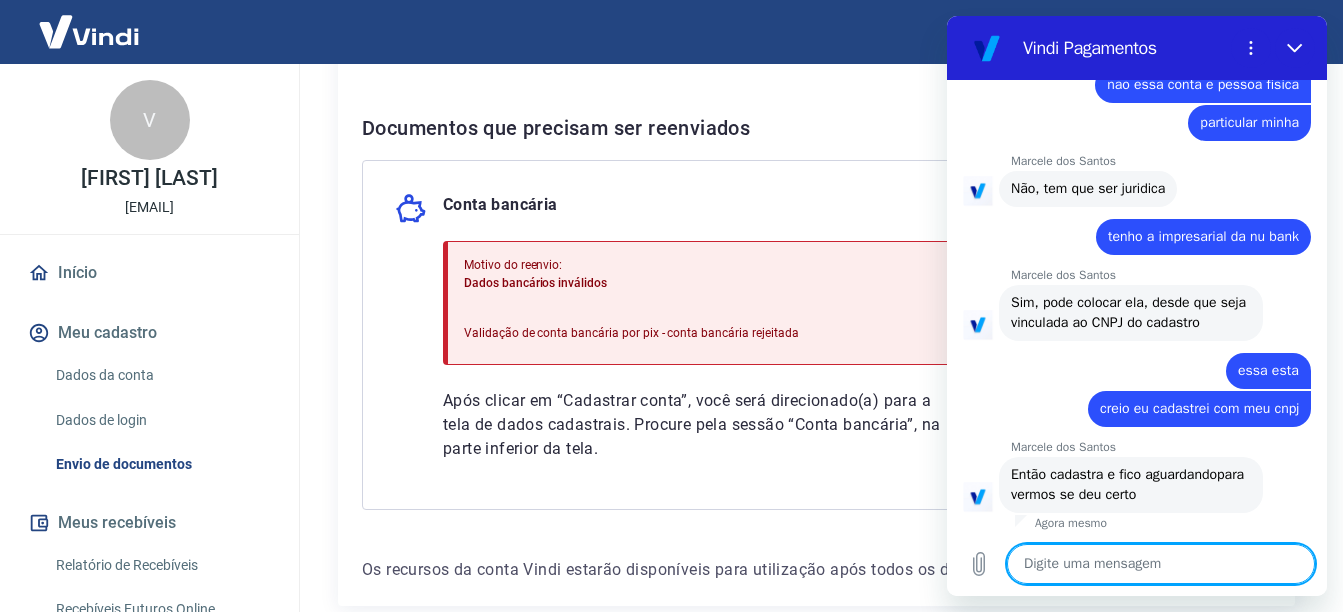scroll, scrollTop: 2017, scrollLeft: 0, axis: vertical 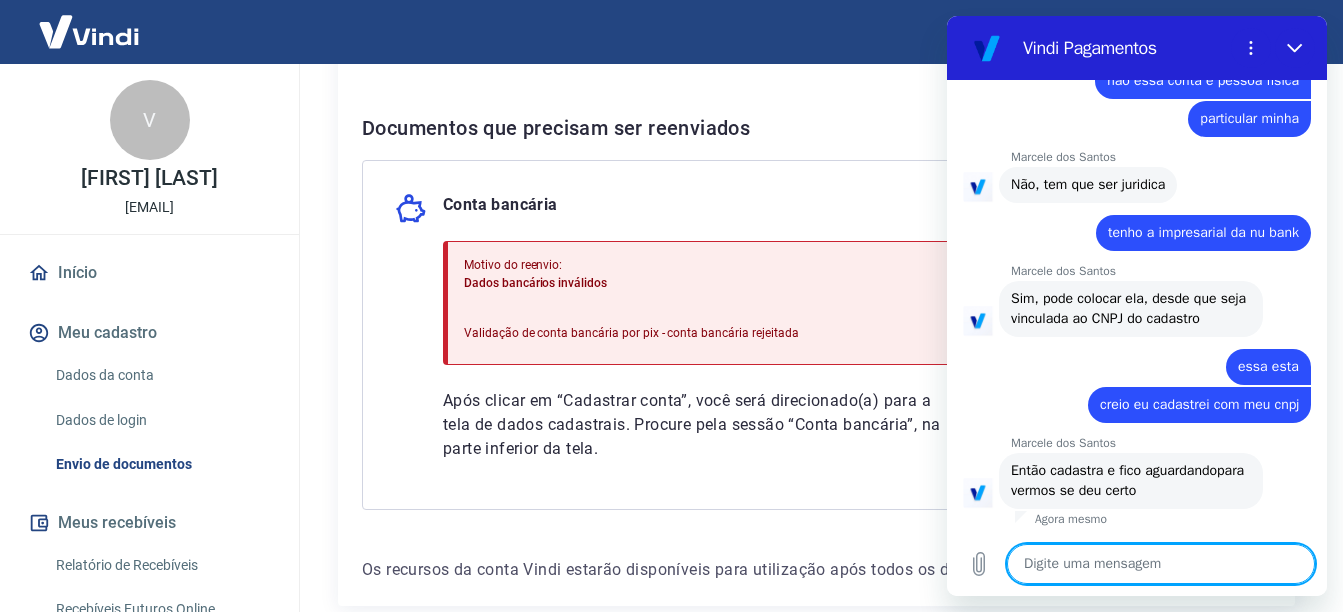 click at bounding box center [1161, 564] 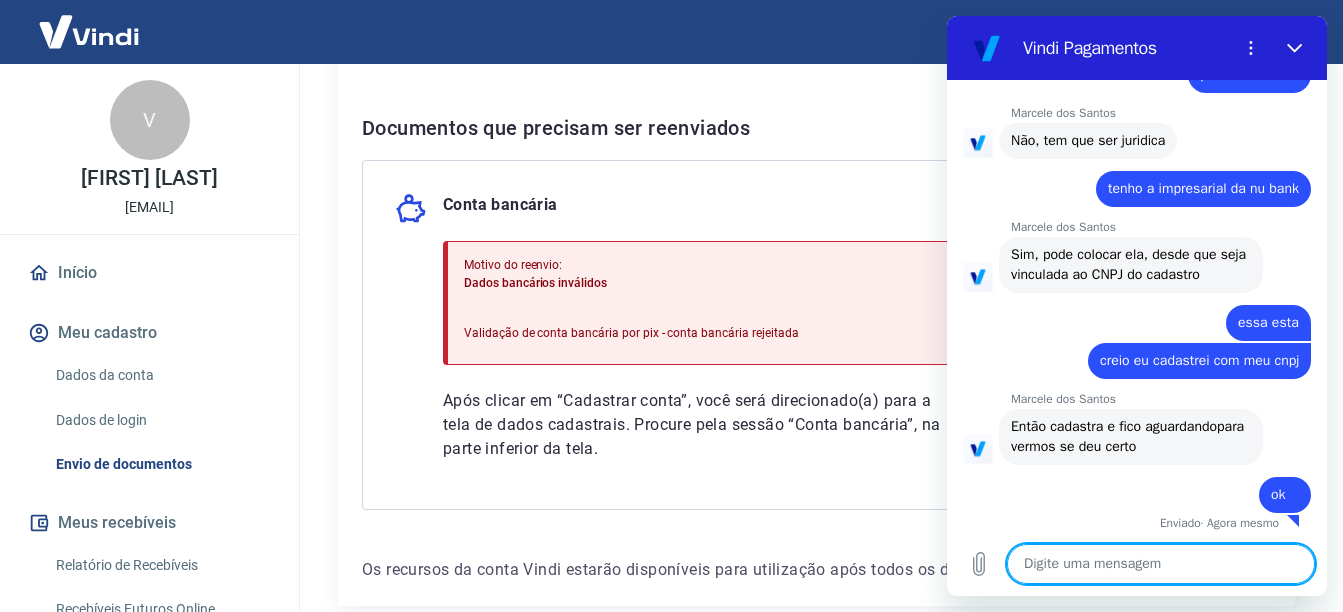 scroll, scrollTop: 2065, scrollLeft: 0, axis: vertical 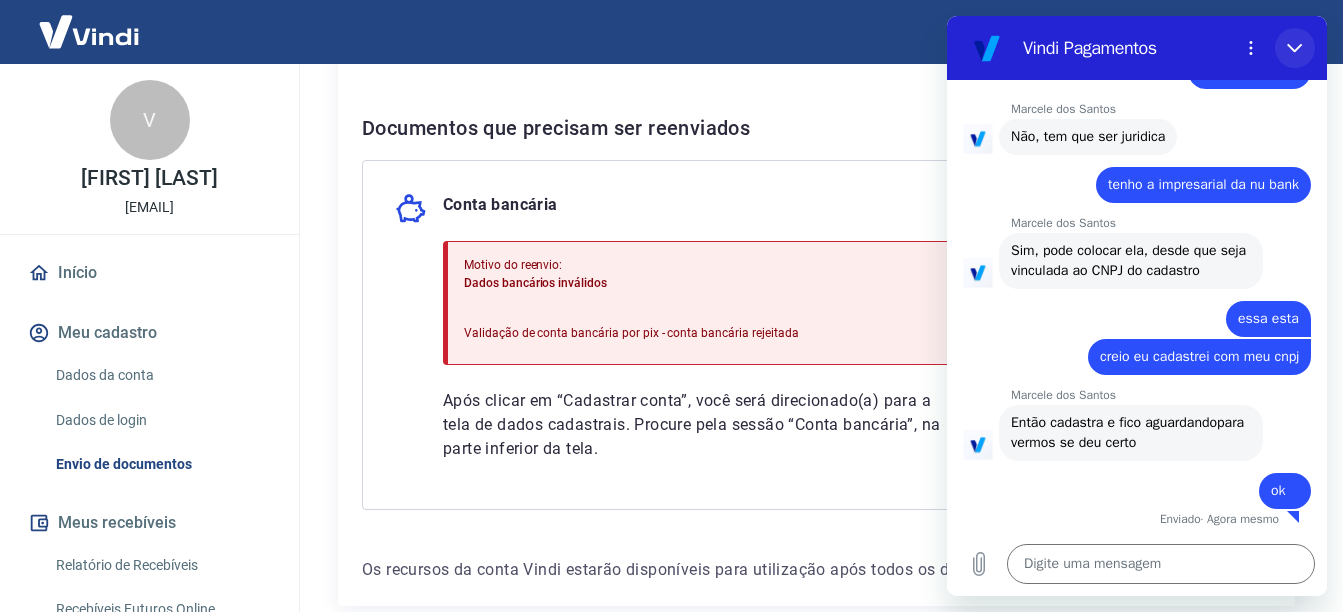 drag, startPoint x: 1299, startPoint y: 39, endPoint x: 2246, endPoint y: 54, distance: 947.1188 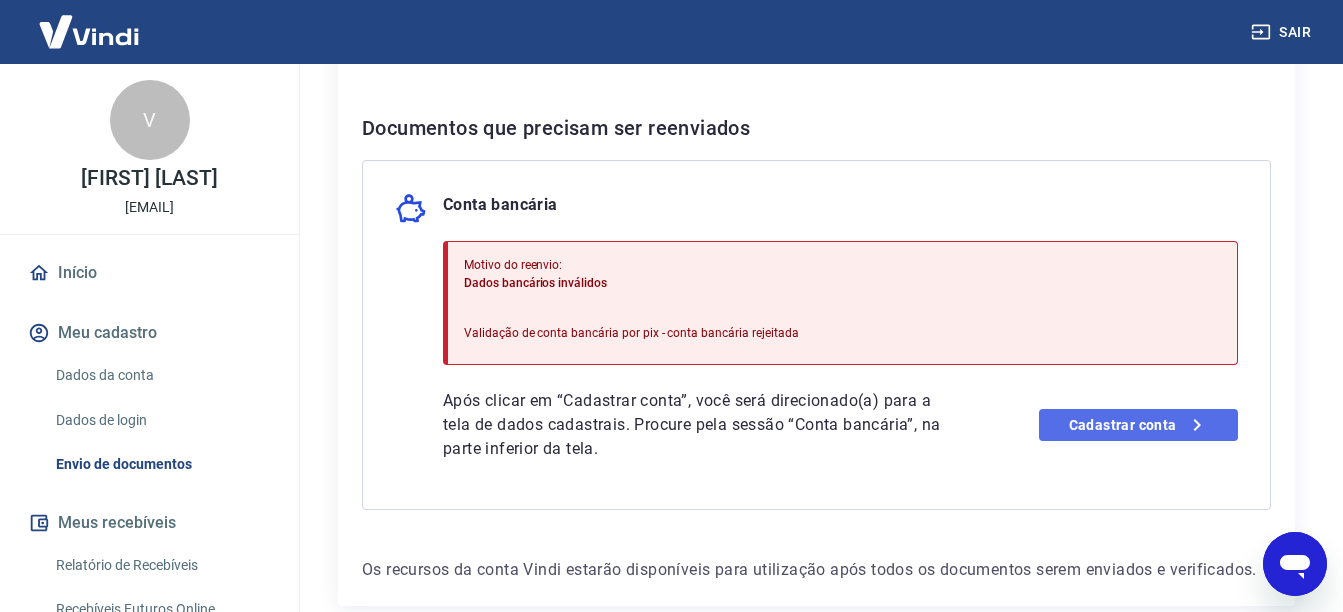 click on "Cadastrar conta" at bounding box center (1138, 425) 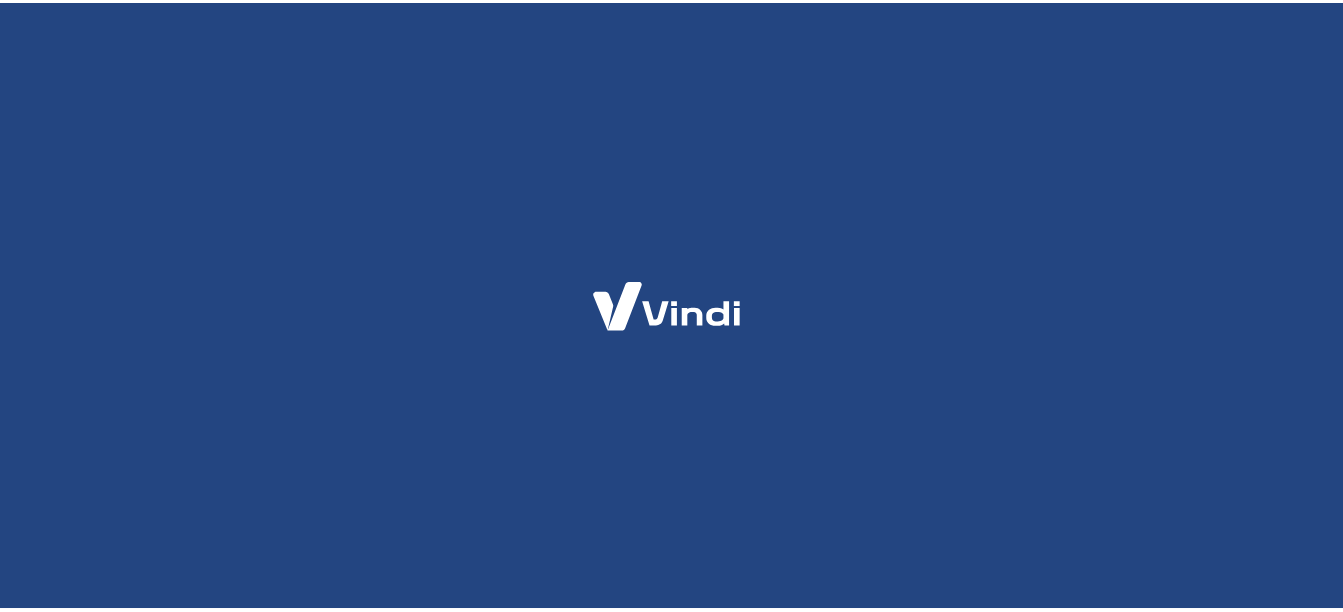 scroll, scrollTop: 0, scrollLeft: 0, axis: both 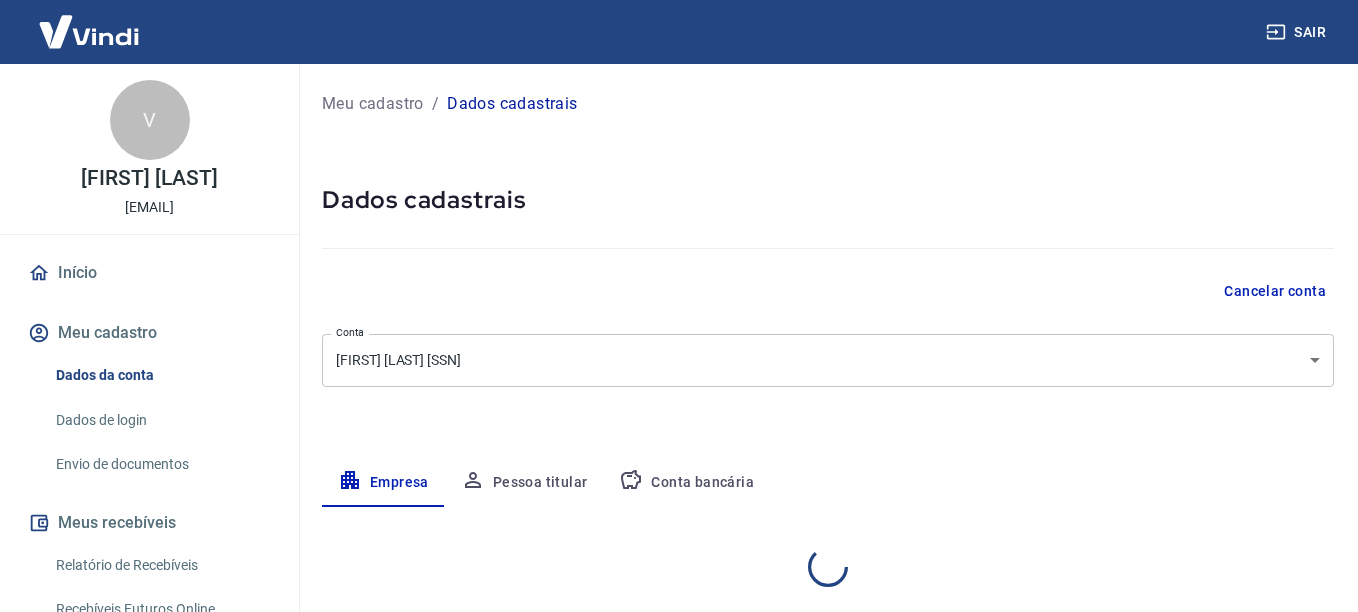 select on "SP" 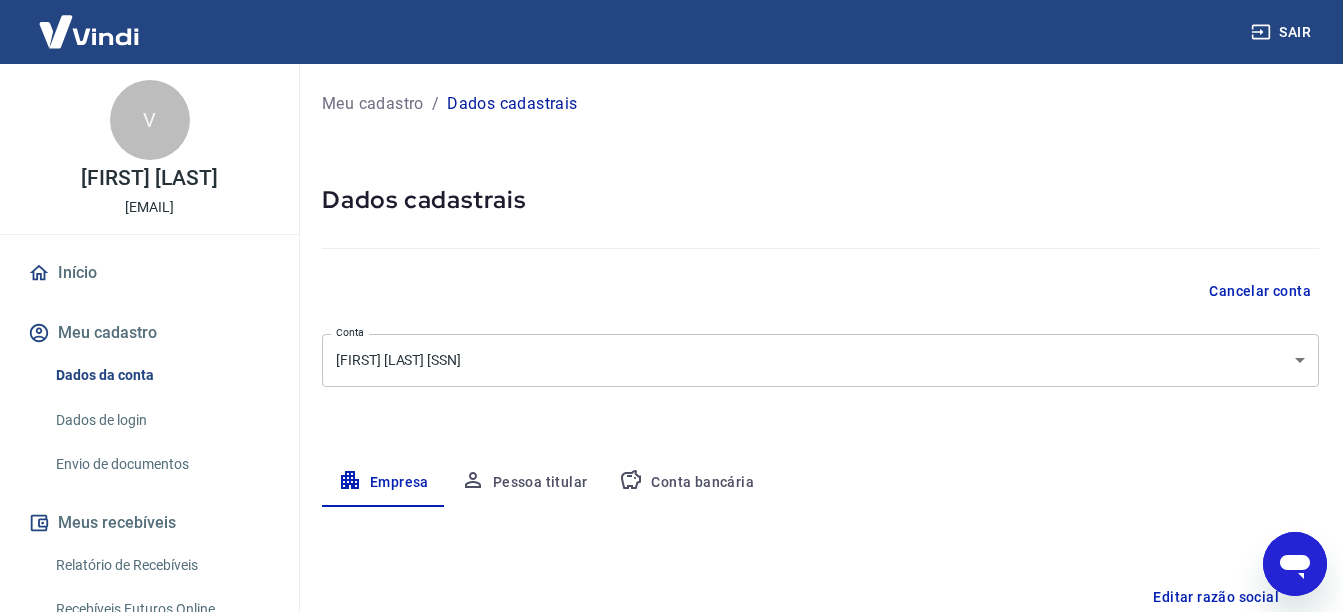 scroll, scrollTop: 0, scrollLeft: 0, axis: both 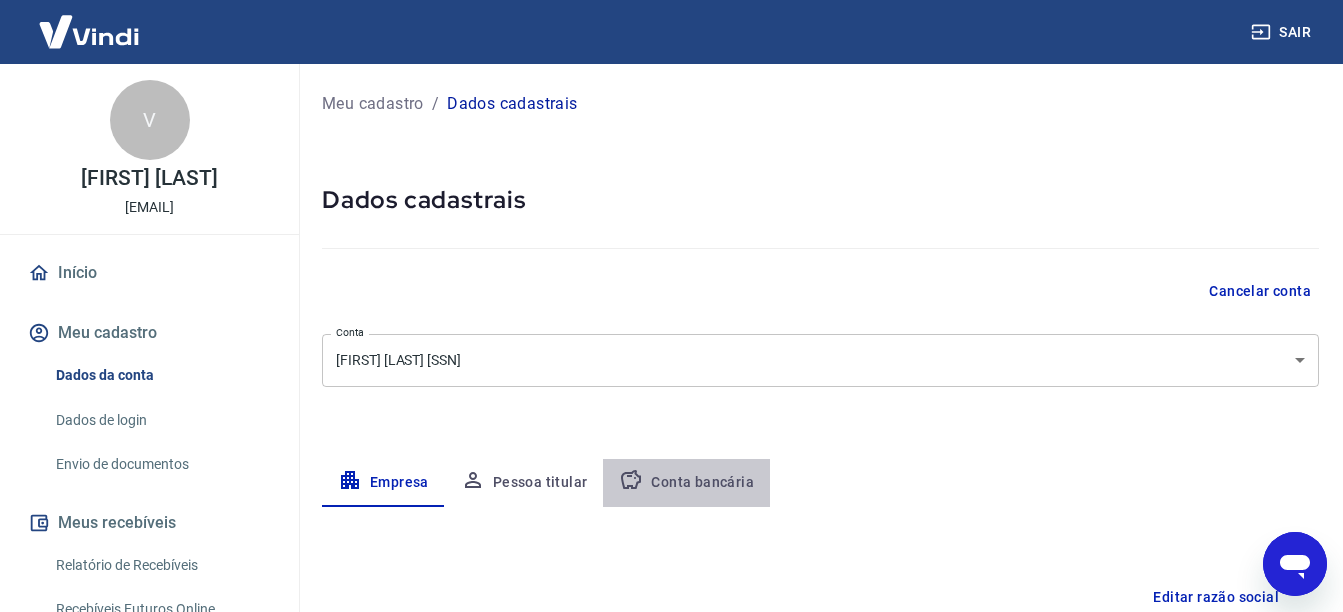 click on "Conta bancária" at bounding box center (686, 483) 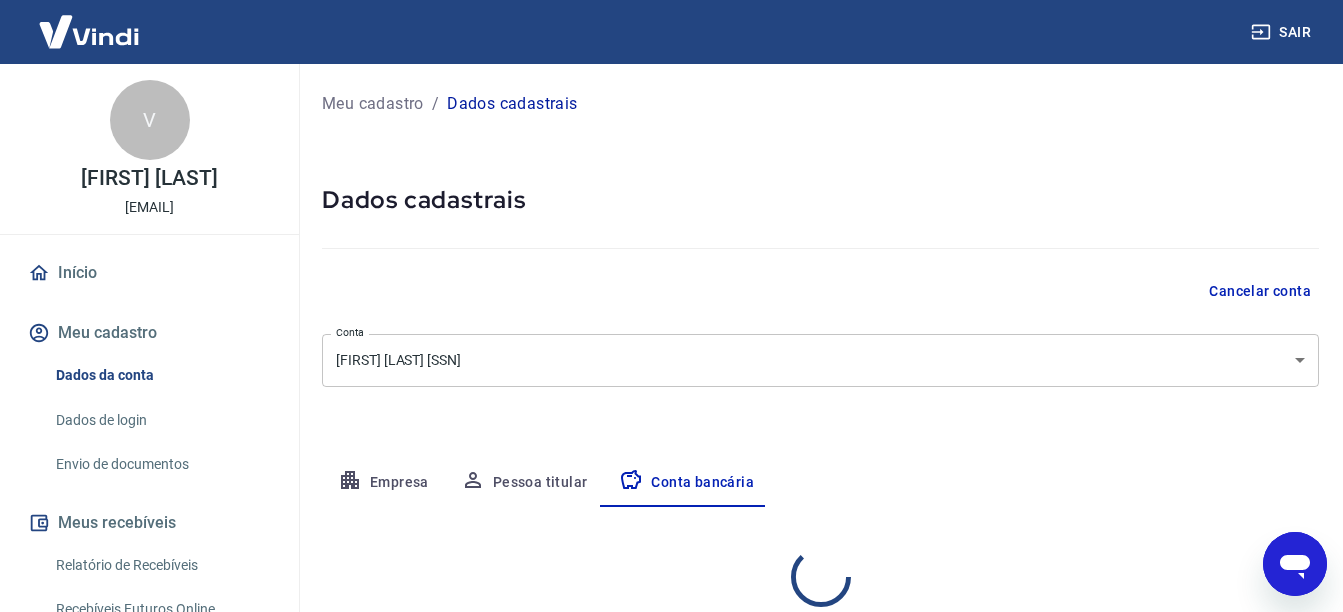 select on "1" 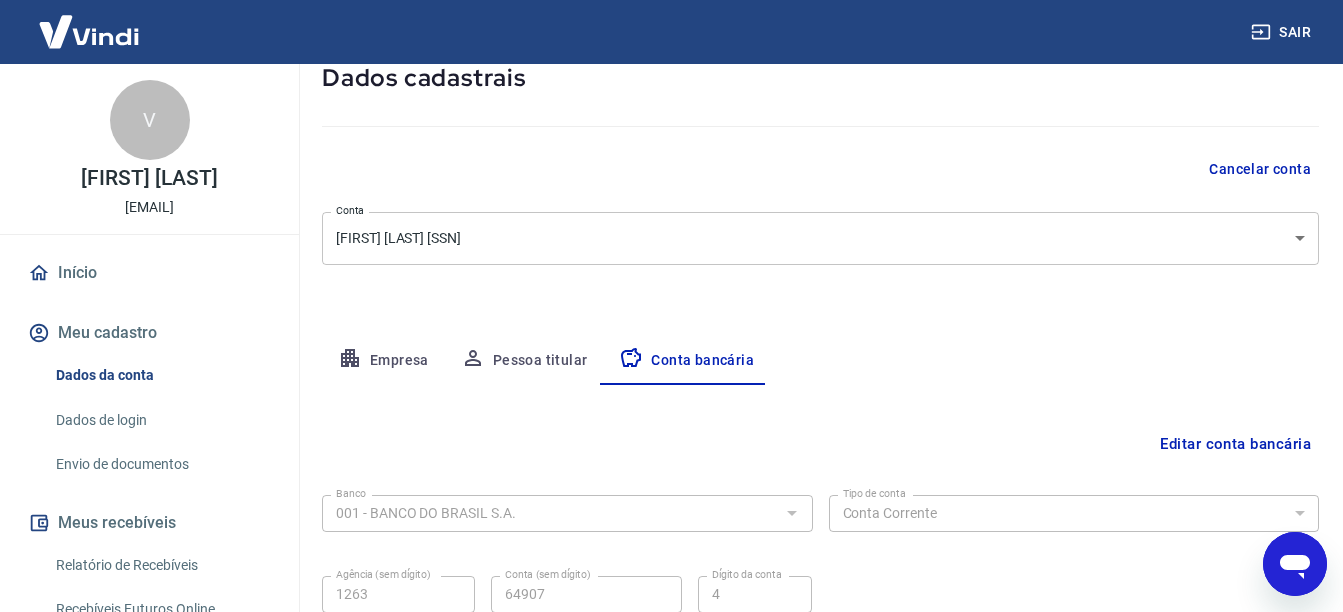 scroll, scrollTop: 299, scrollLeft: 0, axis: vertical 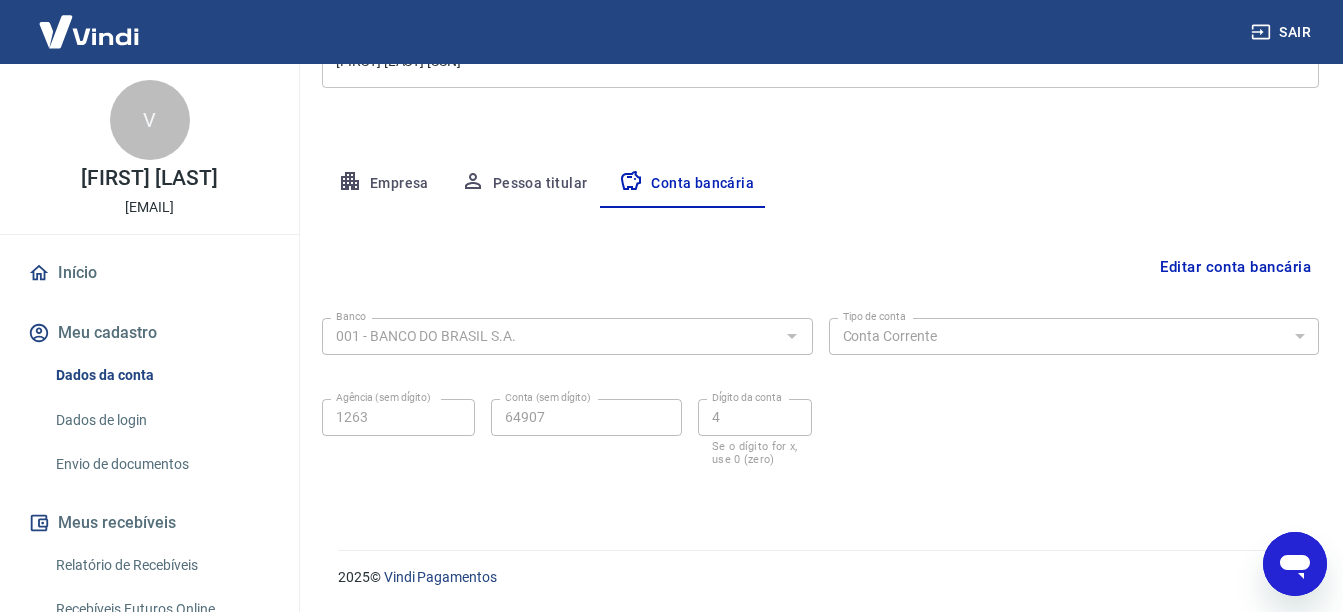 click at bounding box center [791, 336] 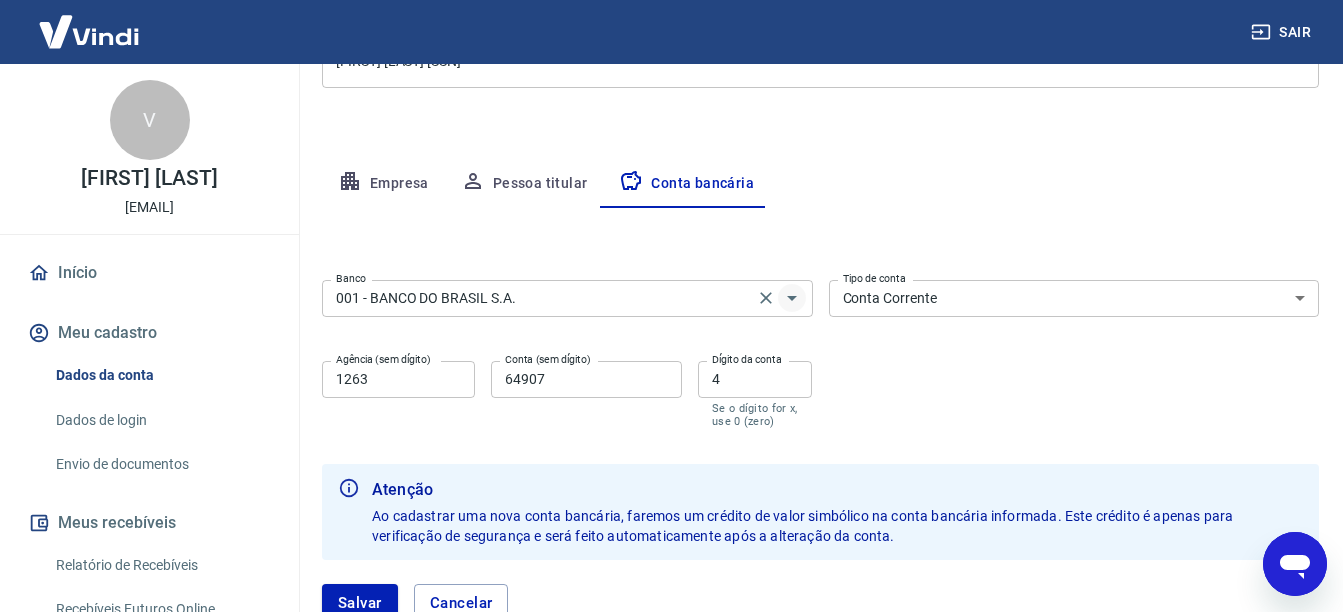 click 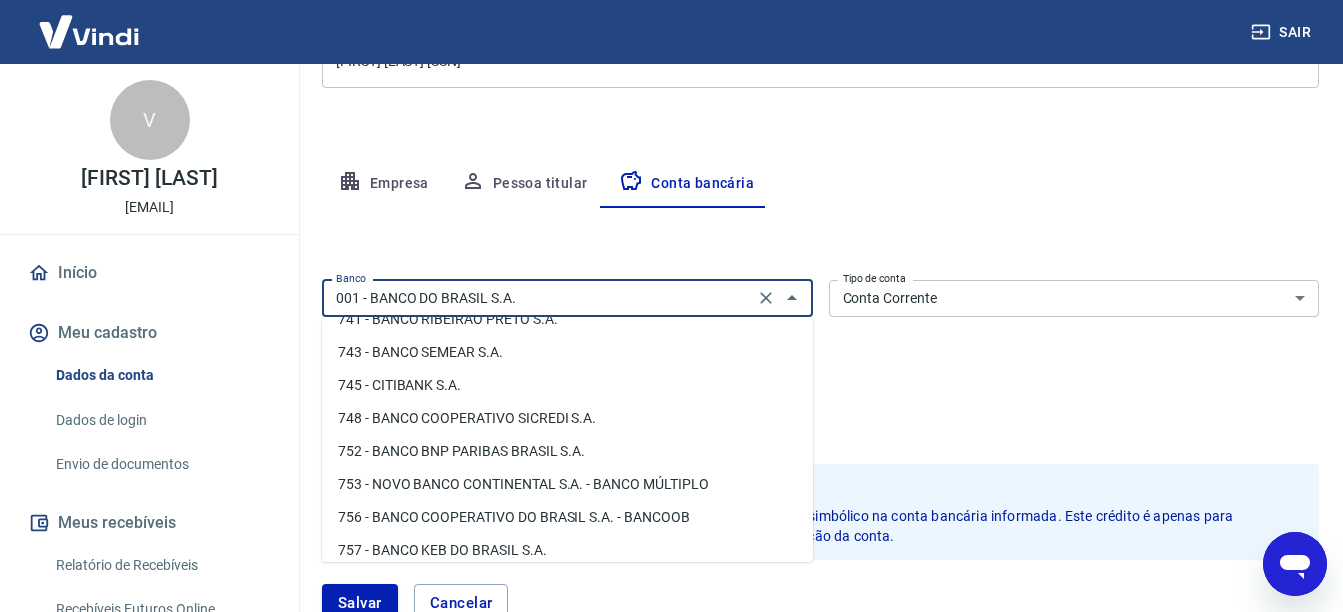 scroll, scrollTop: 3113, scrollLeft: 0, axis: vertical 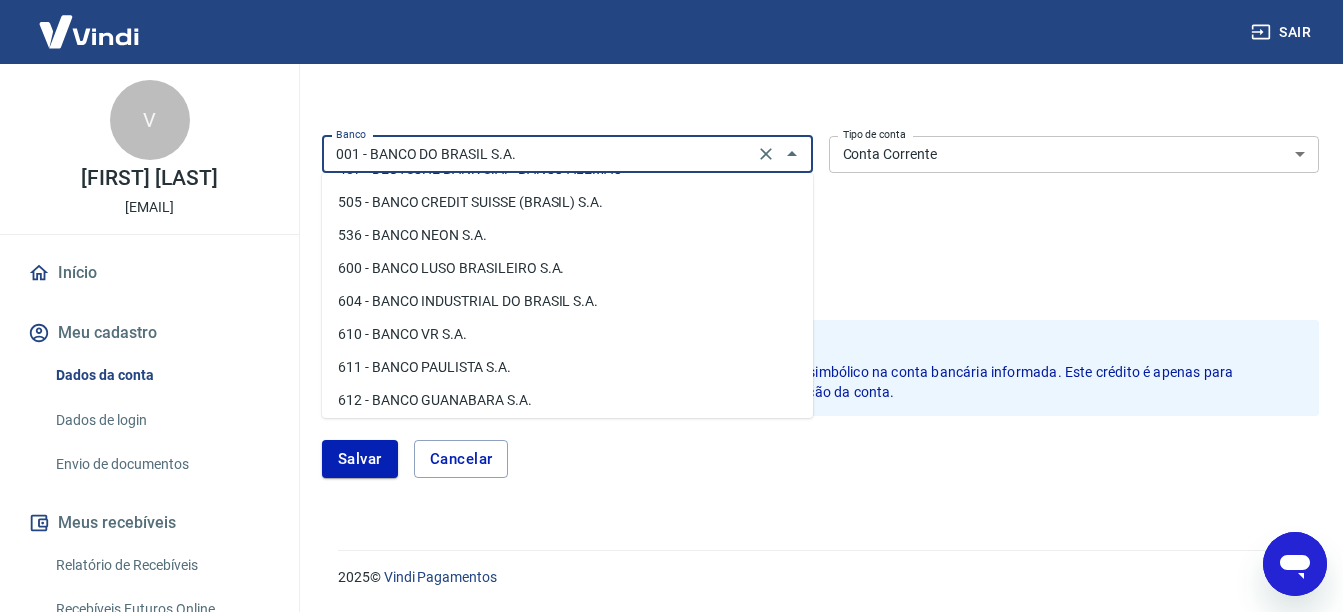 click on "536 - BANCO NEON S.A." at bounding box center [567, 235] 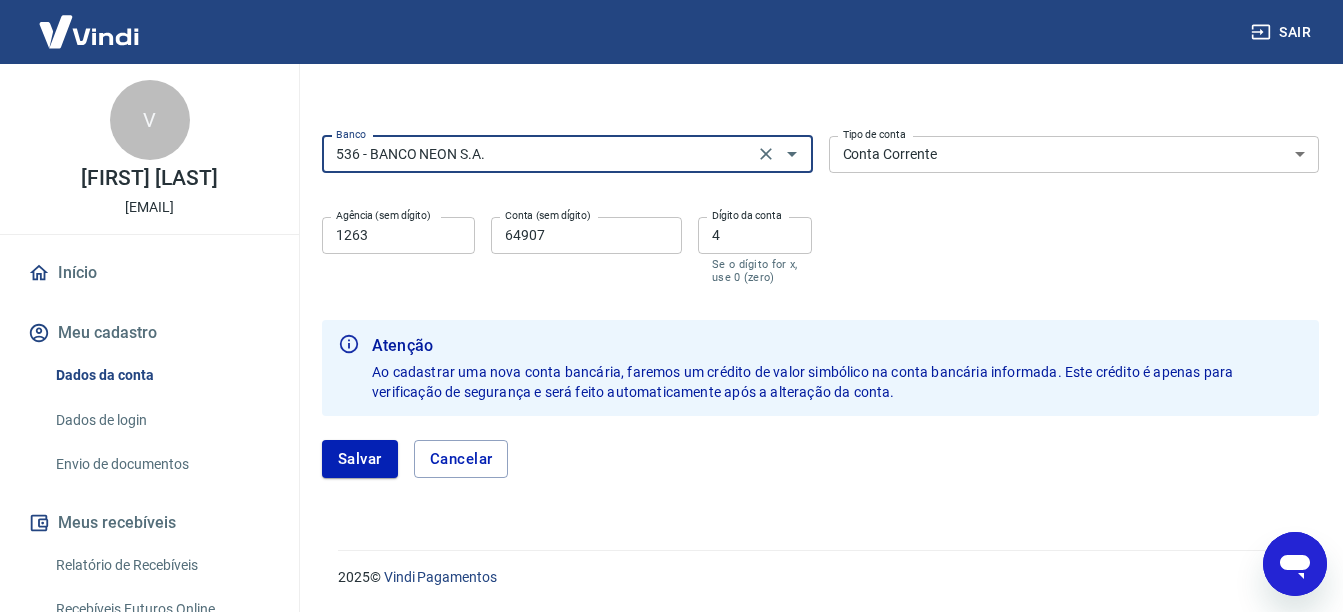click 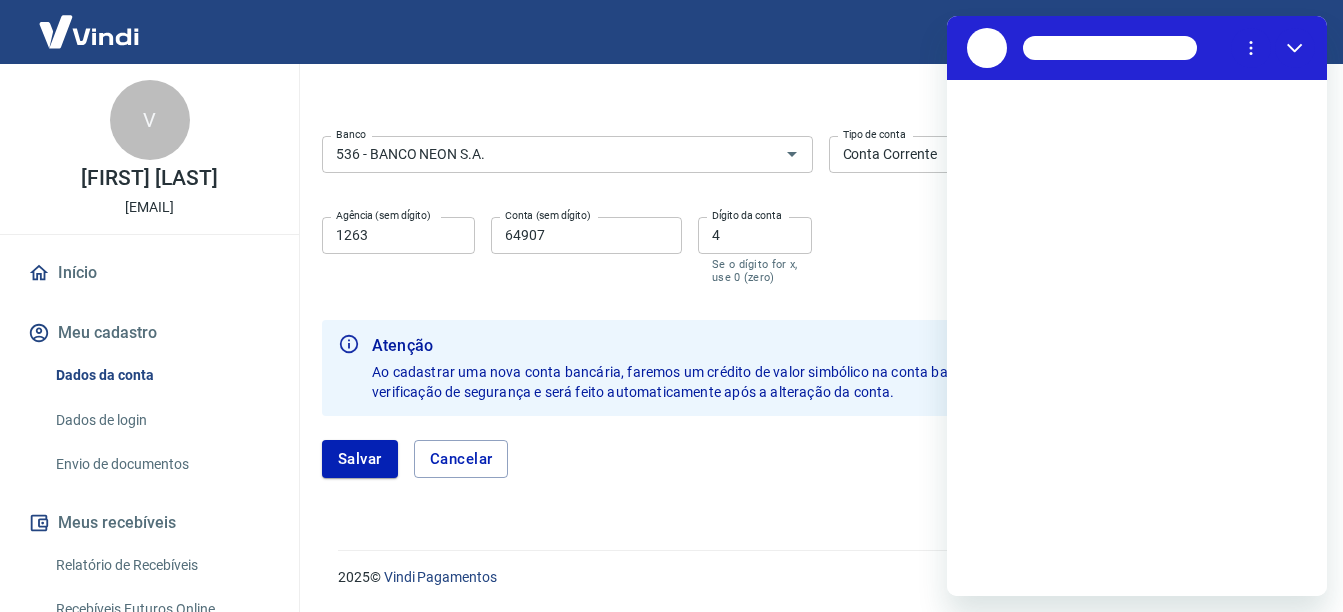 scroll, scrollTop: 0, scrollLeft: 0, axis: both 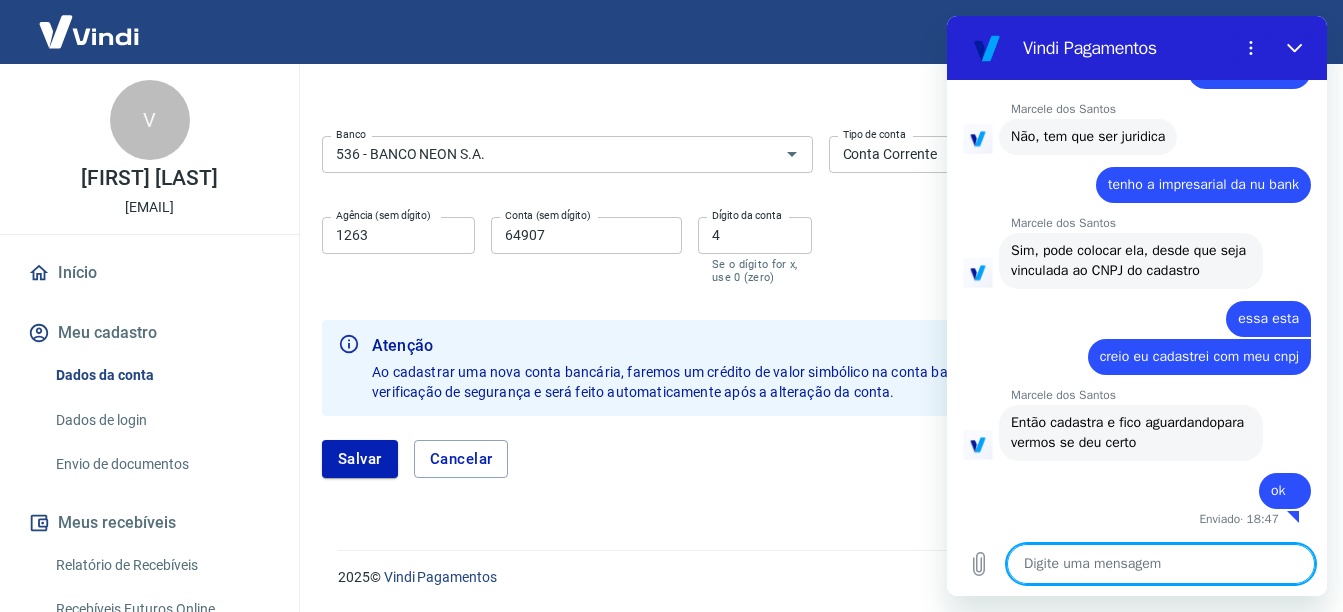 type on "x" 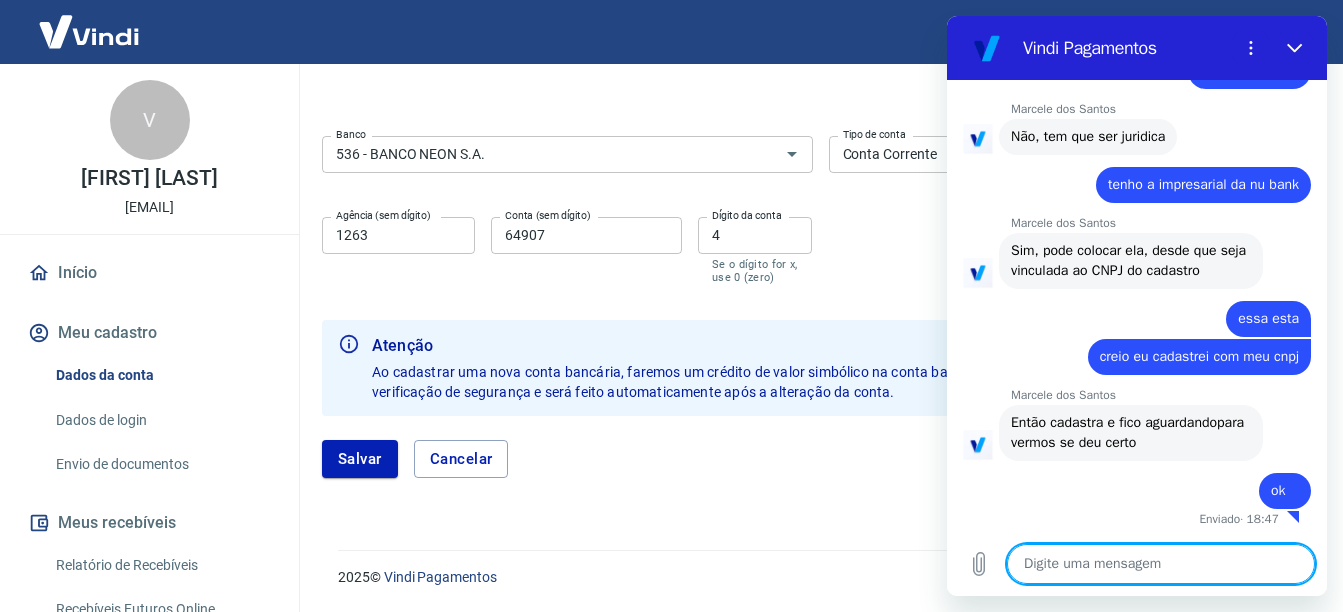 scroll, scrollTop: 2033, scrollLeft: 0, axis: vertical 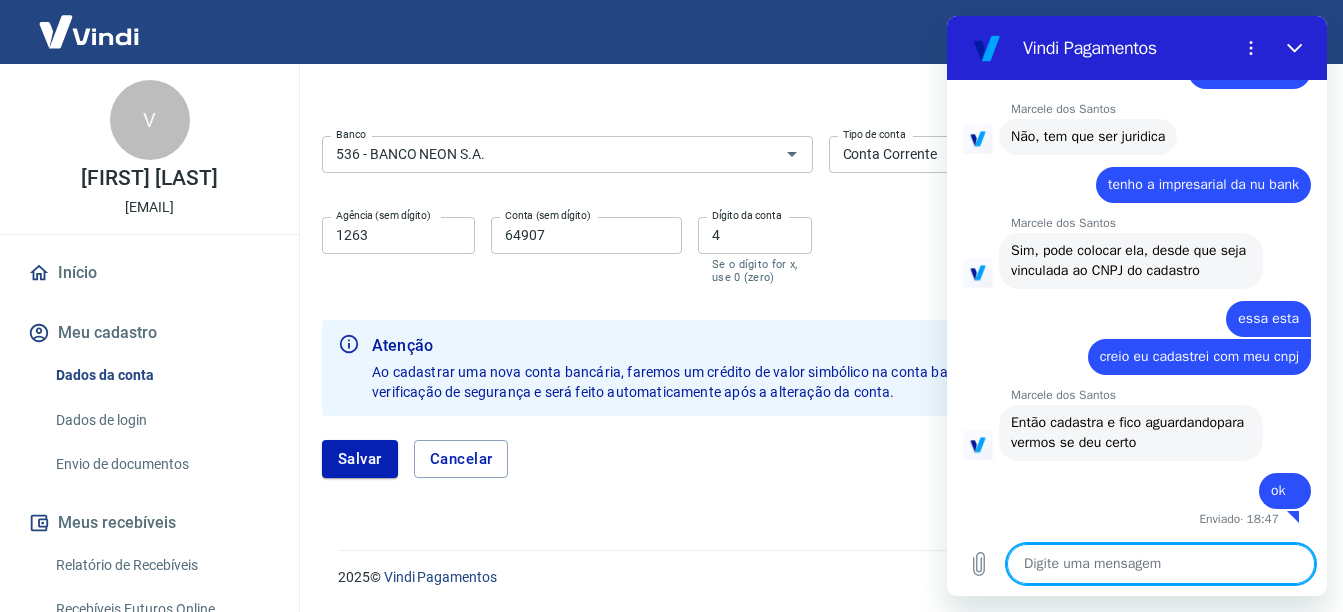 type on "t" 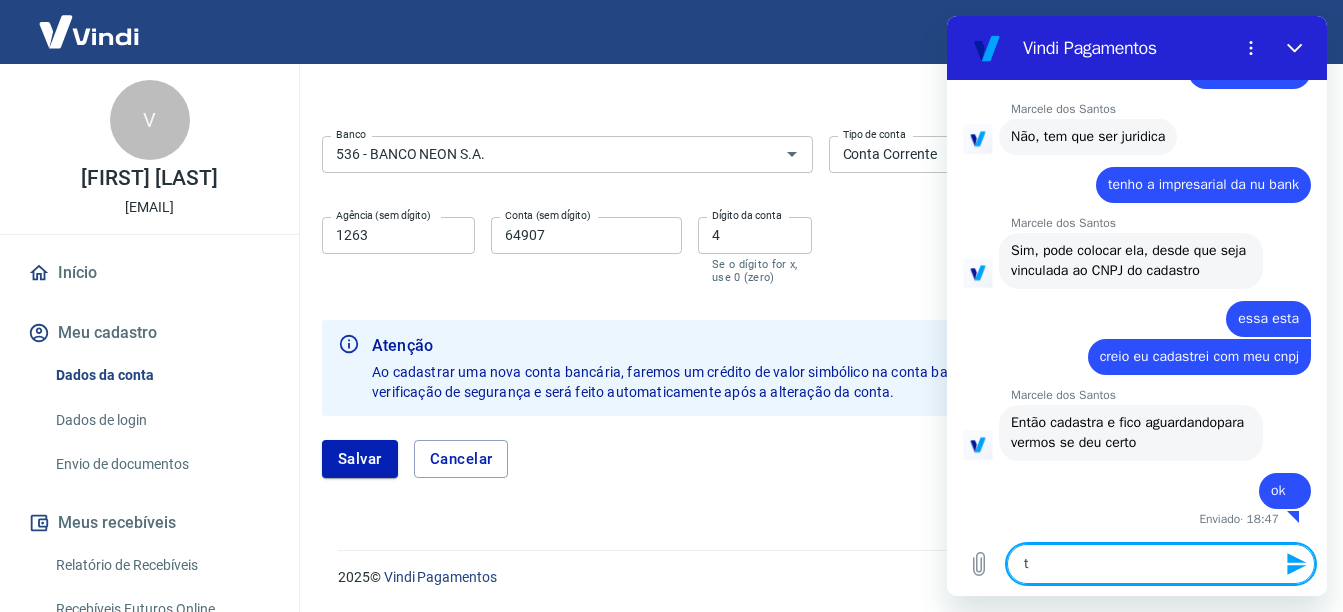 type on "te" 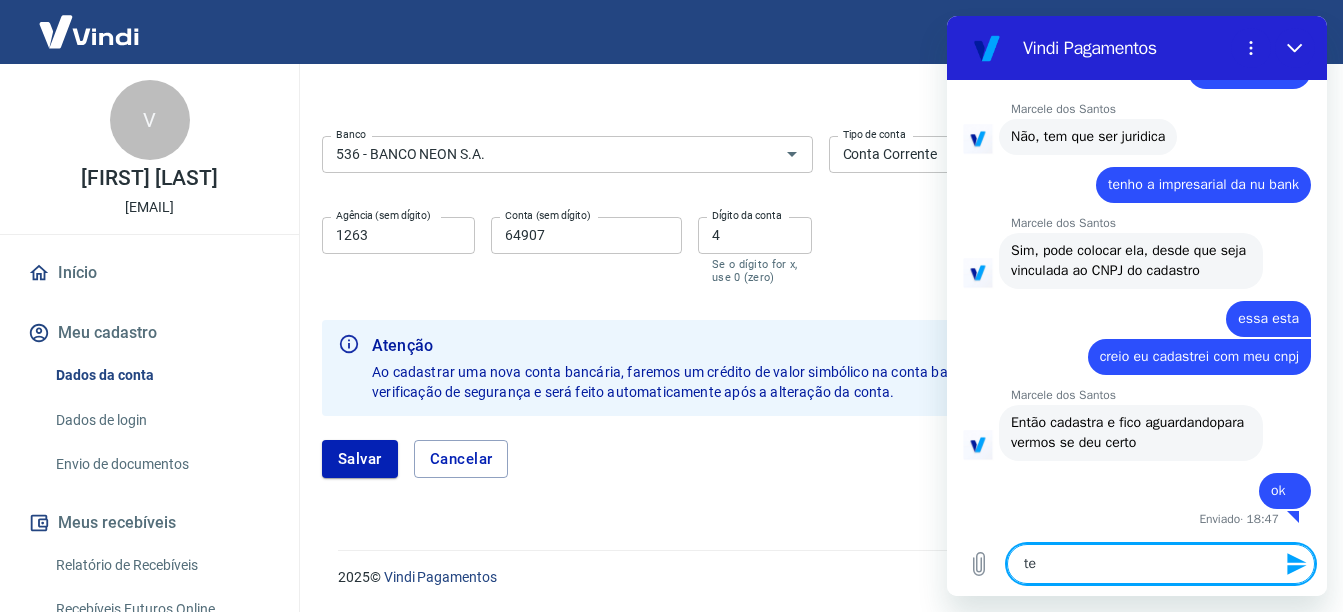 type on "ten" 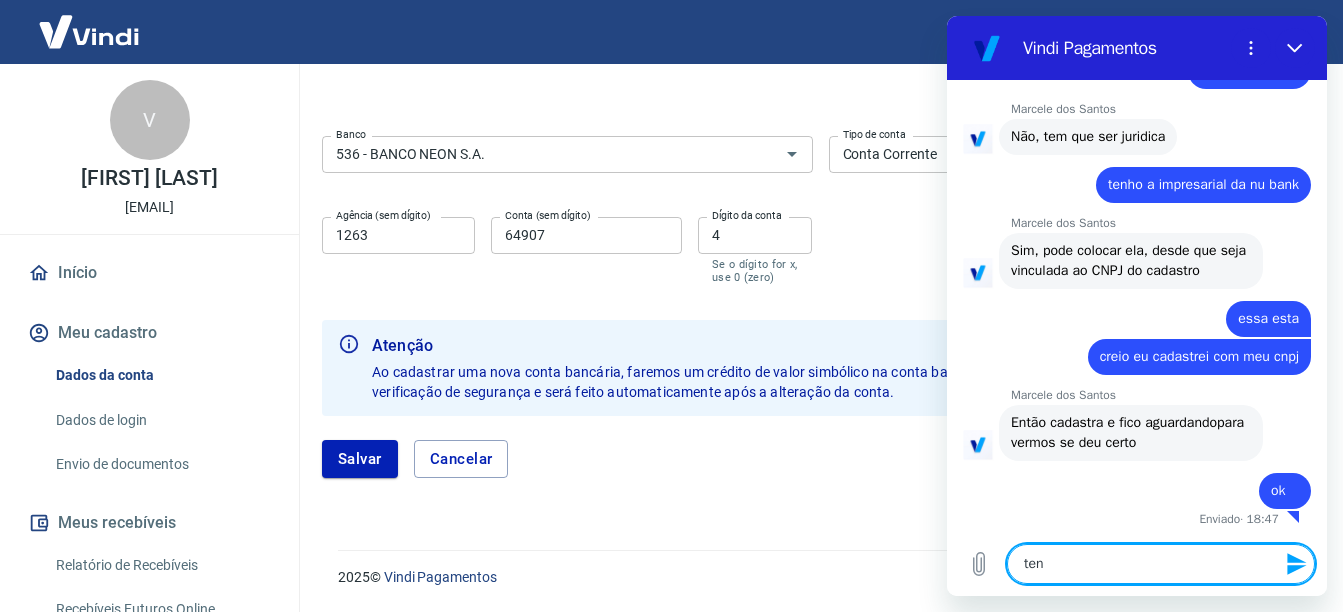 type on "tenh" 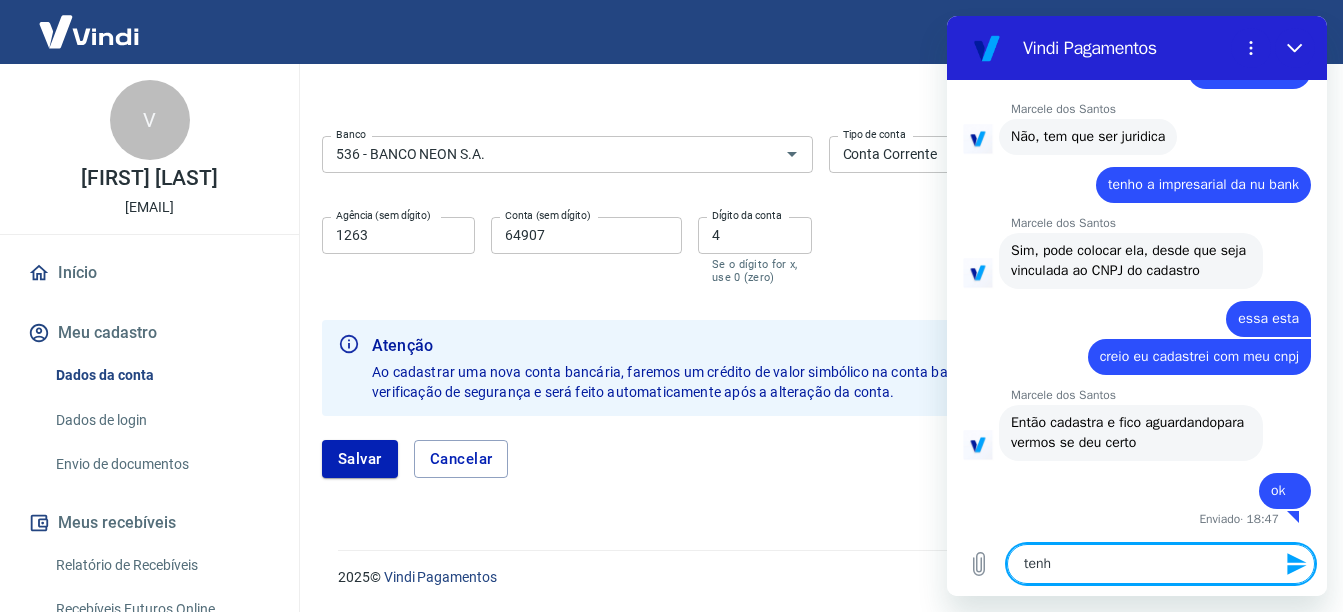 type on "tenho" 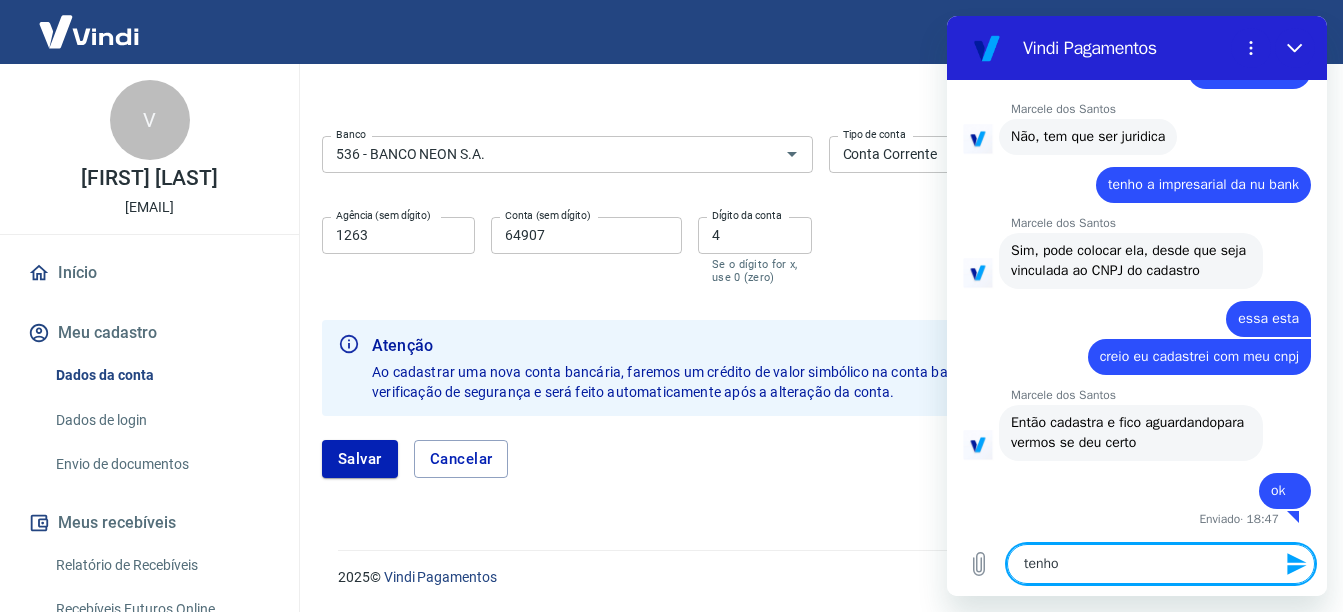 type on "tenho" 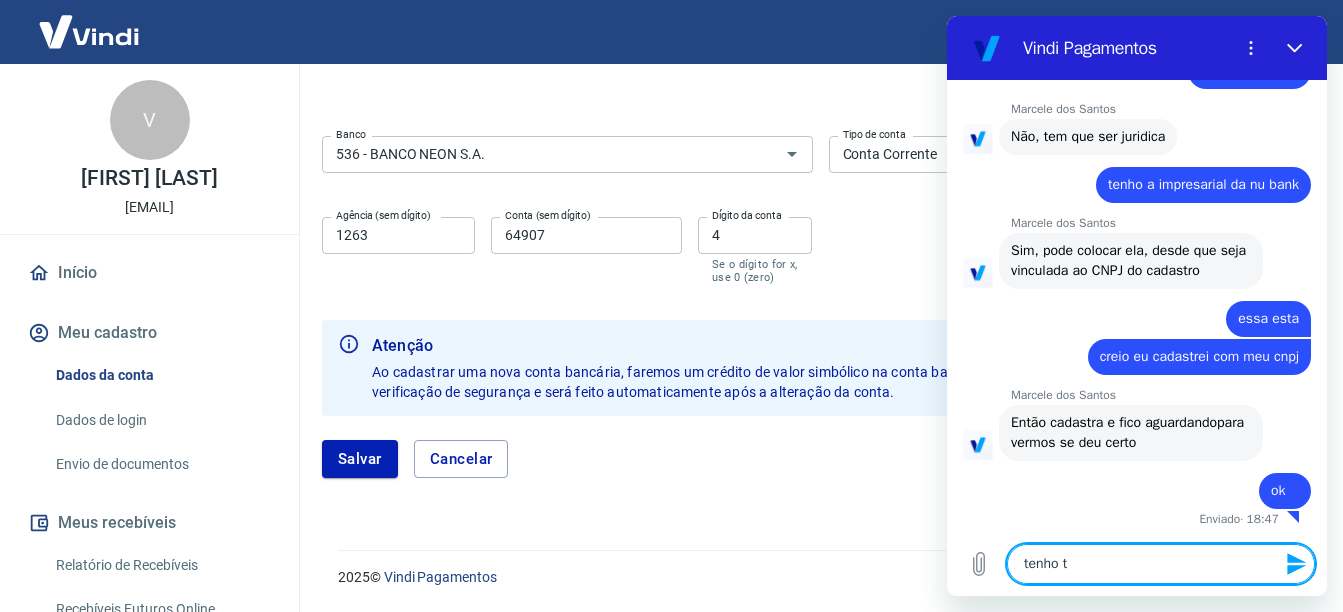 type on "tenho tb" 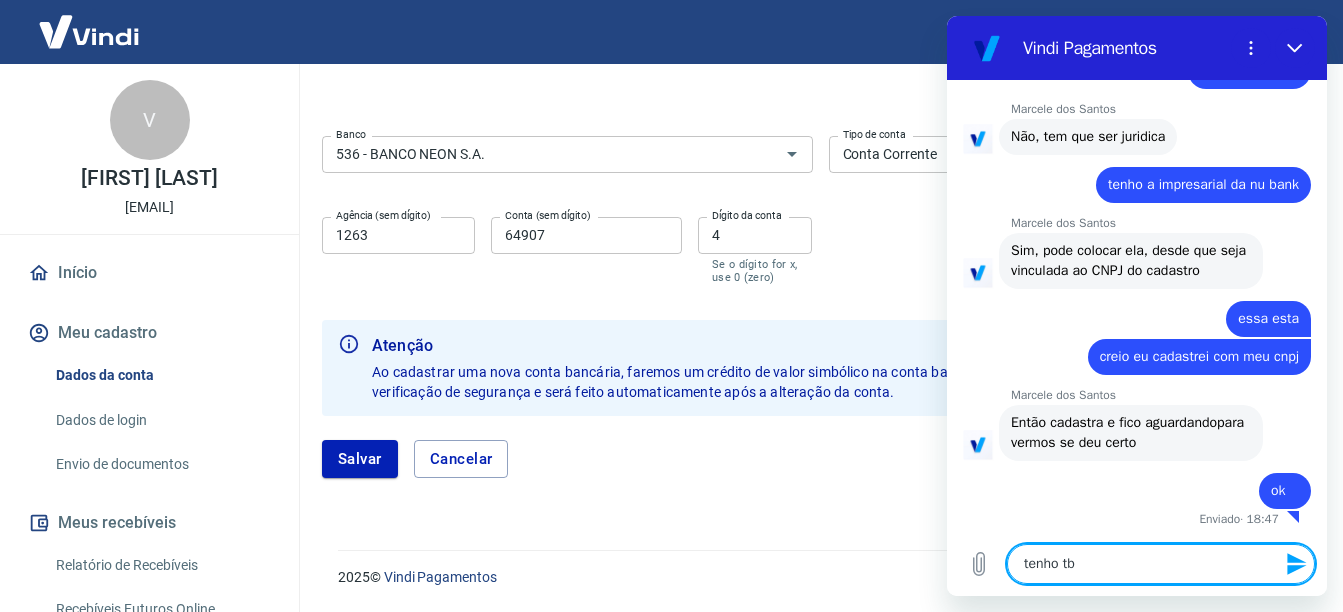 type on "x" 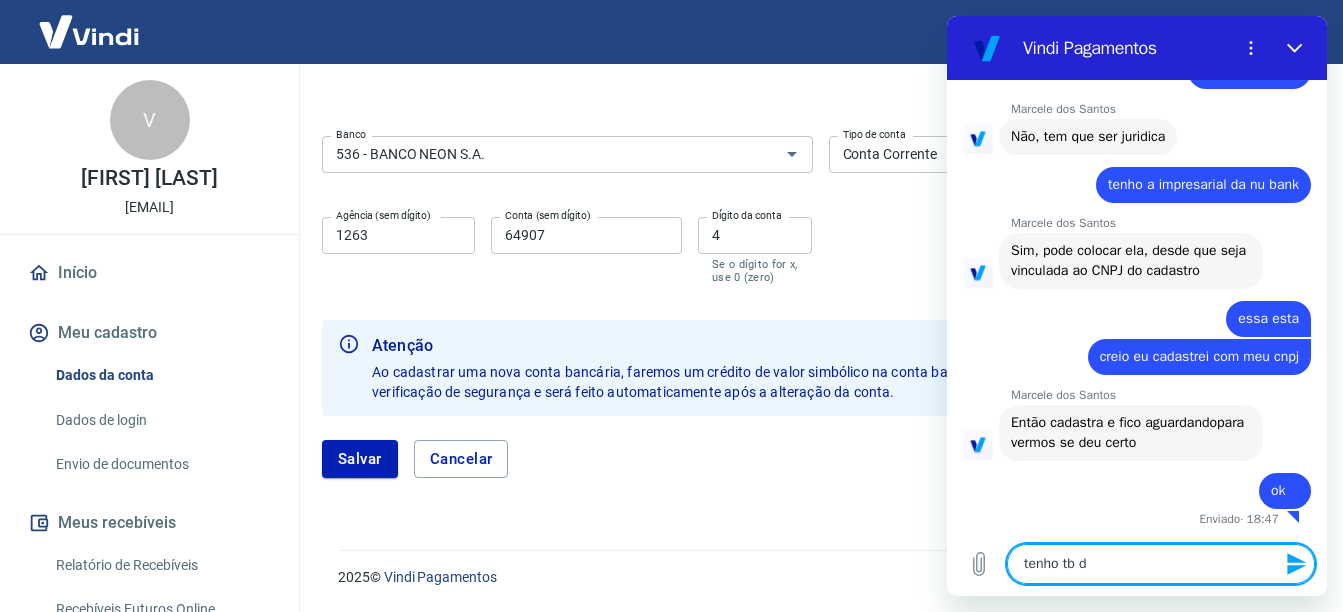 type on "tenho tb da" 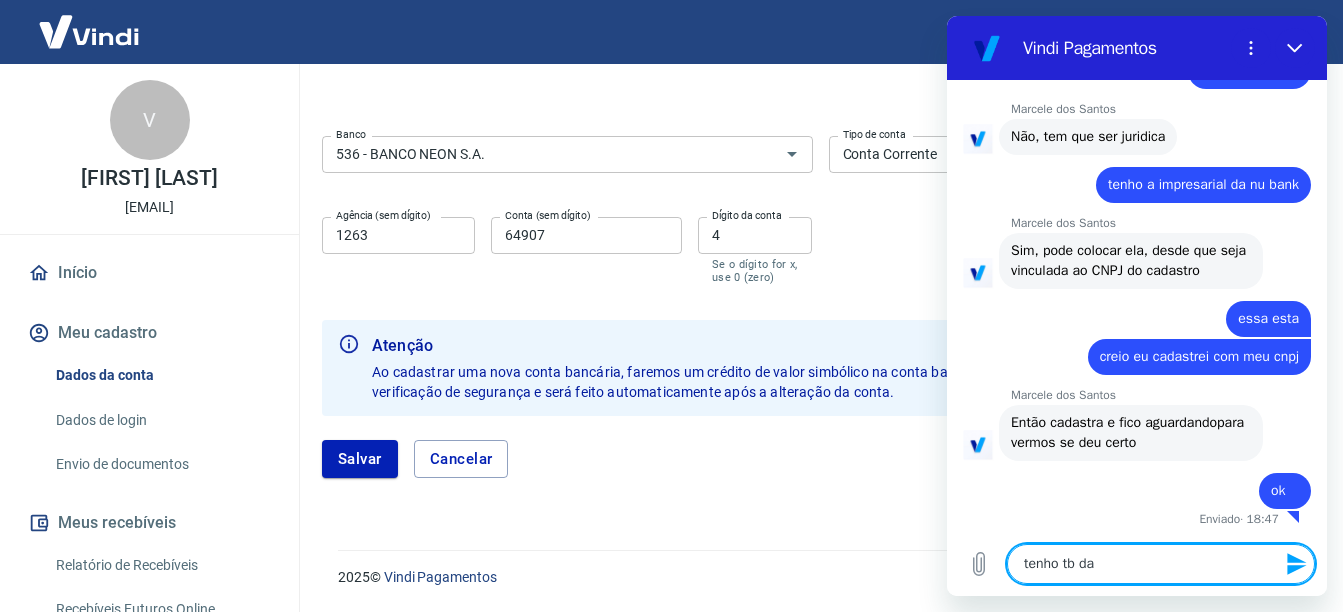 type on "tenho tb da" 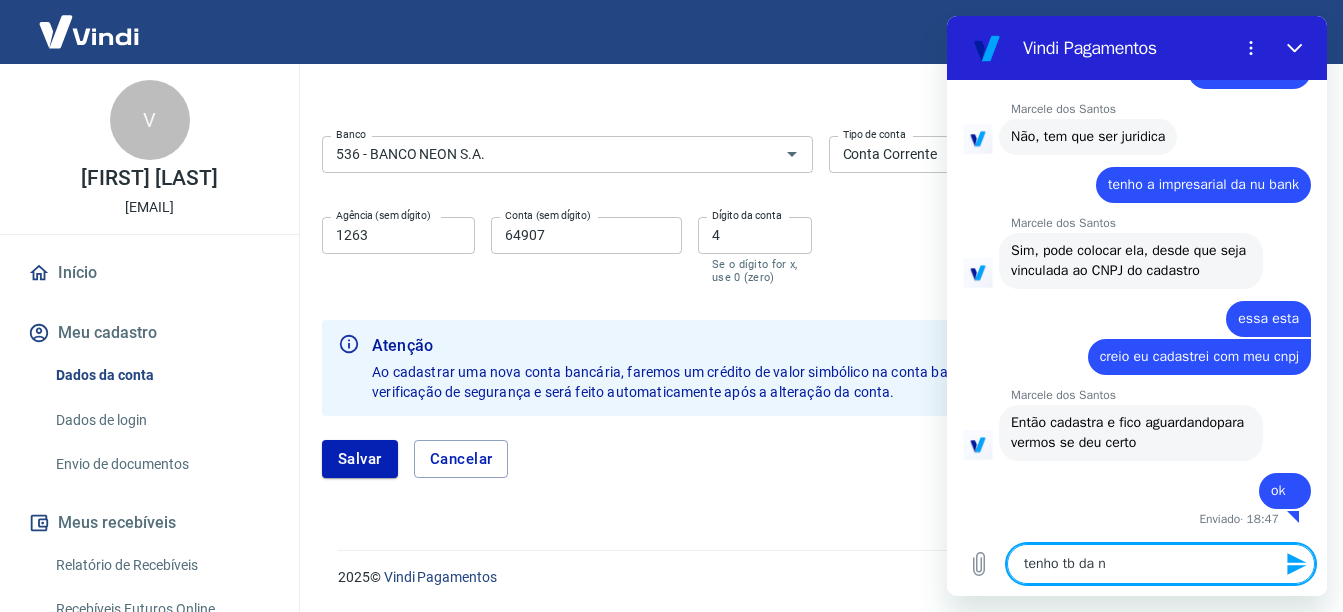 type on "tenho tb da ne" 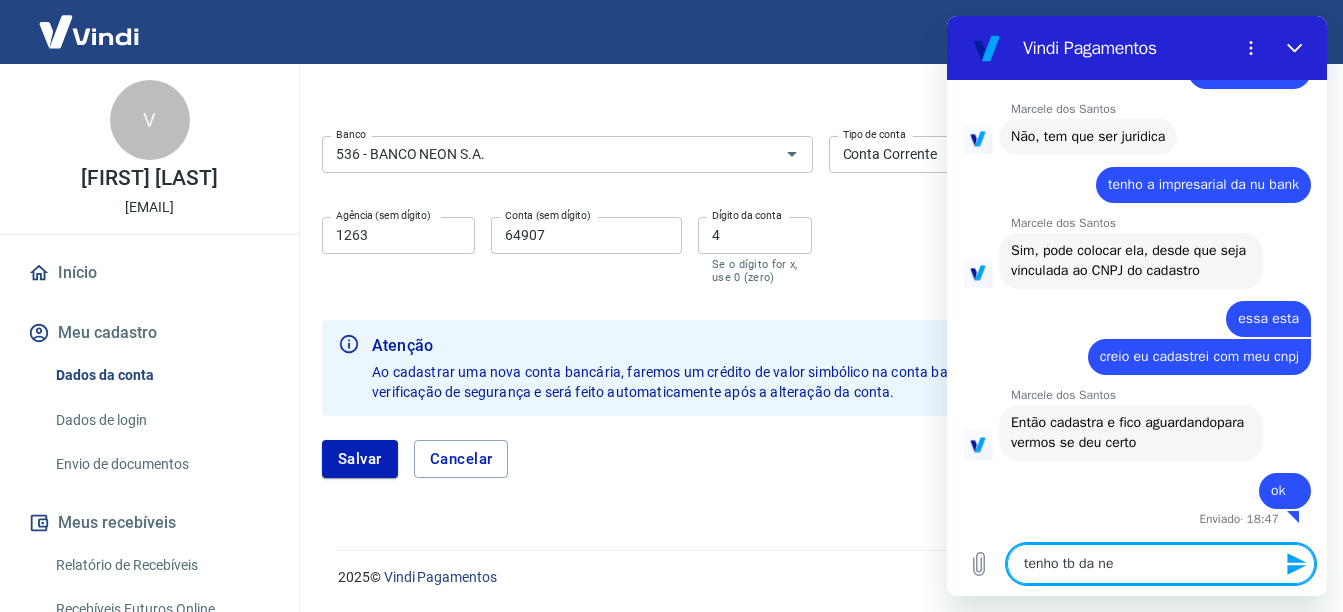 type on "tenho tb da neo" 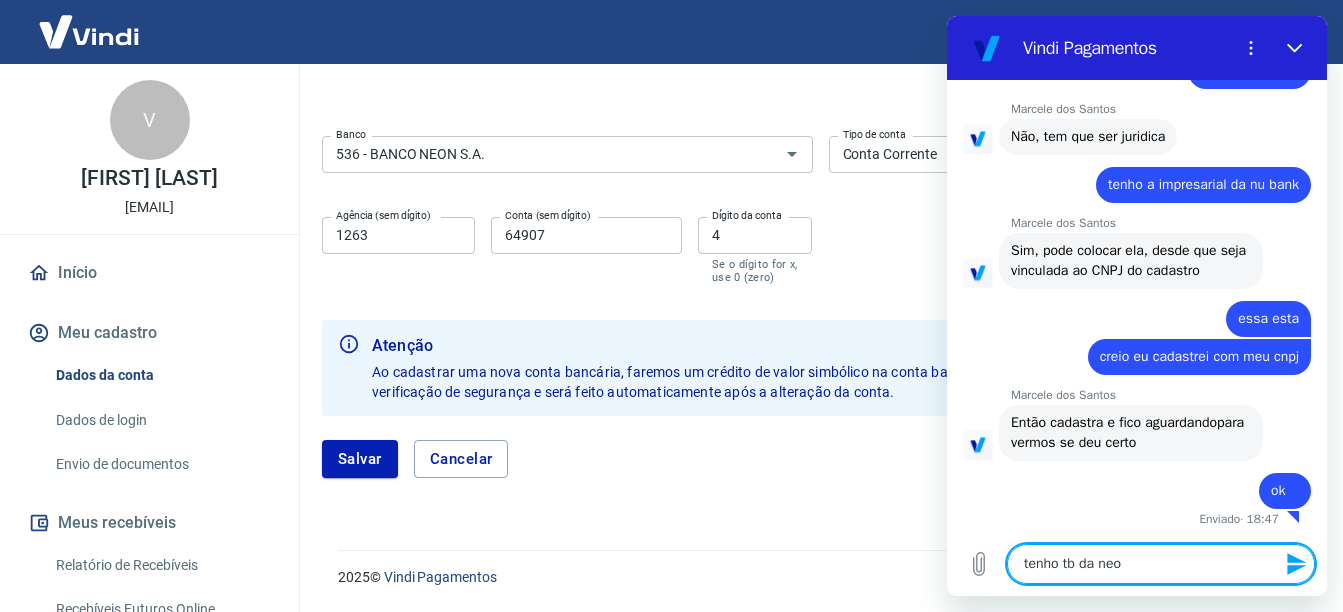 type on "tenho tb da neon" 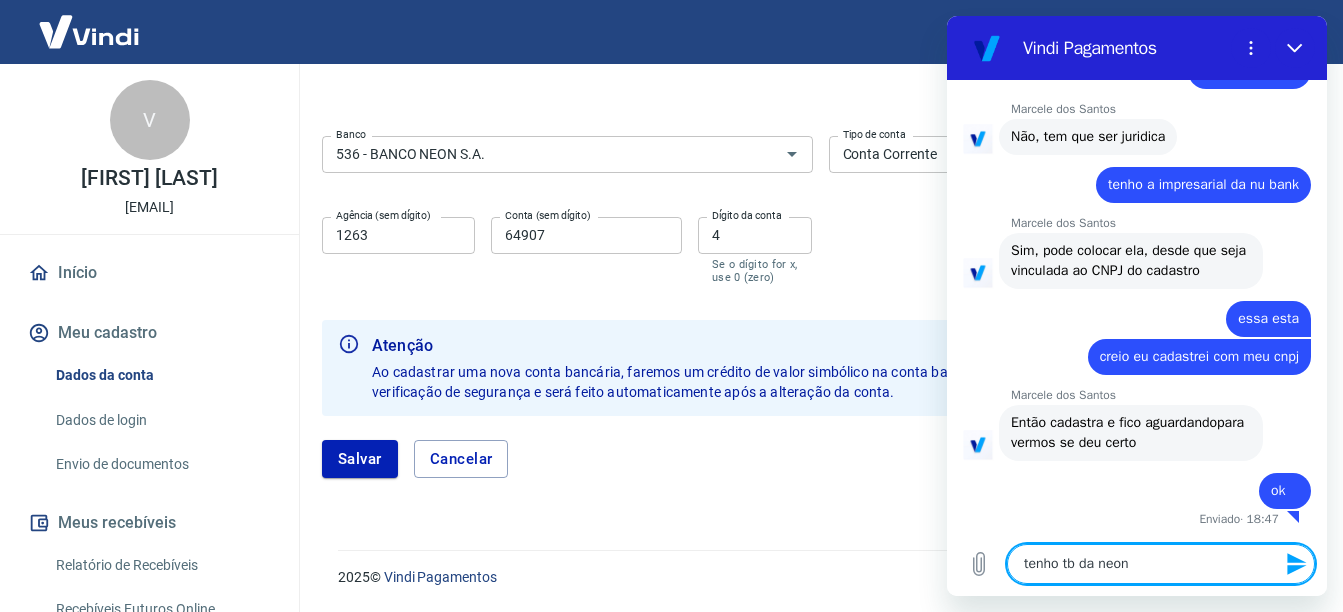 type on "tenho tb da neon" 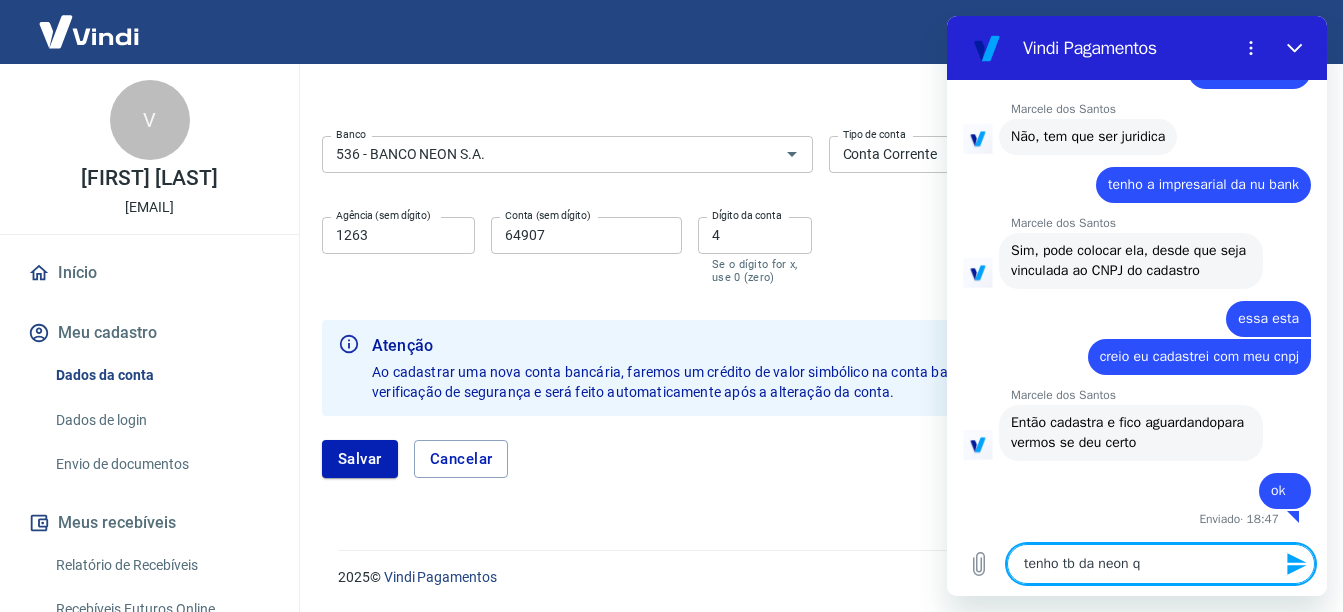 type on "tenho tb da neon qu" 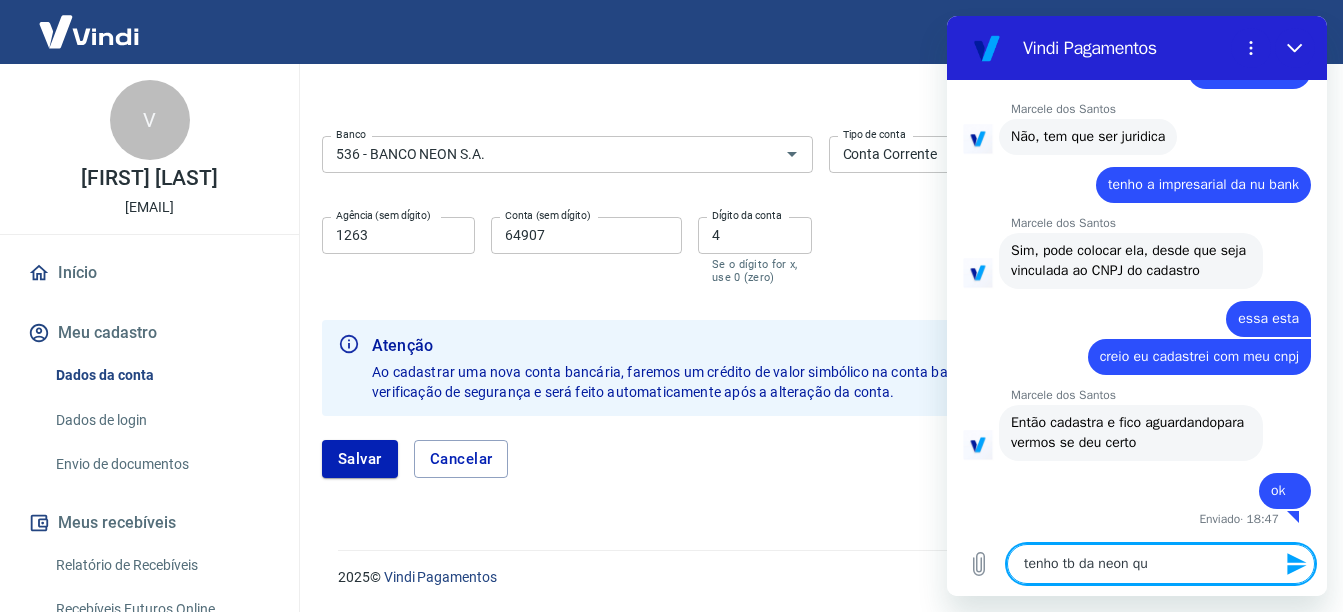 type on "tenho tb da neon que" 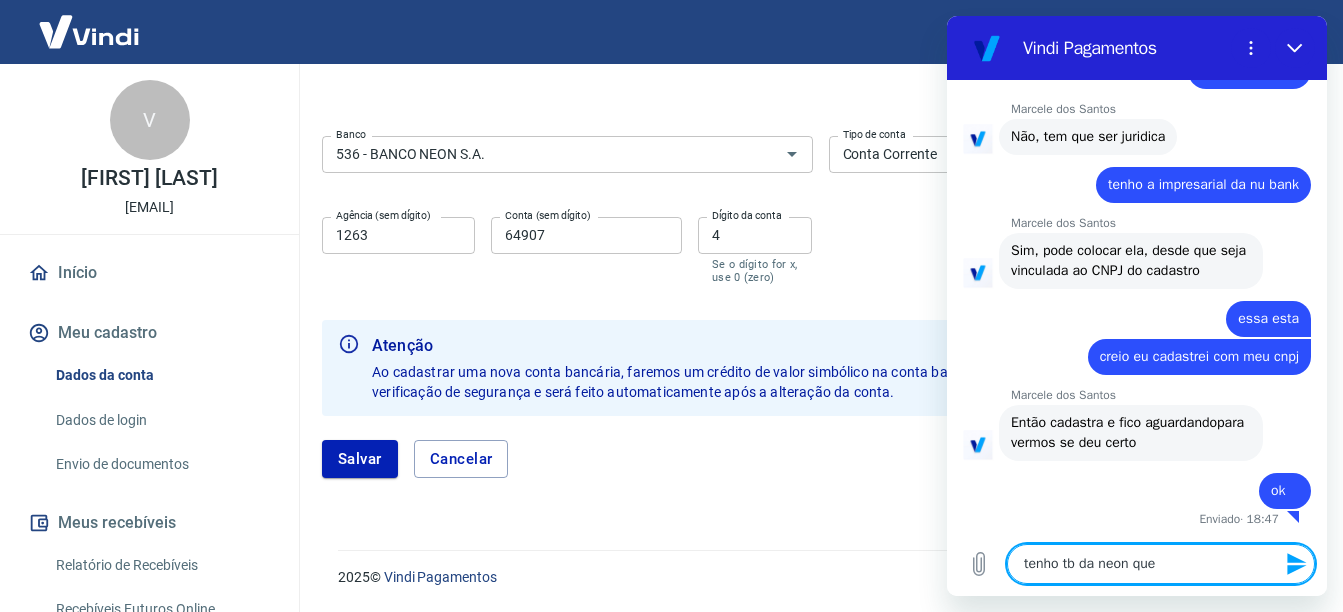 type on "tenho tb da neon que" 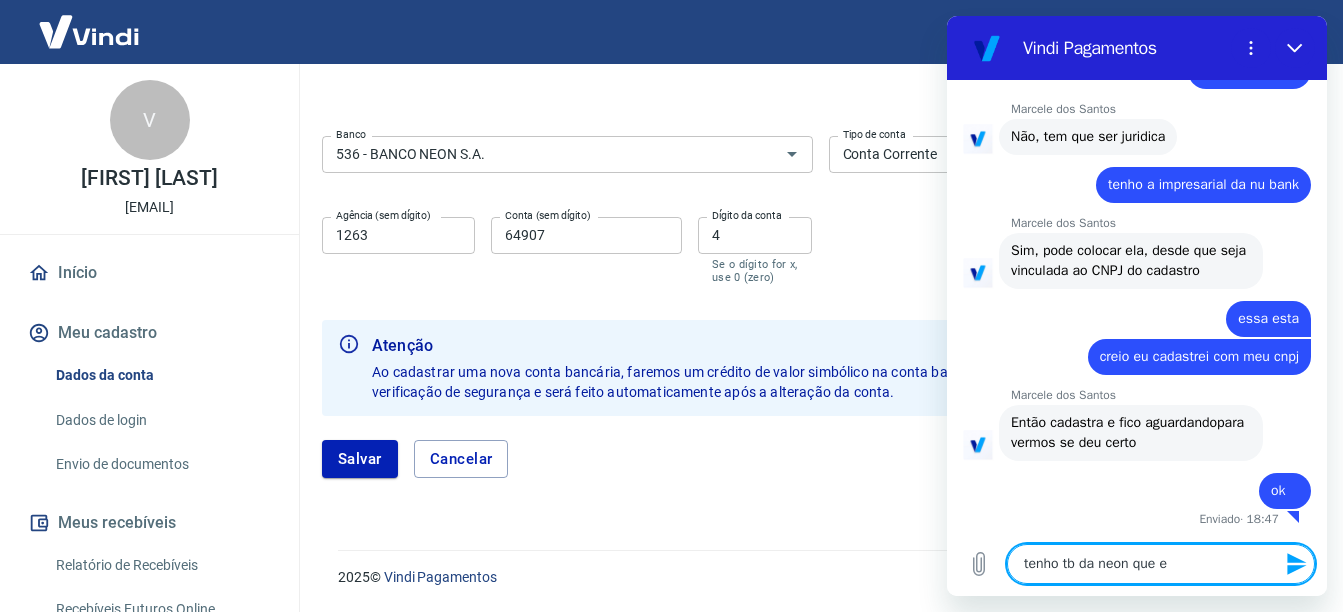 type on "tenho tb da neon que e" 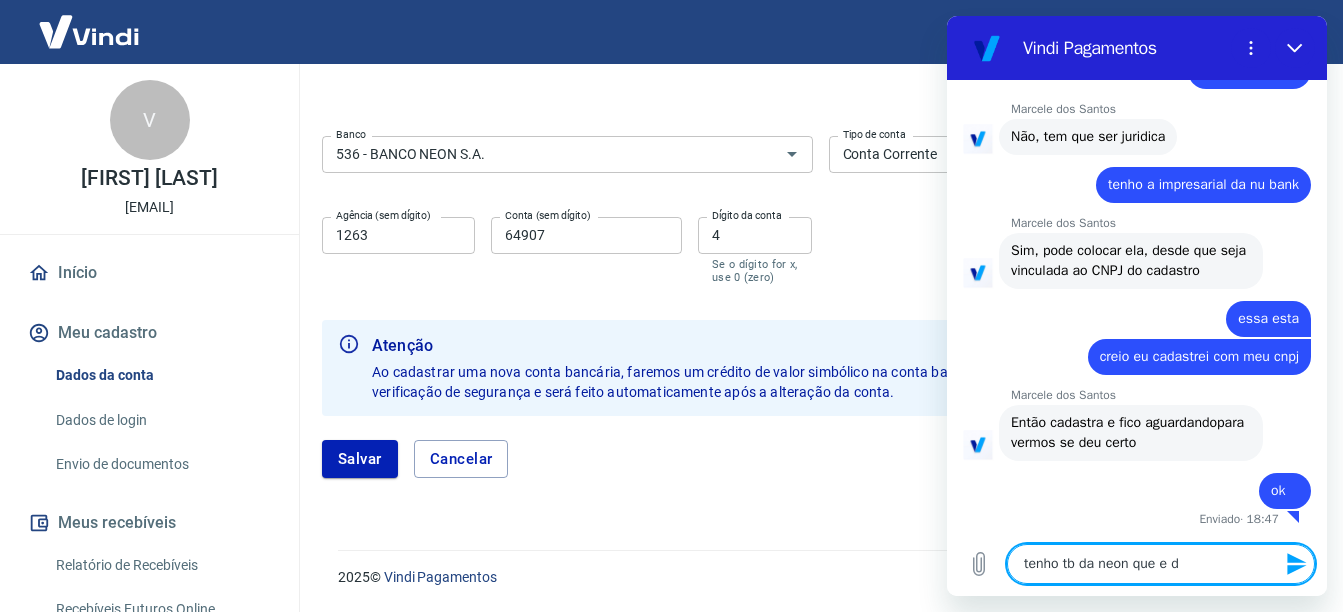 type on "tenho tb da neon que e do" 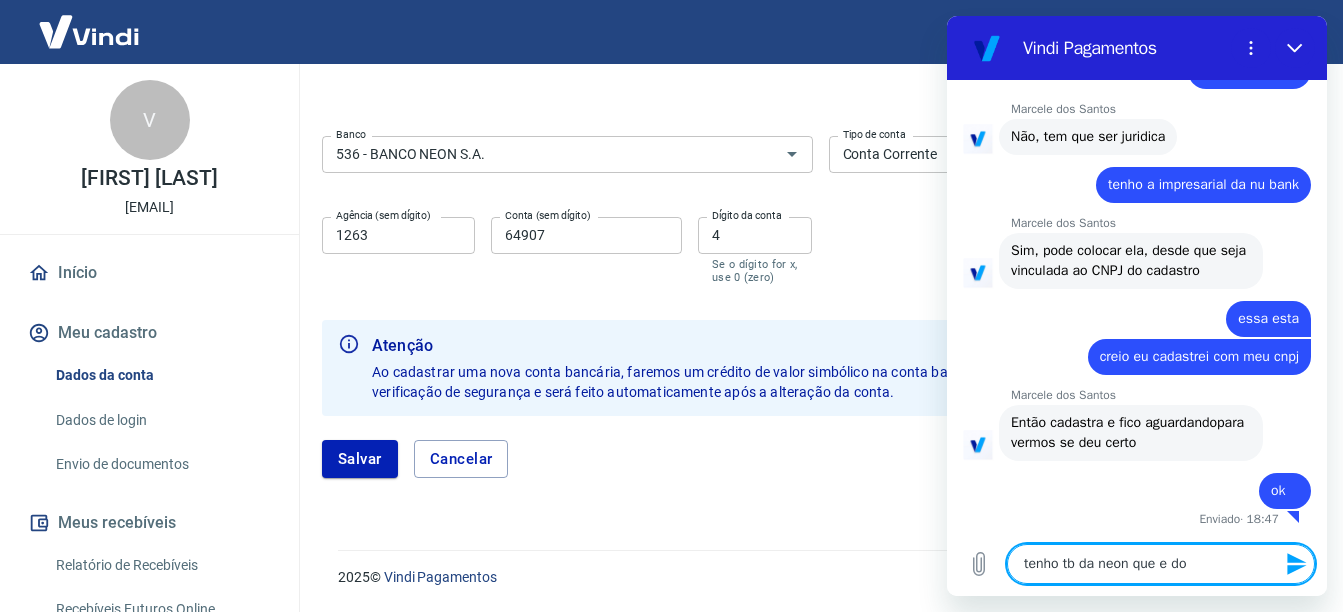 type on "tenho tb da neon que e do" 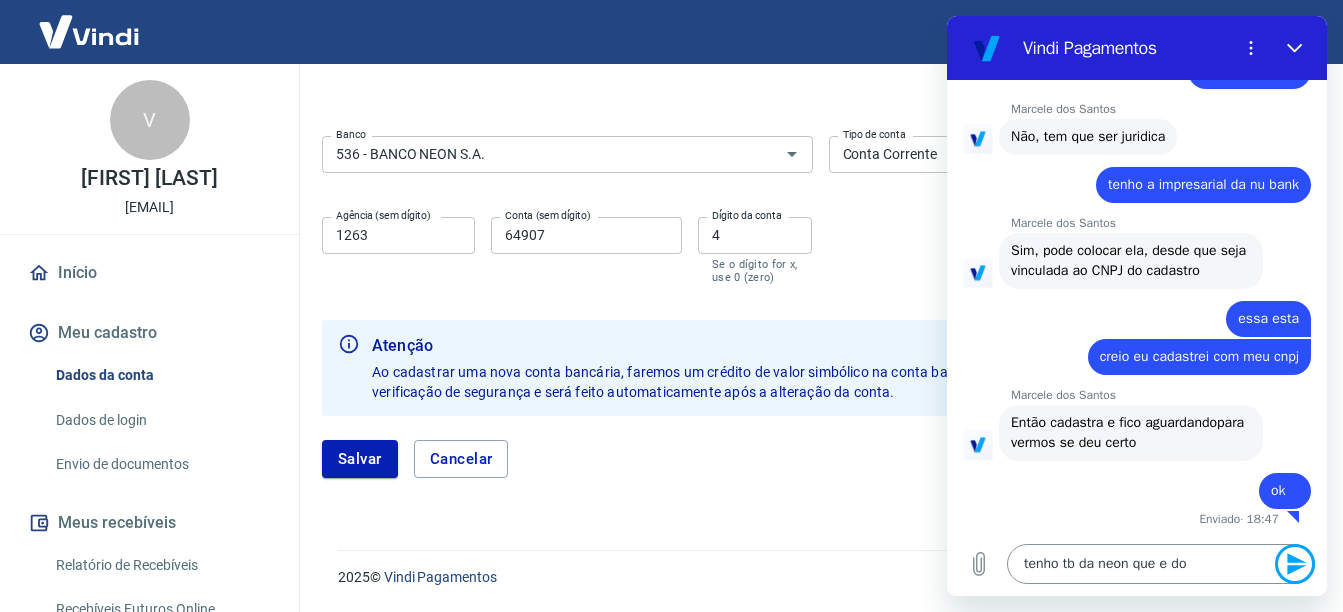 type 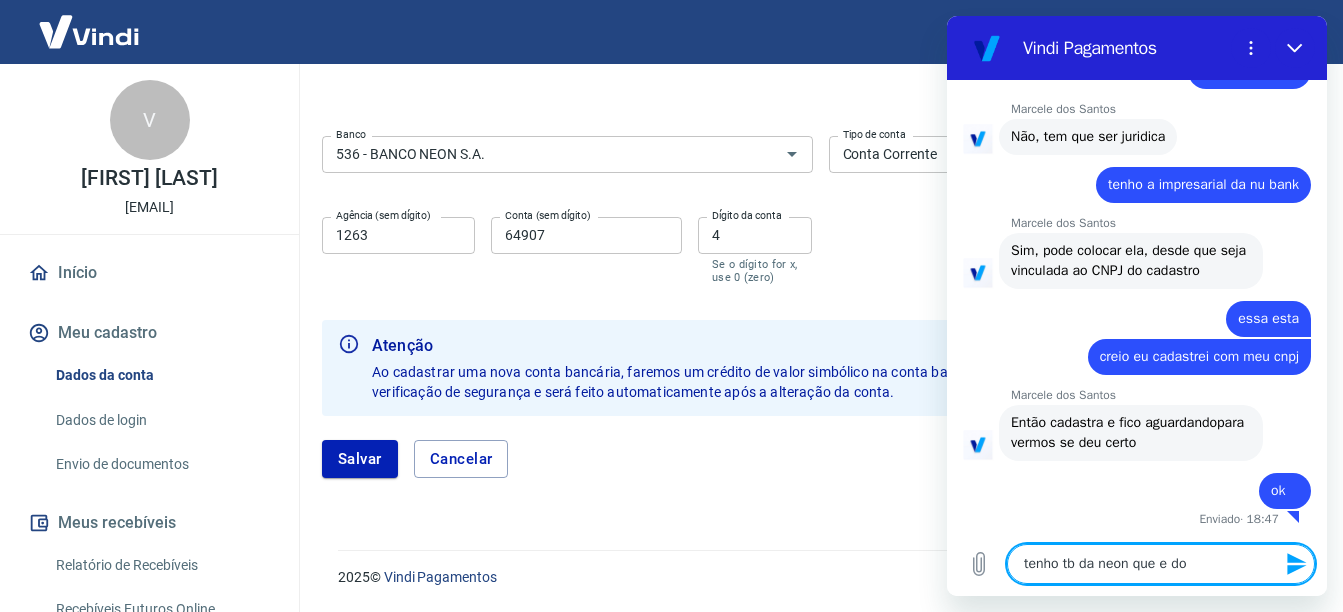 click on "tenho tb da neon que e do" at bounding box center (1161, 564) 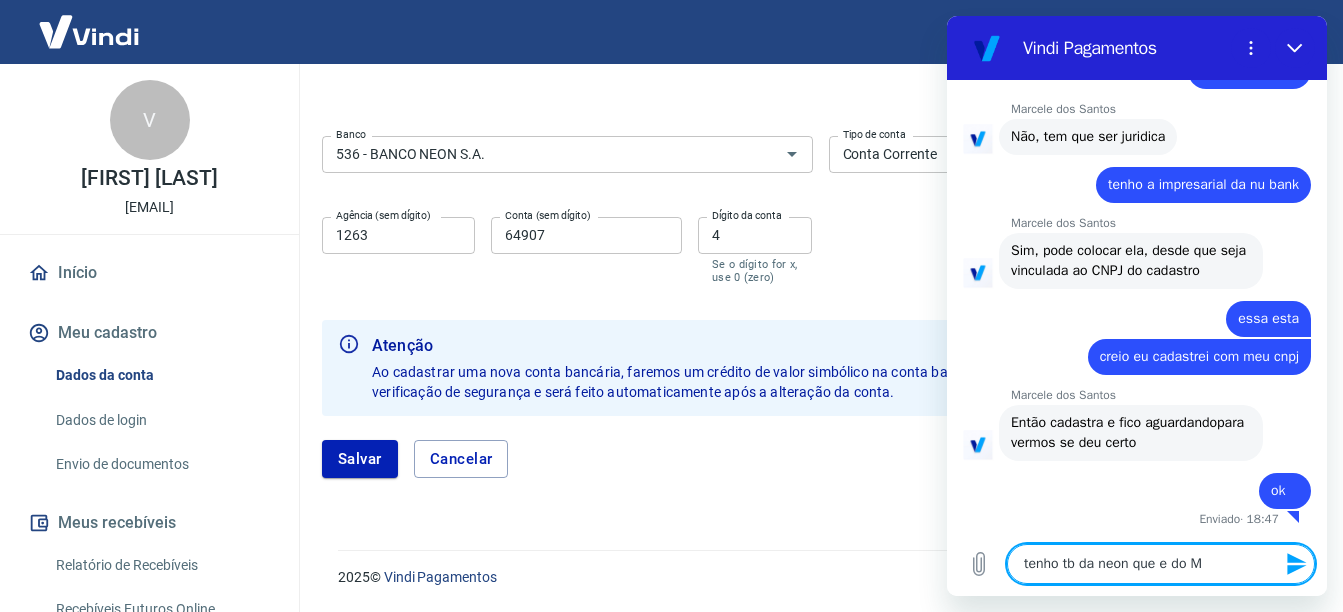 type on "tenho tb da neon que e do ME" 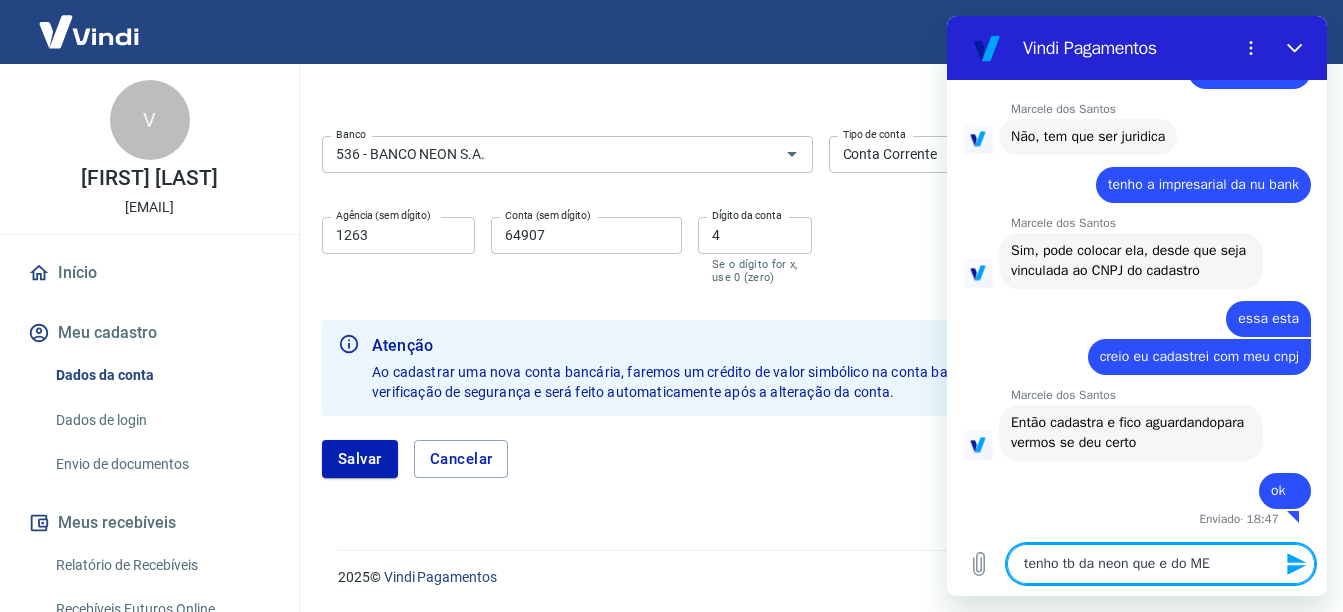 type on "tenho tb da neon que e do MEU" 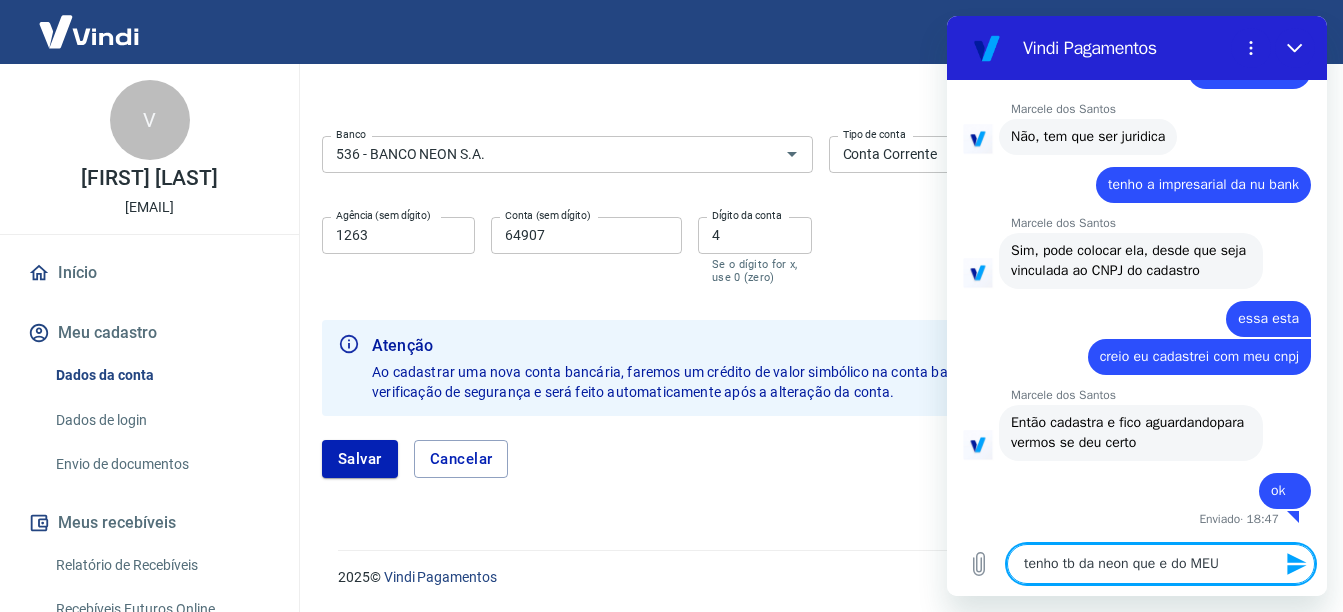 type on "tenho tb da neon que e do MEU" 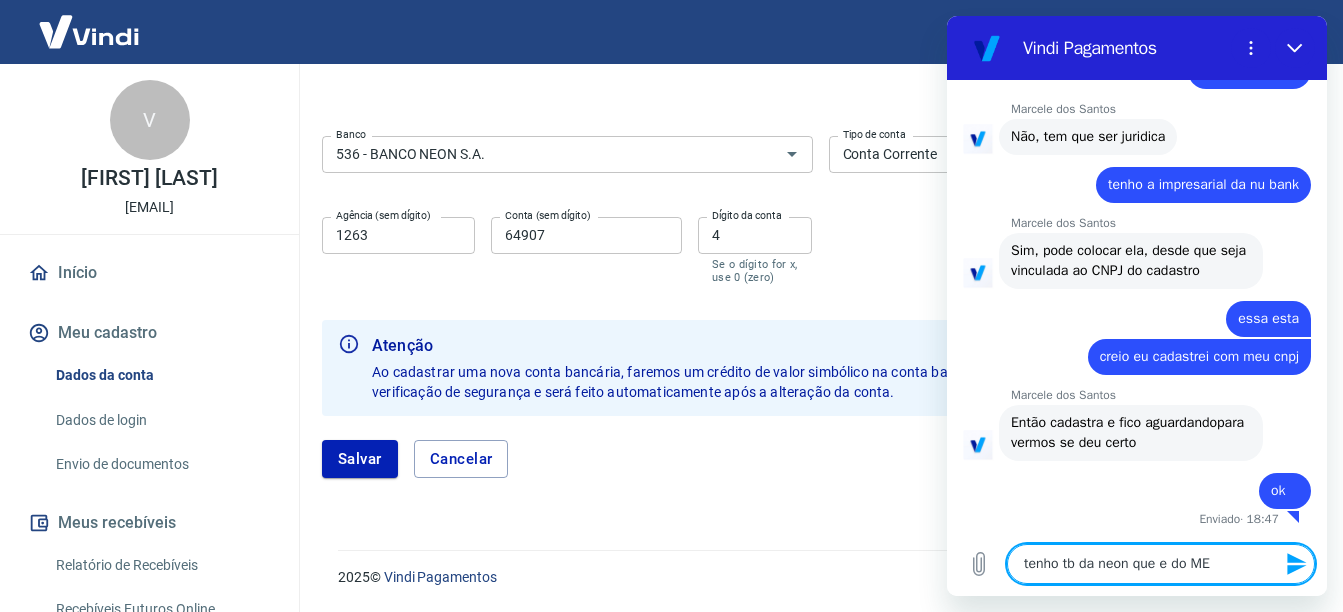 type on "x" 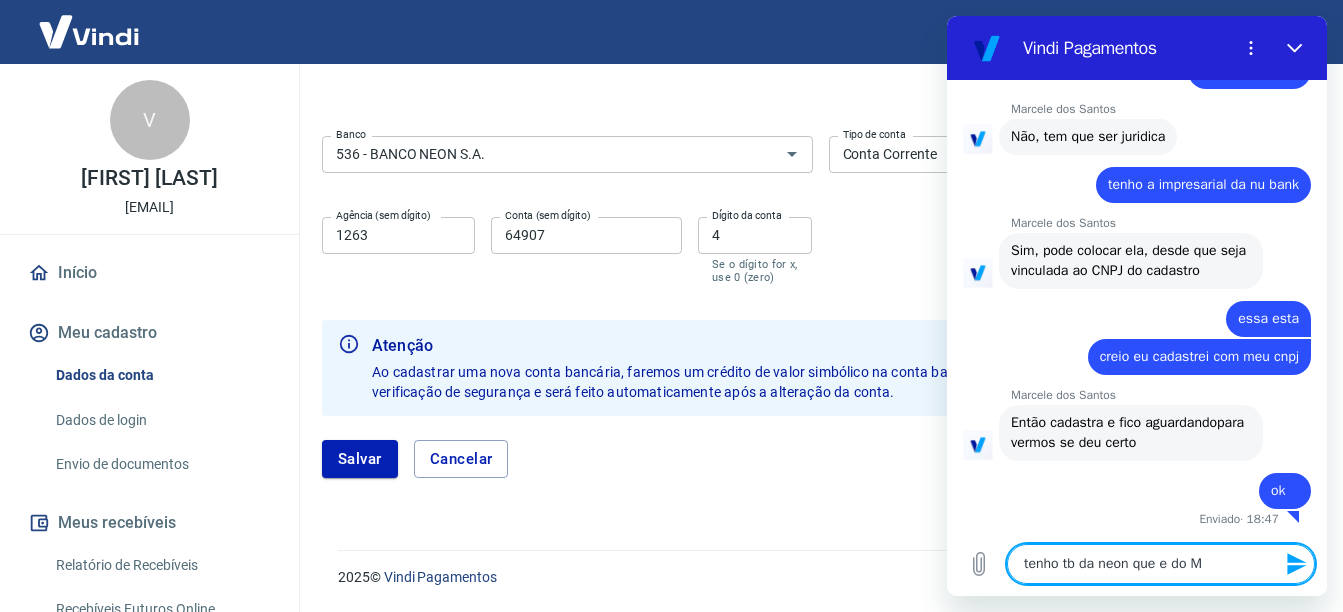 type on "tenho tb da neon que e do" 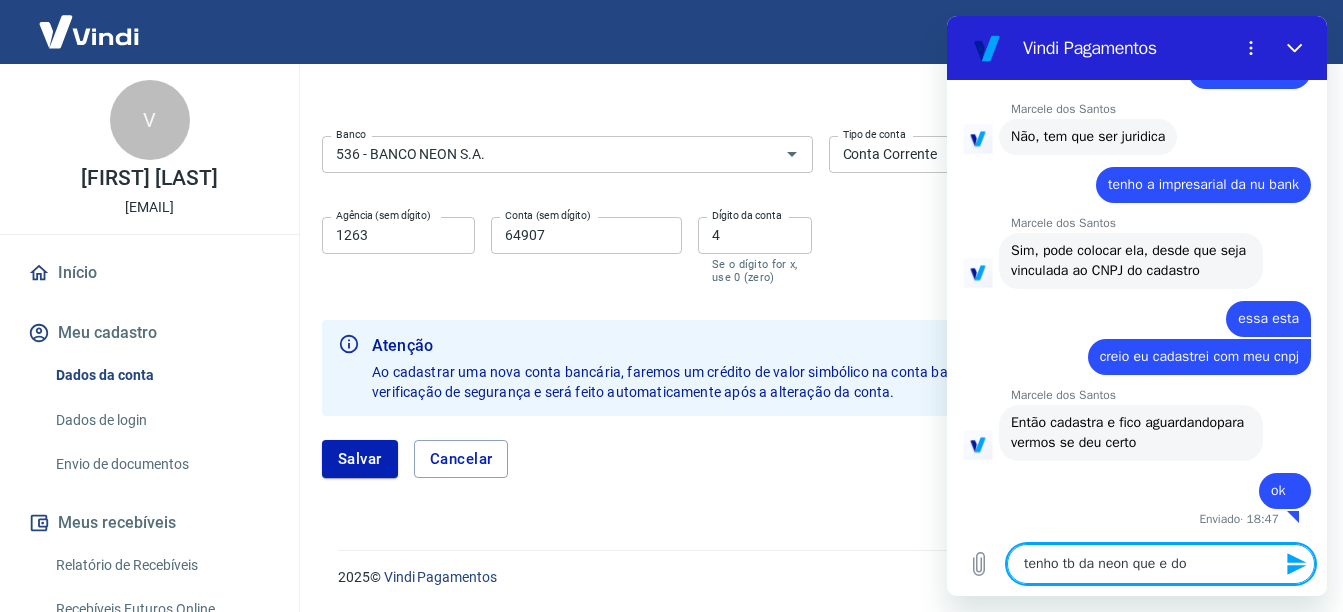type on "x" 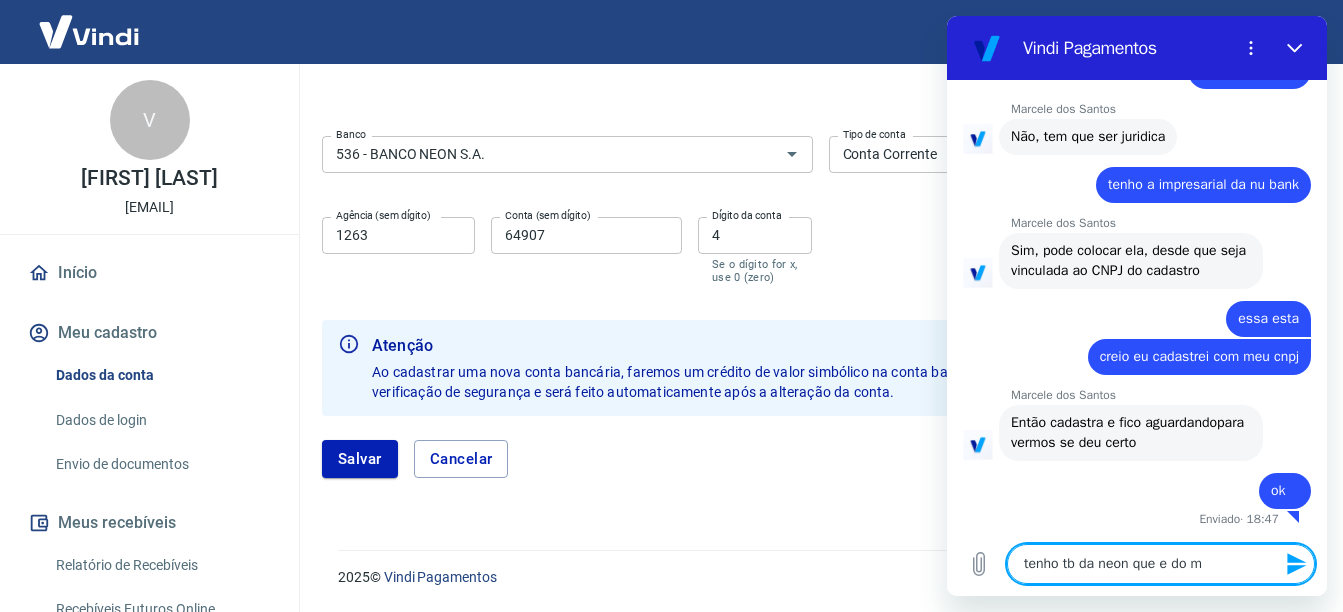 type on "tenho tb da neon que e do me" 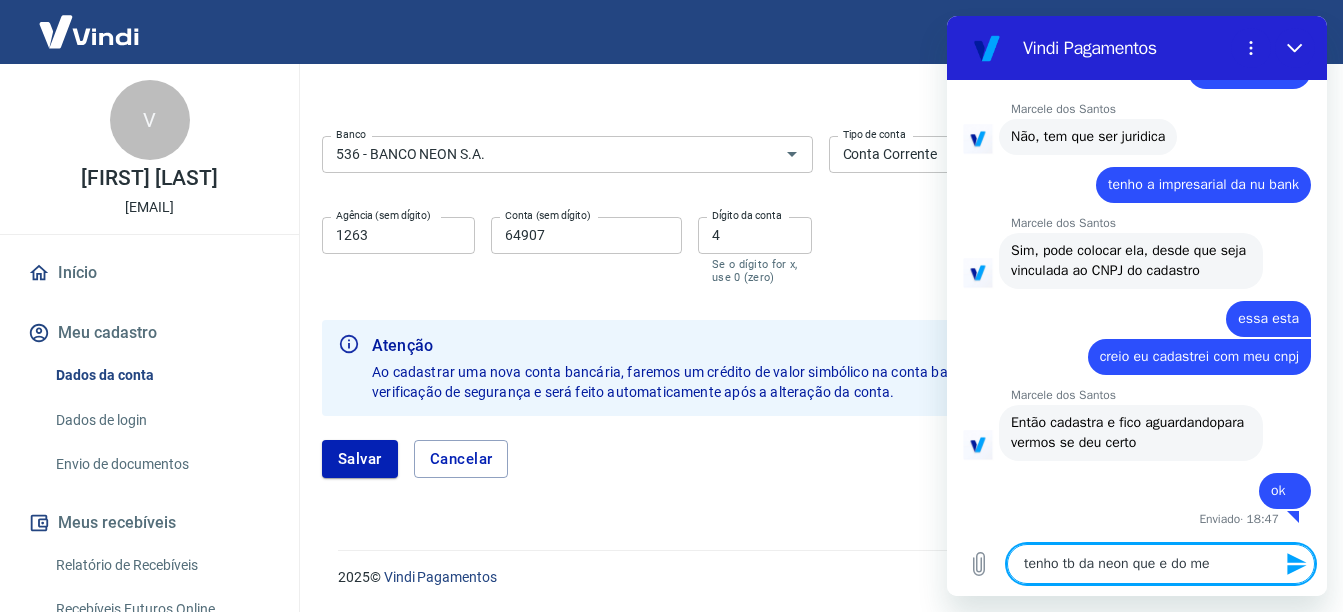 type on "tenho tb da neon que e do meu" 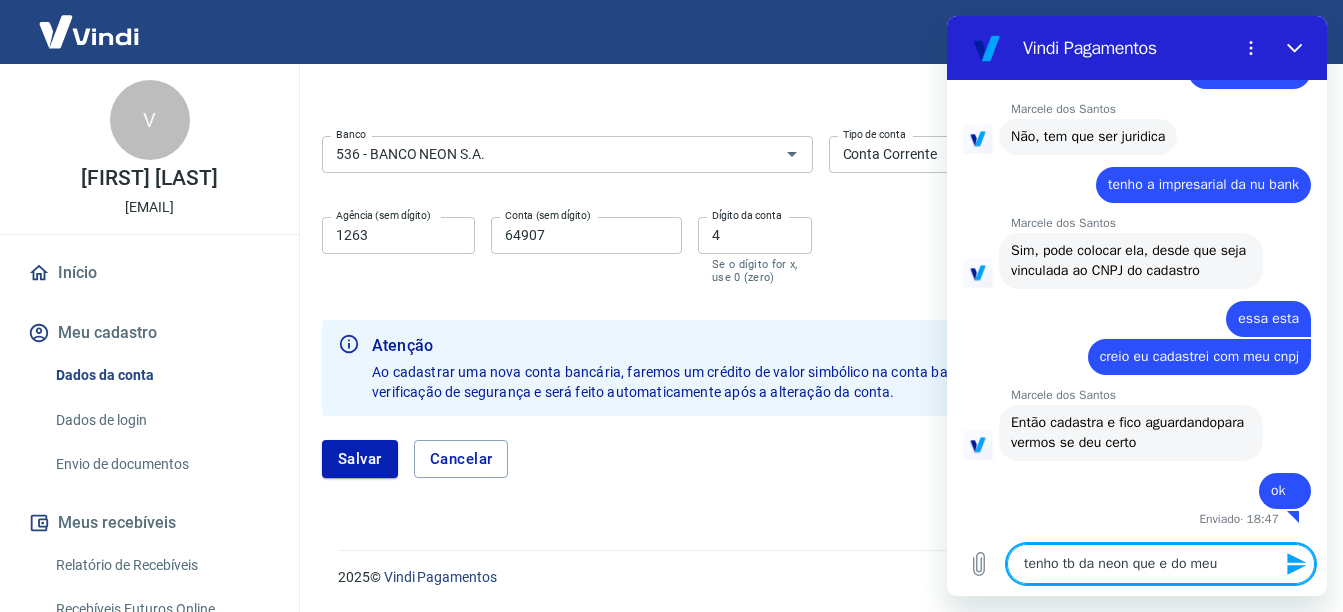 type on "tenho tb da neon que e do meu" 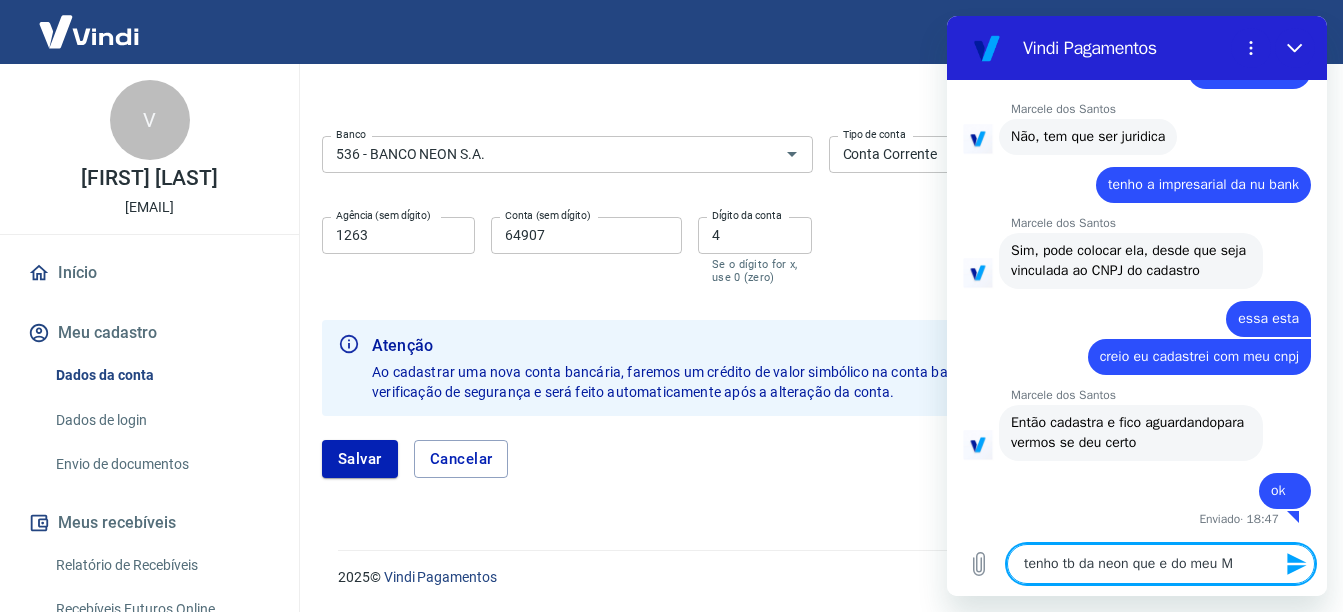 type on "tenho tb da neon que e do meu ME" 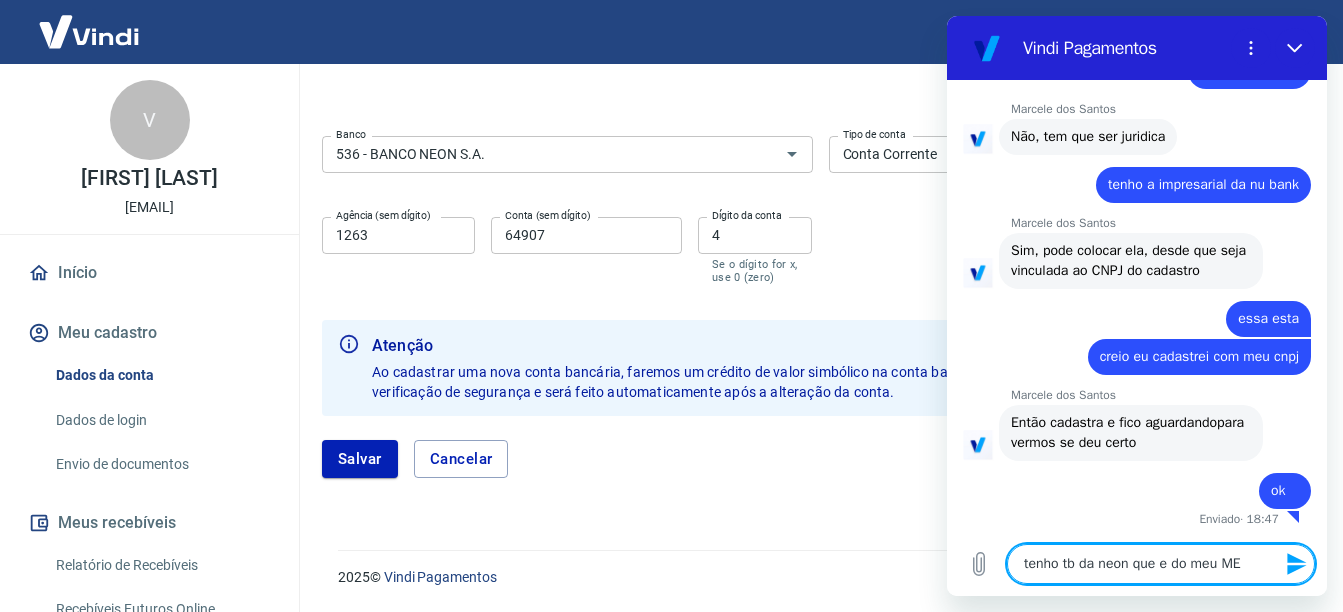 type on "tenho tb da neon que e do meu MEI" 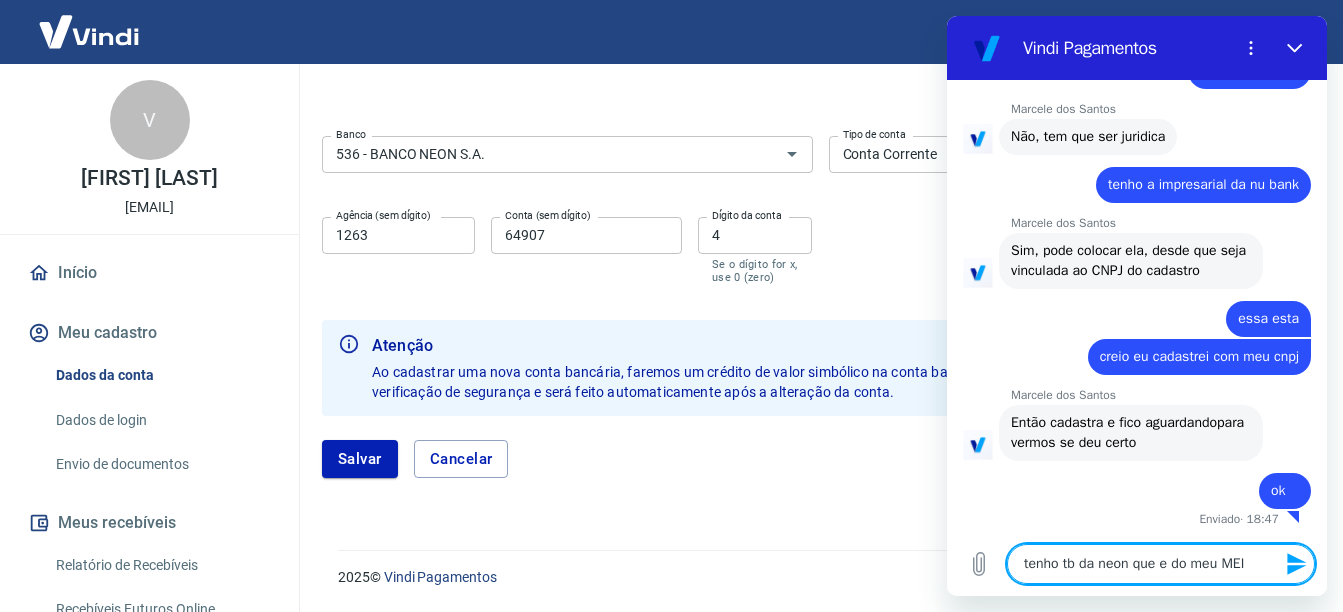 type 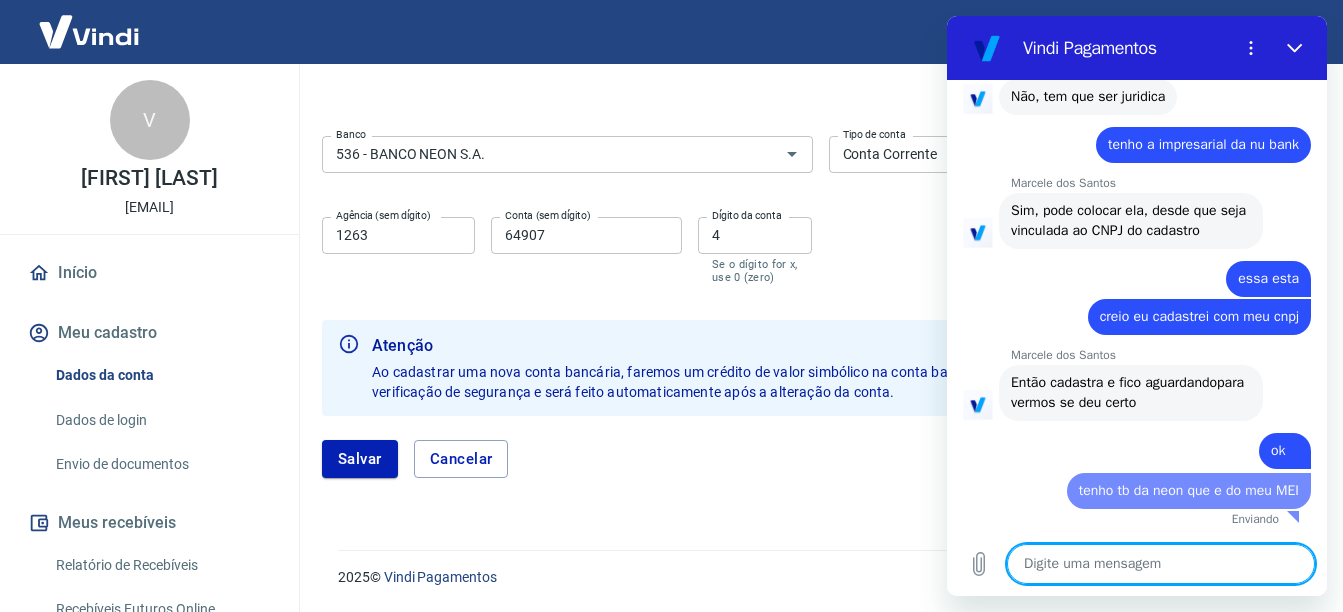 type on "x" 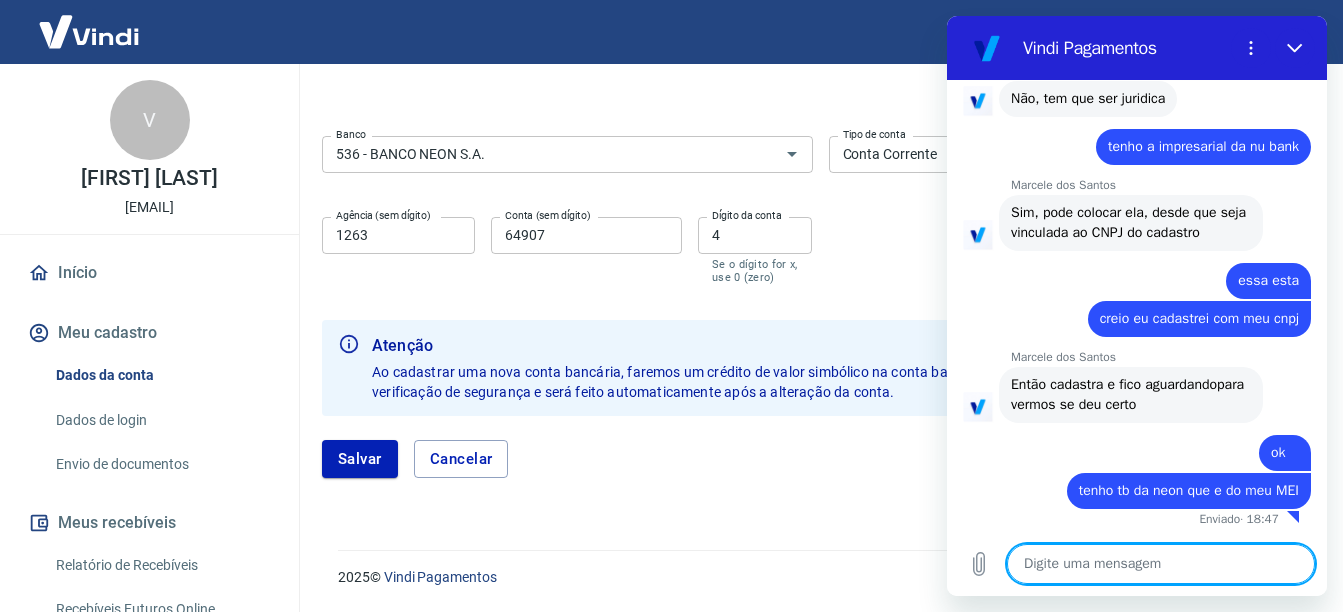 scroll, scrollTop: 2071, scrollLeft: 0, axis: vertical 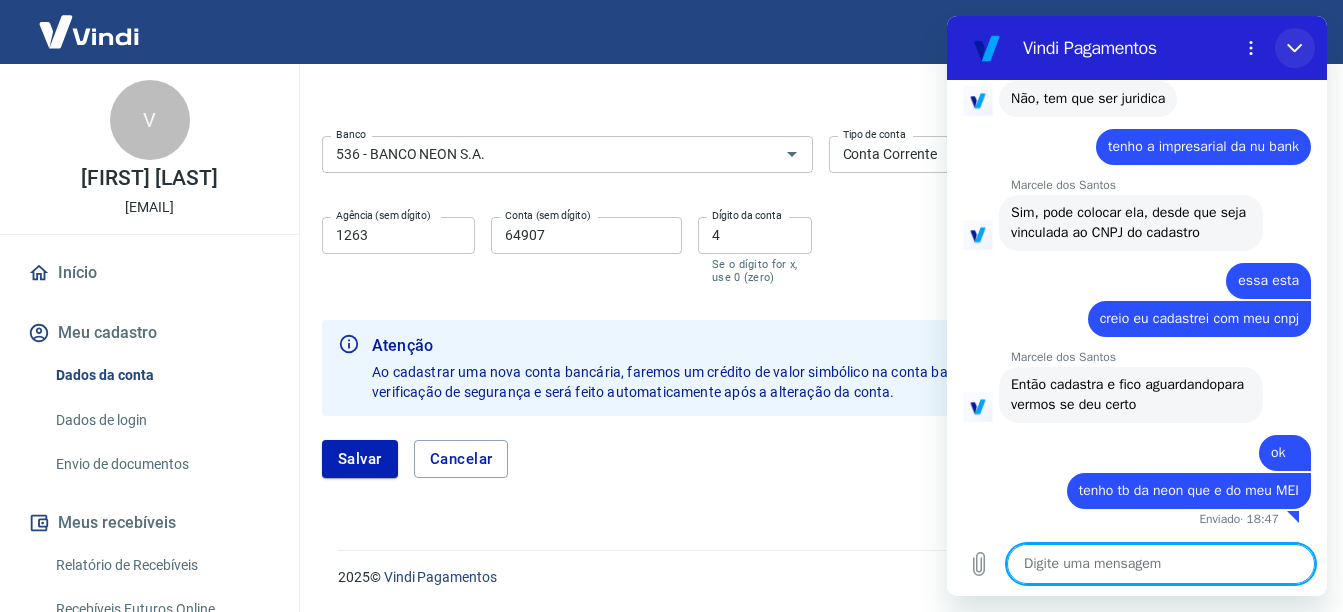 type 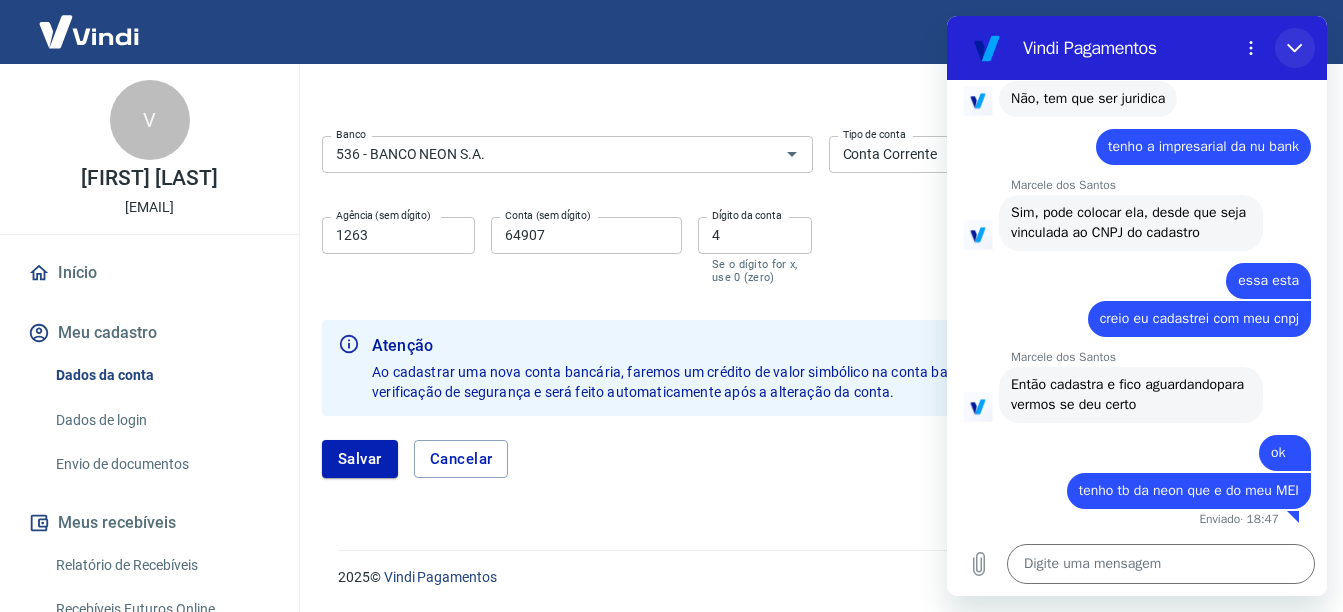click 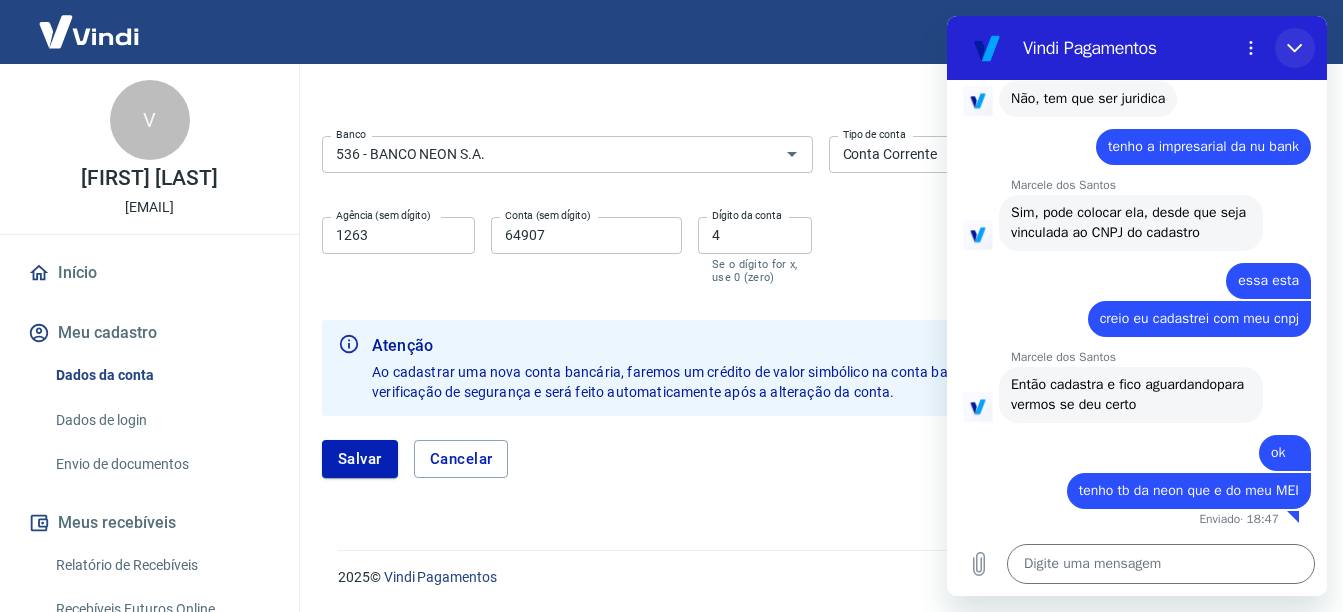 type on "x" 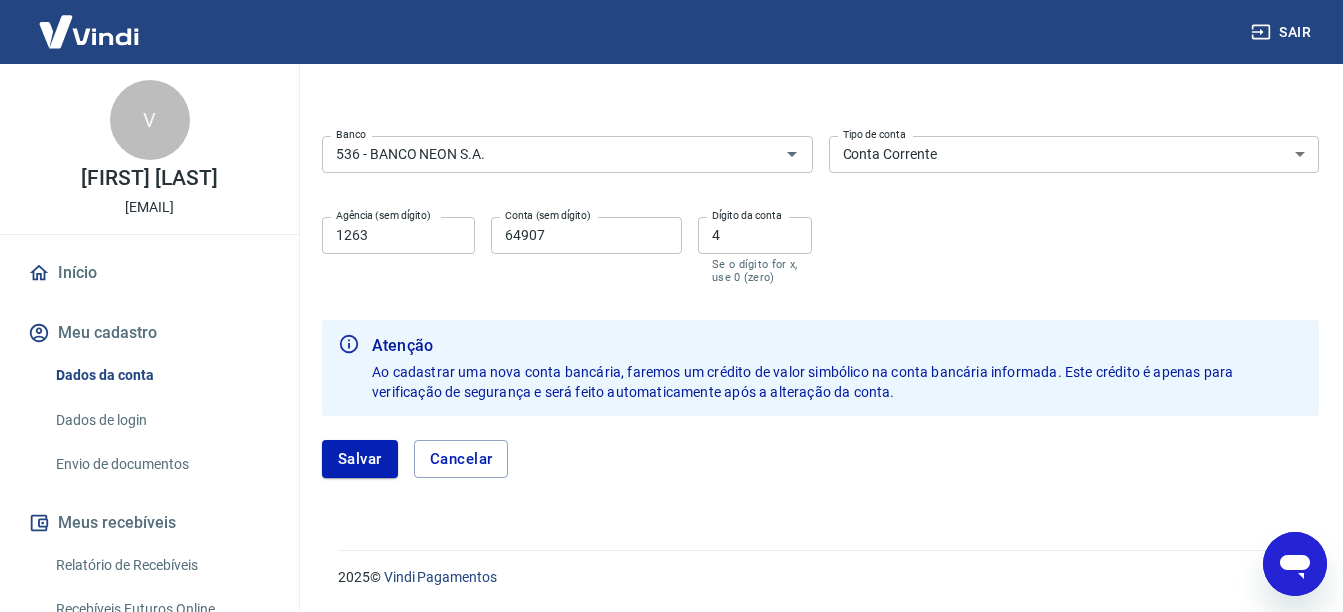scroll, scrollTop: 2073, scrollLeft: 0, axis: vertical 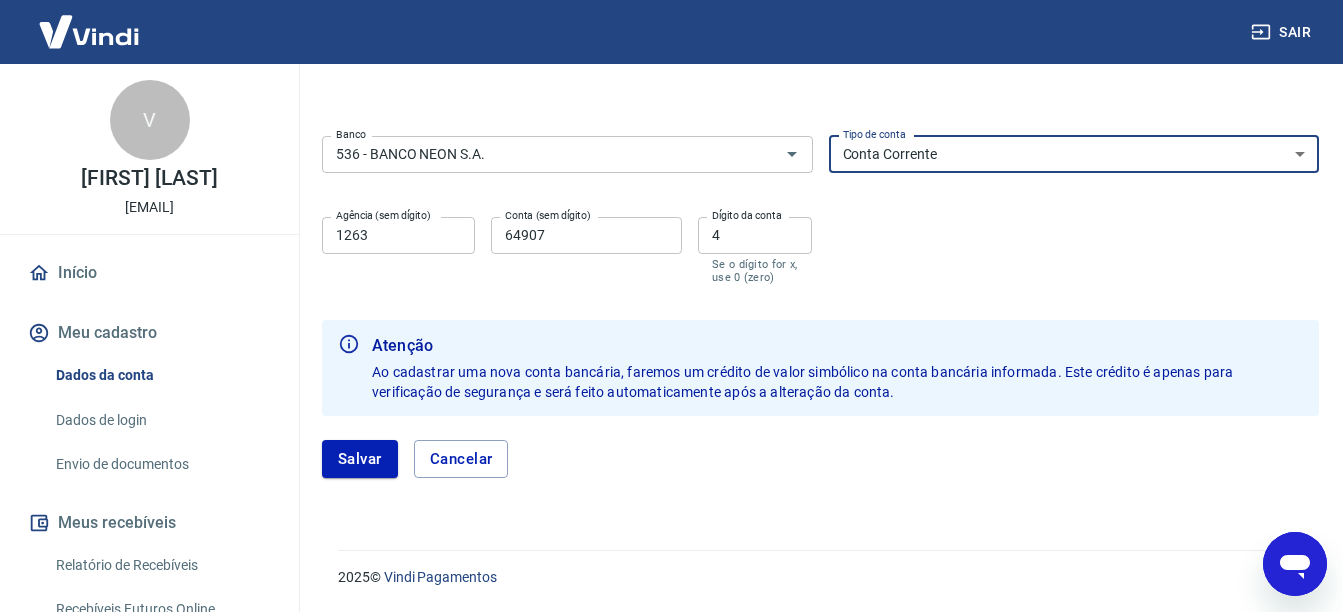 click on "Conta Corrente Conta Poupança" at bounding box center (1074, 154) 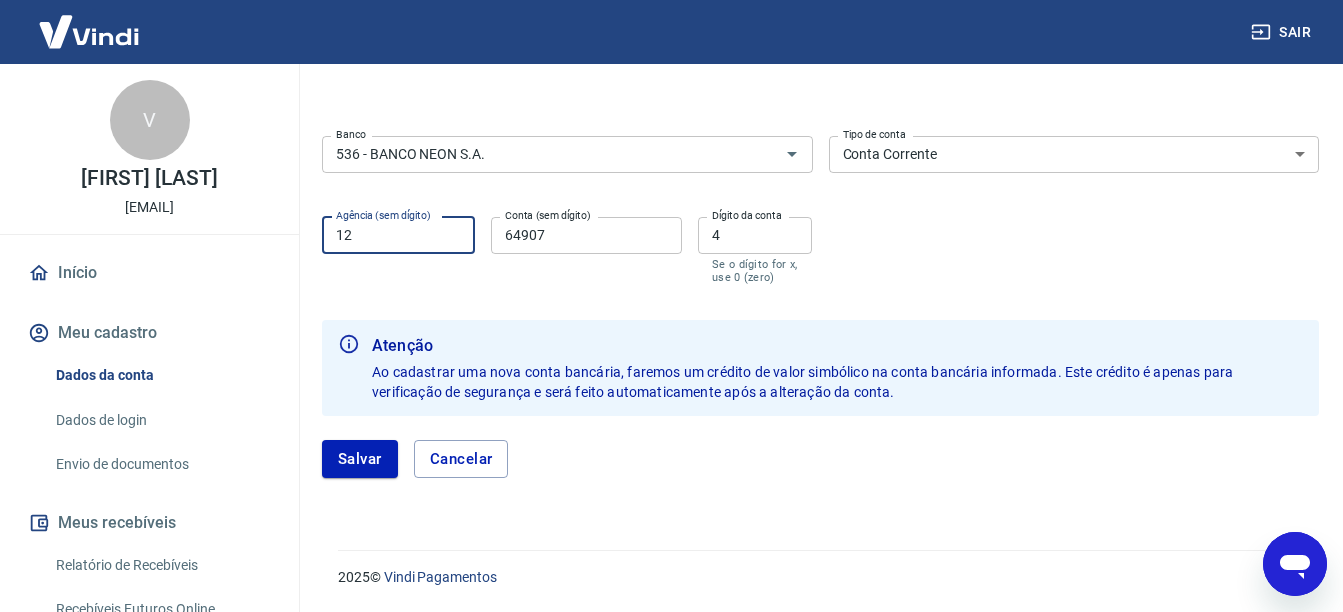 type on "1" 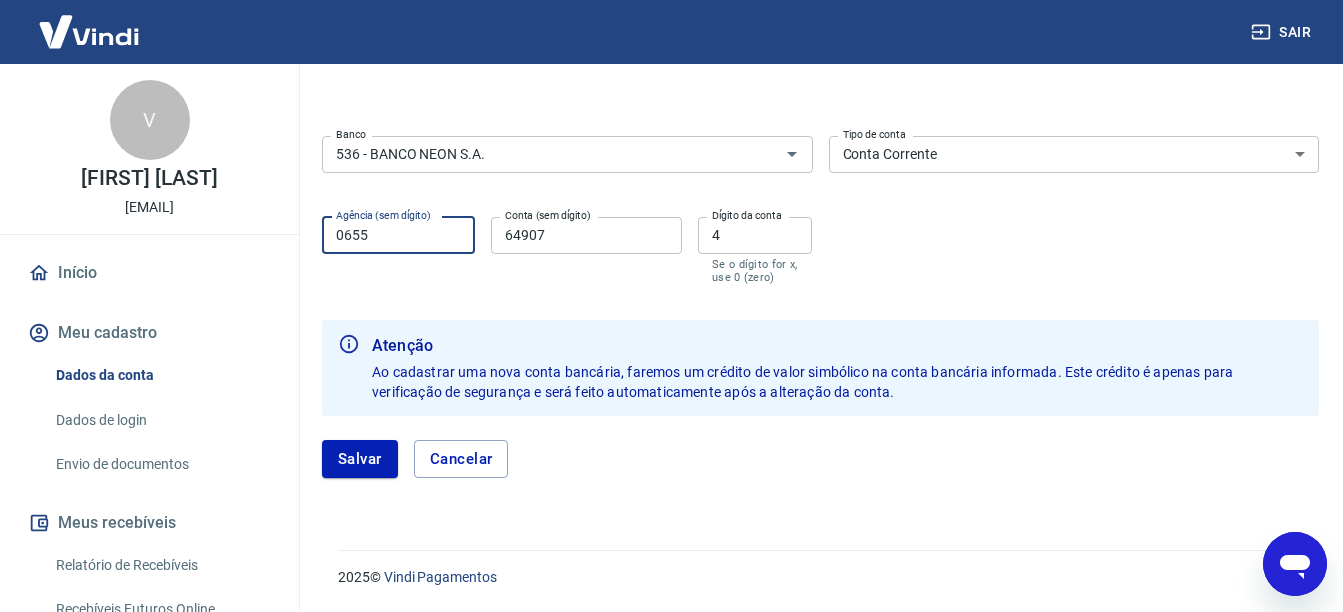 type on "0655" 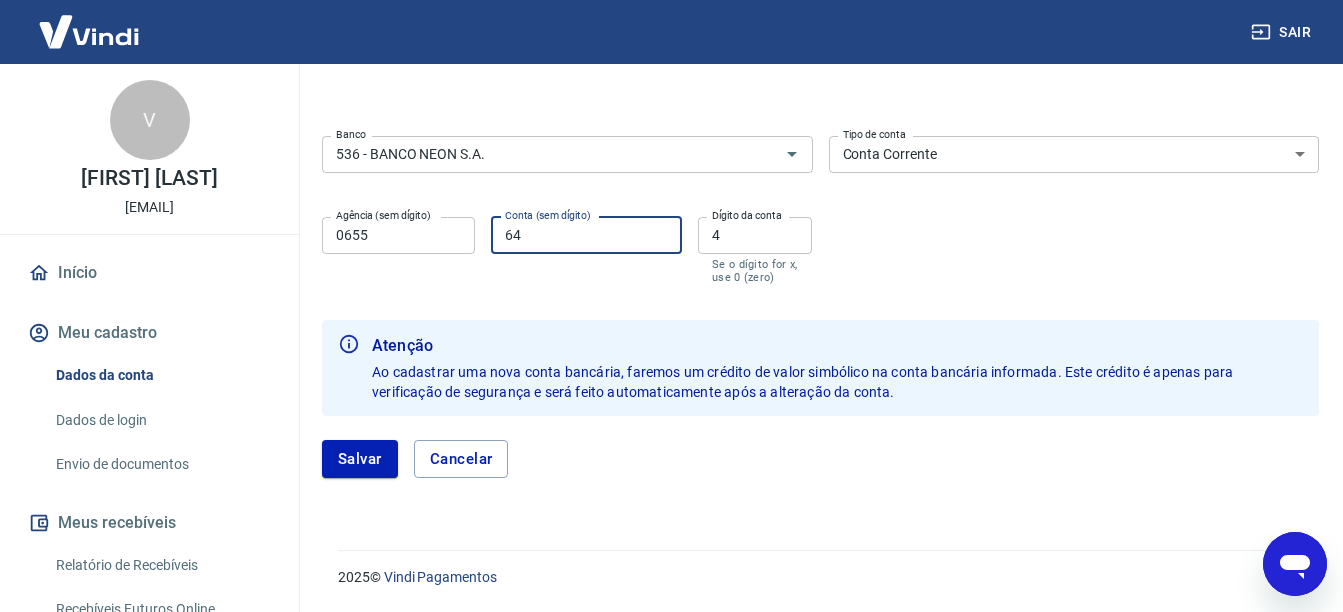 type on "6" 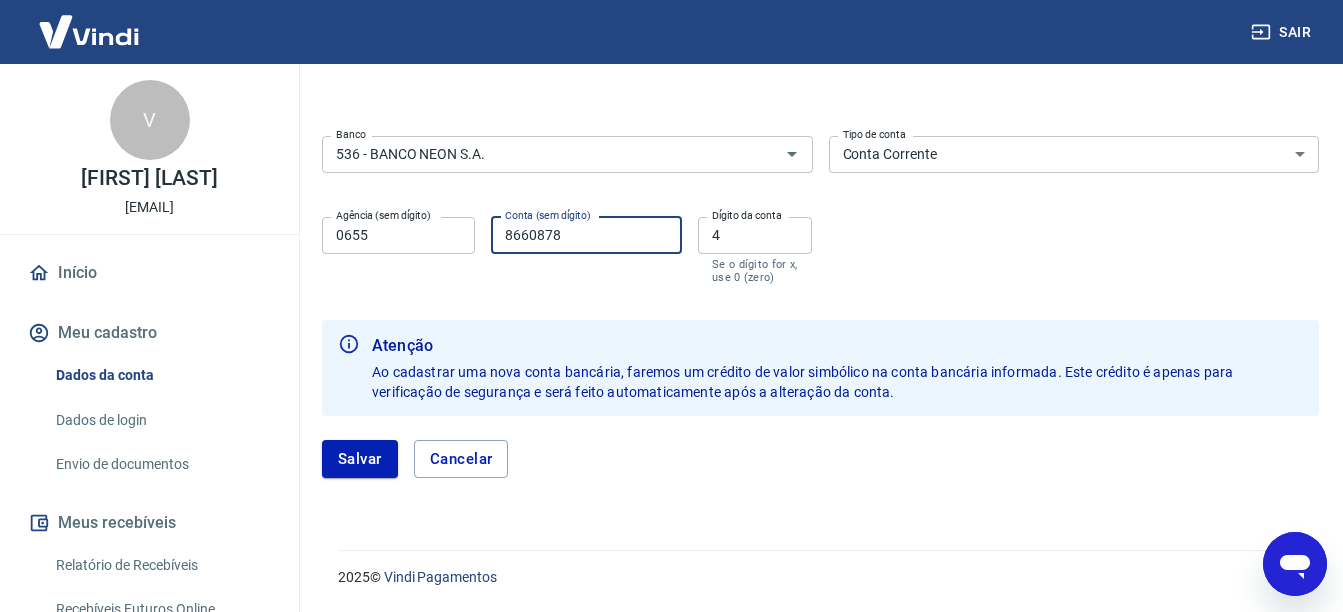 type on "8660878" 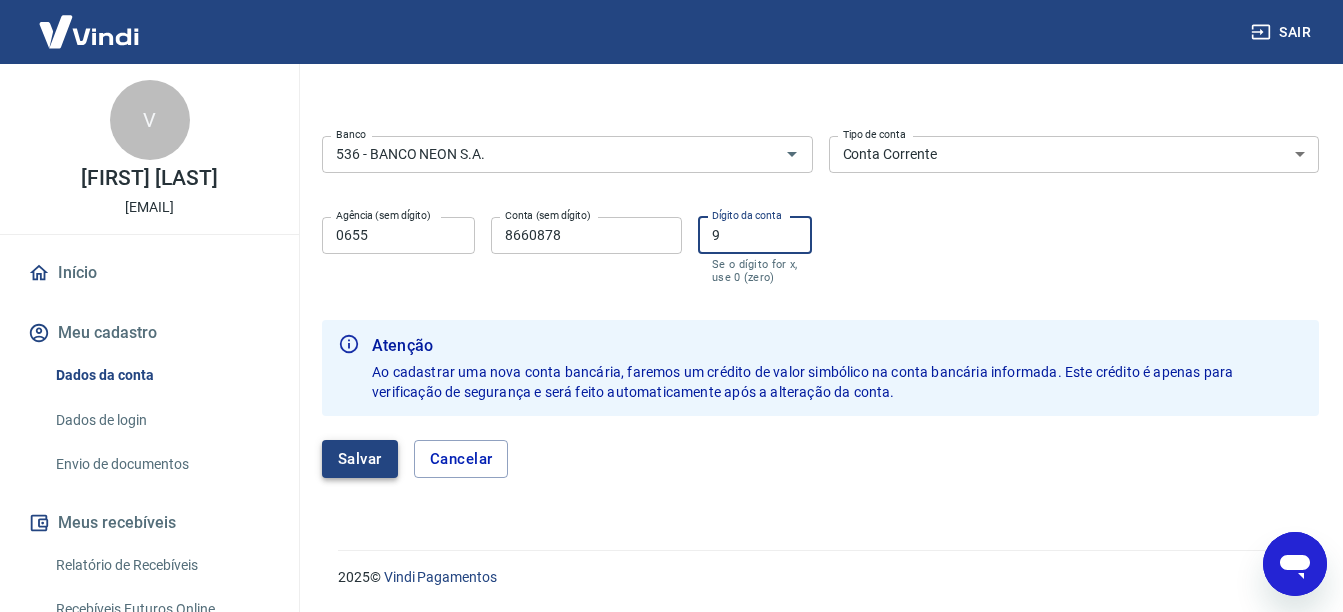 type on "9" 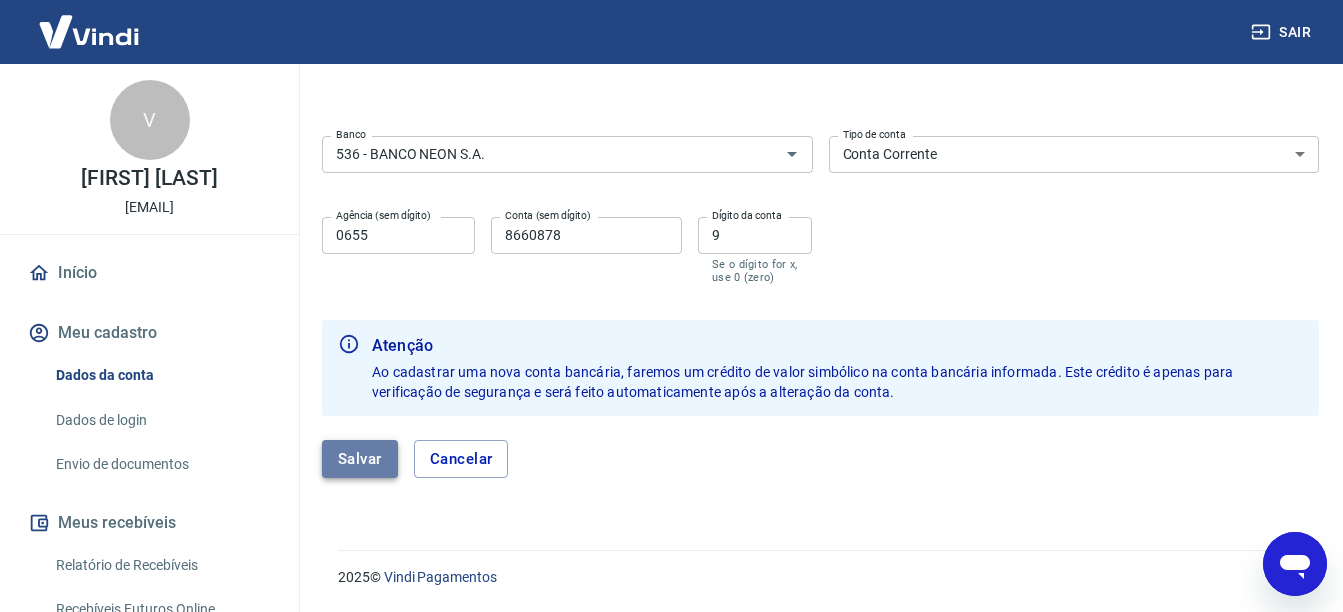 click on "Salvar" at bounding box center [360, 459] 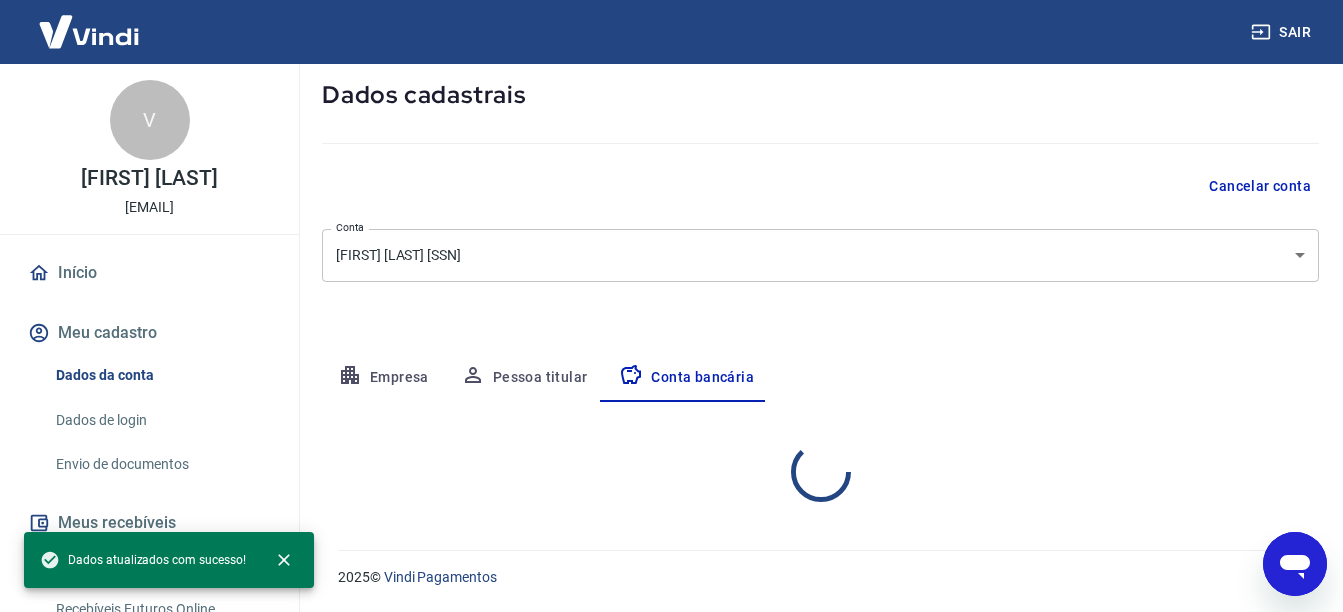 select on "1" 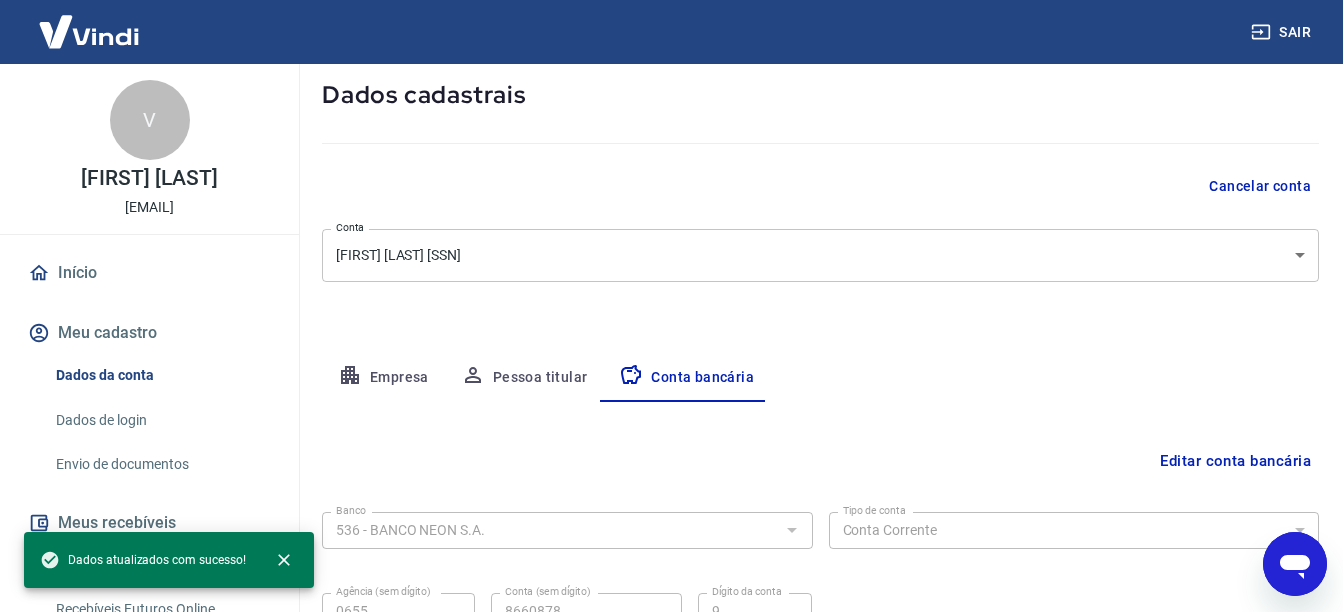 scroll, scrollTop: 299, scrollLeft: 0, axis: vertical 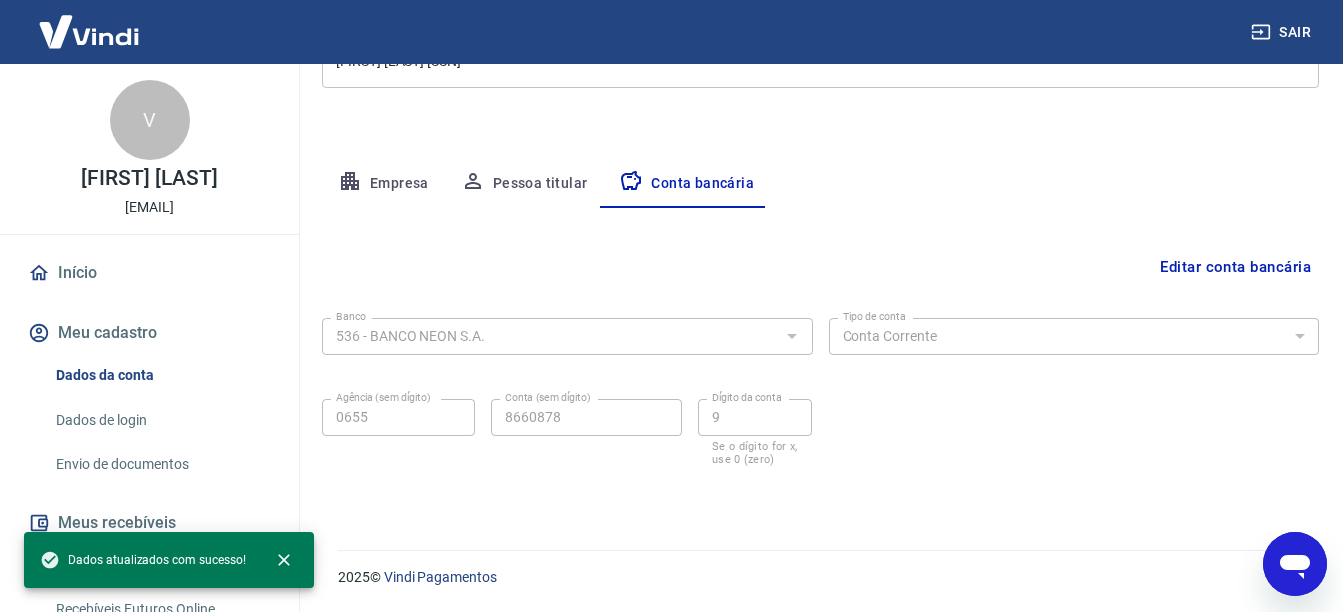click on "Editar conta bancária" at bounding box center [820, 267] 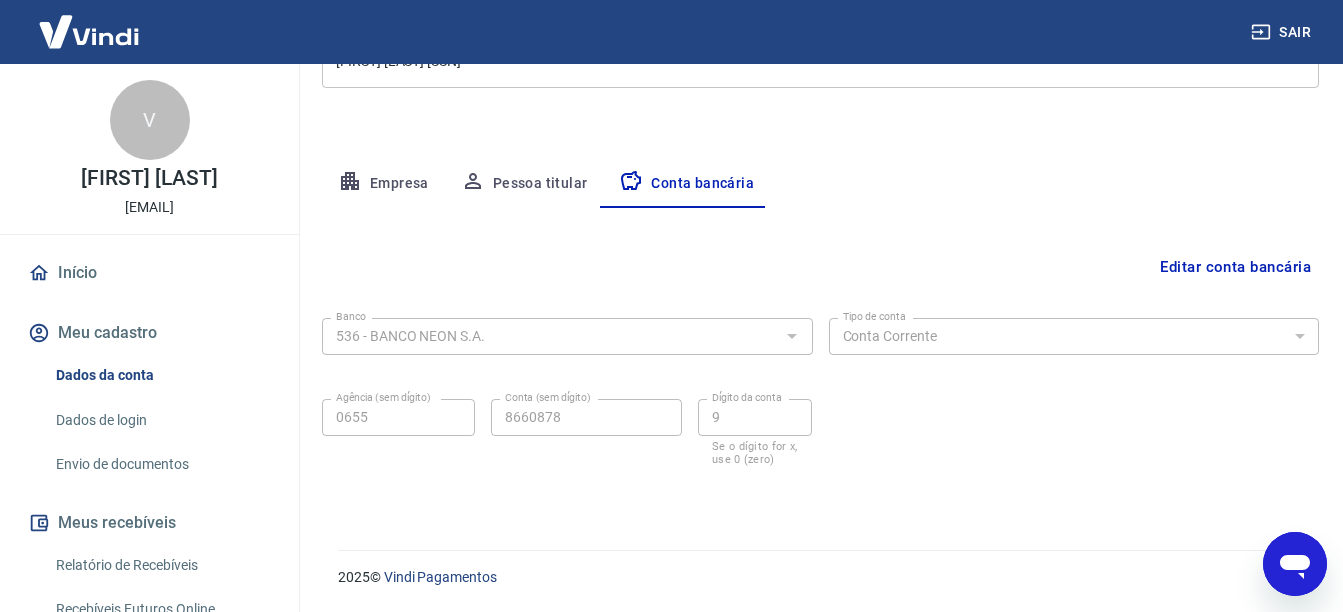 click 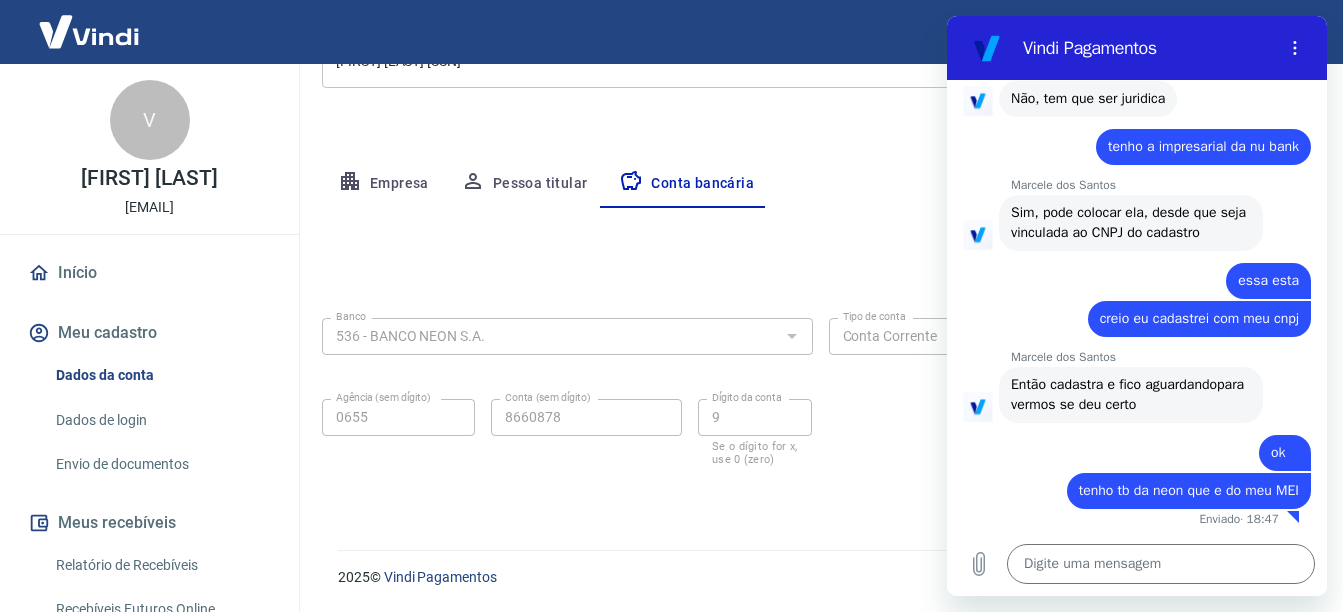 scroll, scrollTop: 2071, scrollLeft: 0, axis: vertical 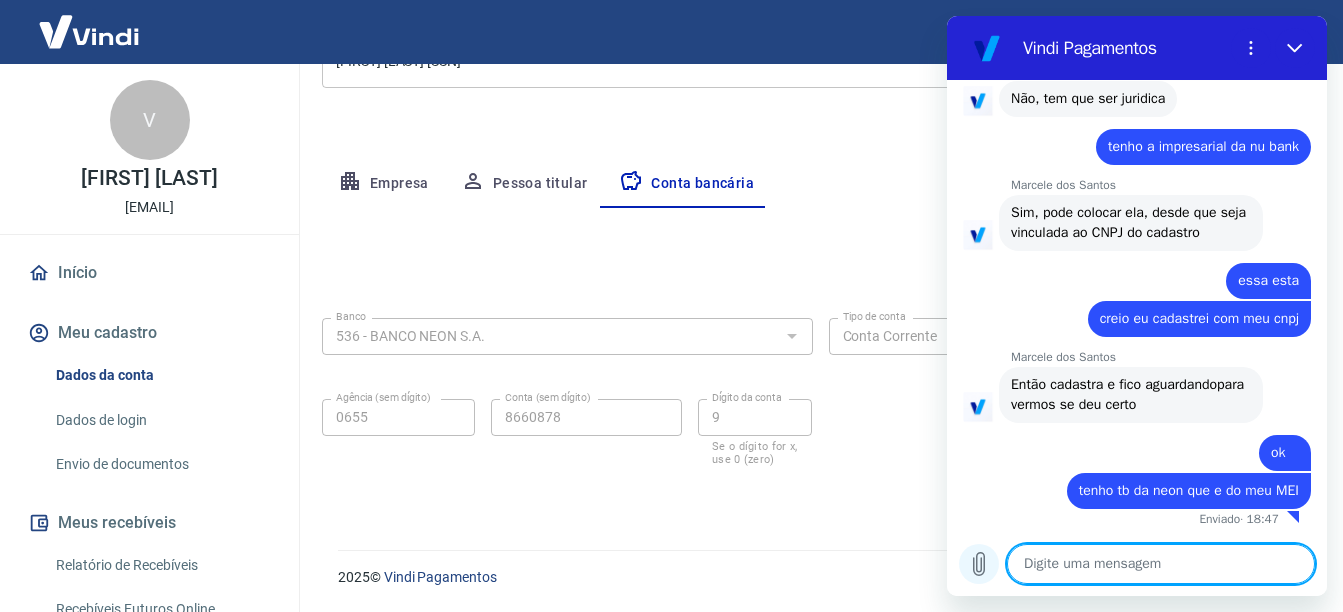 click 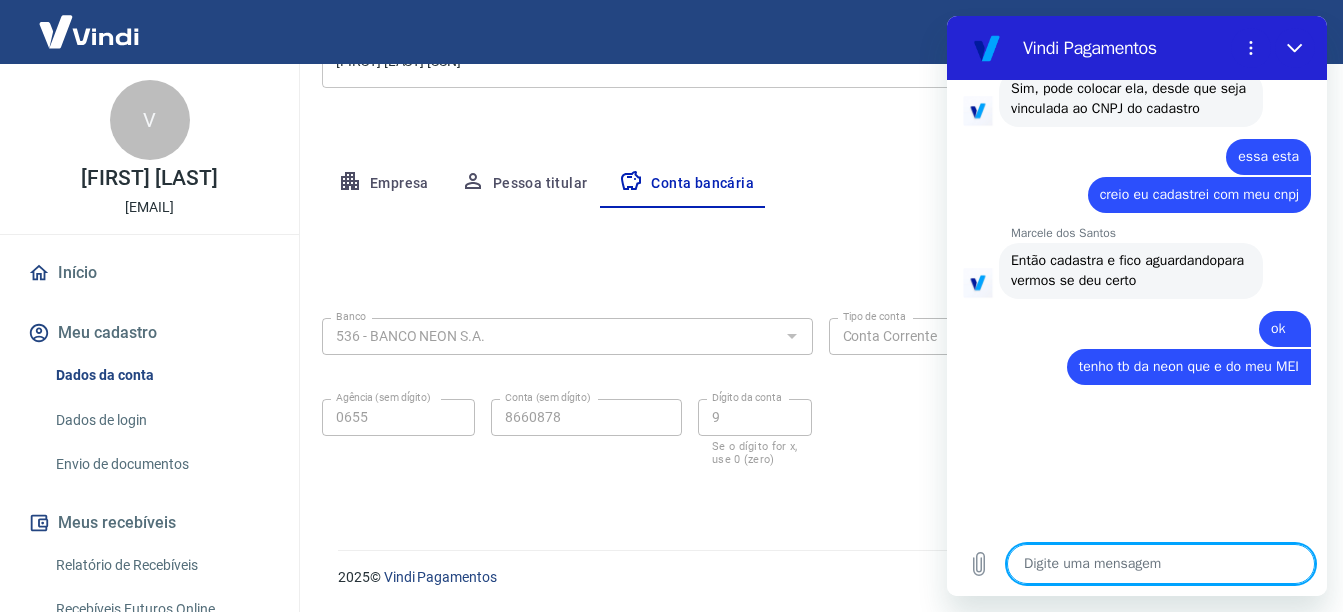 scroll, scrollTop: 2195, scrollLeft: 0, axis: vertical 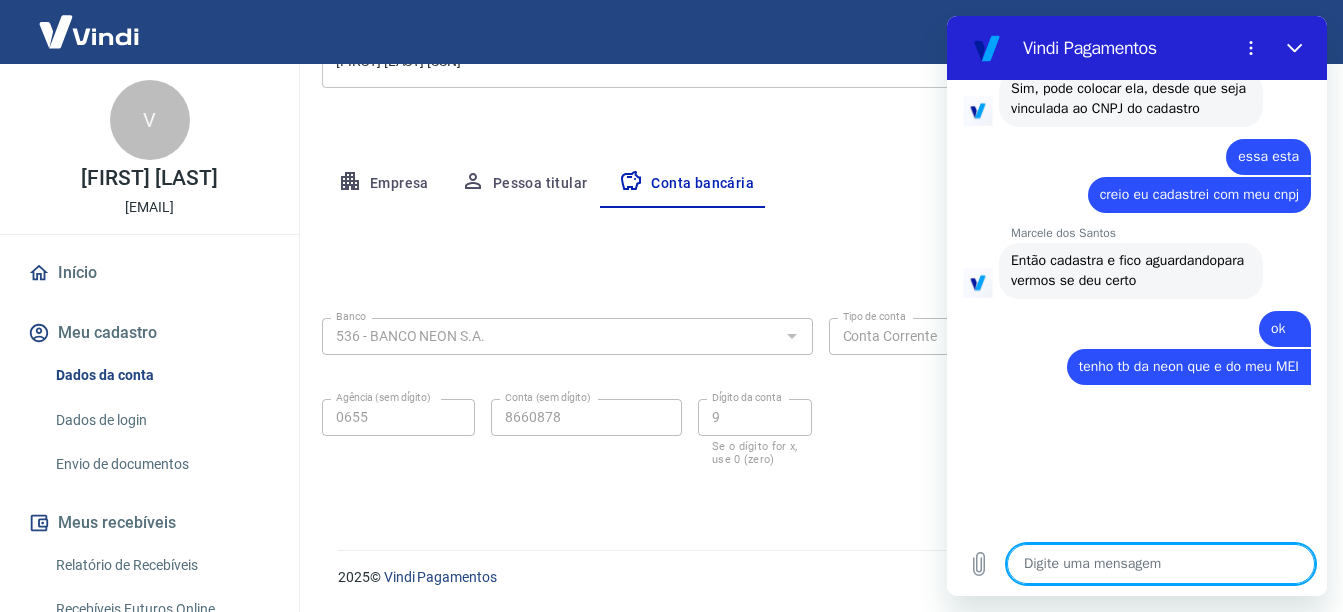 type on "x" 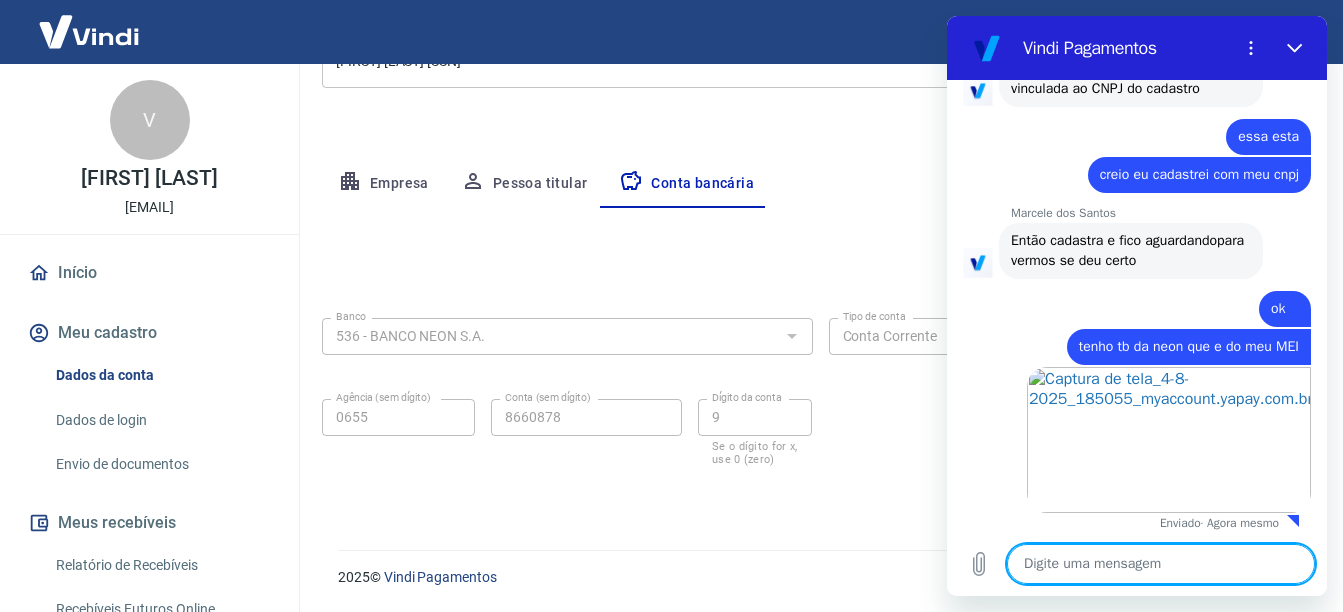 scroll, scrollTop: 2219, scrollLeft: 0, axis: vertical 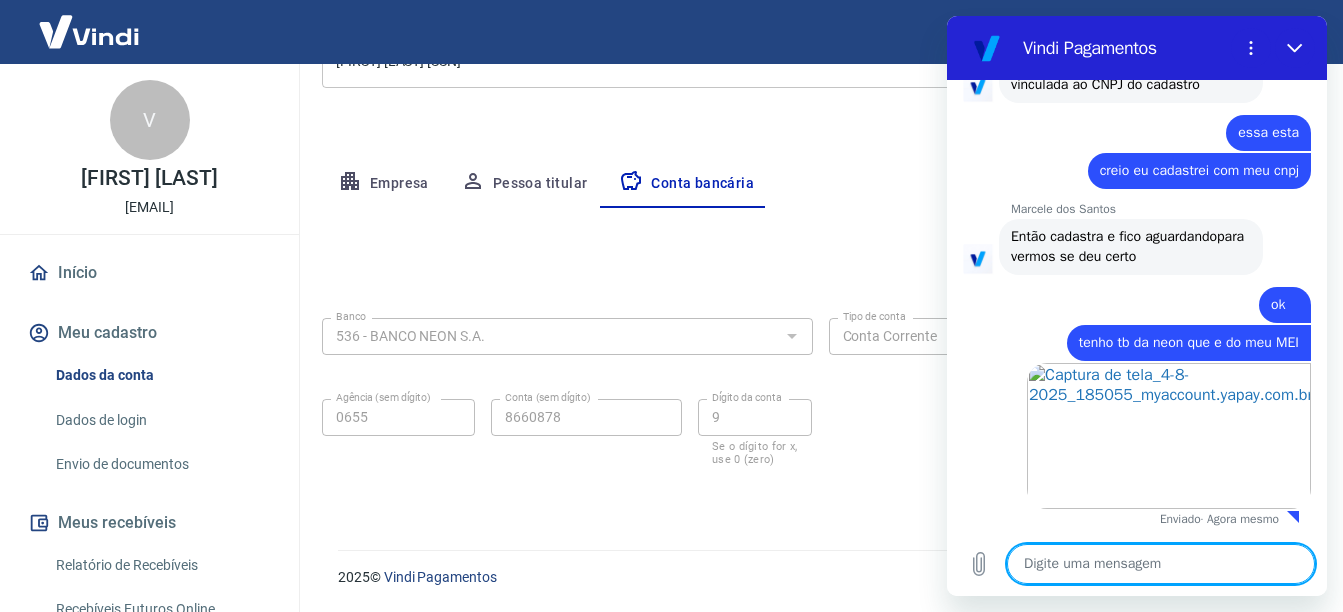 type on "A" 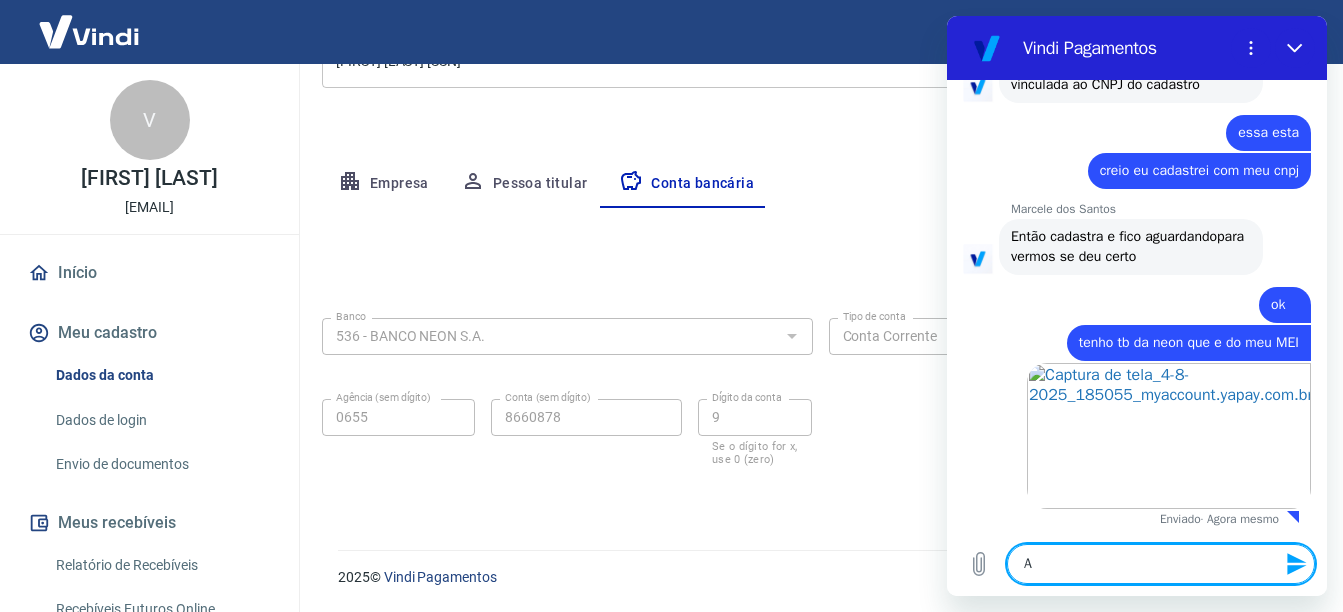 type on "AG" 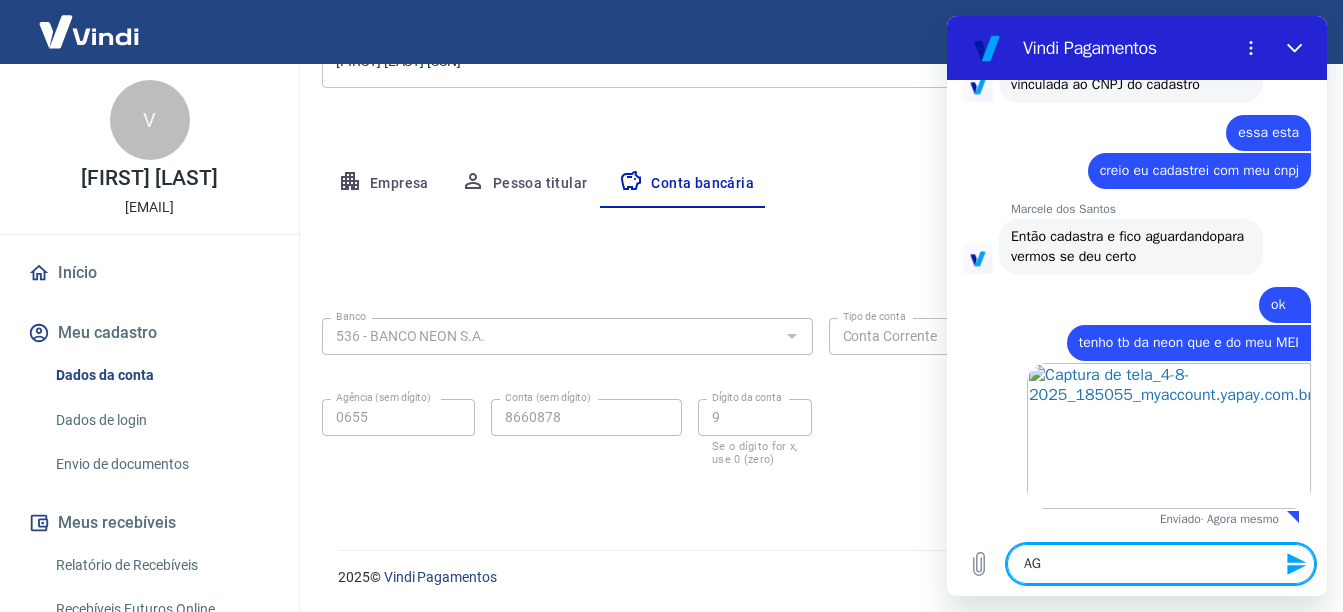 type on "AGO" 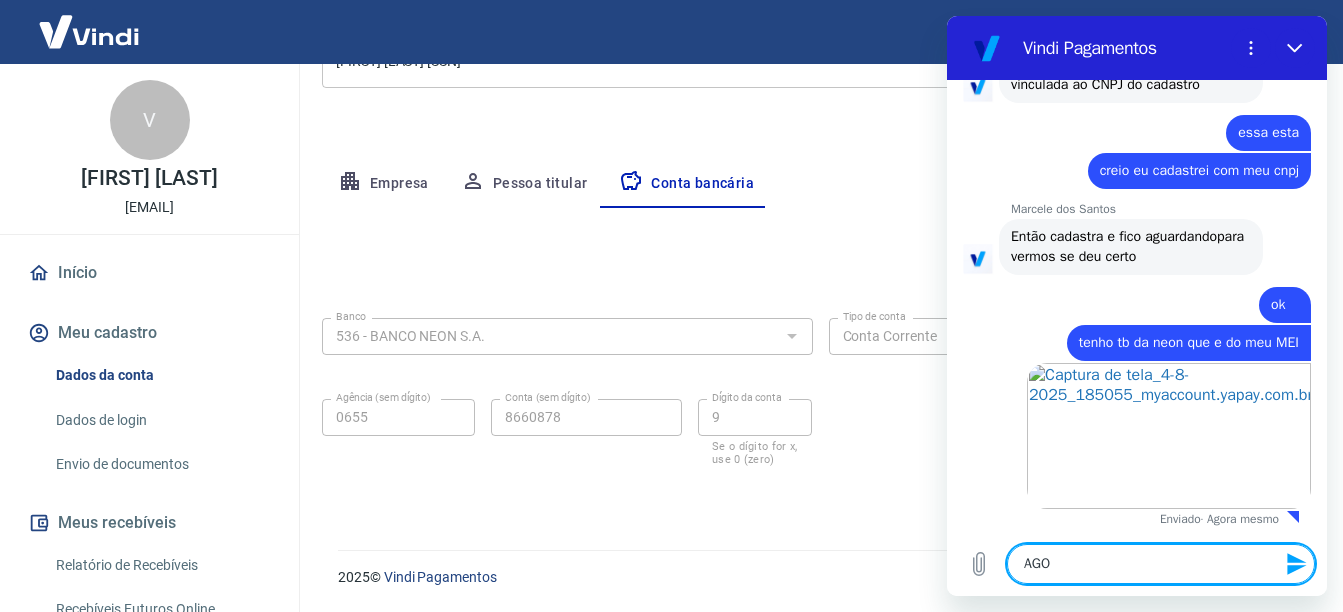 type on "AGOR" 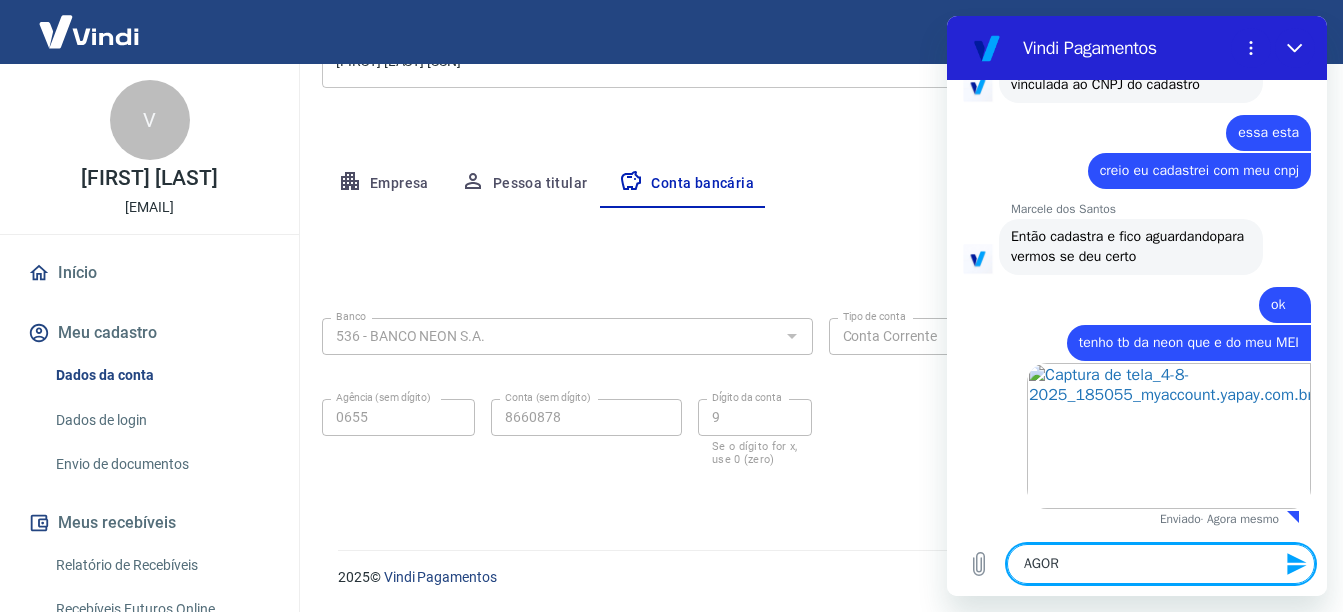 type on "AGORA" 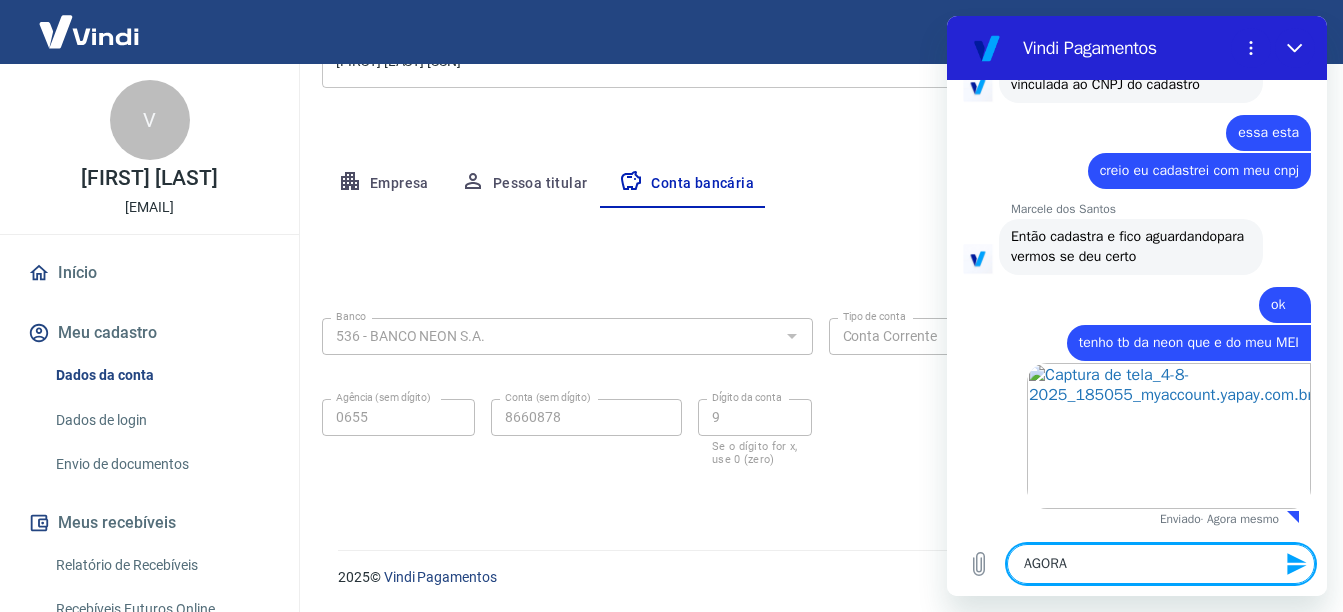 type on "AGORA" 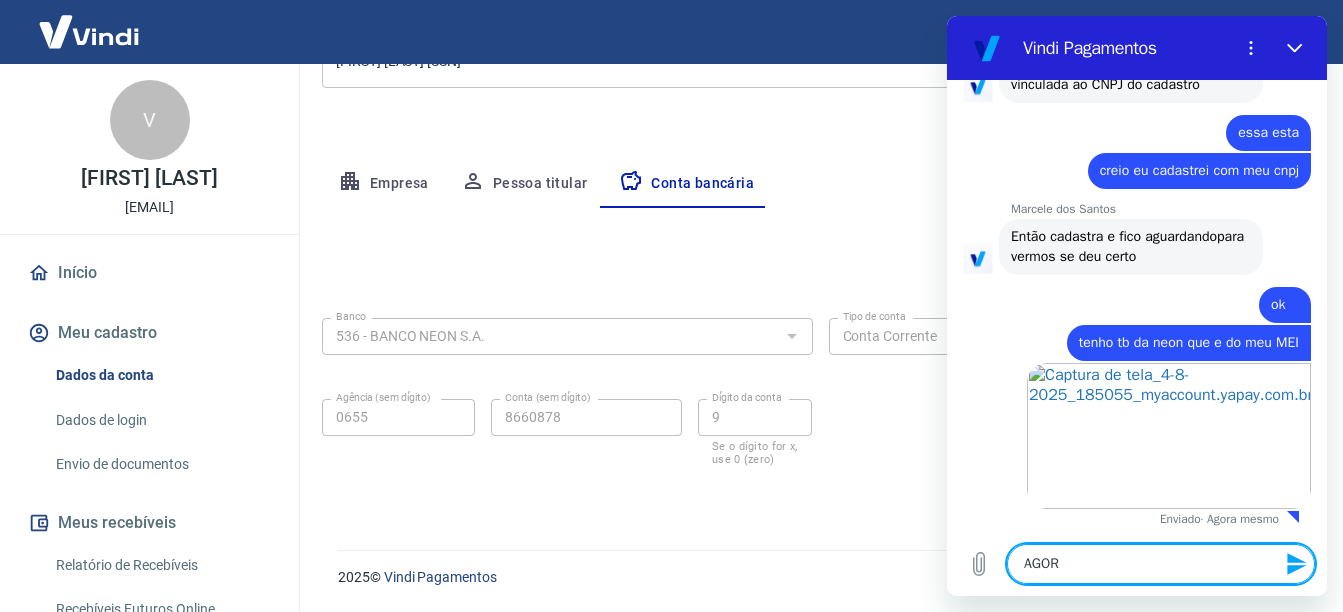 type on "x" 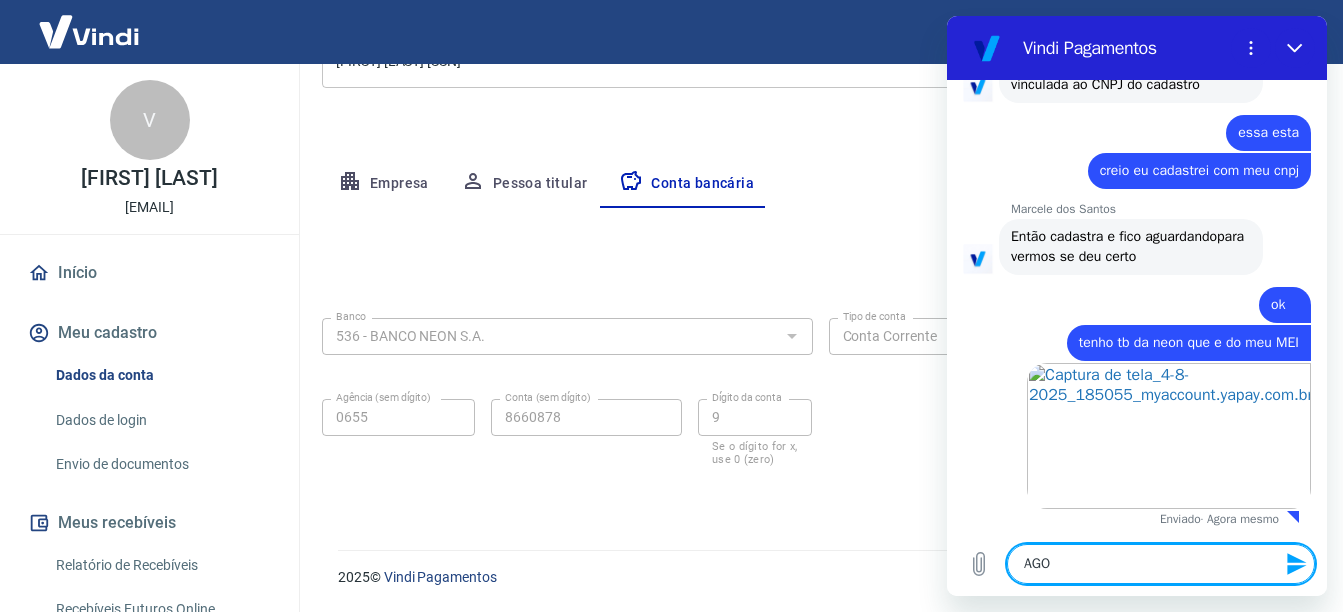 type on "AG" 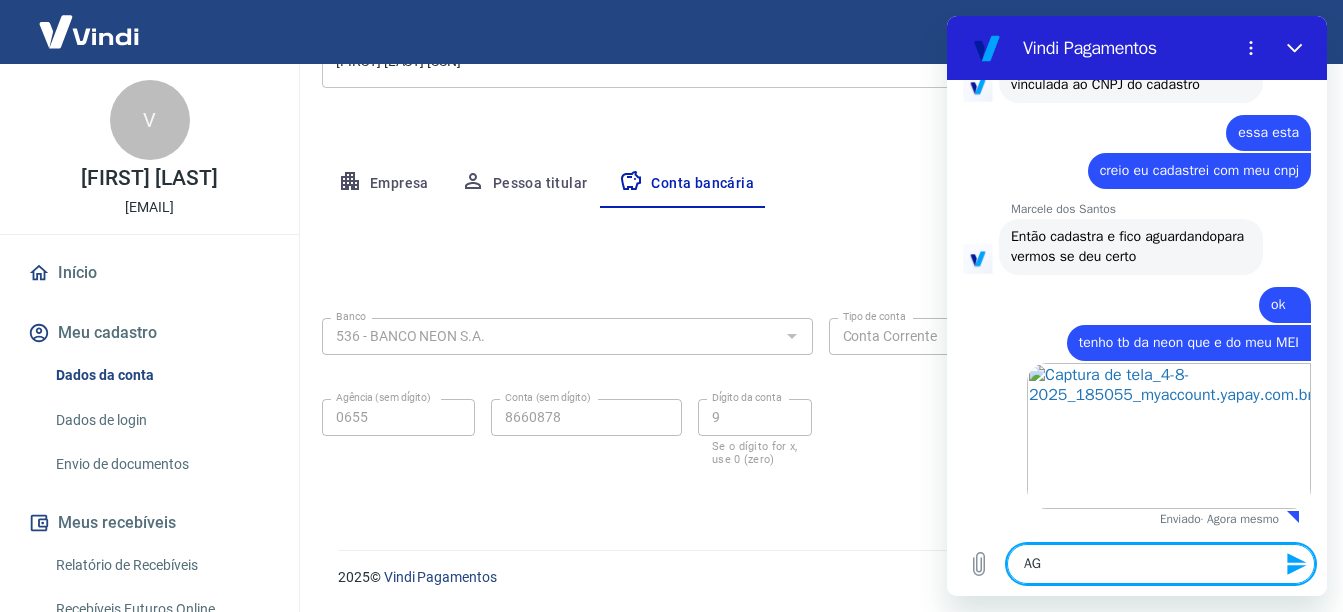 type on "A" 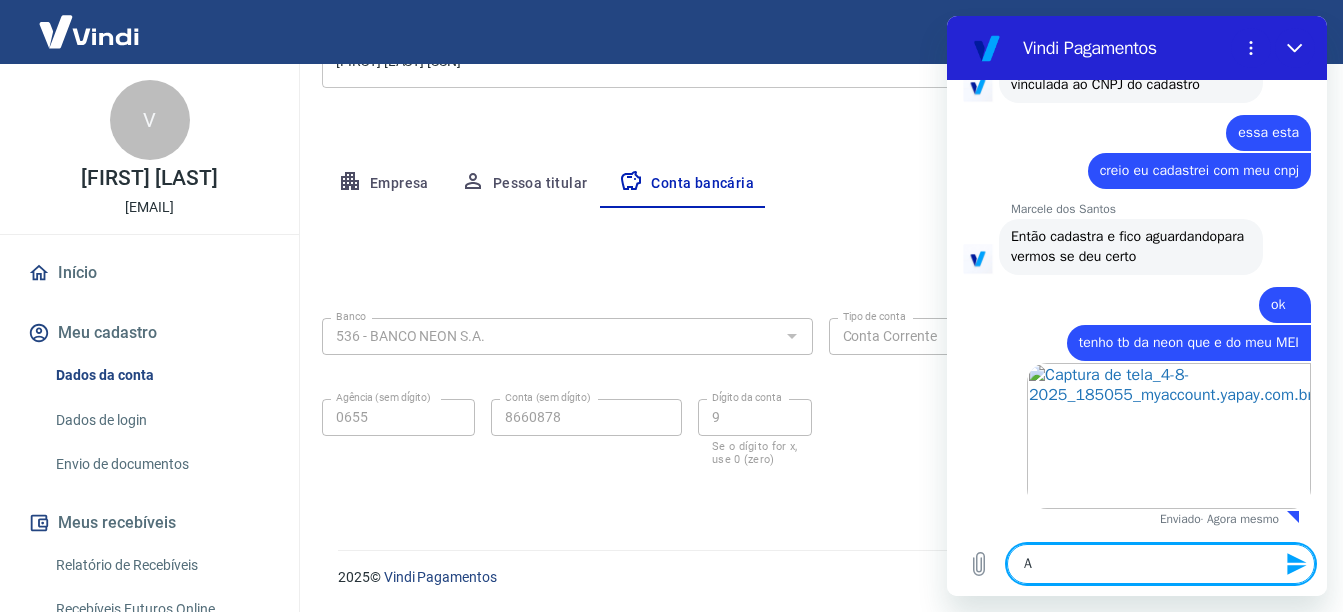 type 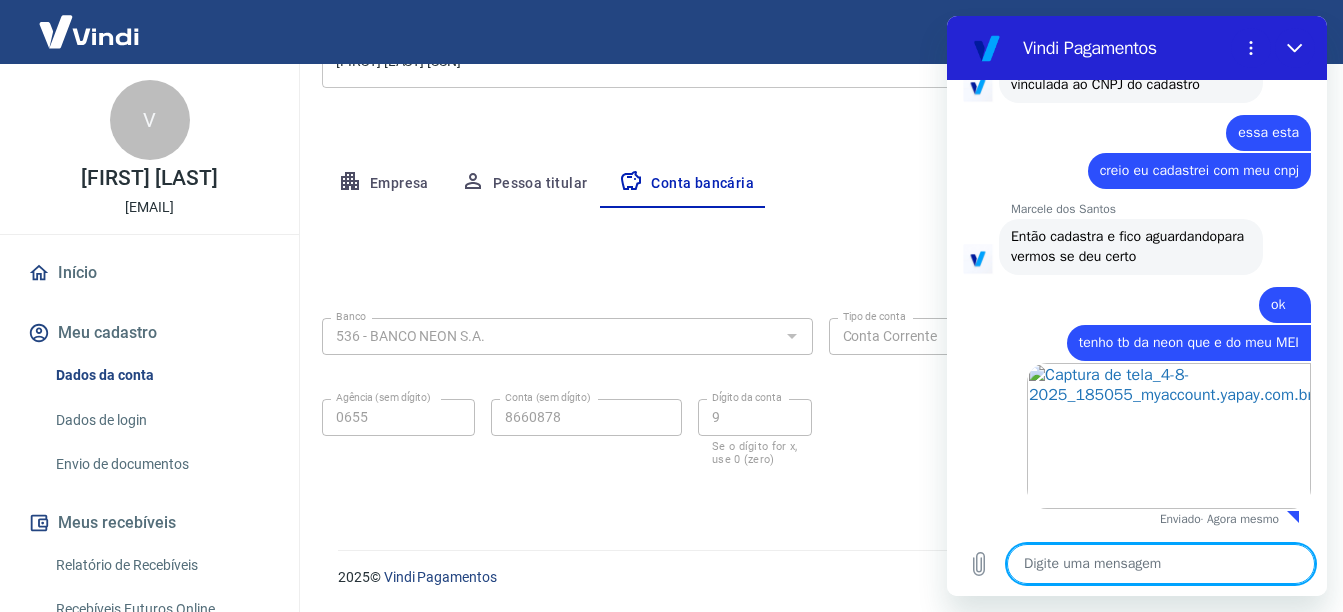 type on "r" 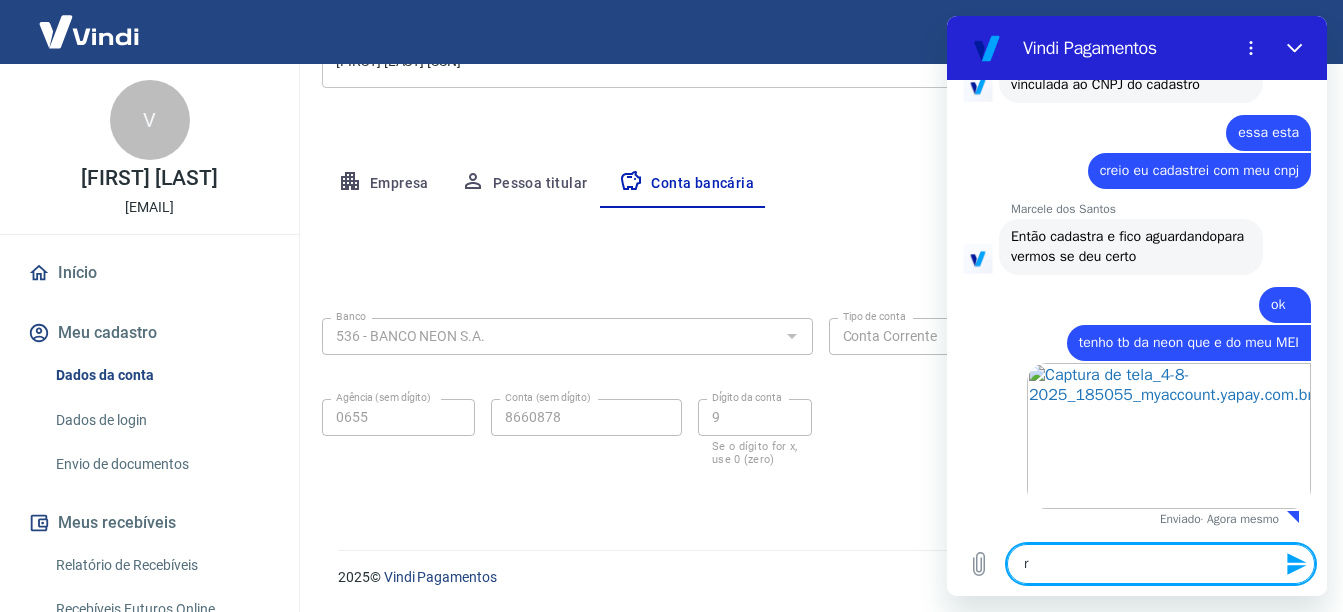 type on "re" 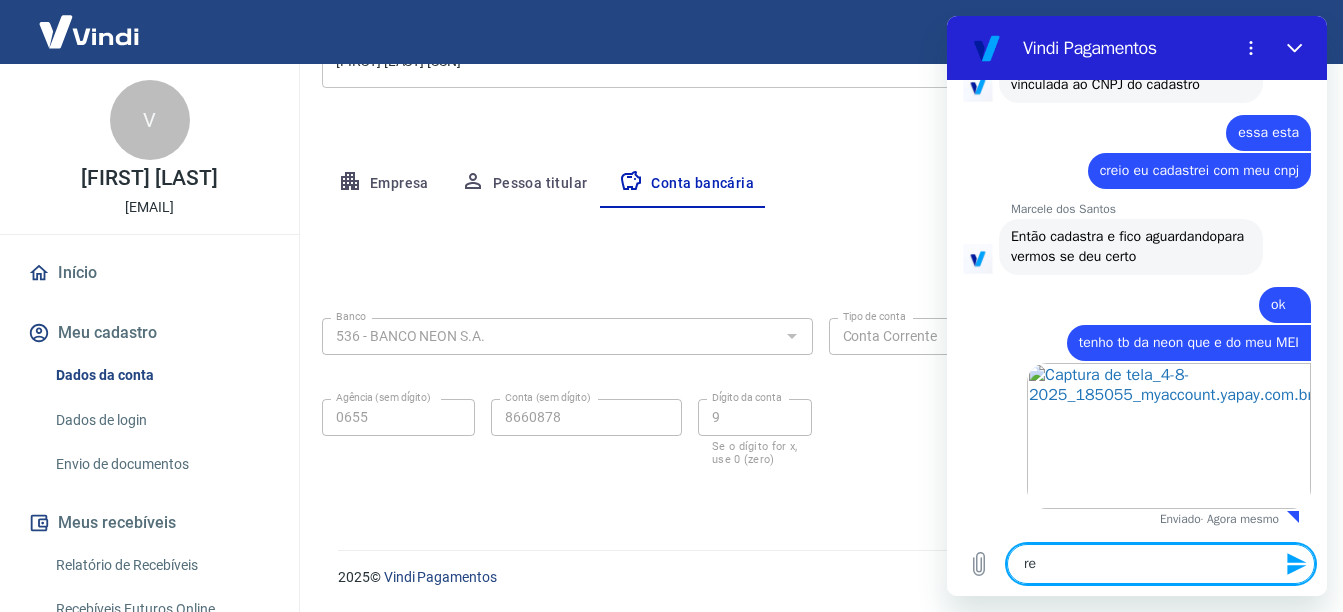 type on "rec" 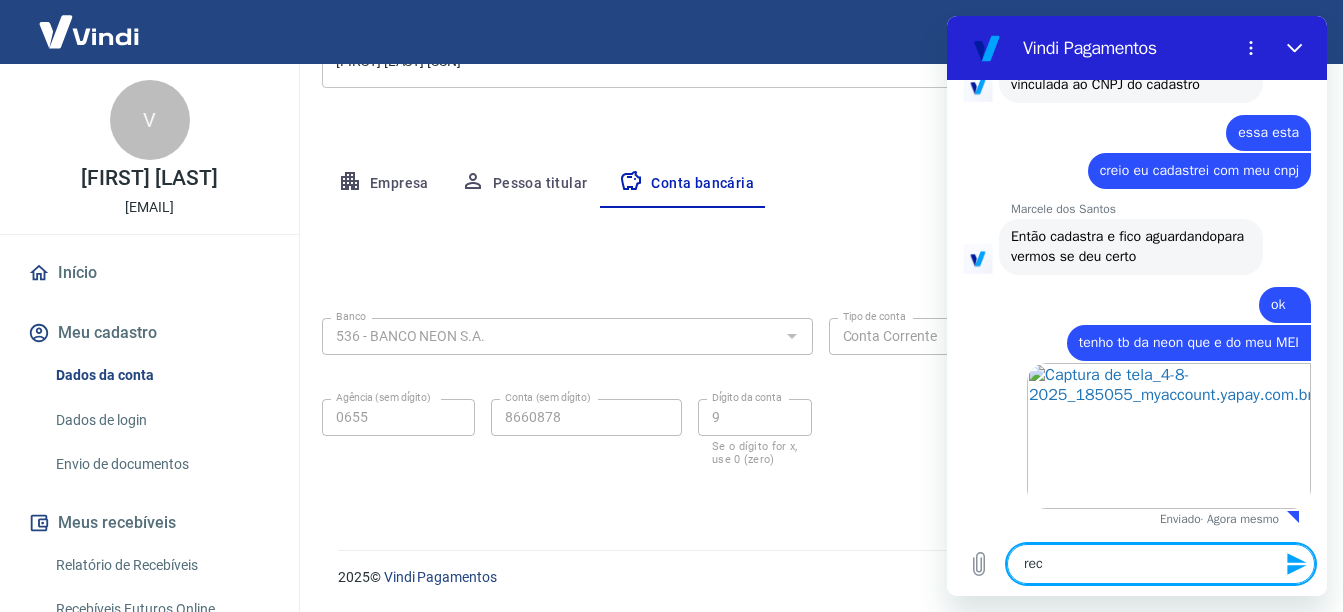 type on "rece" 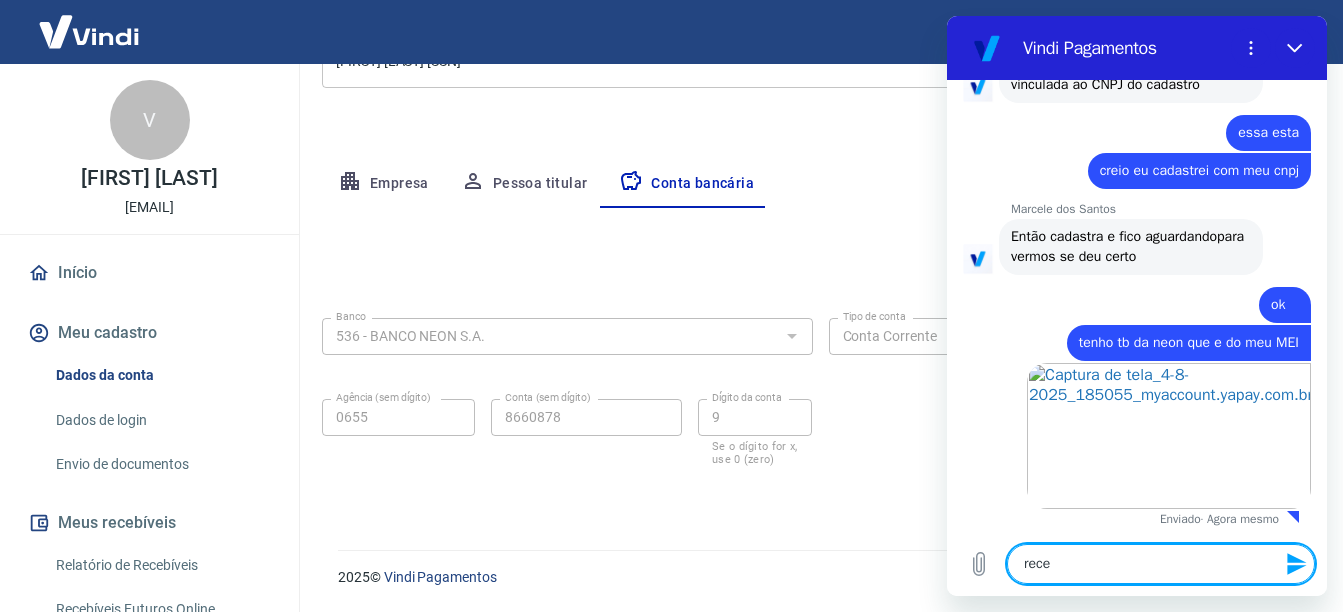 type on "receb" 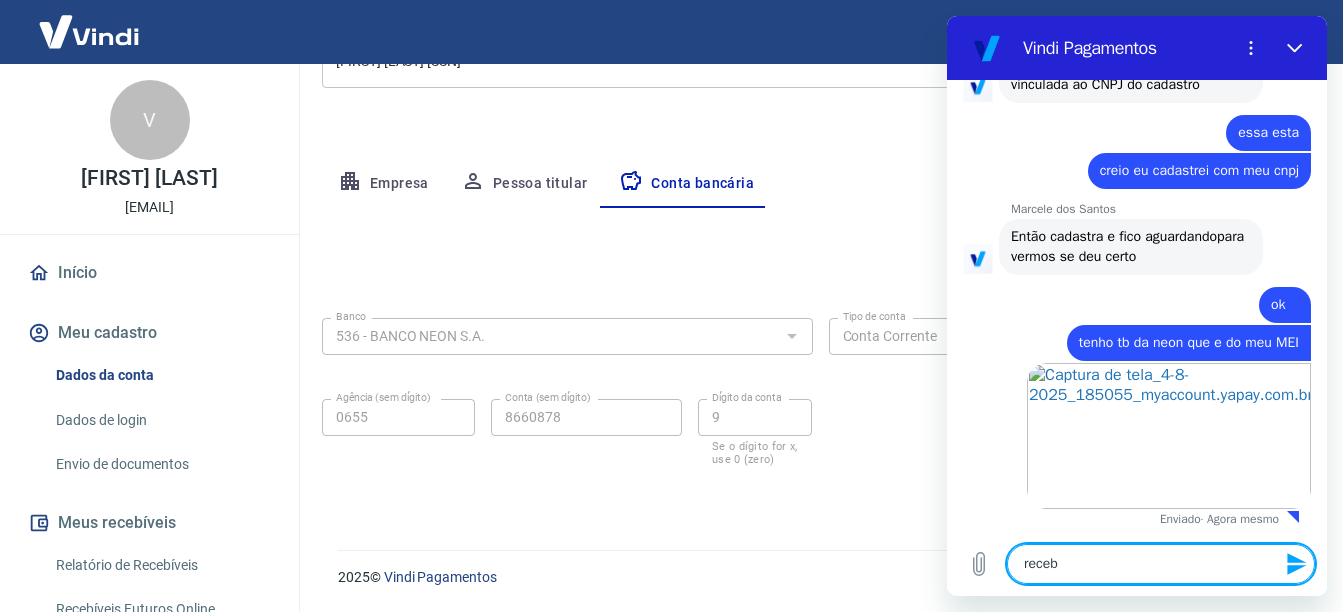 type on "recebi" 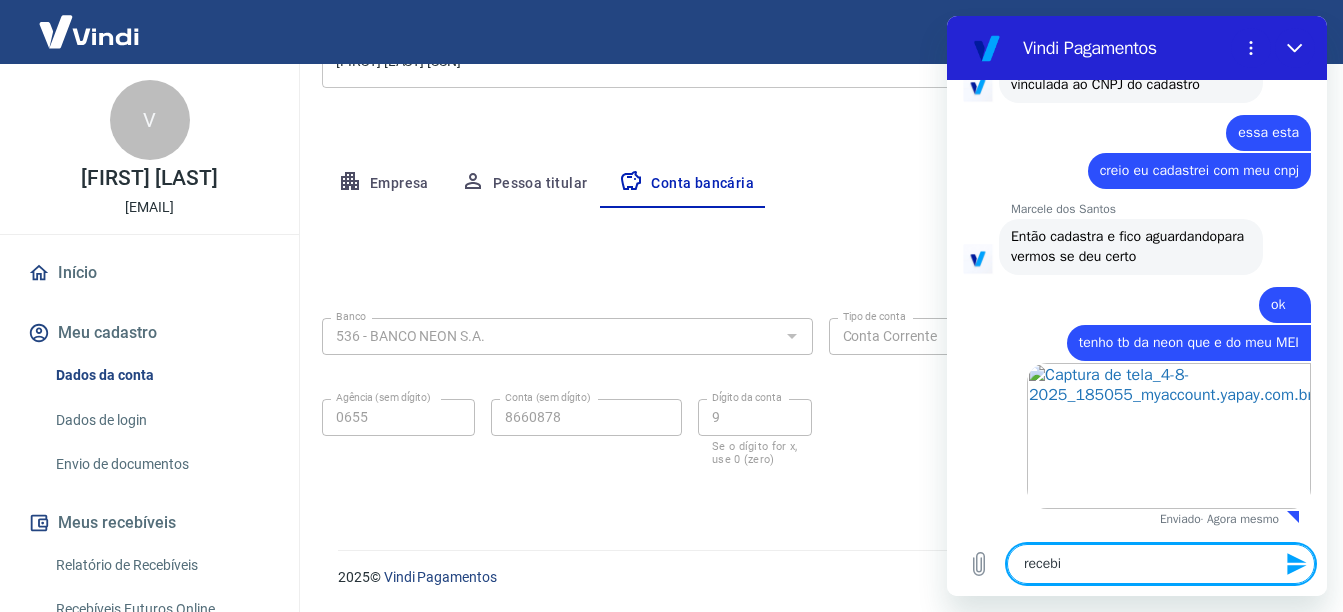 type on "recebi" 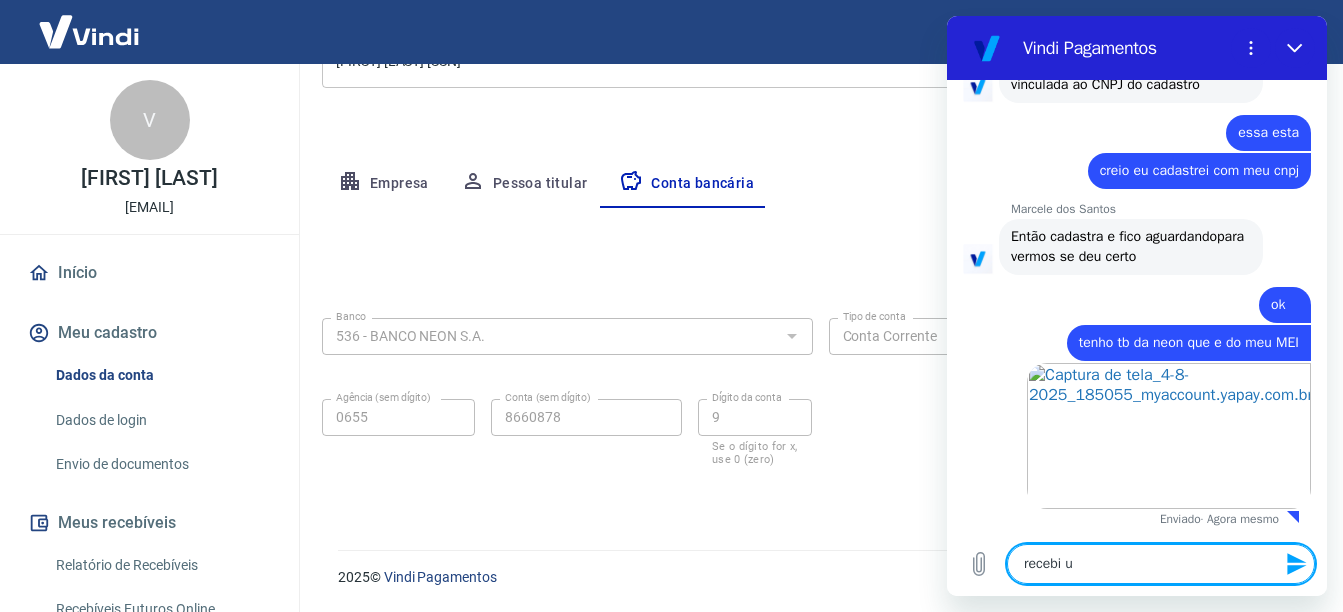 type on "recebi um" 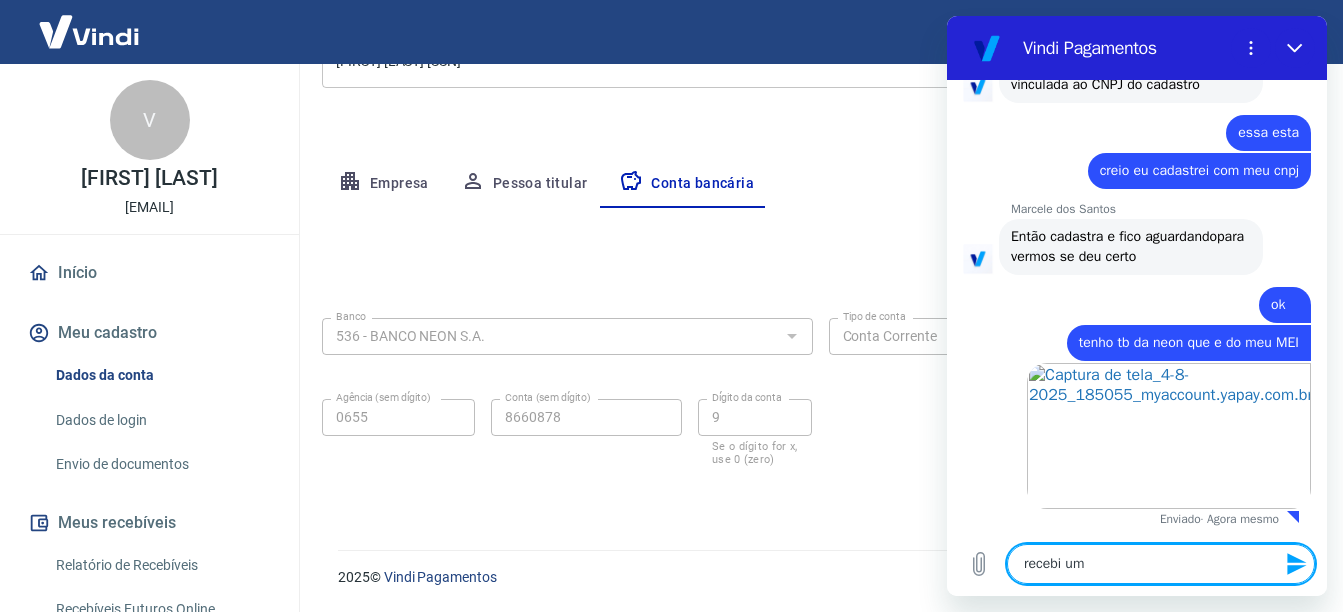 type on "recebi um" 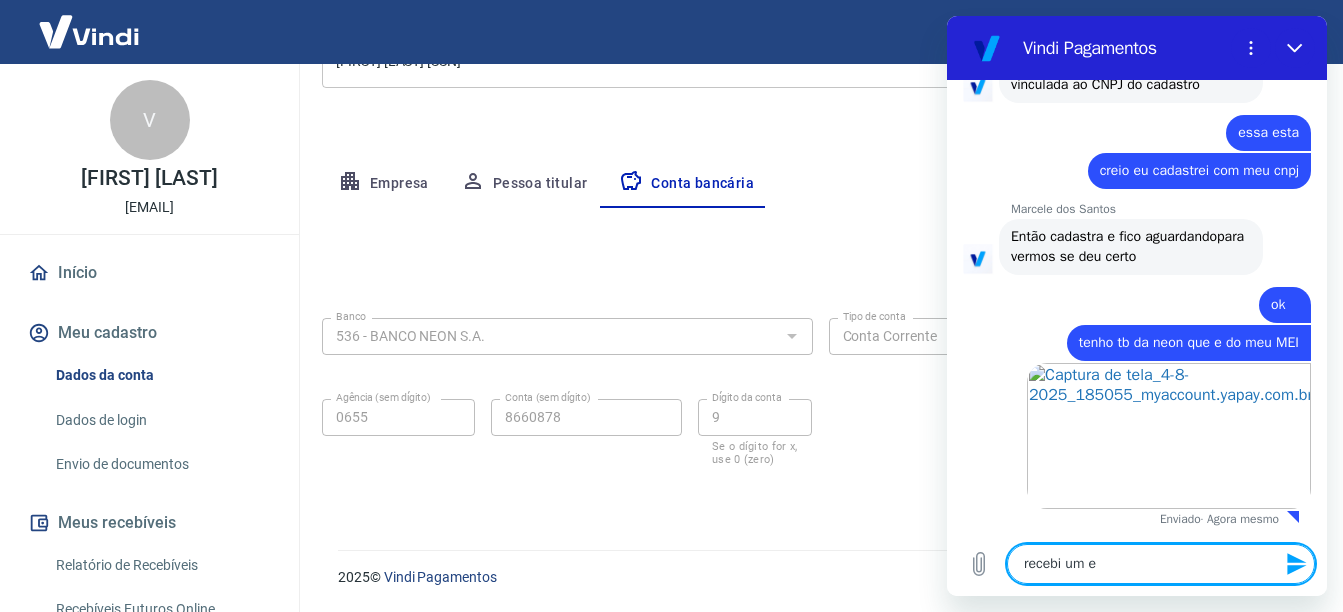 type on "recebi um em" 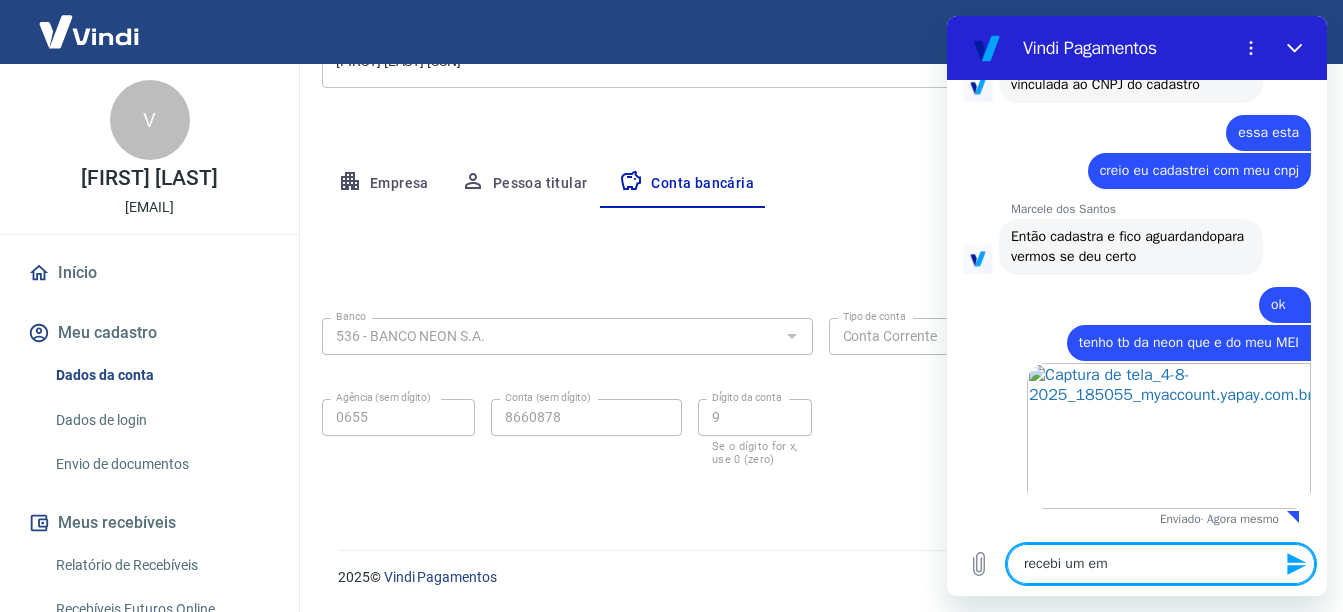 type on "recebi um ema" 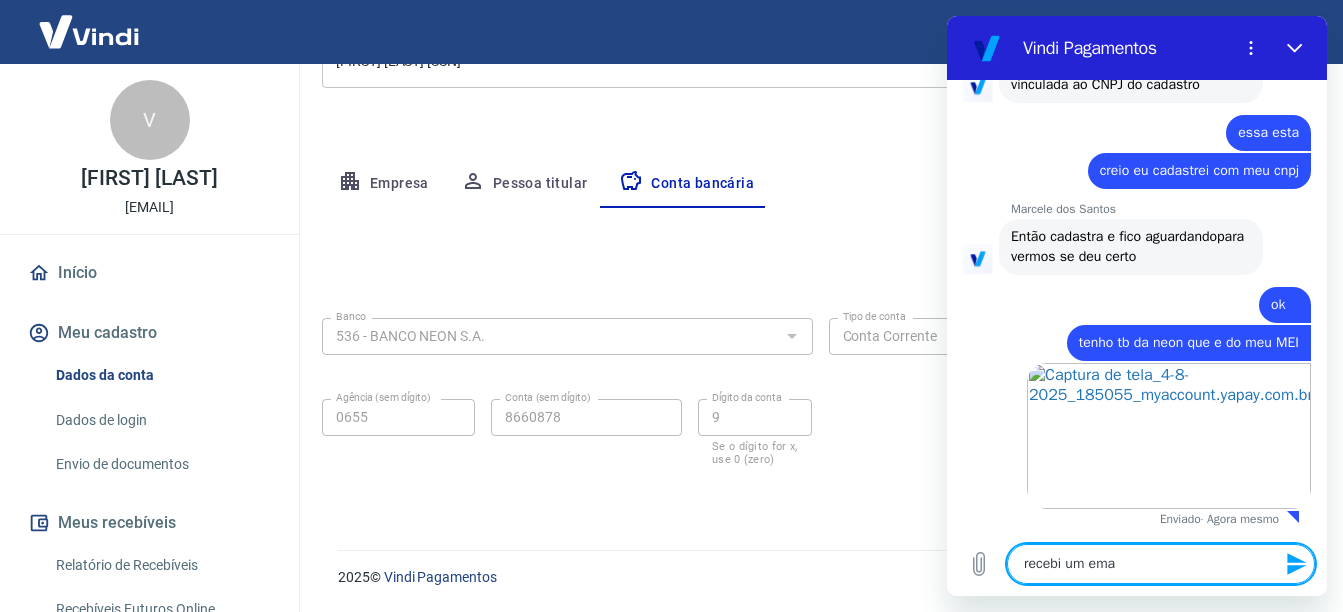 type on "recebi um emai" 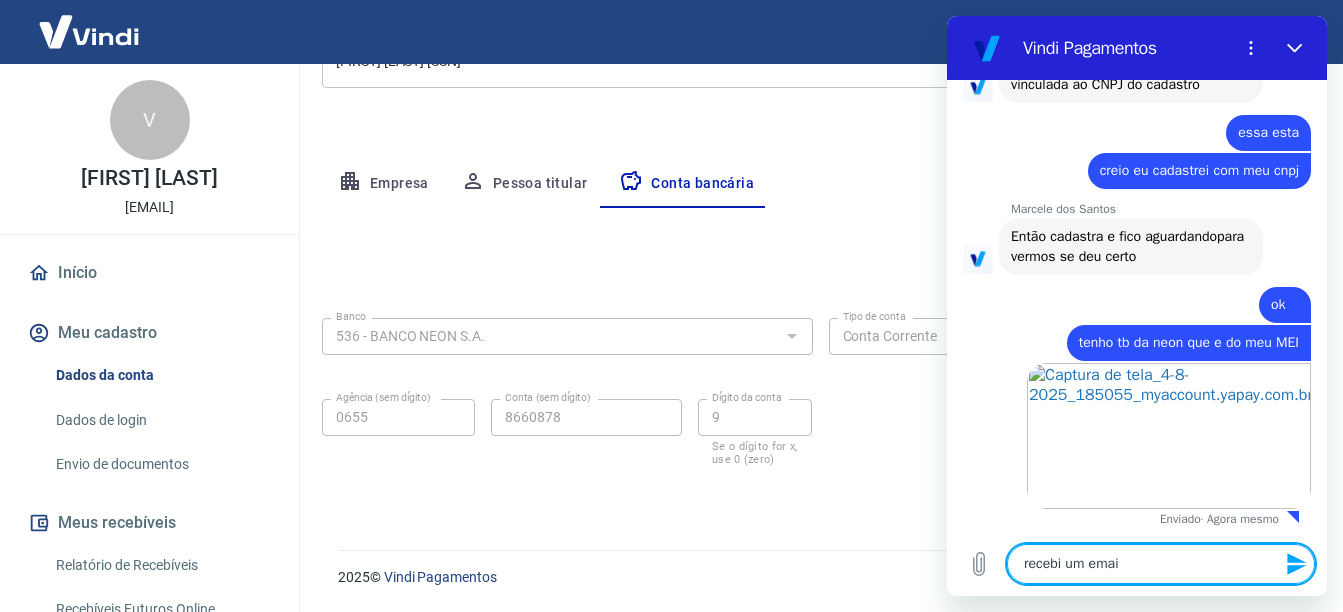 type on "recebi um email" 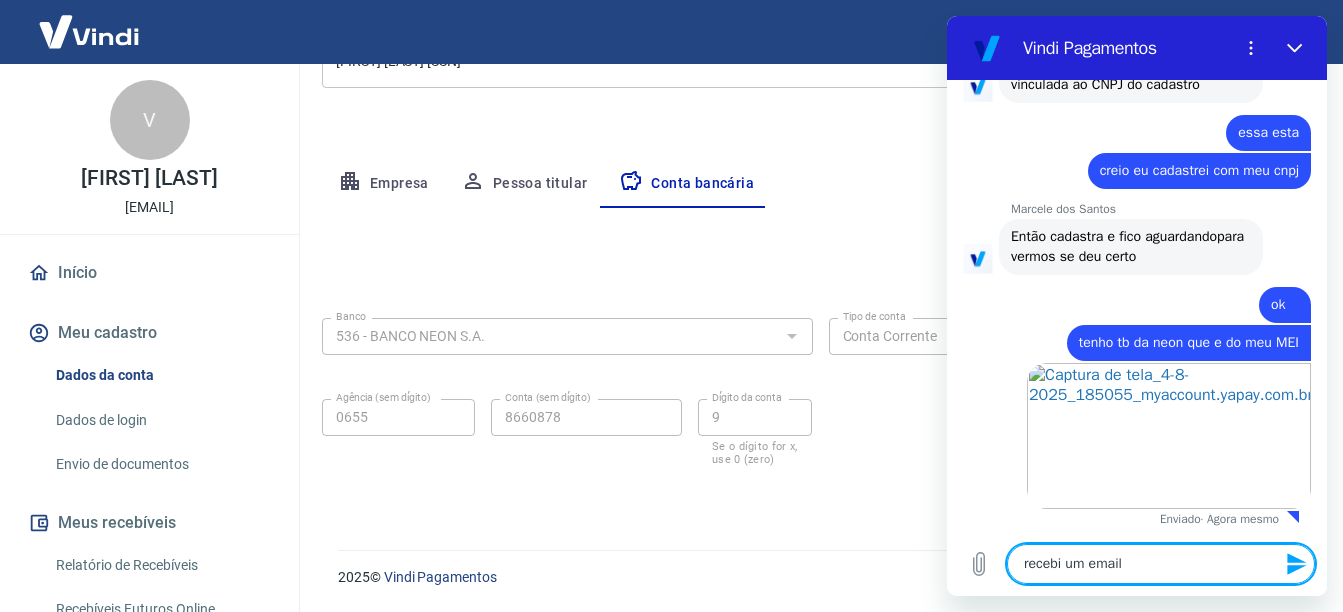 type on "x" 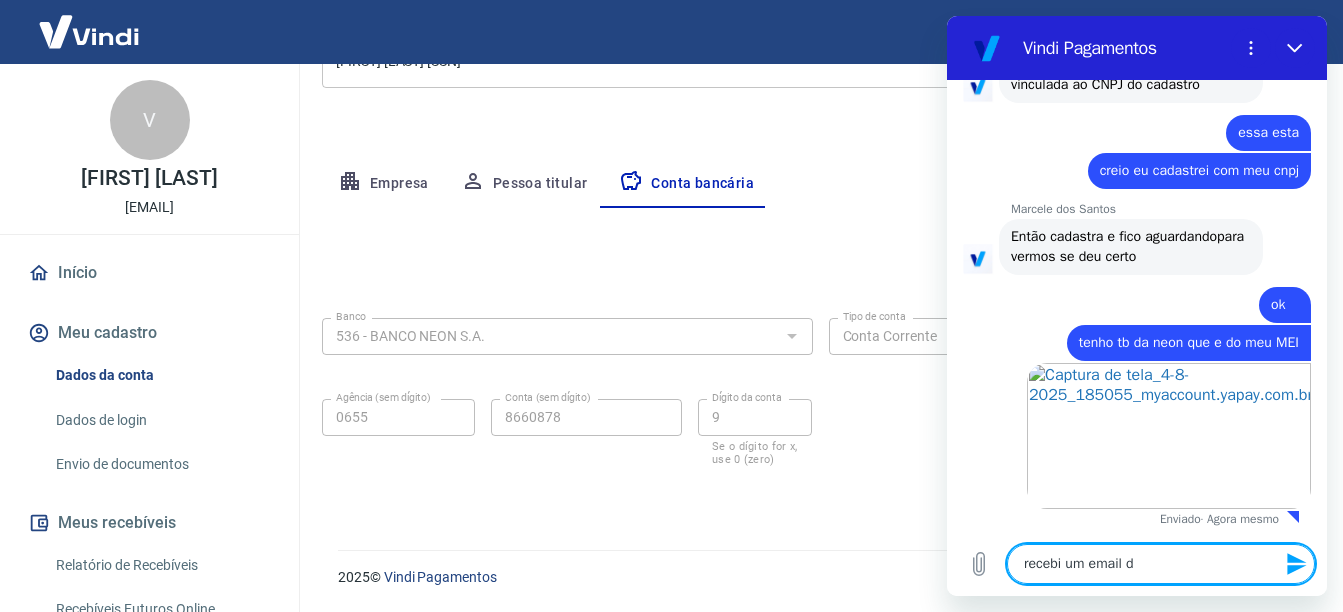 type on "recebi um email de" 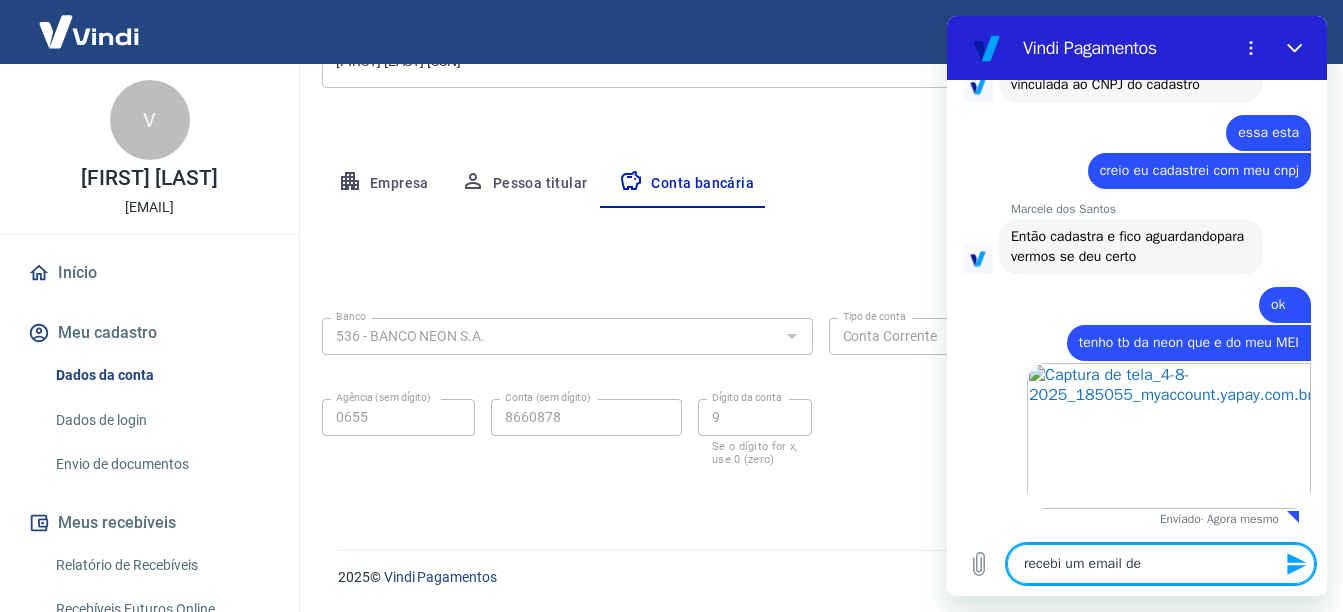 type on "recebi um email de" 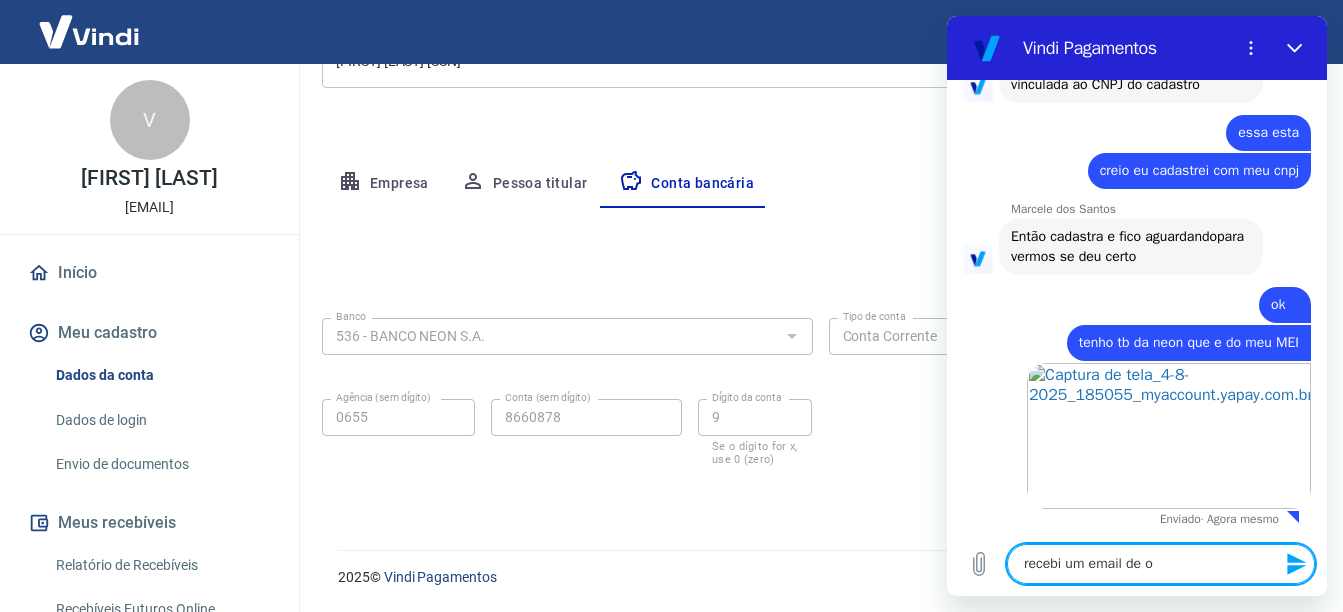 type on "recebi um email de ob" 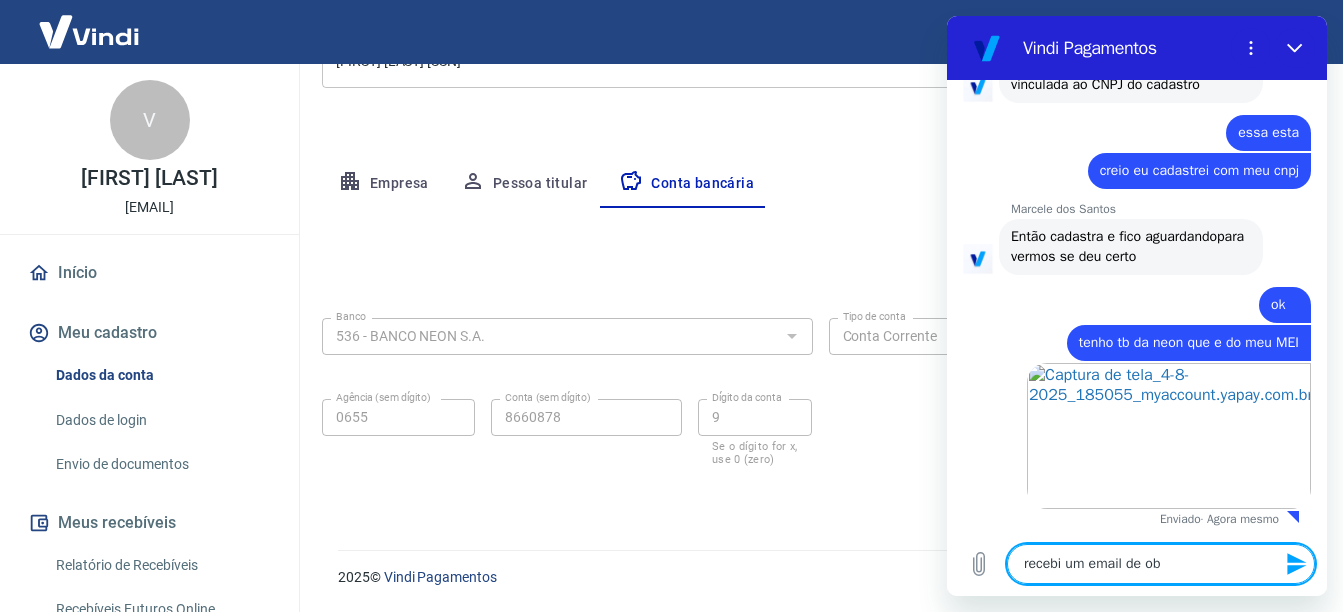 type on "recebi um email de obt" 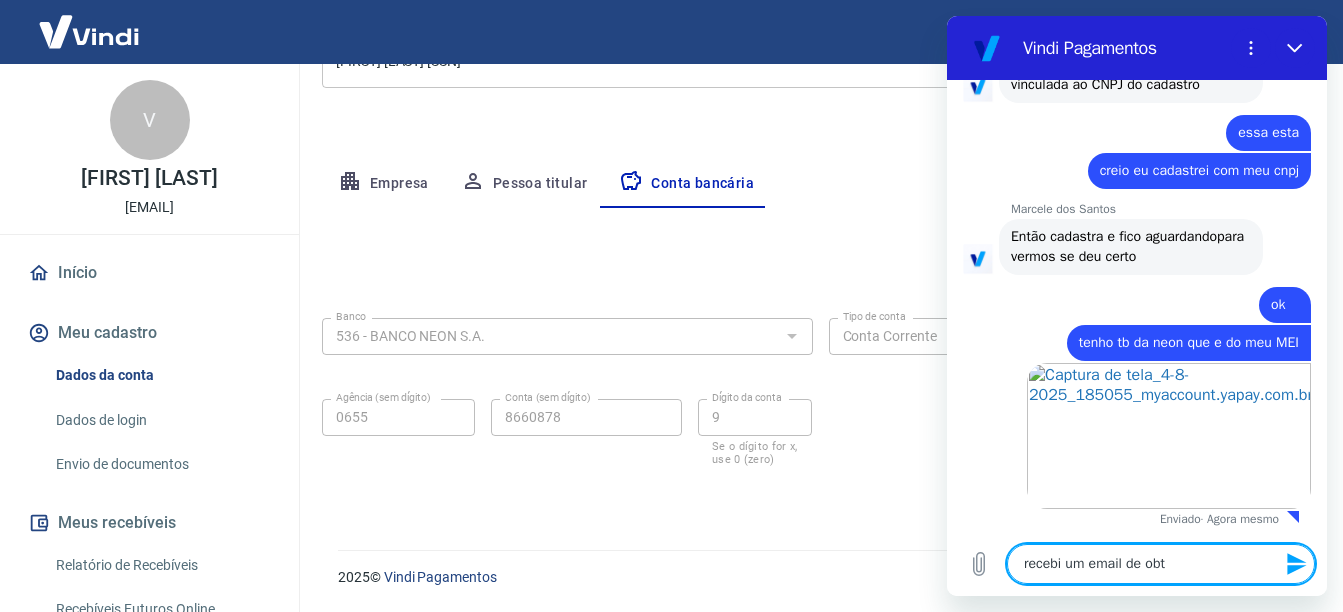 type on "recebi um email de obte" 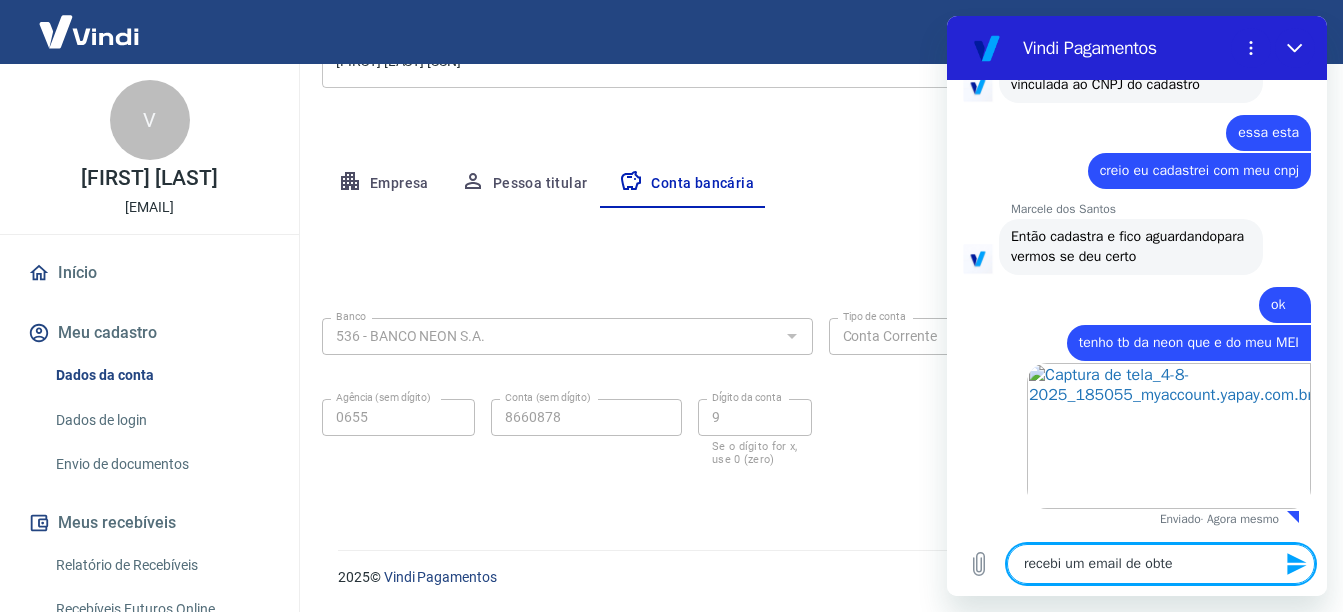 type on "recebi um email de obter" 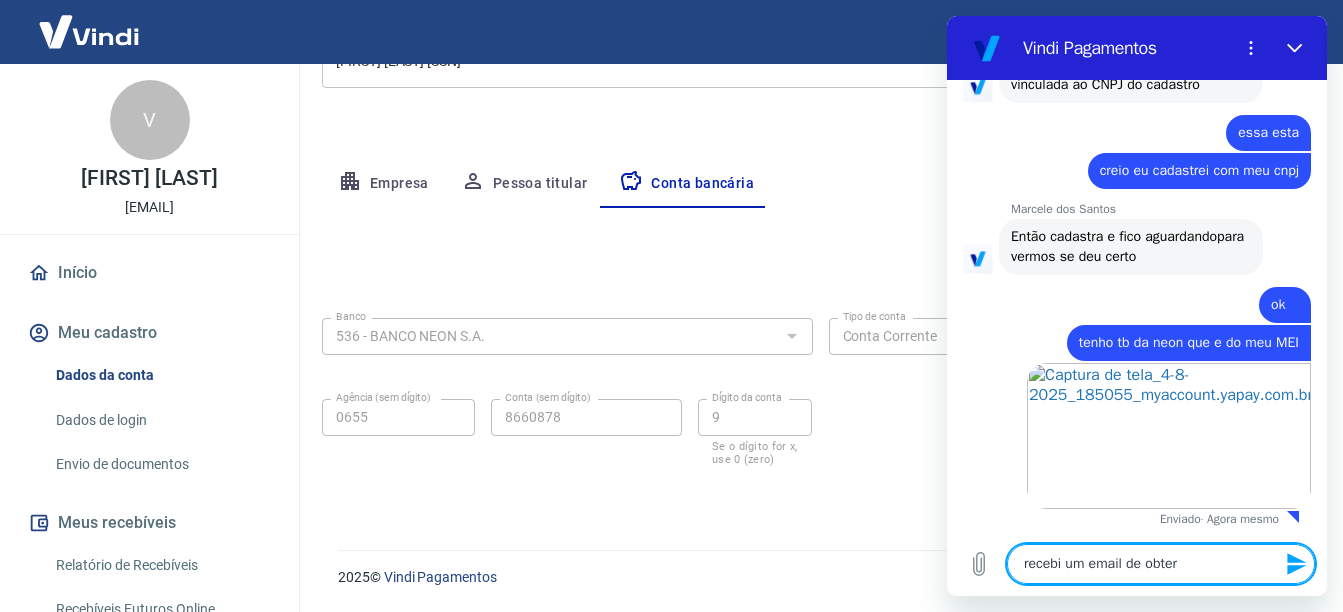type on "recebi um email de obter" 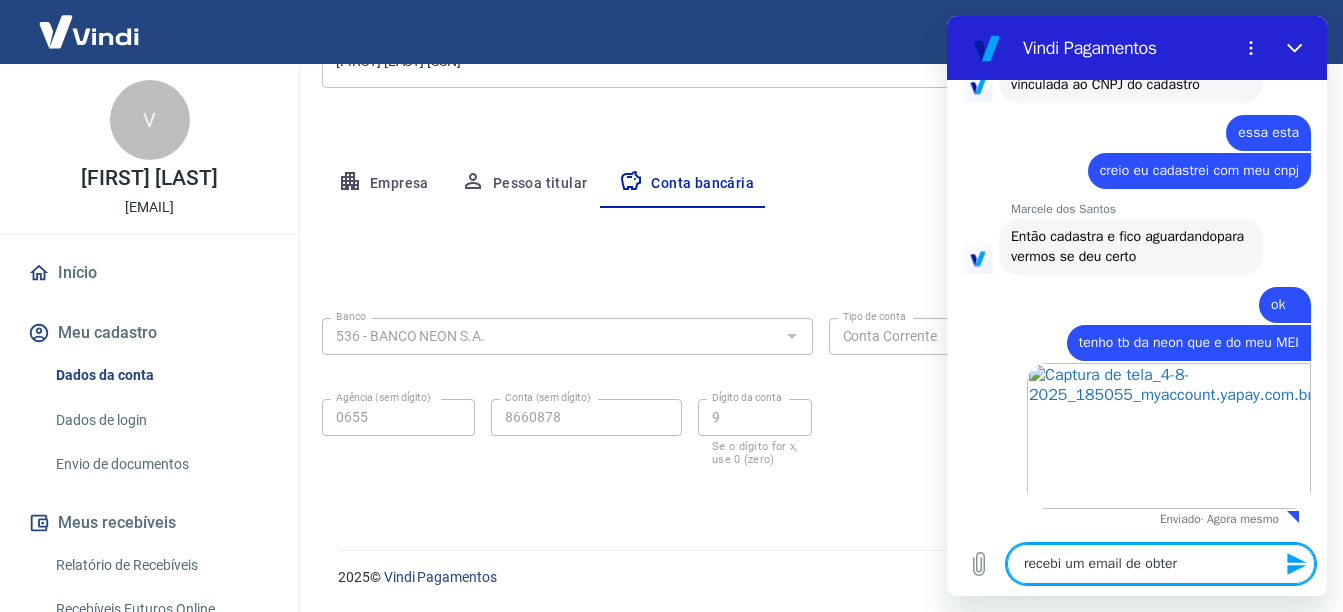 type on "x" 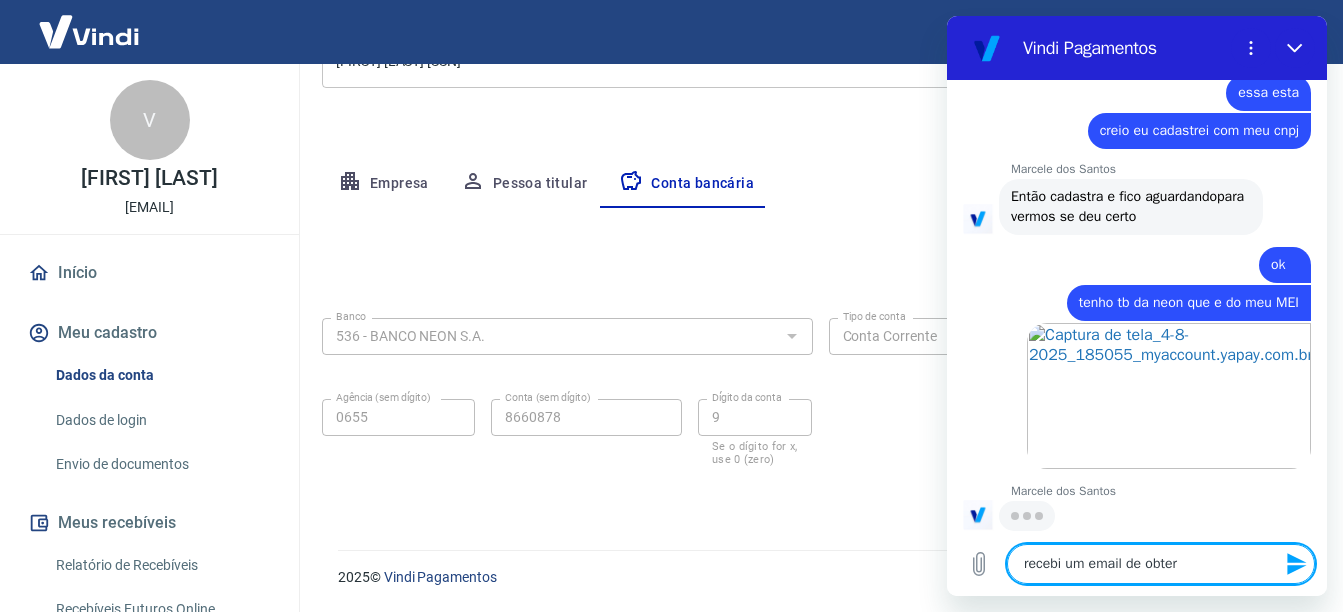 scroll, scrollTop: 2257, scrollLeft: 0, axis: vertical 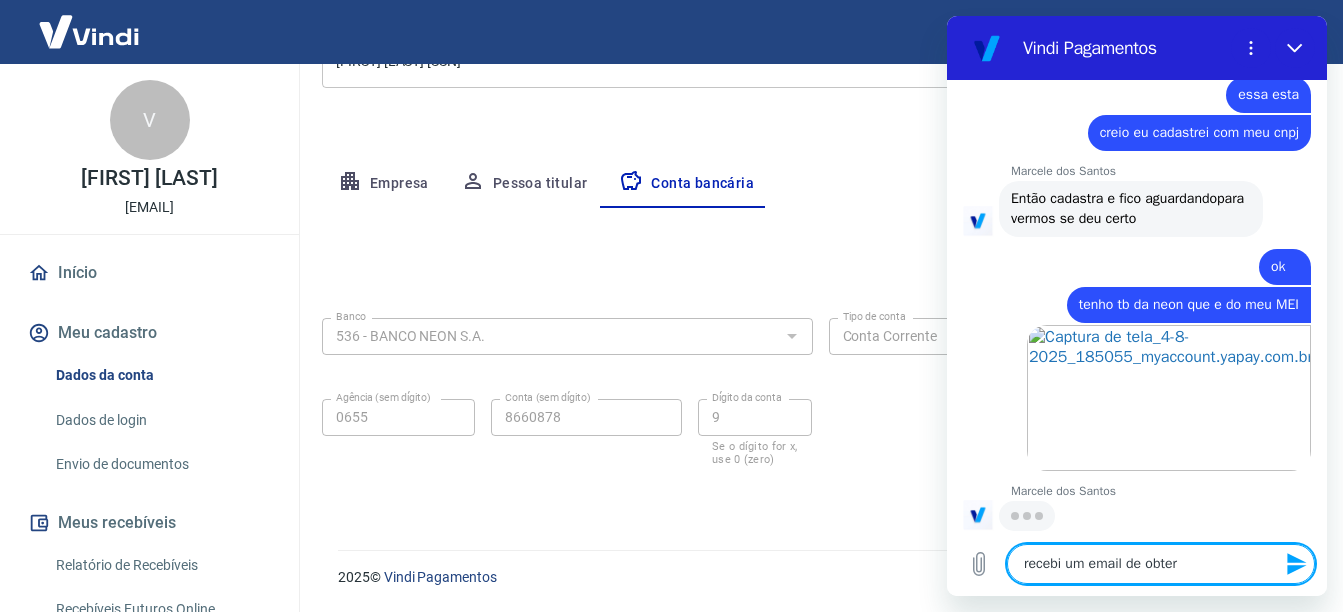 type on "recebi um email de obter t" 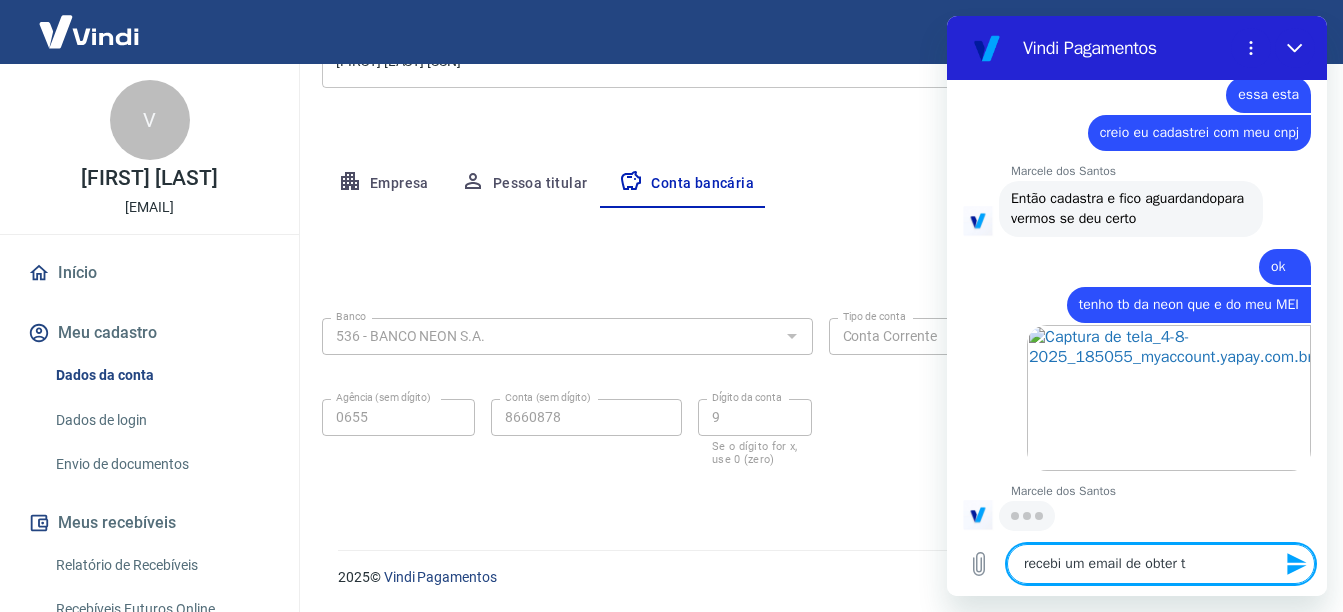 type on "recebi um email de obter to" 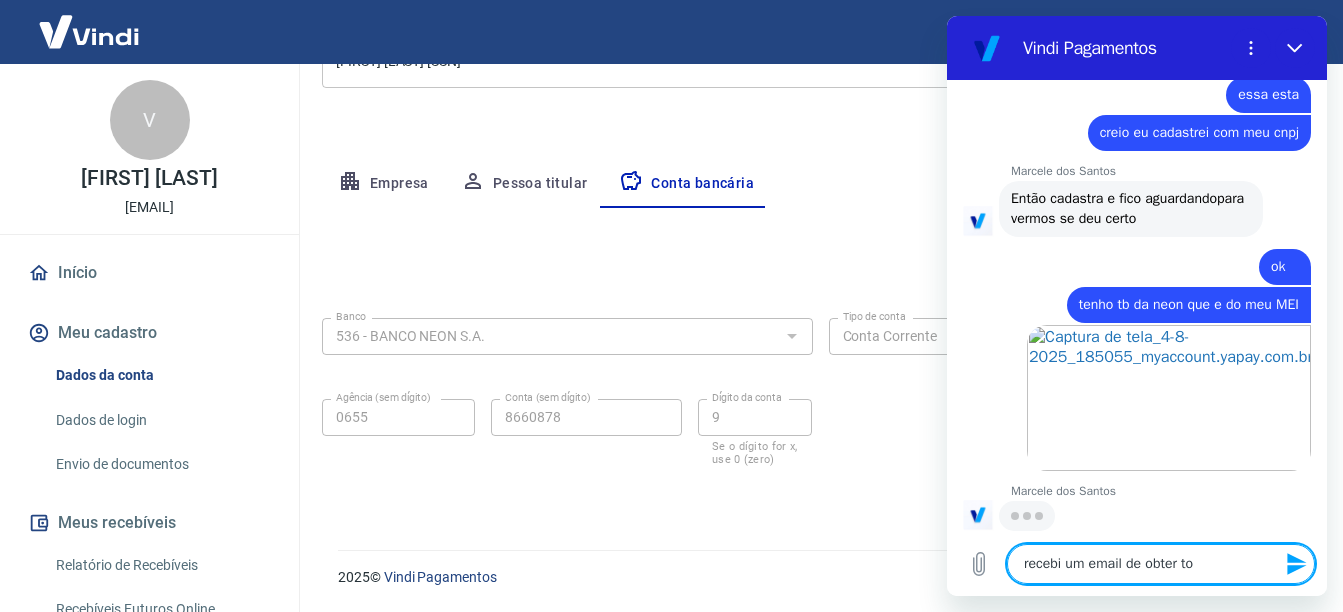 type on "recebi um email de obter tok" 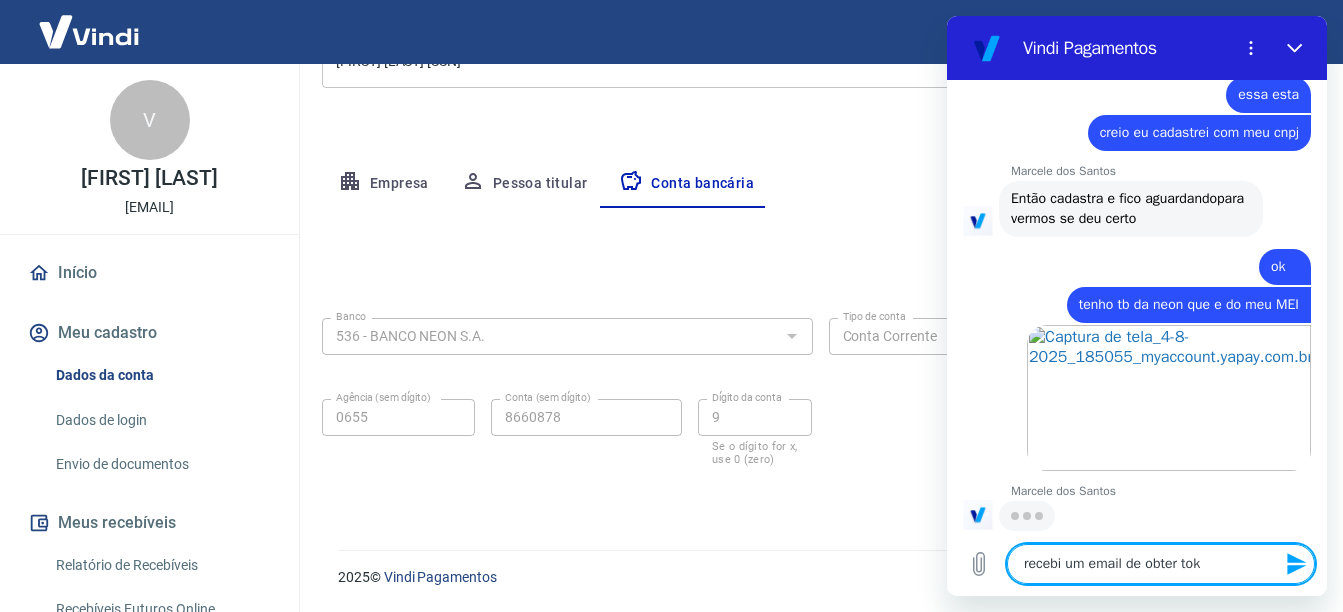 type on "recebi um email de obter toke" 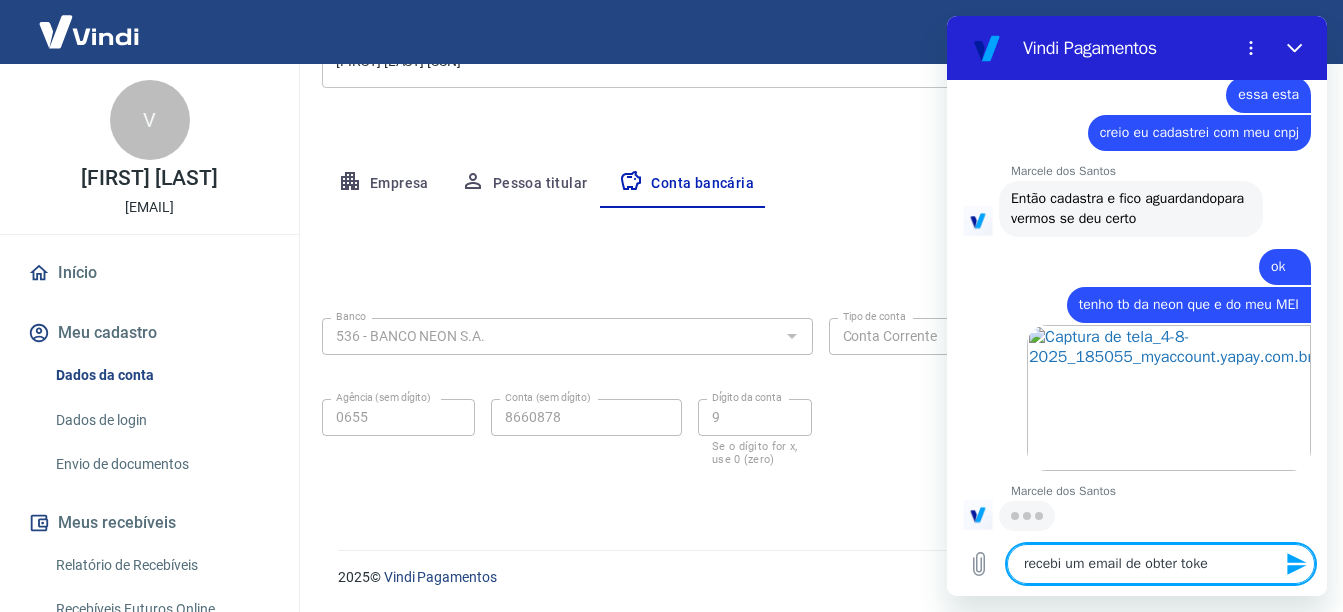 type on "recebi um email de obter token" 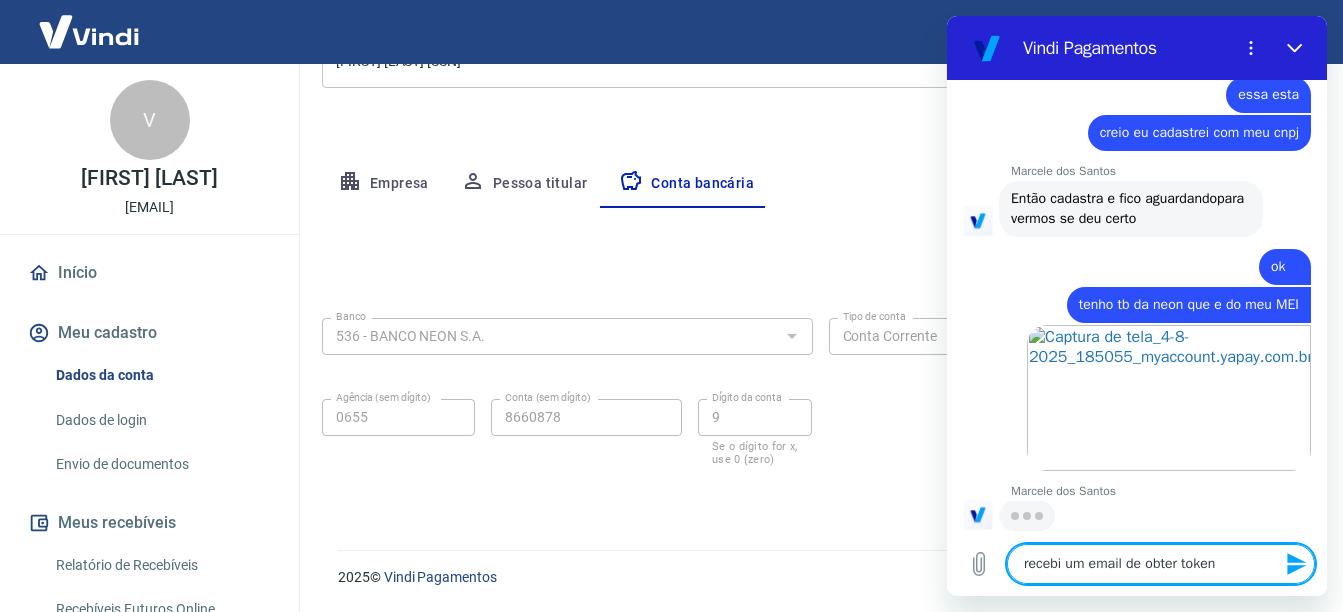 type on "recebi um email de obter token" 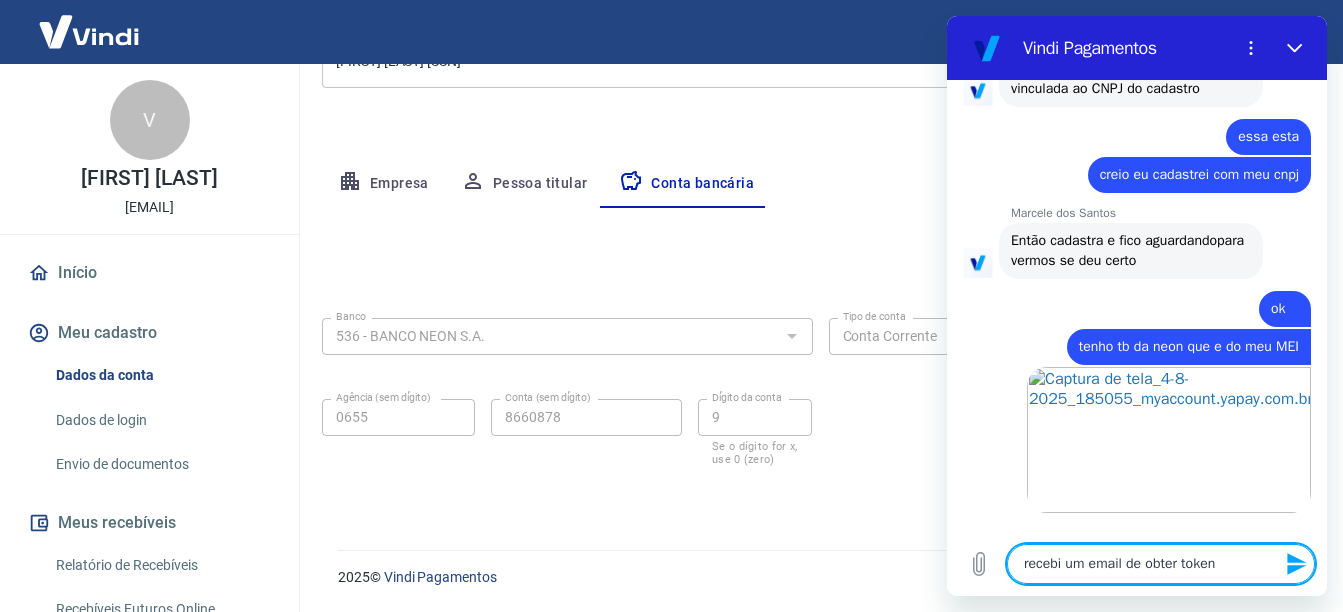 type on "x" 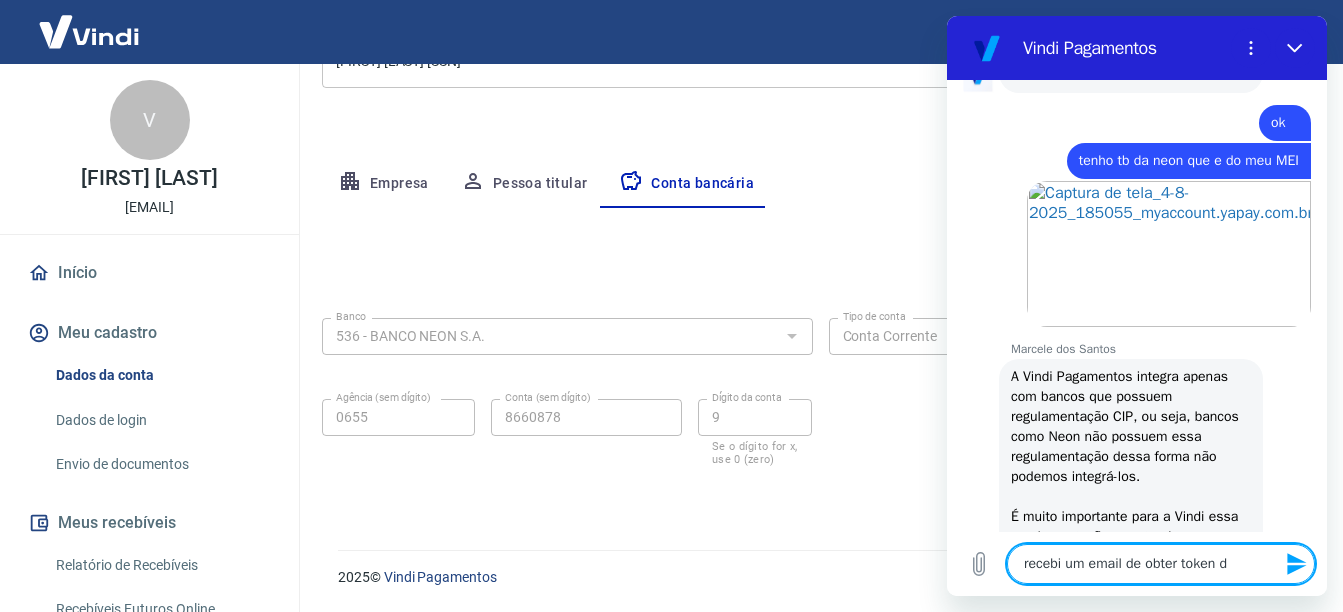 type on "recebi um email de obter token de" 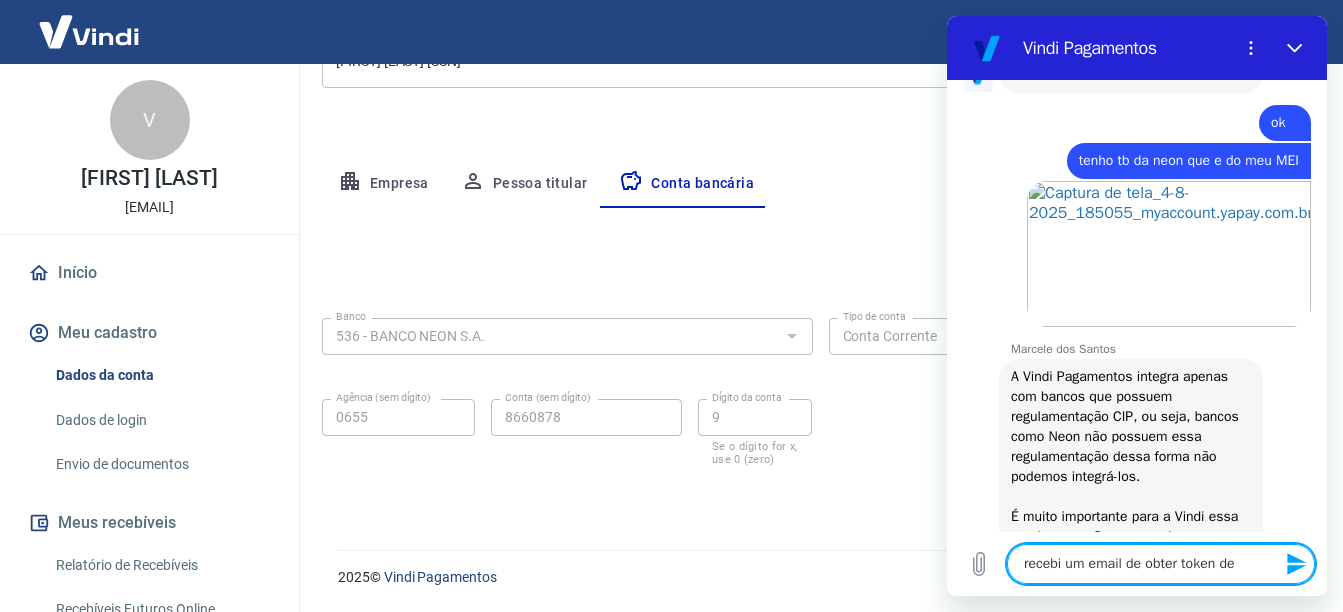 type on "x" 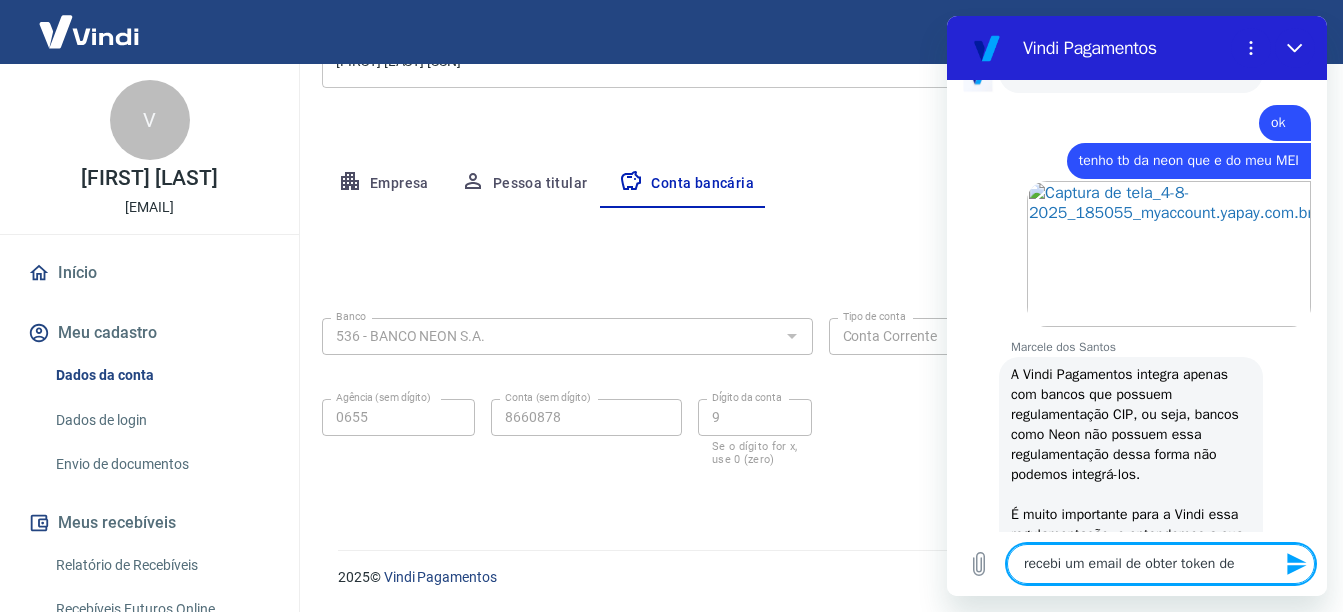 type on "recebi um email de obter token de" 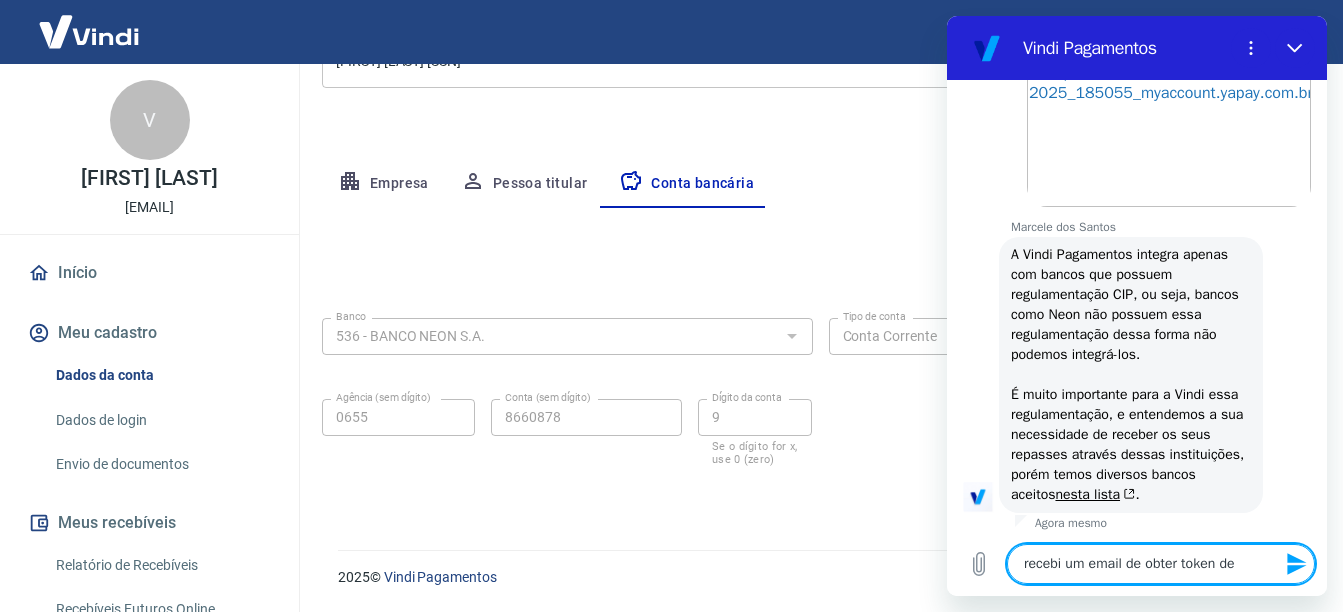 scroll, scrollTop: 2545, scrollLeft: 0, axis: vertical 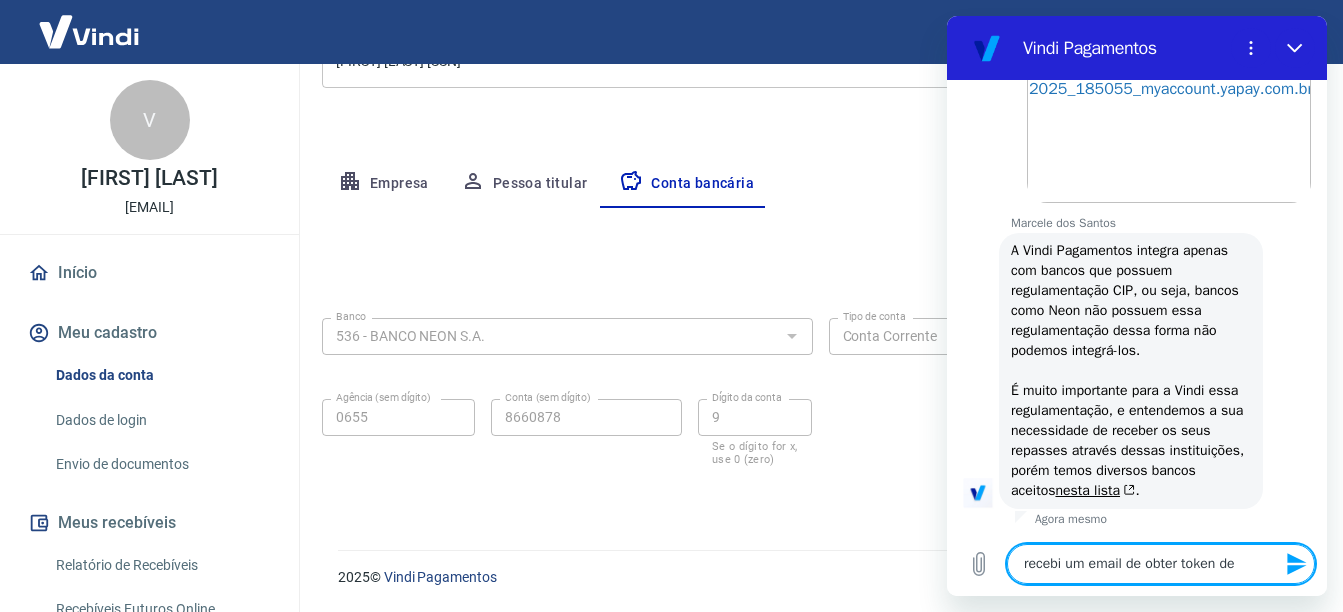 type on "recebi um email de obter token de i" 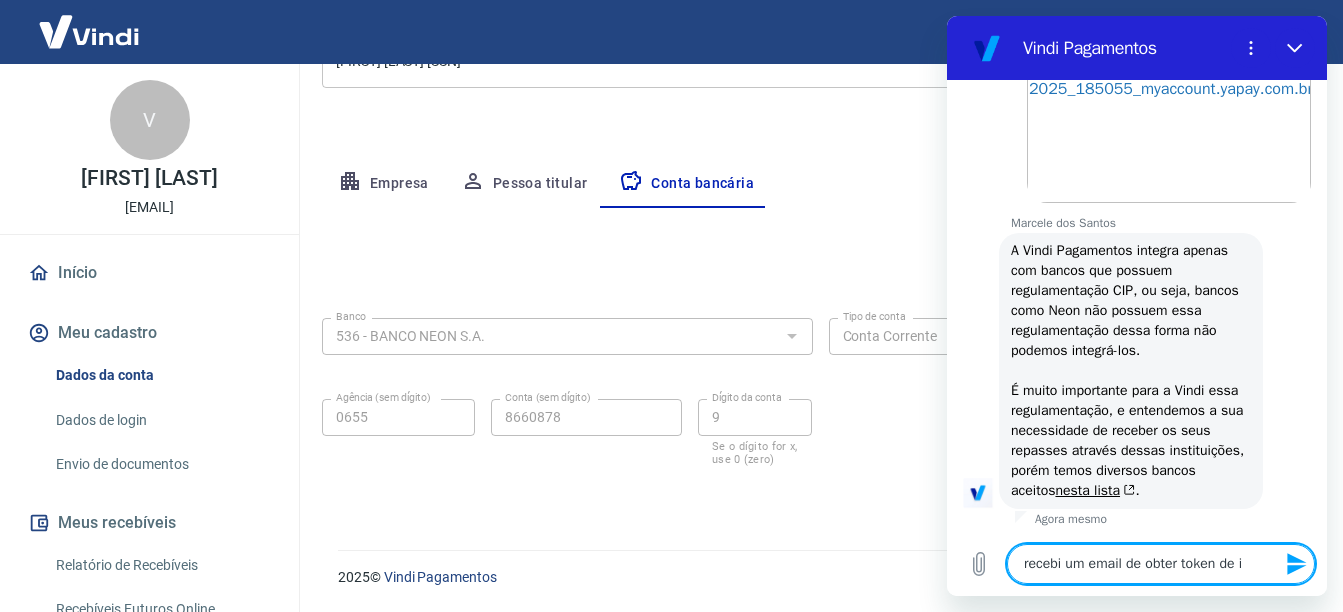 type on "recebi um email de obter token de in" 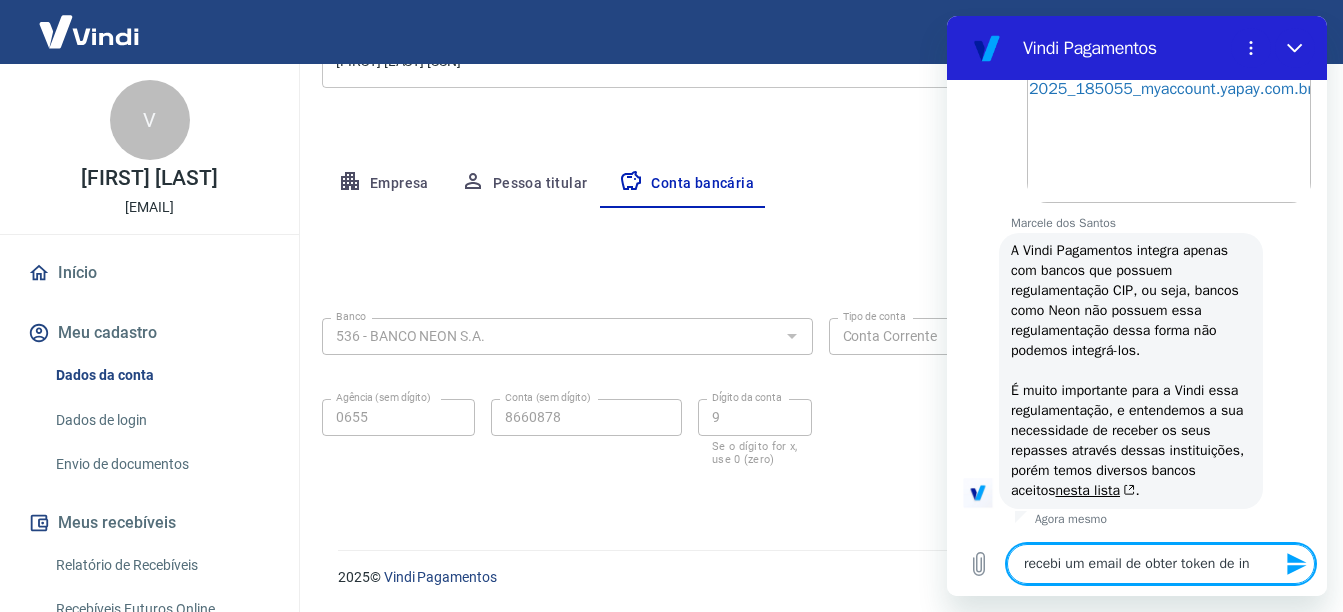 type on "recebi um email de obter token de int" 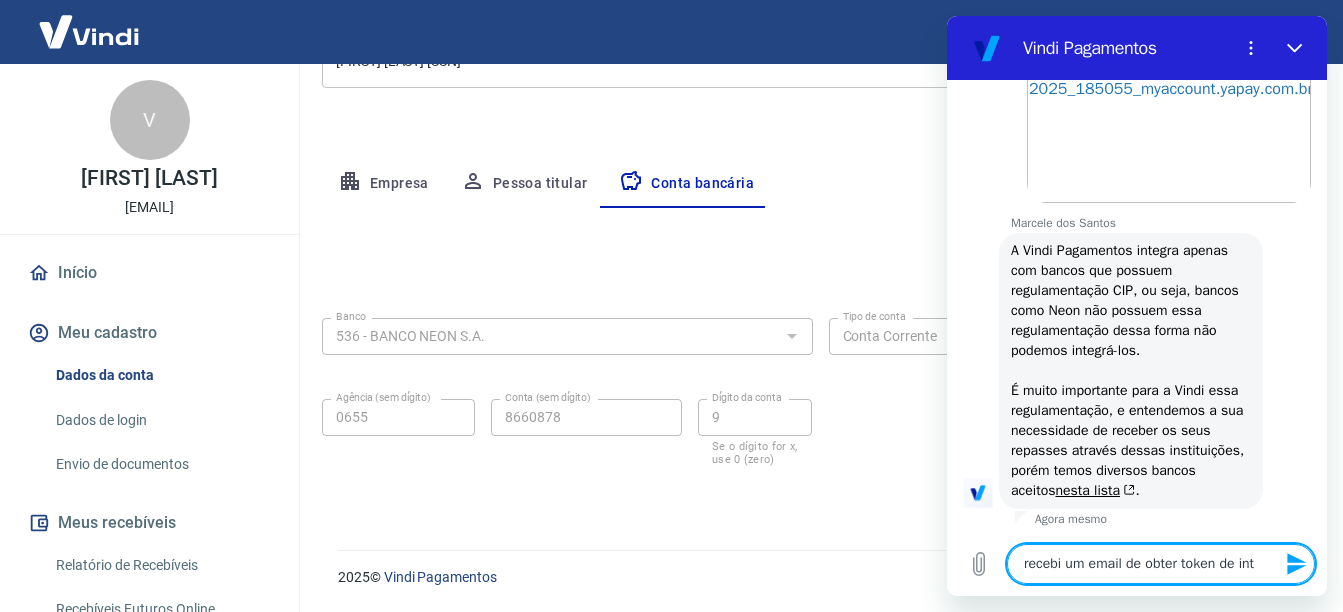 type on "recebi um email de obter token de inte" 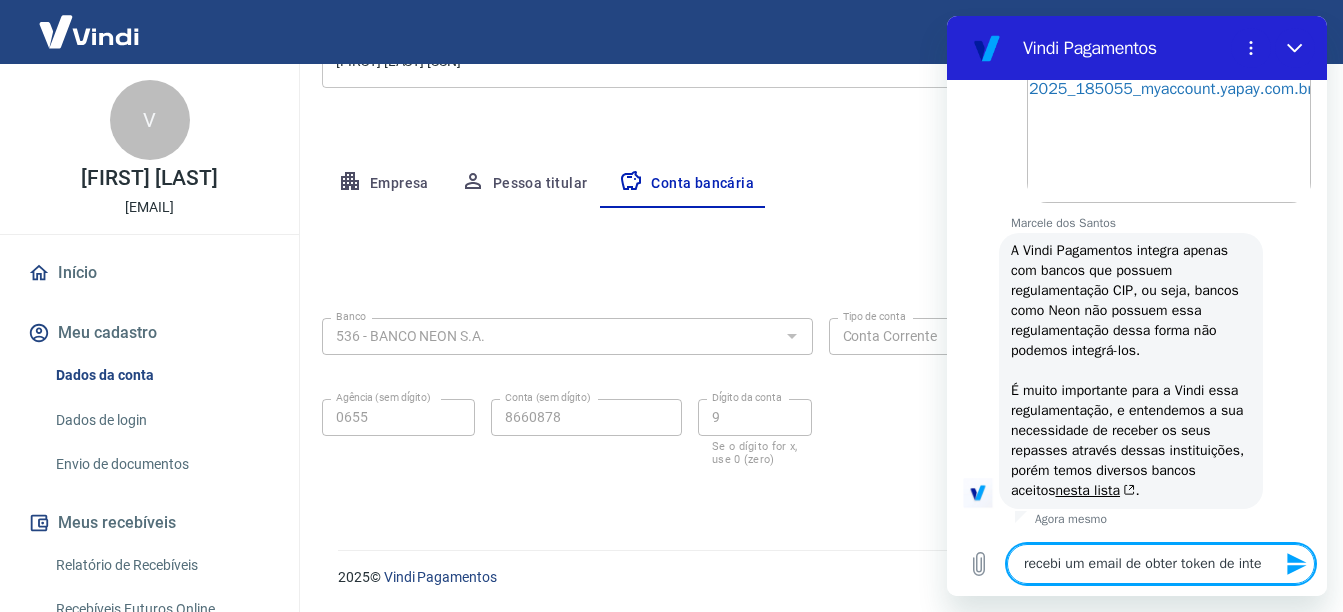 type 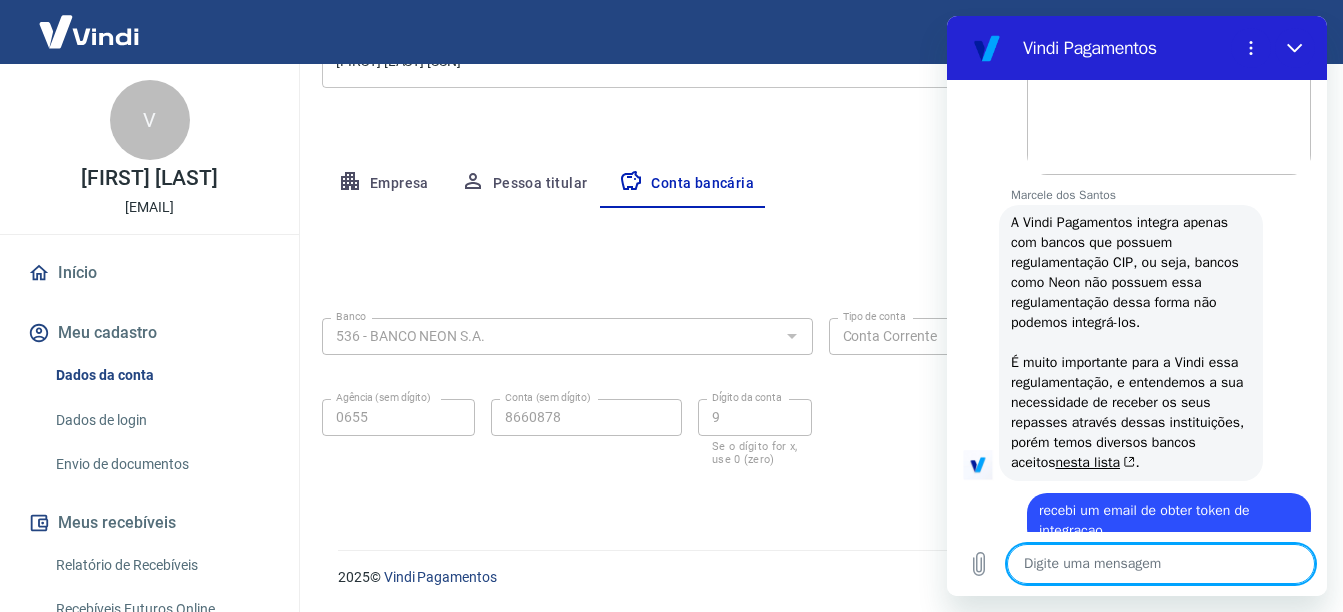 scroll, scrollTop: 2613, scrollLeft: 0, axis: vertical 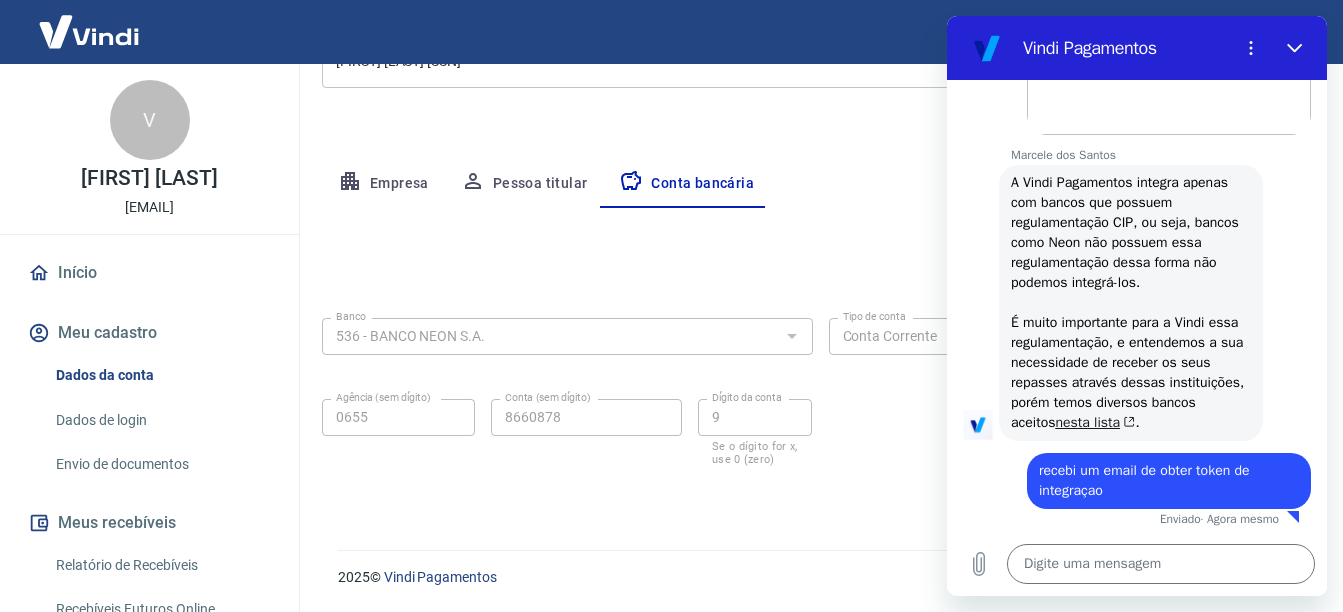click on "nesta lista" at bounding box center (1095, 422) 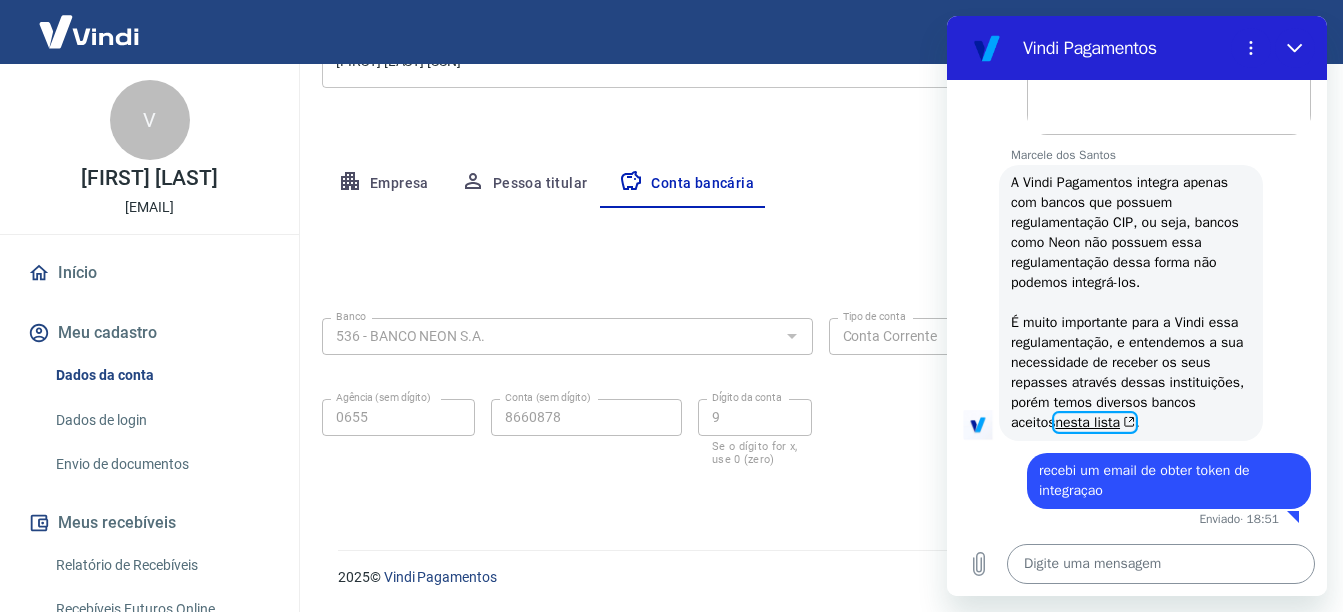click at bounding box center [1161, 564] 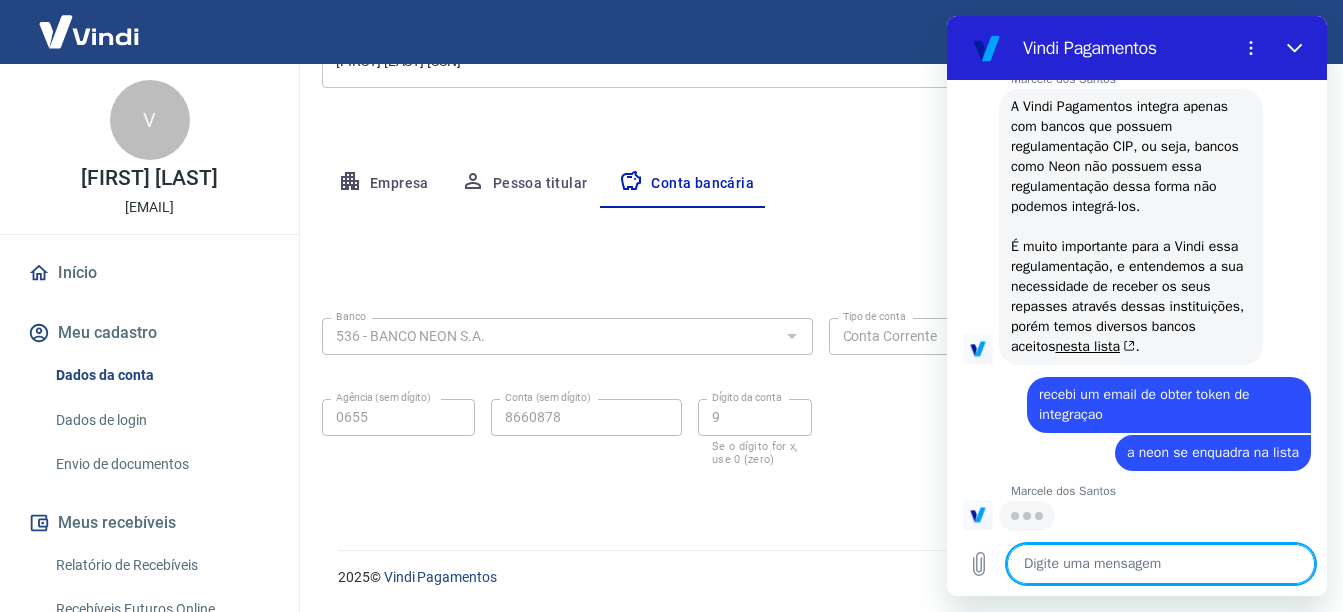scroll, scrollTop: 2689, scrollLeft: 0, axis: vertical 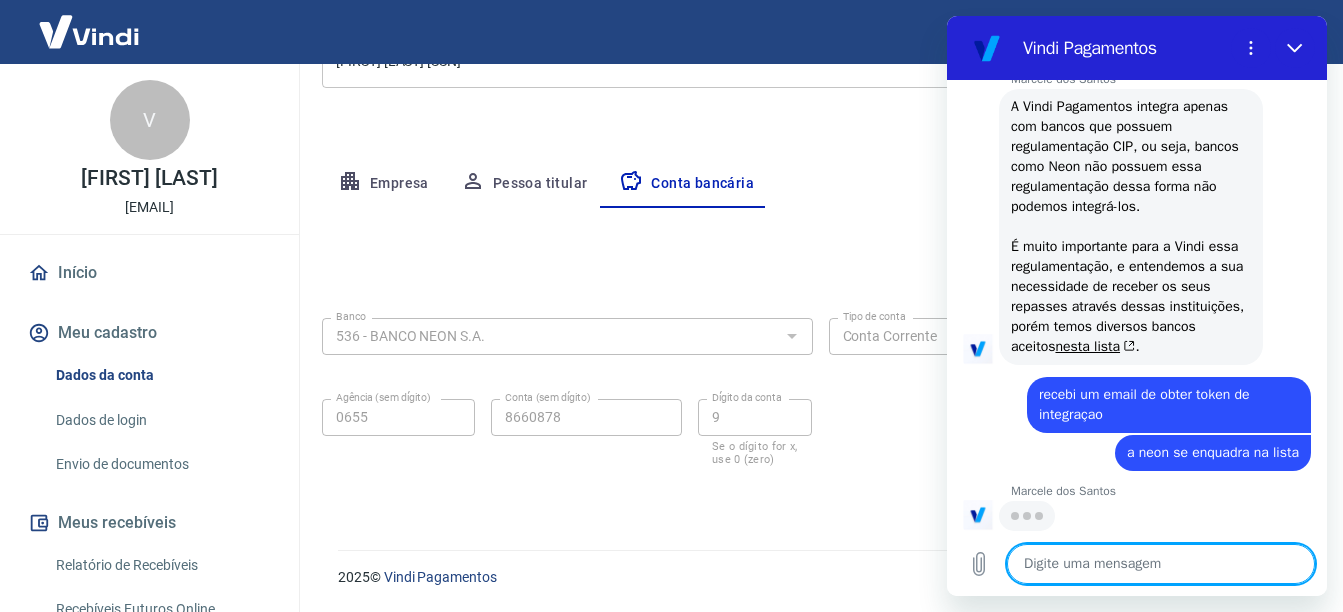 click on "Editar conta bancária Banco 536 - BANCO NEON S.A. Banco Tipo de conta Conta Corrente Conta Poupança Tipo de conta Agência (sem dígito) [AGENCY_NUMBER] Agência (sem dígito) Conta (sem dígito) [ACCOUNT_NUMBER] Conta (sem dígito) Dígito da conta [DIGIT] Dígito da conta Se o dígito for x, use 0 (zero) Atenção Ao cadastrar uma nova conta bancária, faremos um crédito de valor simbólico na conta bancária informada. Este crédito é apenas para verificação de segurança e será feito automaticamente após a alteração da conta. Salvar Cancelar" at bounding box center [820, 355] 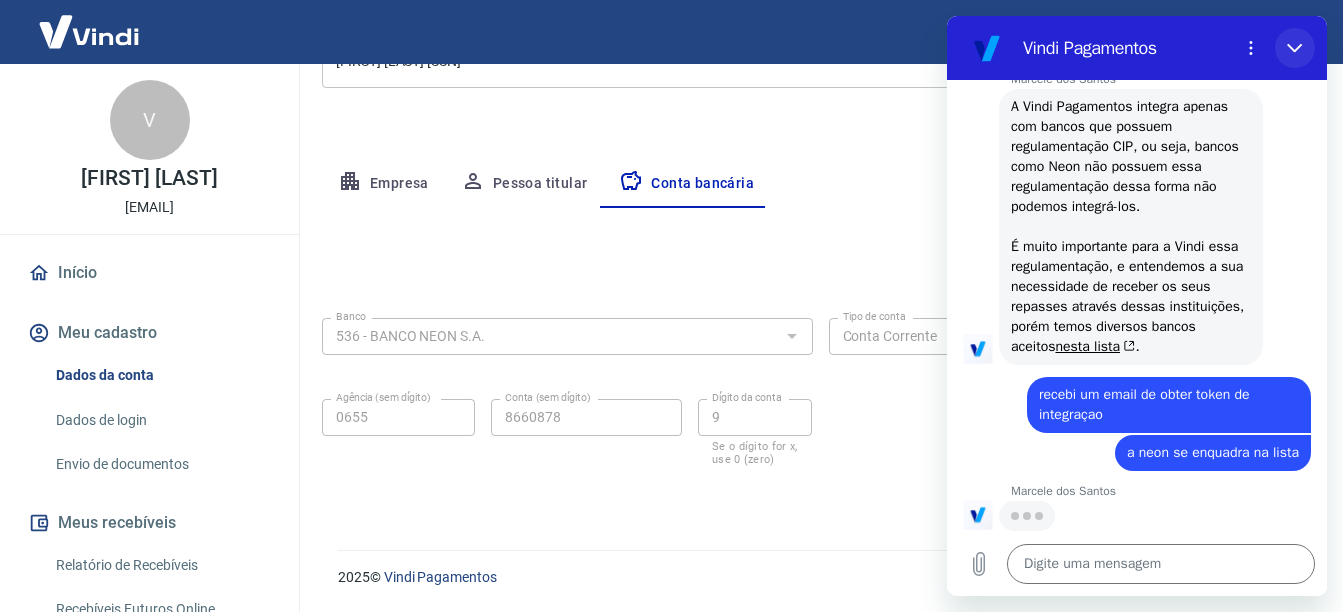 click 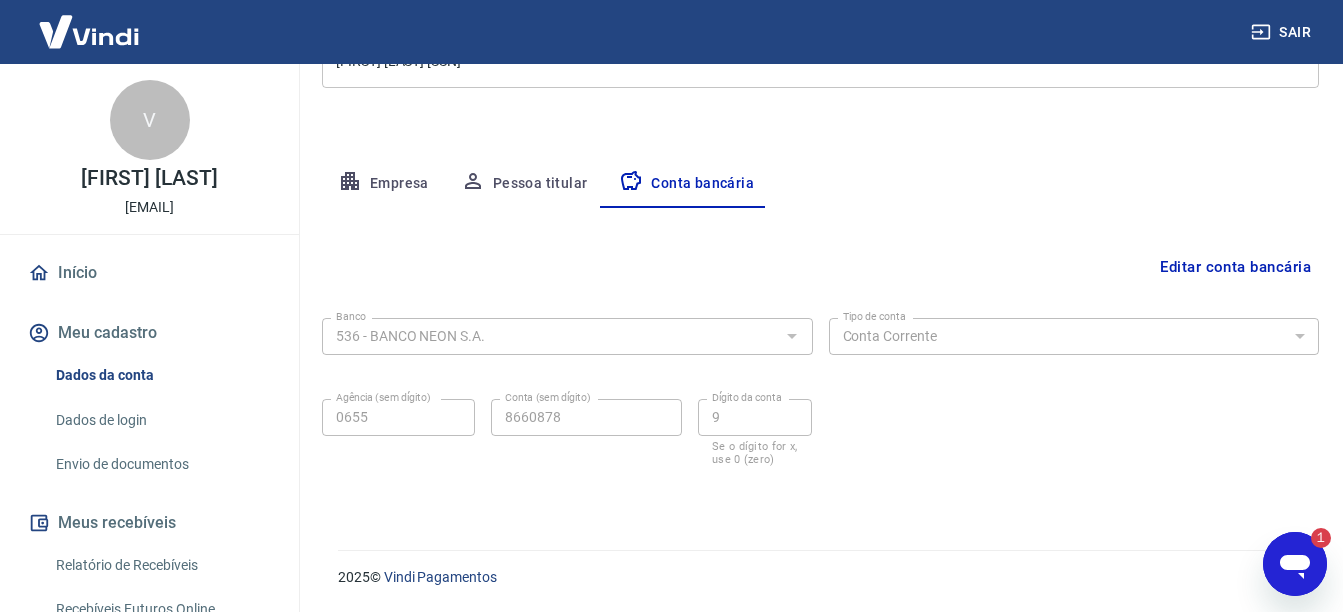scroll, scrollTop: 0, scrollLeft: 0, axis: both 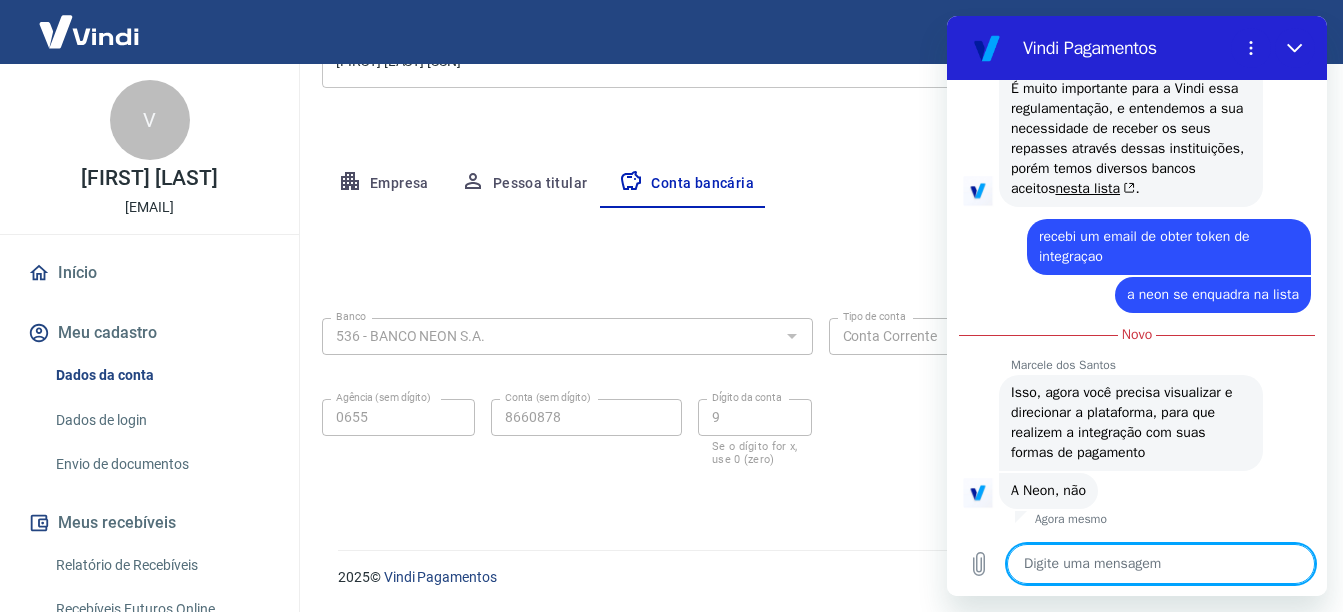 click at bounding box center [1161, 564] 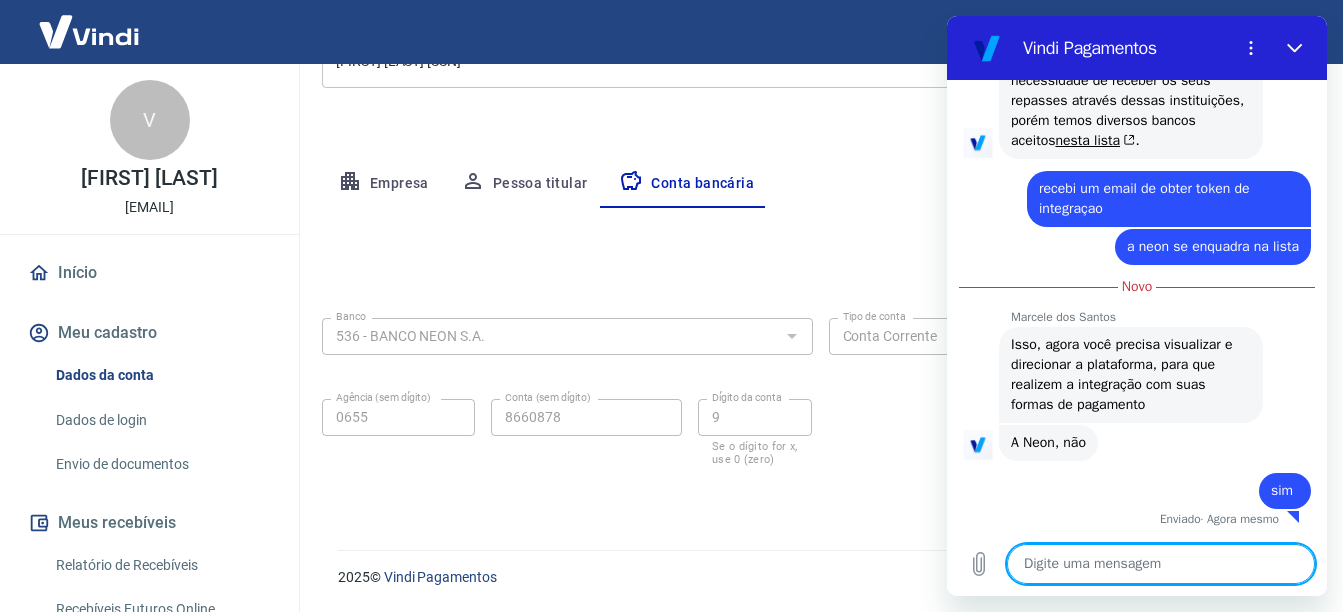 scroll, scrollTop: 2895, scrollLeft: 0, axis: vertical 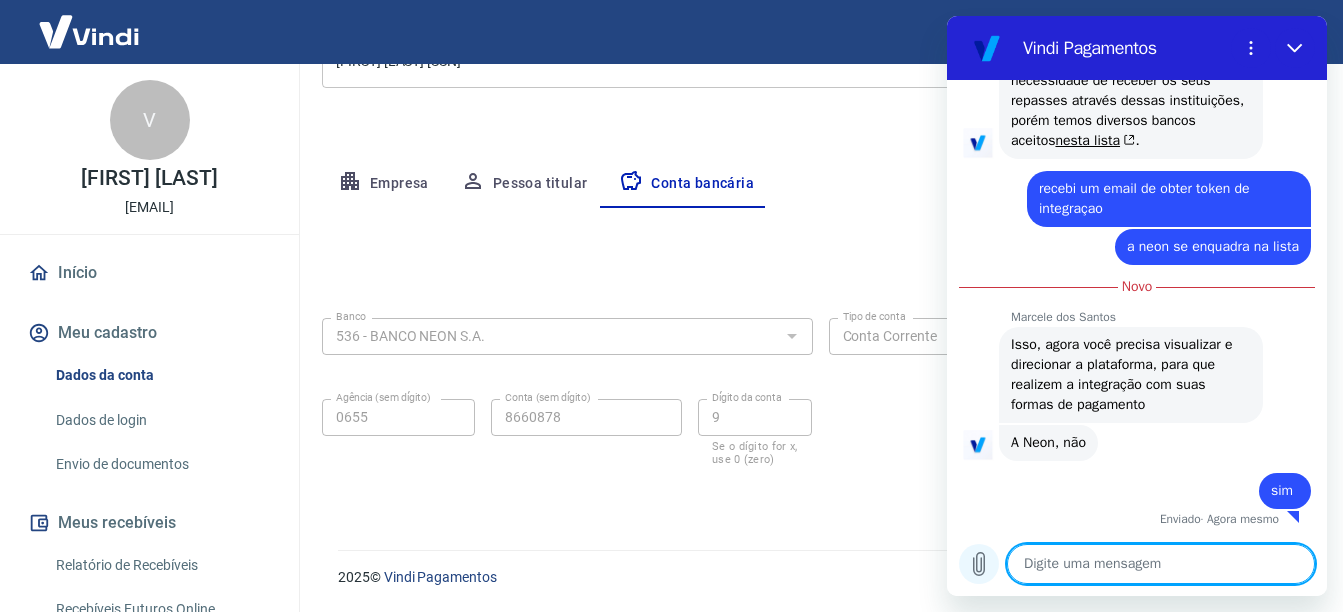click 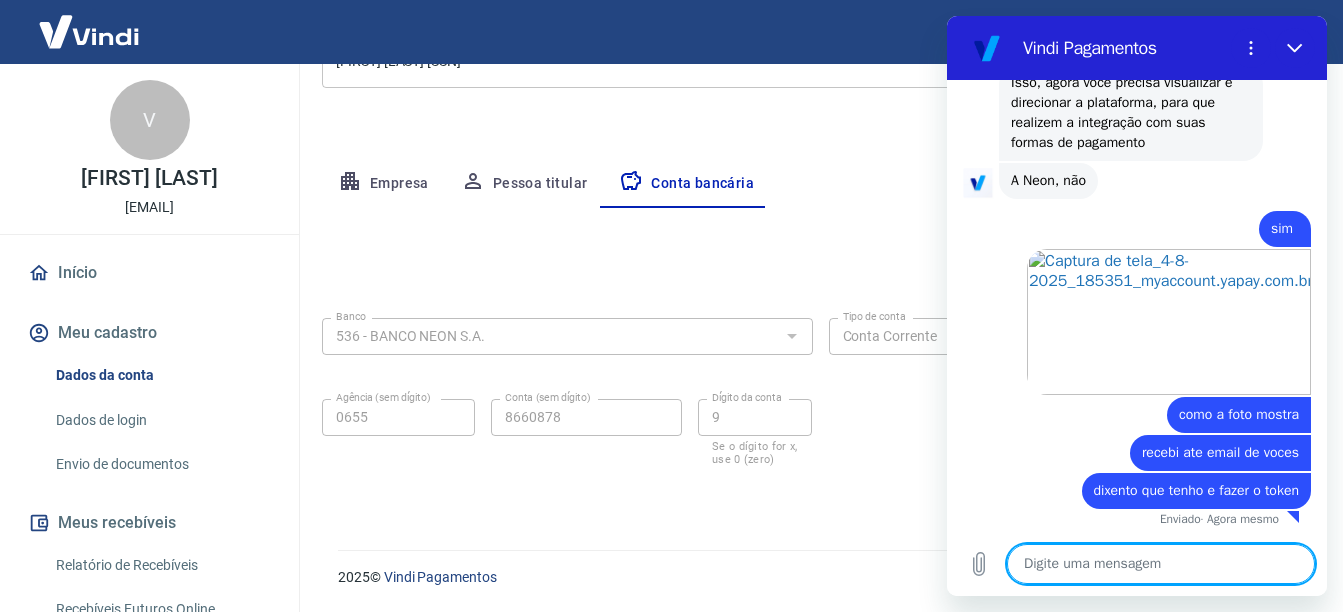 scroll, scrollTop: 3157, scrollLeft: 0, axis: vertical 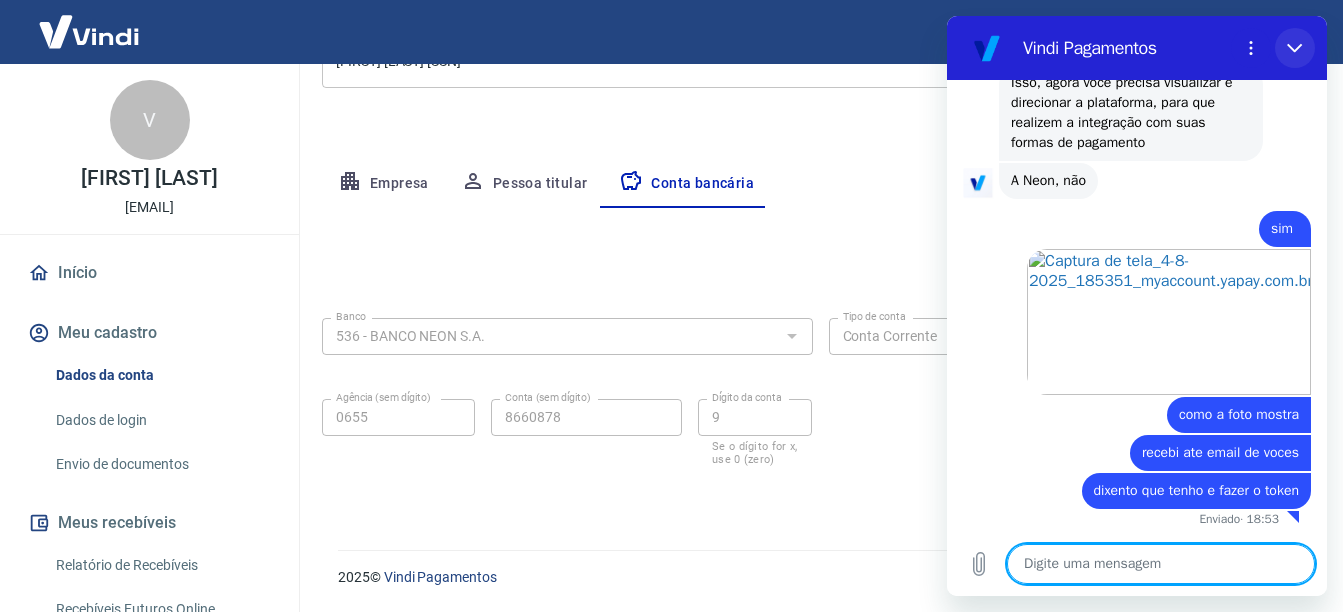 click at bounding box center [1295, 48] 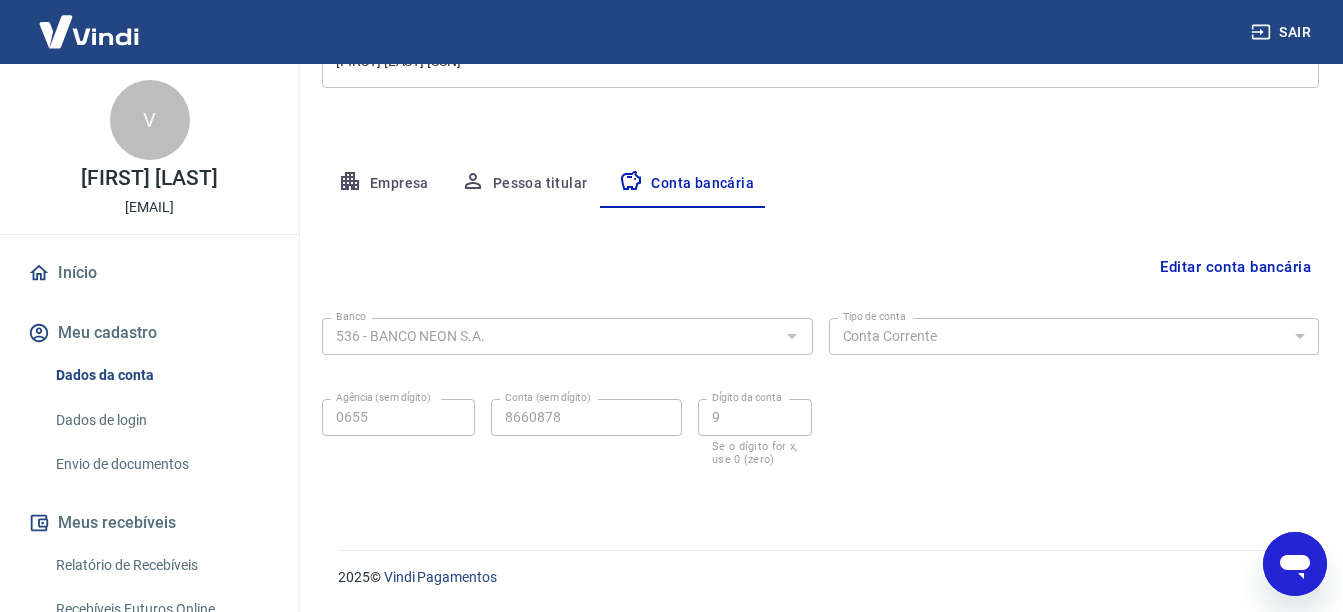 scroll, scrollTop: 3159, scrollLeft: 0, axis: vertical 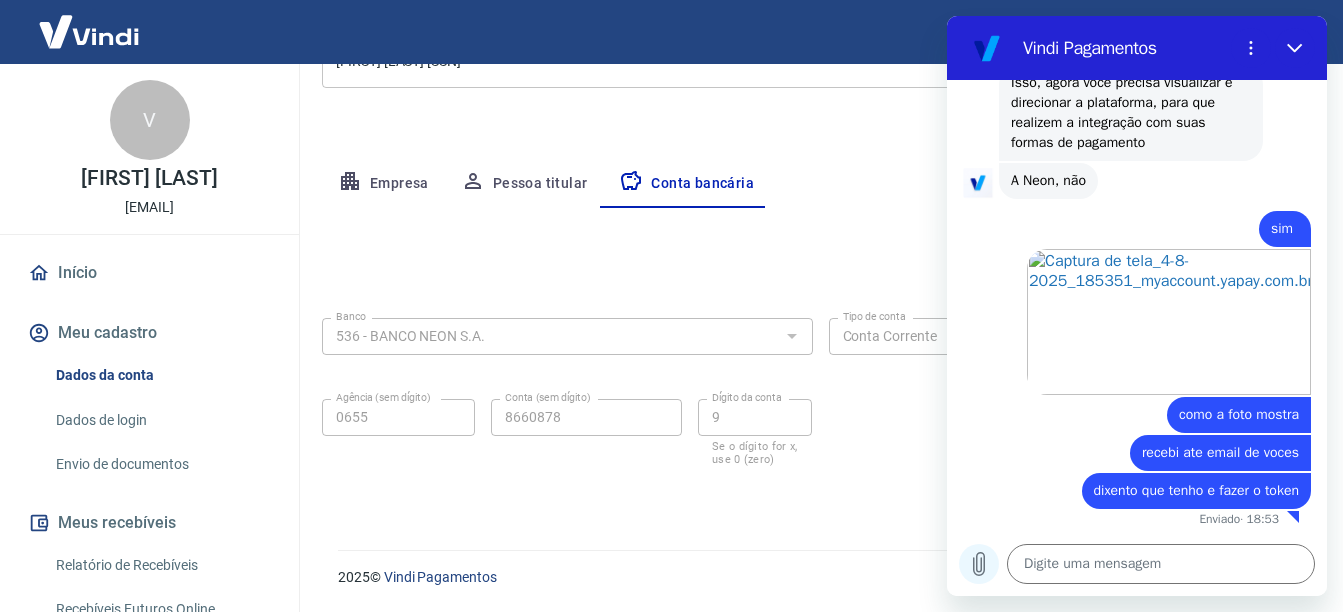click 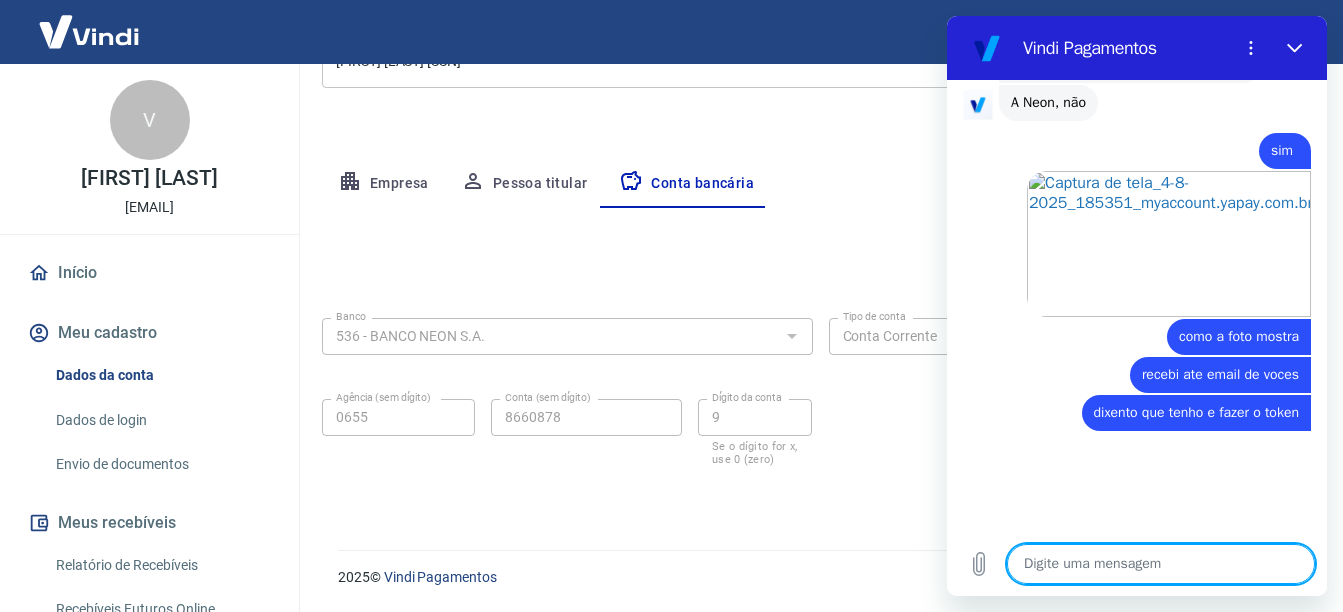 scroll, scrollTop: 3249, scrollLeft: 0, axis: vertical 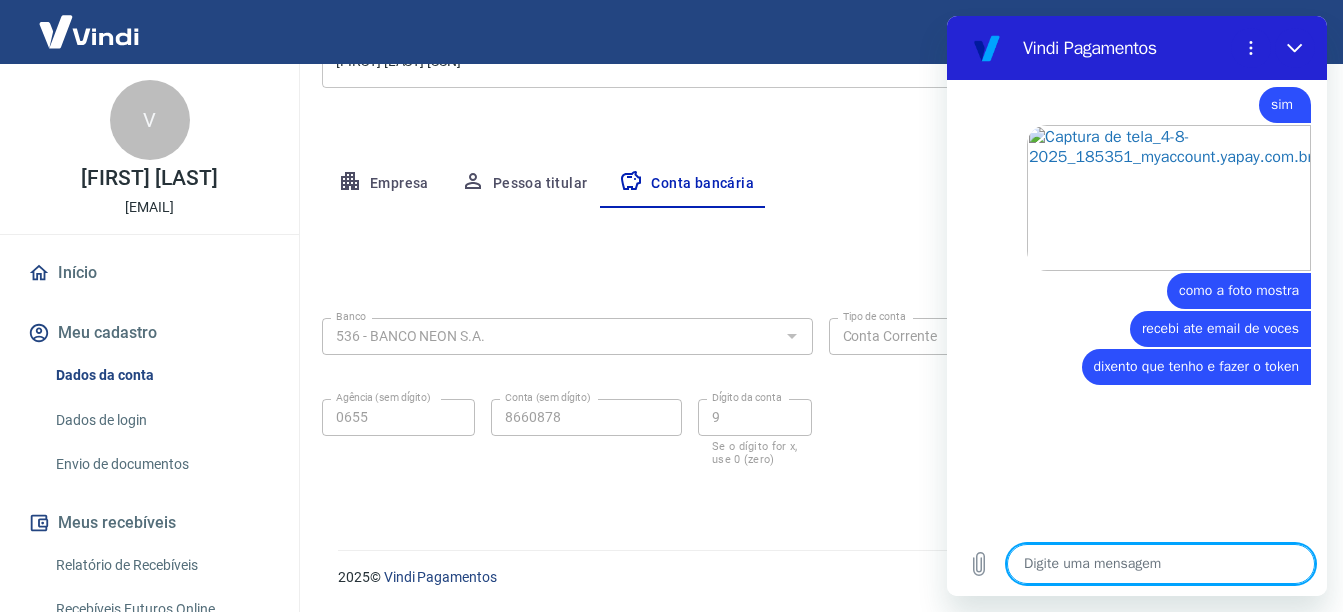 click at bounding box center (1161, 564) 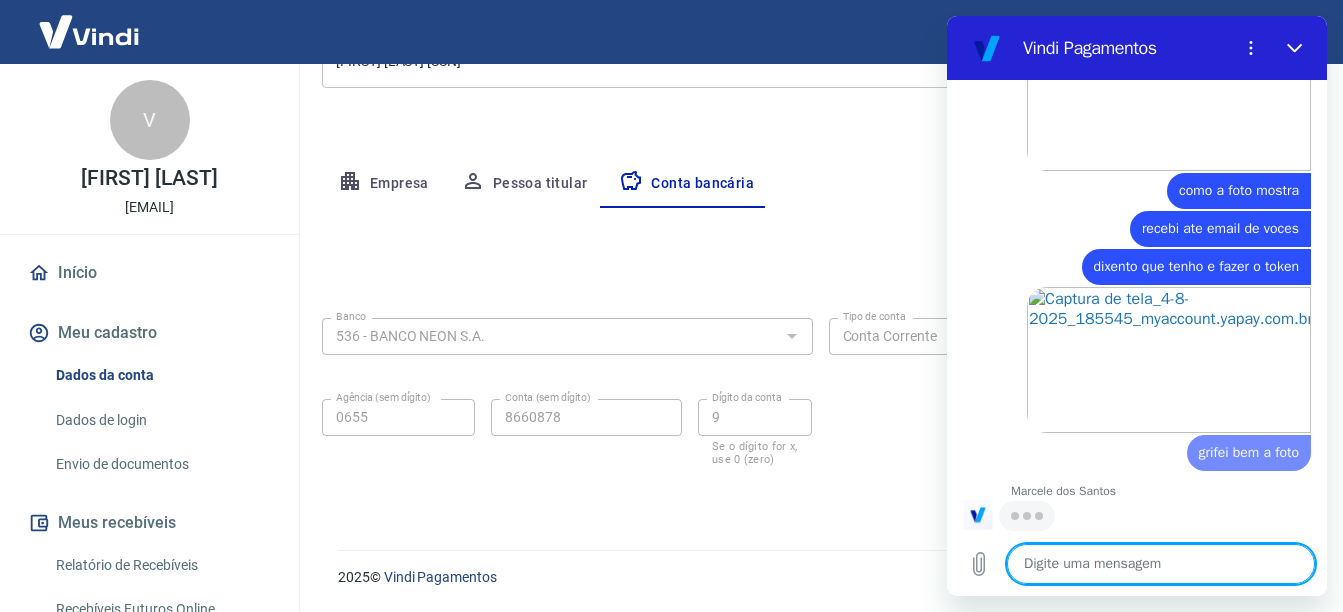 scroll, scrollTop: 3349, scrollLeft: 0, axis: vertical 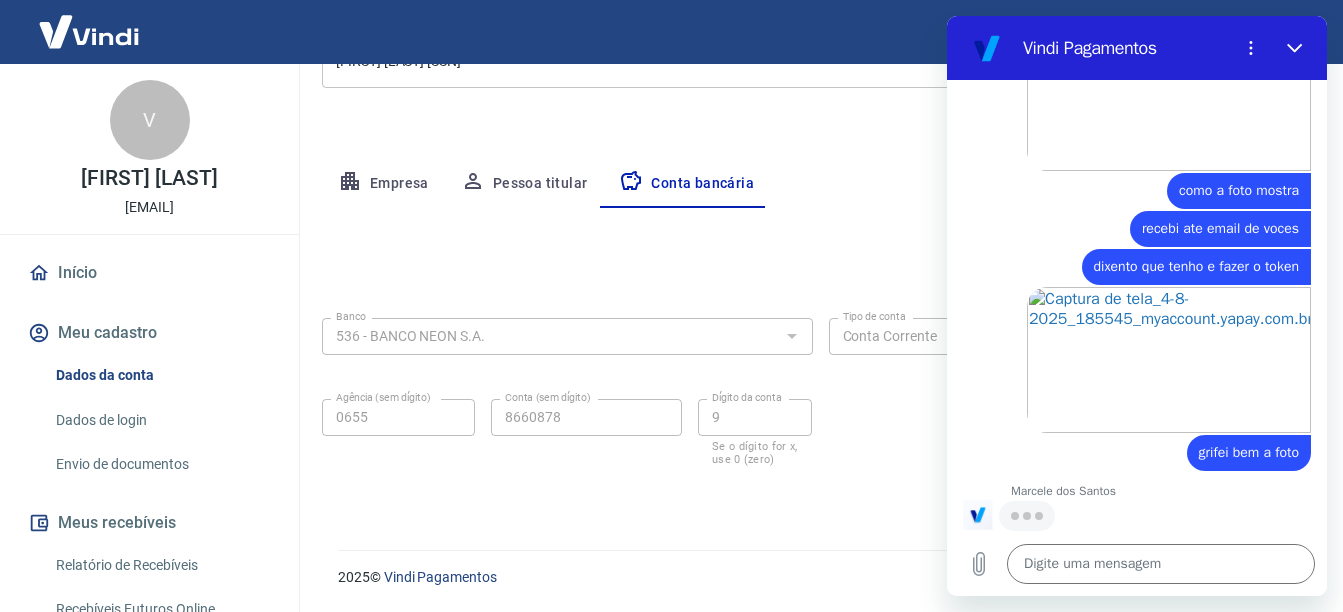 click on "Banco 536 - BANCO NEON S.A. Banco Tipo de conta Conta Corrente Conta Poupança Tipo de conta Agência (sem dígito) [AGENCY_NUMBER] Agência (sem dígito) Conta (sem dígito) [ACCOUNT_NUMBER] Conta (sem dígito) Dígito da conta [DIGIT] Dígito da conta Se o dígito for x, use 0 (zero)" at bounding box center (820, 390) 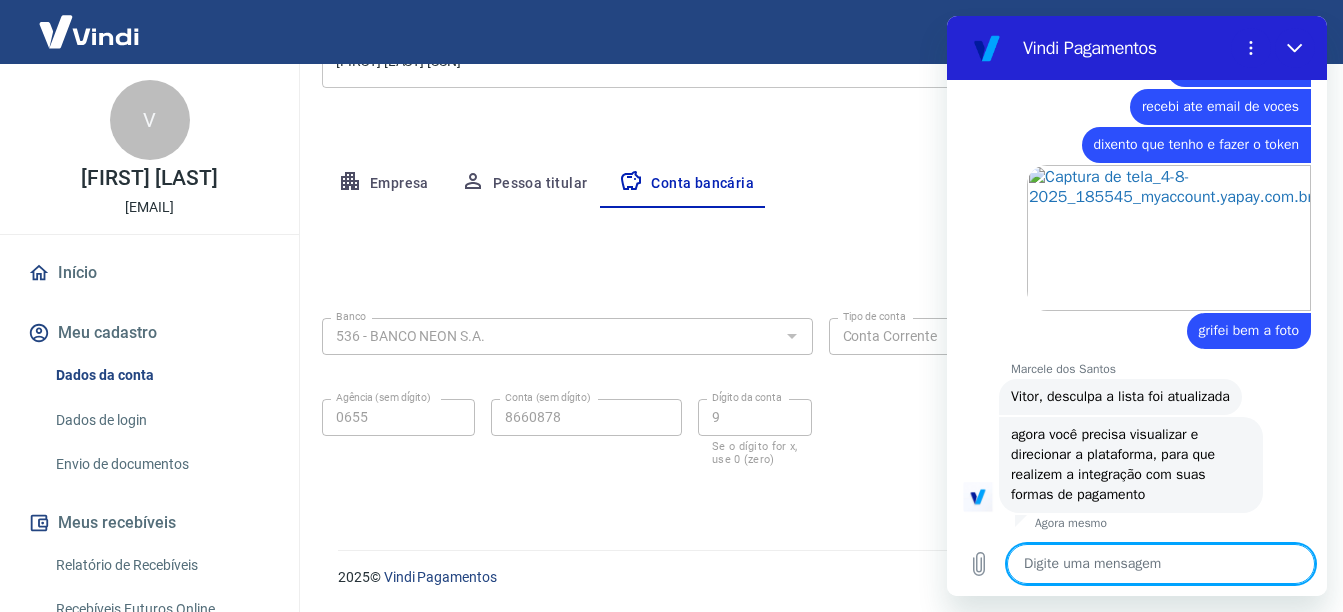 scroll, scrollTop: 3475, scrollLeft: 0, axis: vertical 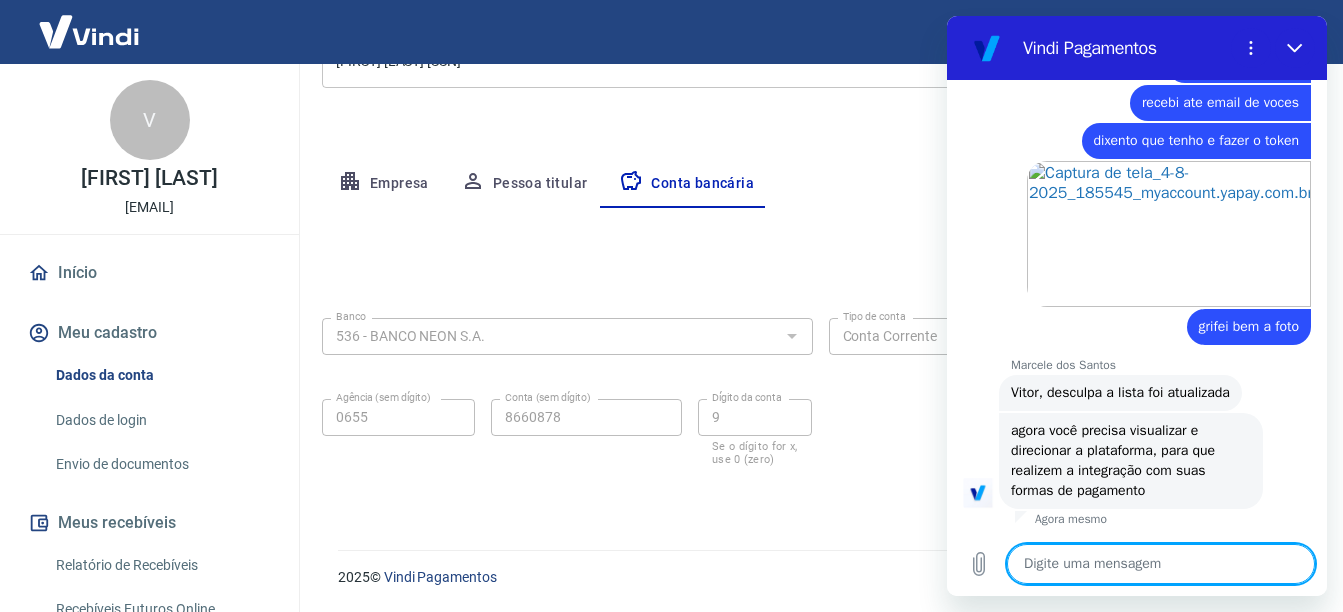 click at bounding box center [1161, 564] 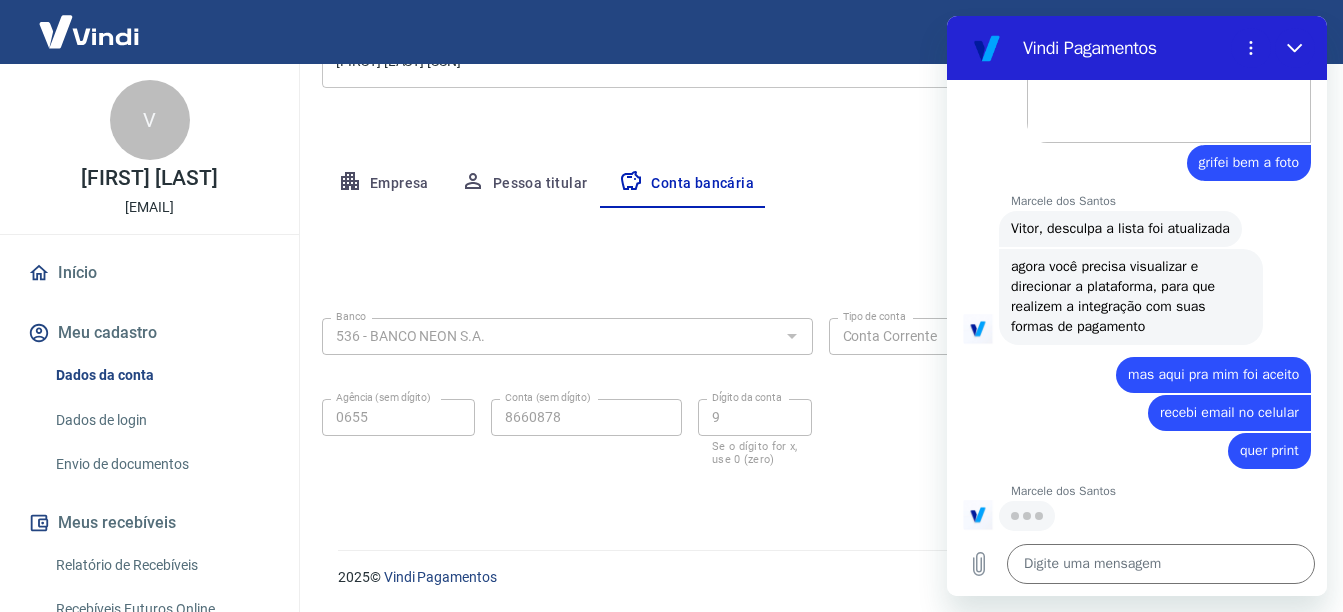 scroll, scrollTop: 3637, scrollLeft: 0, axis: vertical 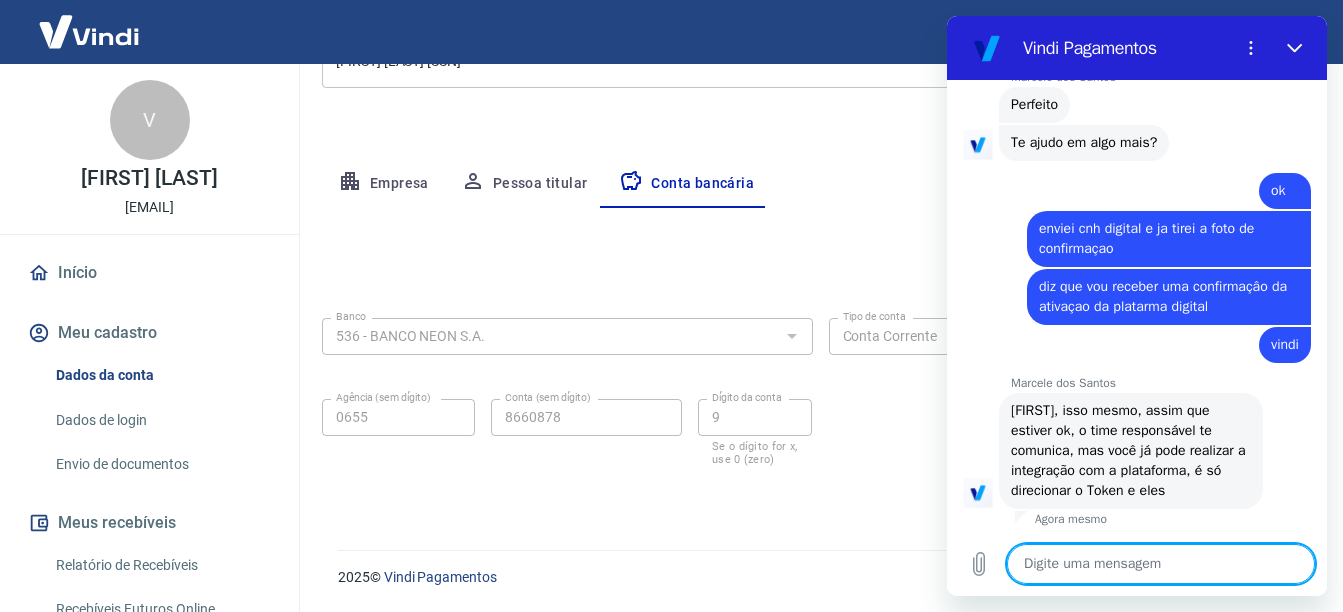 click at bounding box center (1161, 564) 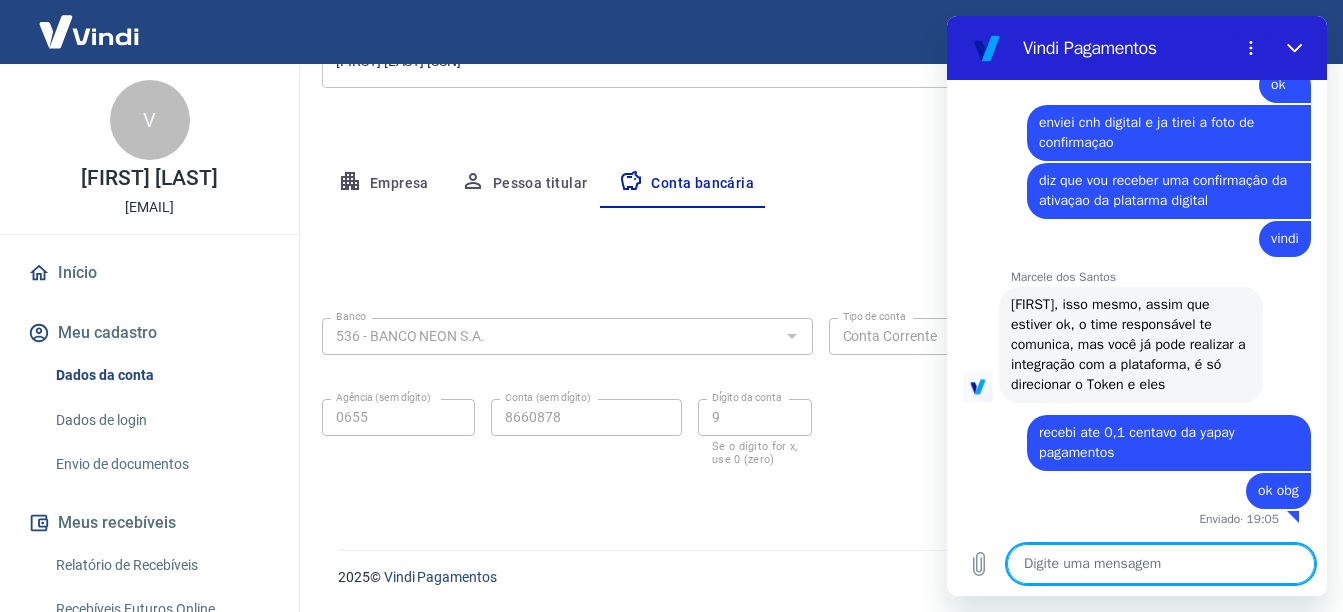 scroll, scrollTop: 4503, scrollLeft: 0, axis: vertical 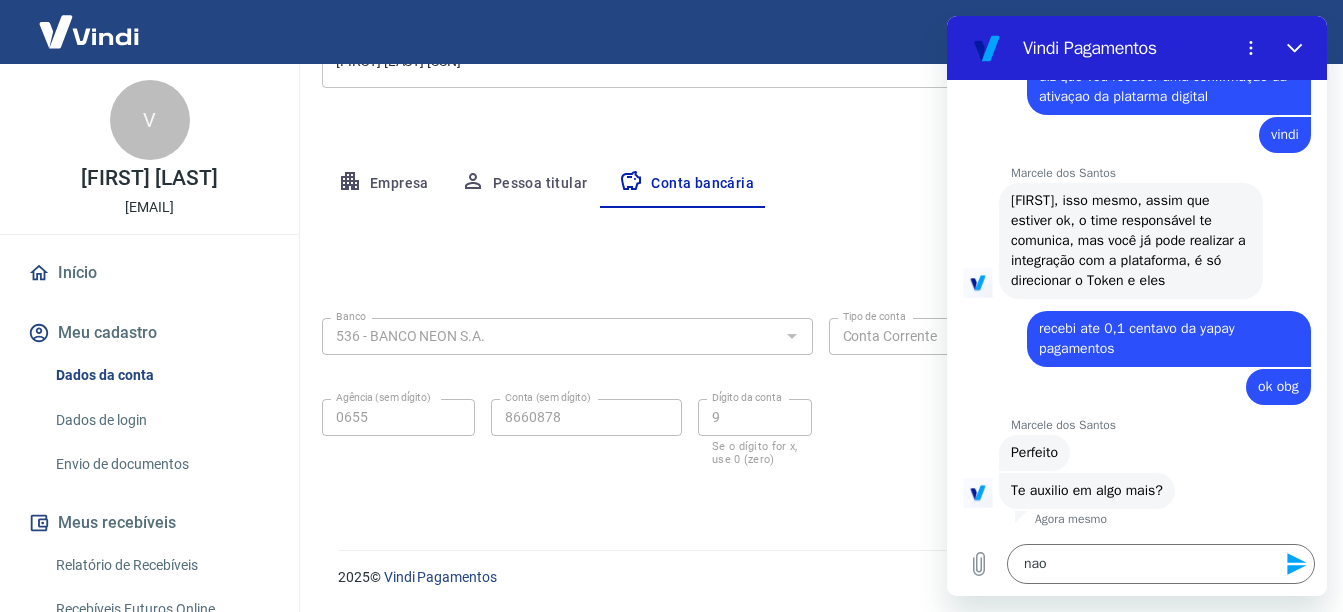 drag, startPoint x: 176, startPoint y: 549, endPoint x: 664, endPoint y: 250, distance: 572.3155 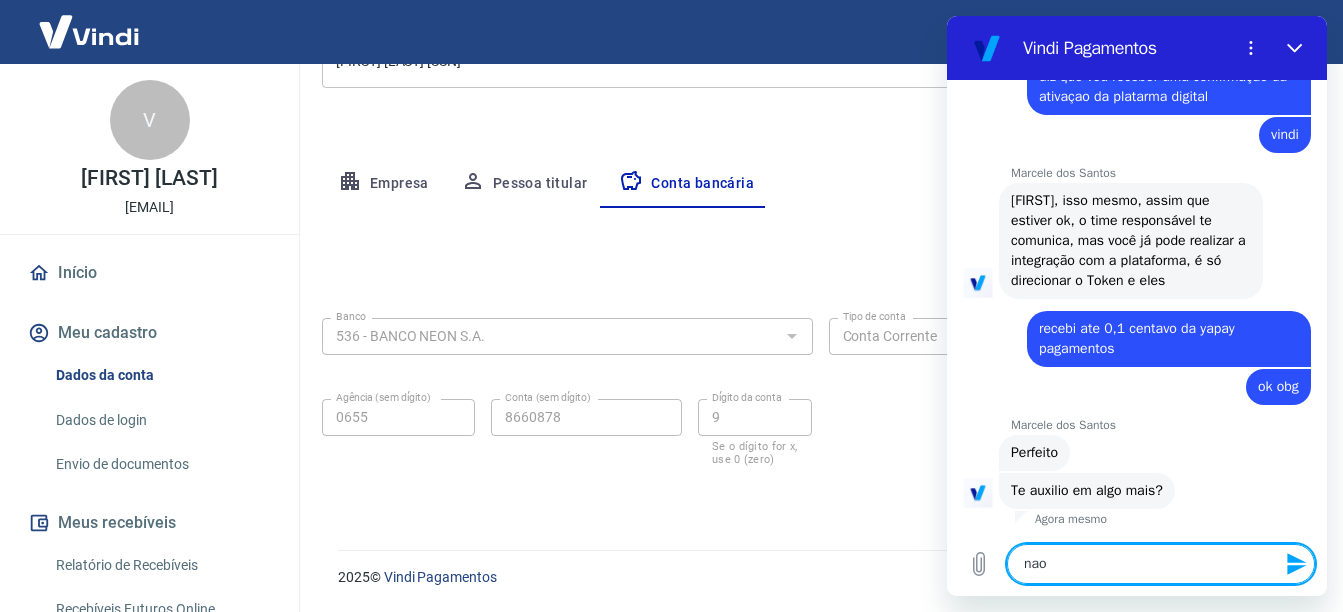 click on "nao" at bounding box center (1161, 564) 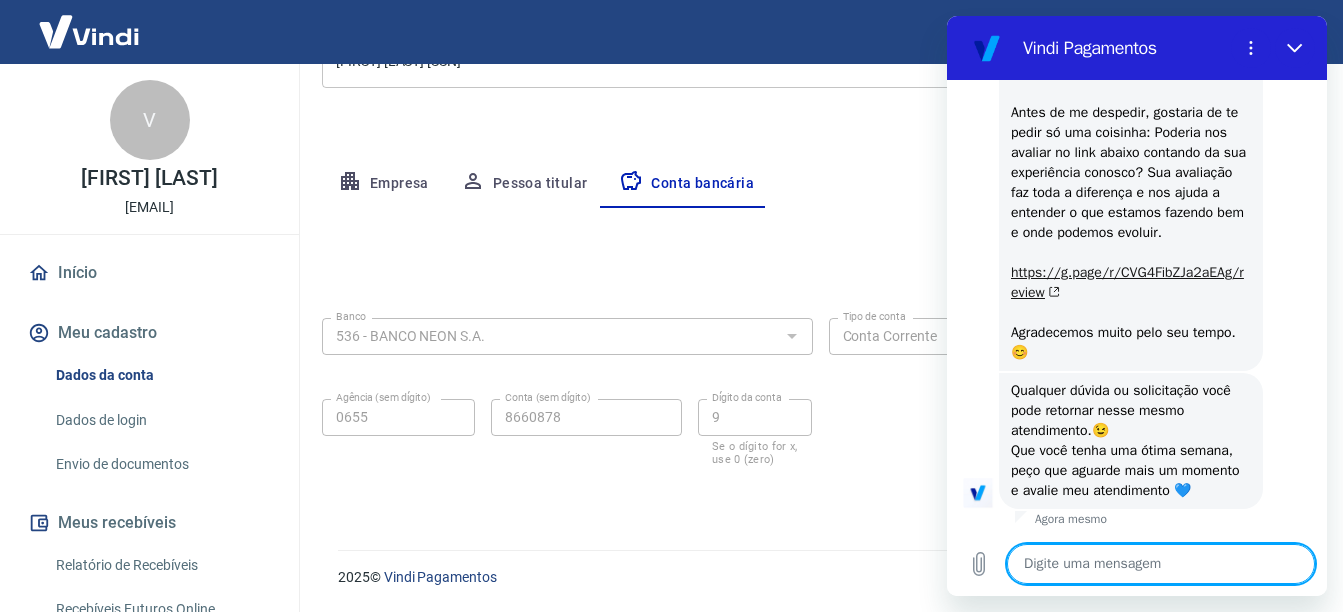 scroll, scrollTop: 5255, scrollLeft: 0, axis: vertical 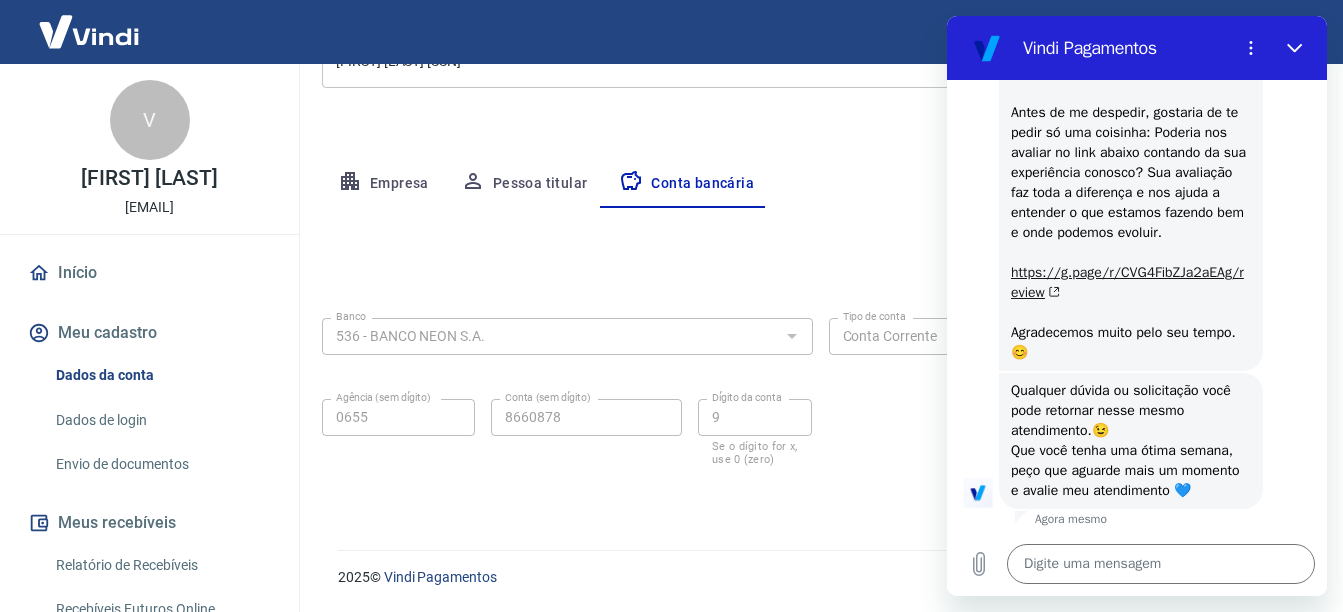 click on "https://g.page/r/CVG4FibZJa2aEAg/review" at bounding box center [1127, 282] 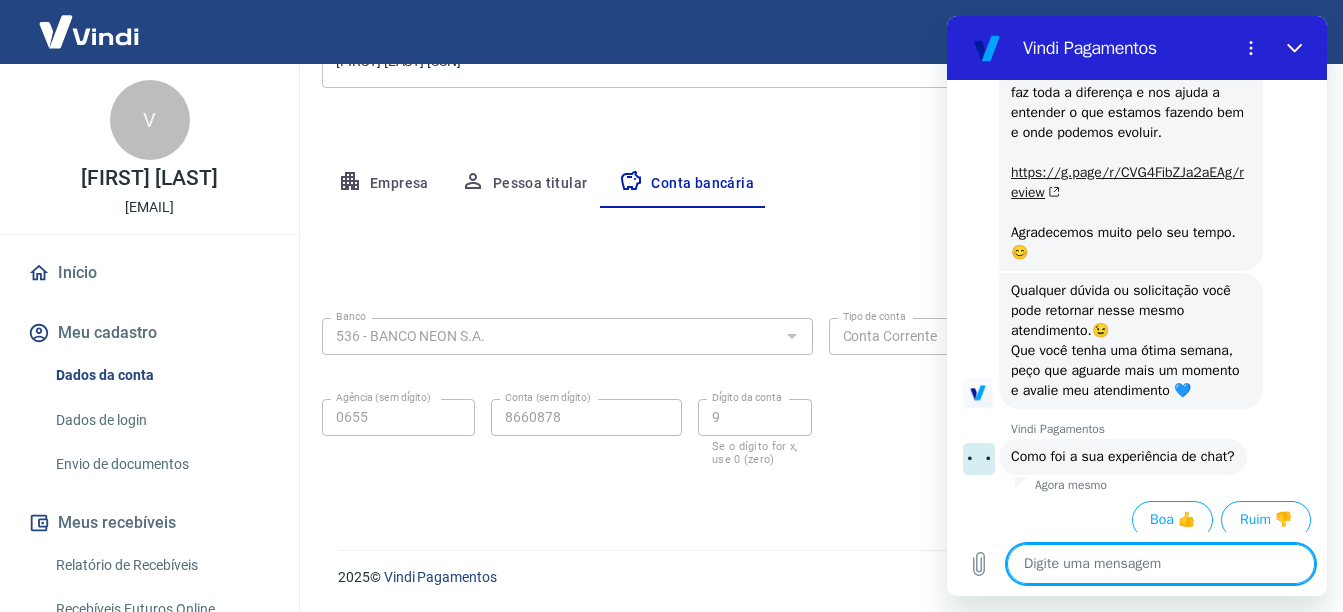 scroll, scrollTop: 5367, scrollLeft: 0, axis: vertical 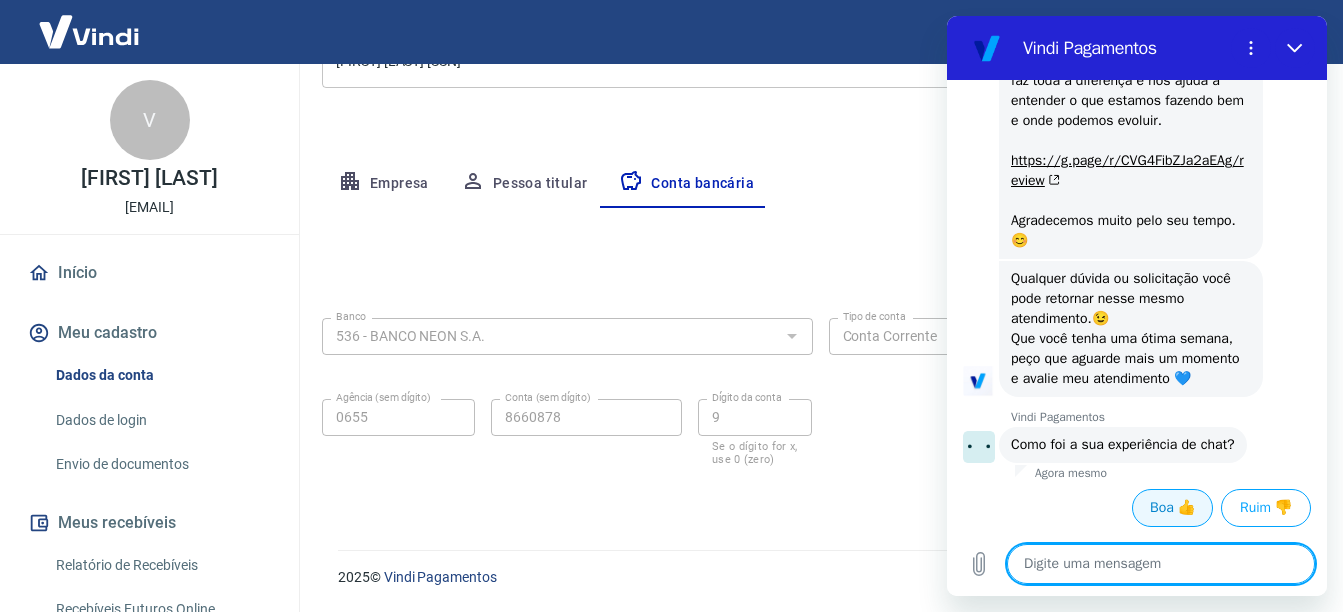 click on "Boa 👍" at bounding box center (1172, 508) 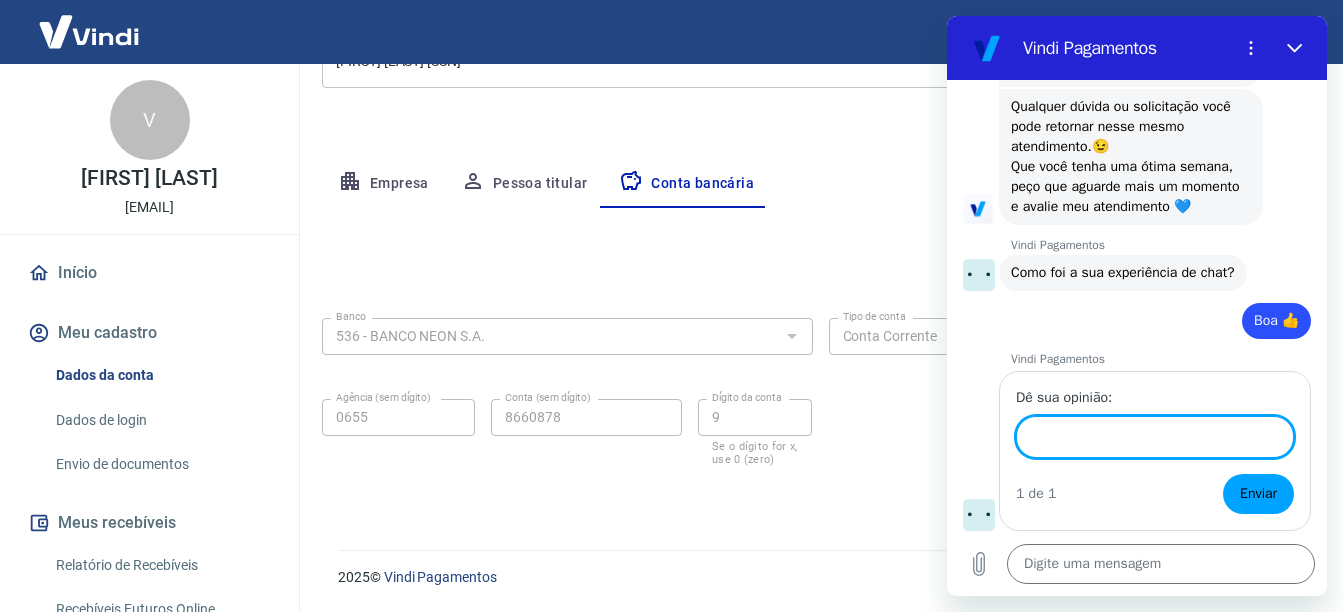 scroll, scrollTop: 5539, scrollLeft: 0, axis: vertical 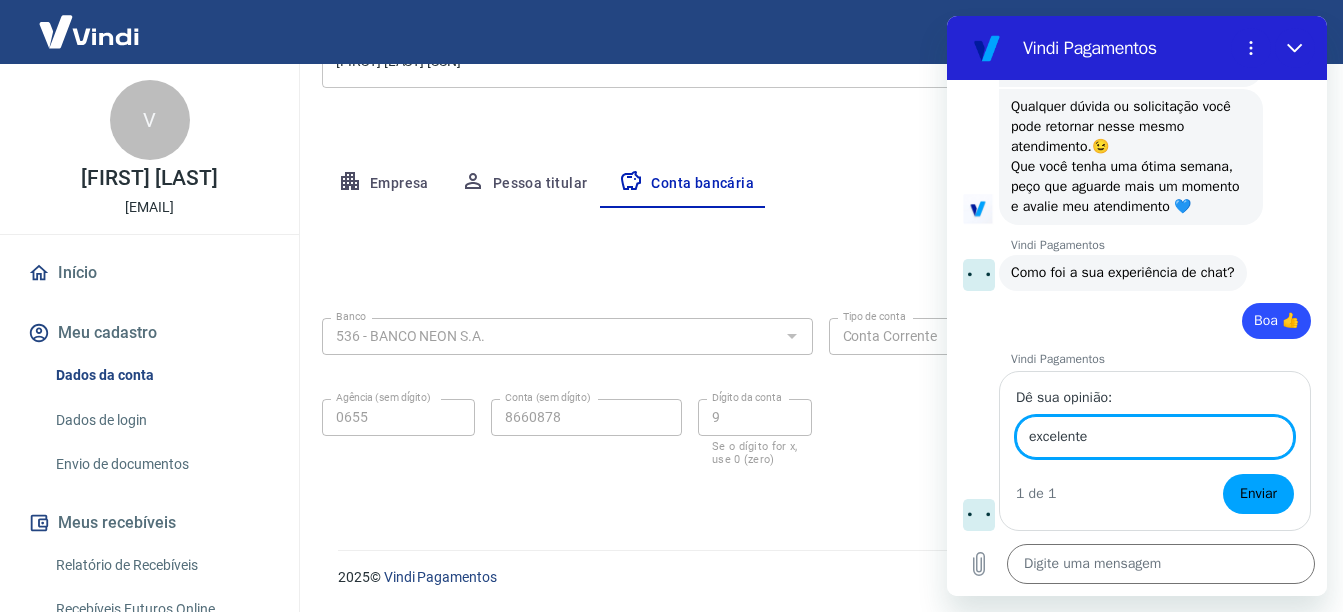click on "Enviar" at bounding box center (1258, 494) 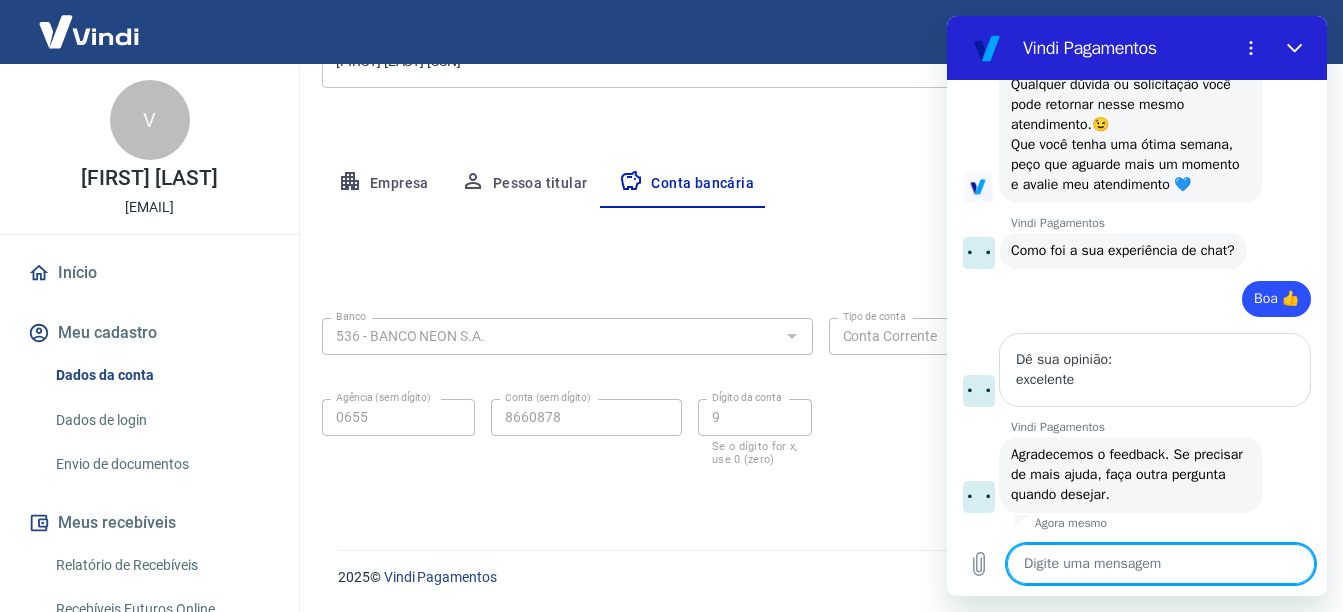 scroll, scrollTop: 5565, scrollLeft: 0, axis: vertical 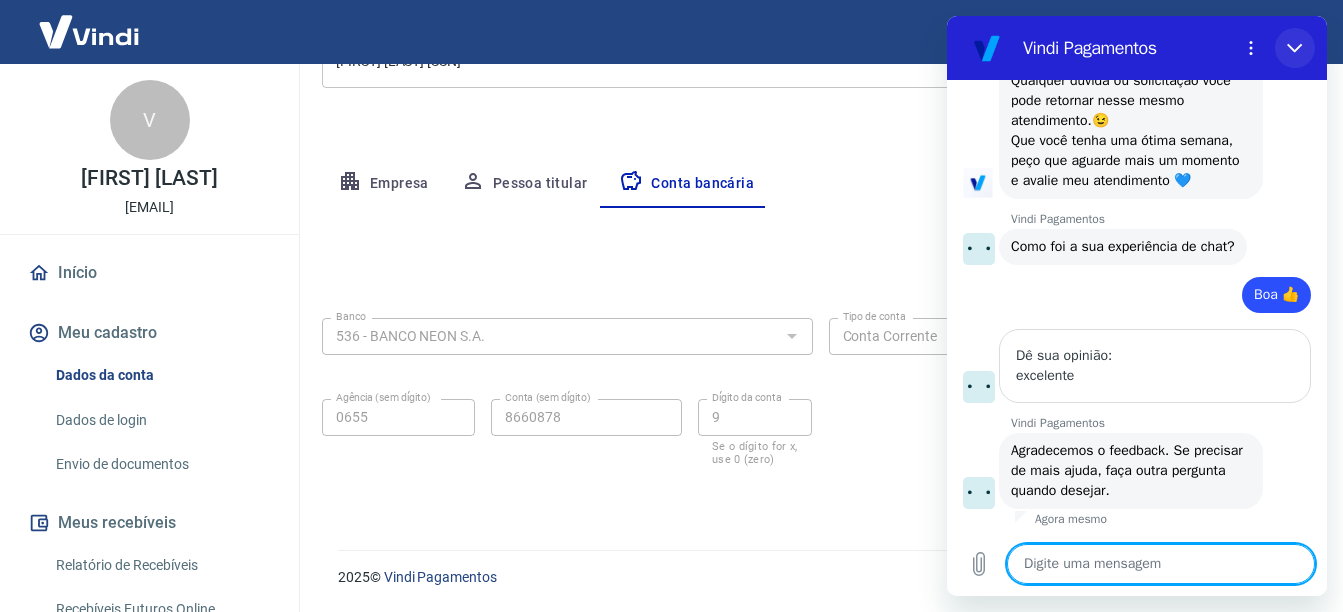 click at bounding box center [1295, 48] 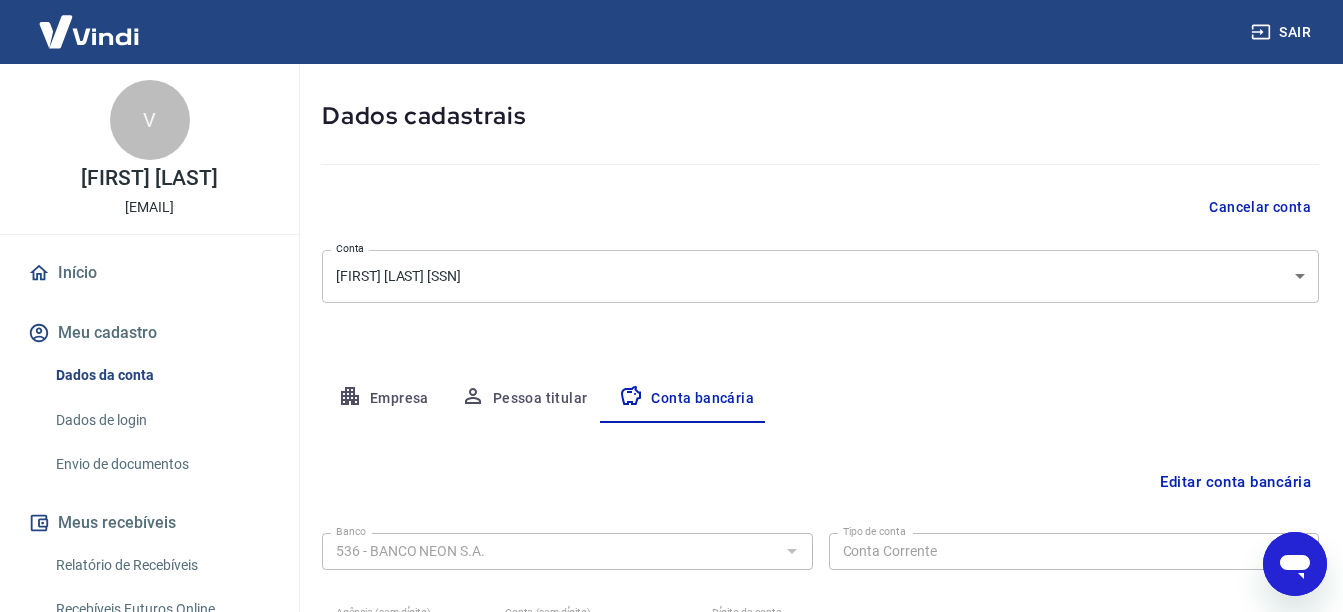 scroll, scrollTop: 0, scrollLeft: 0, axis: both 